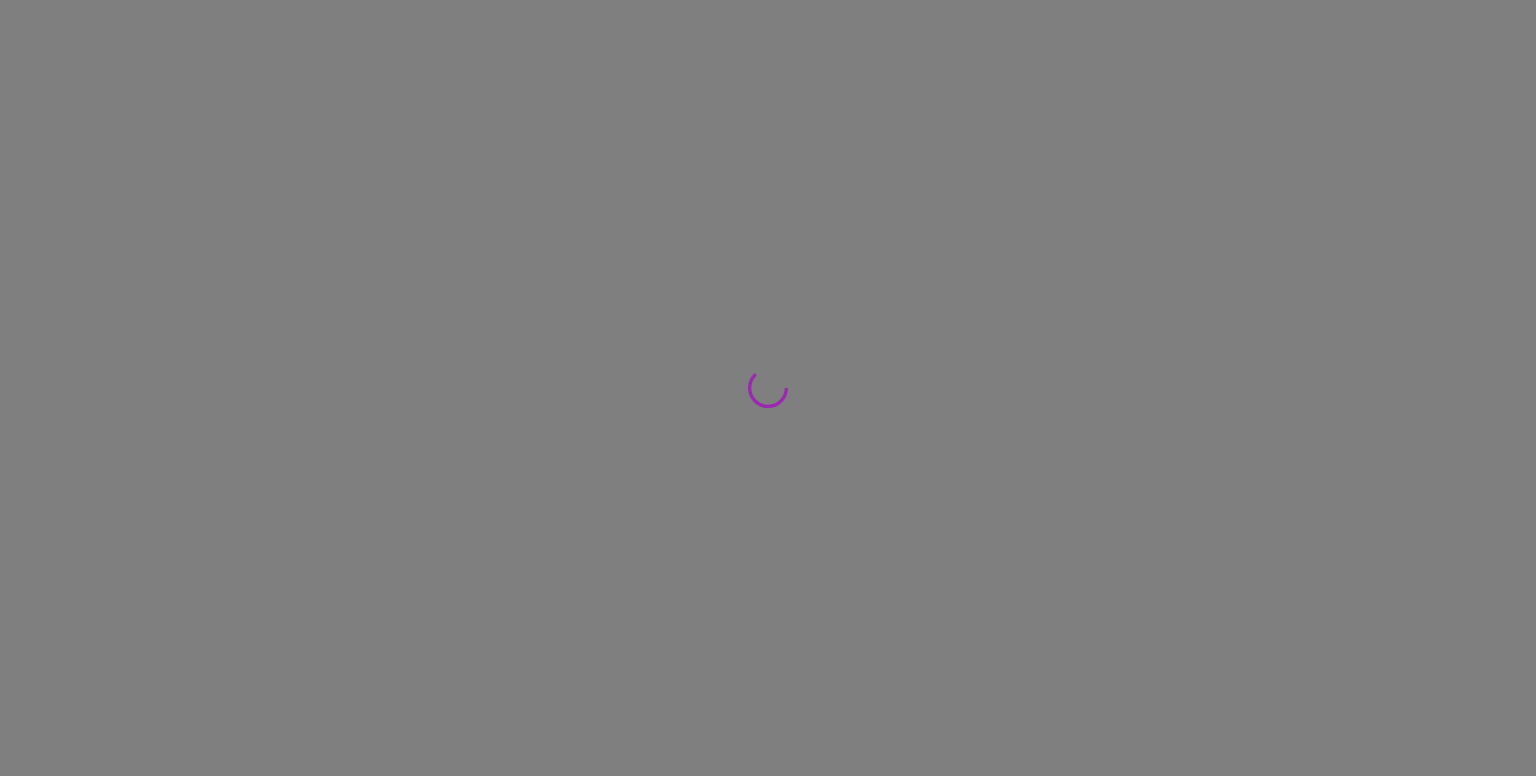 scroll, scrollTop: 0, scrollLeft: 0, axis: both 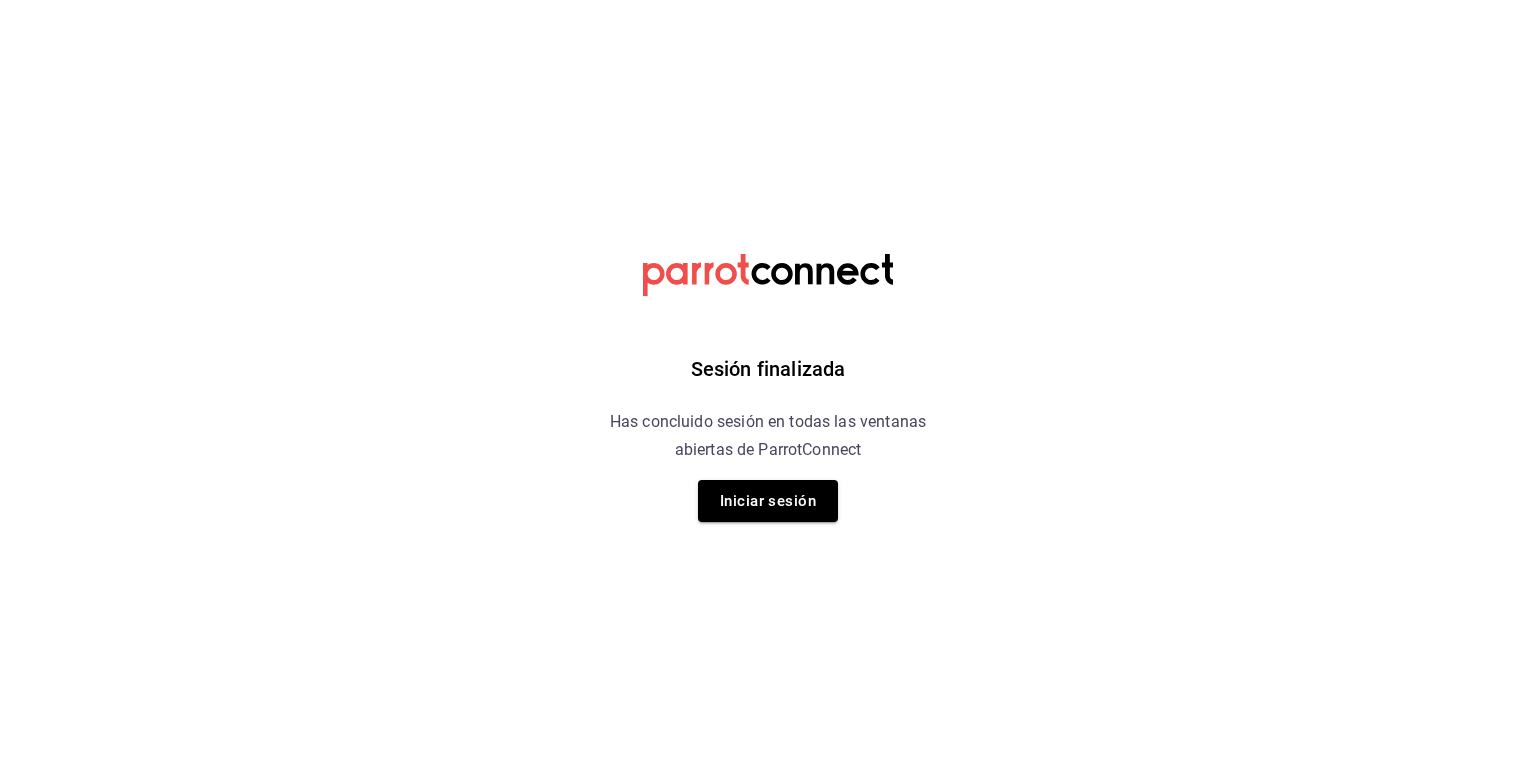 click on "Sesión finalizada Has concluido sesión en todas las ventanas abiertas de ParrotConnect Iniciar sesión" at bounding box center (768, 0) 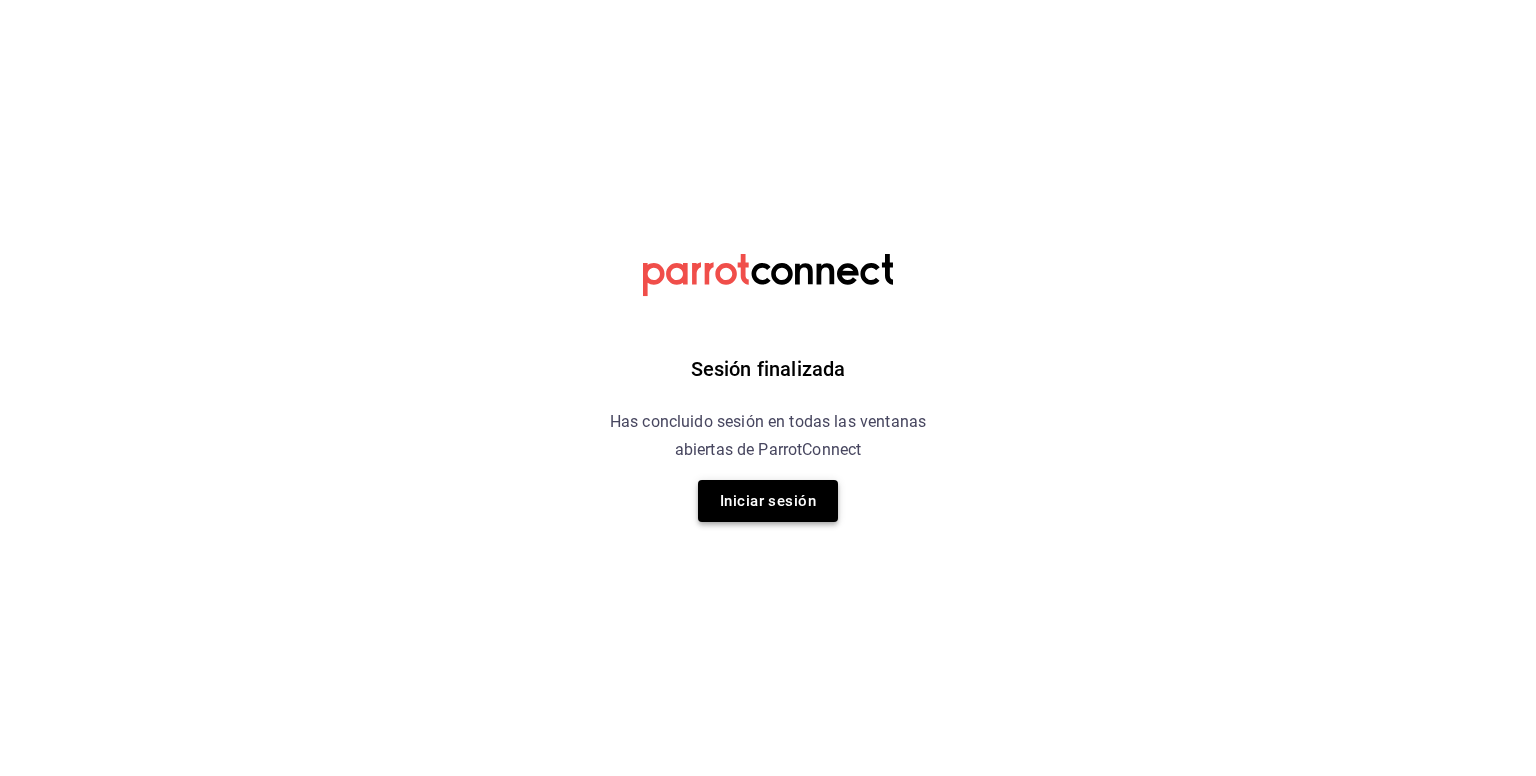click on "Iniciar sesión" at bounding box center [768, 501] 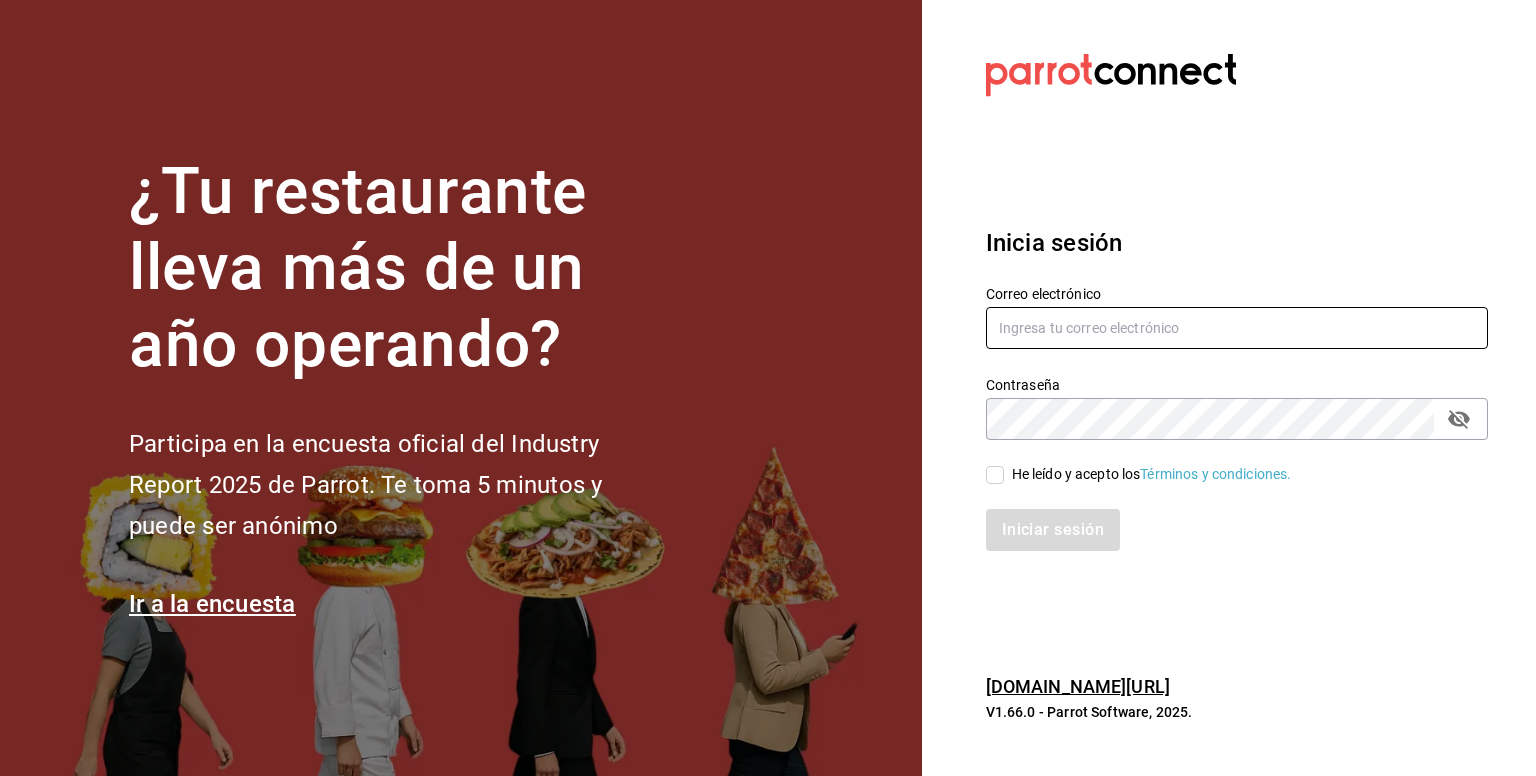click at bounding box center (1237, 328) 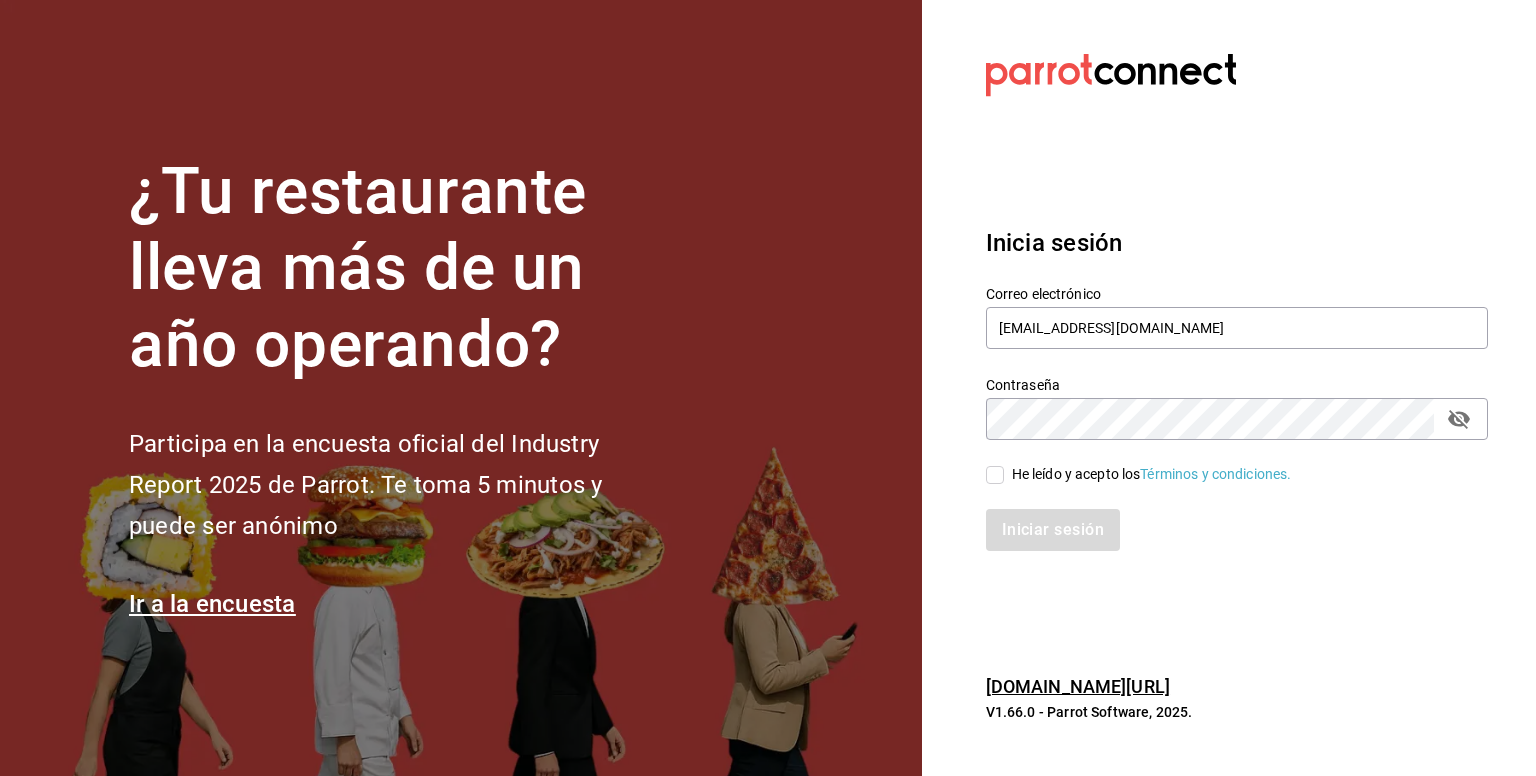 click on "He leído y acepto los  Términos y condiciones." at bounding box center [995, 475] 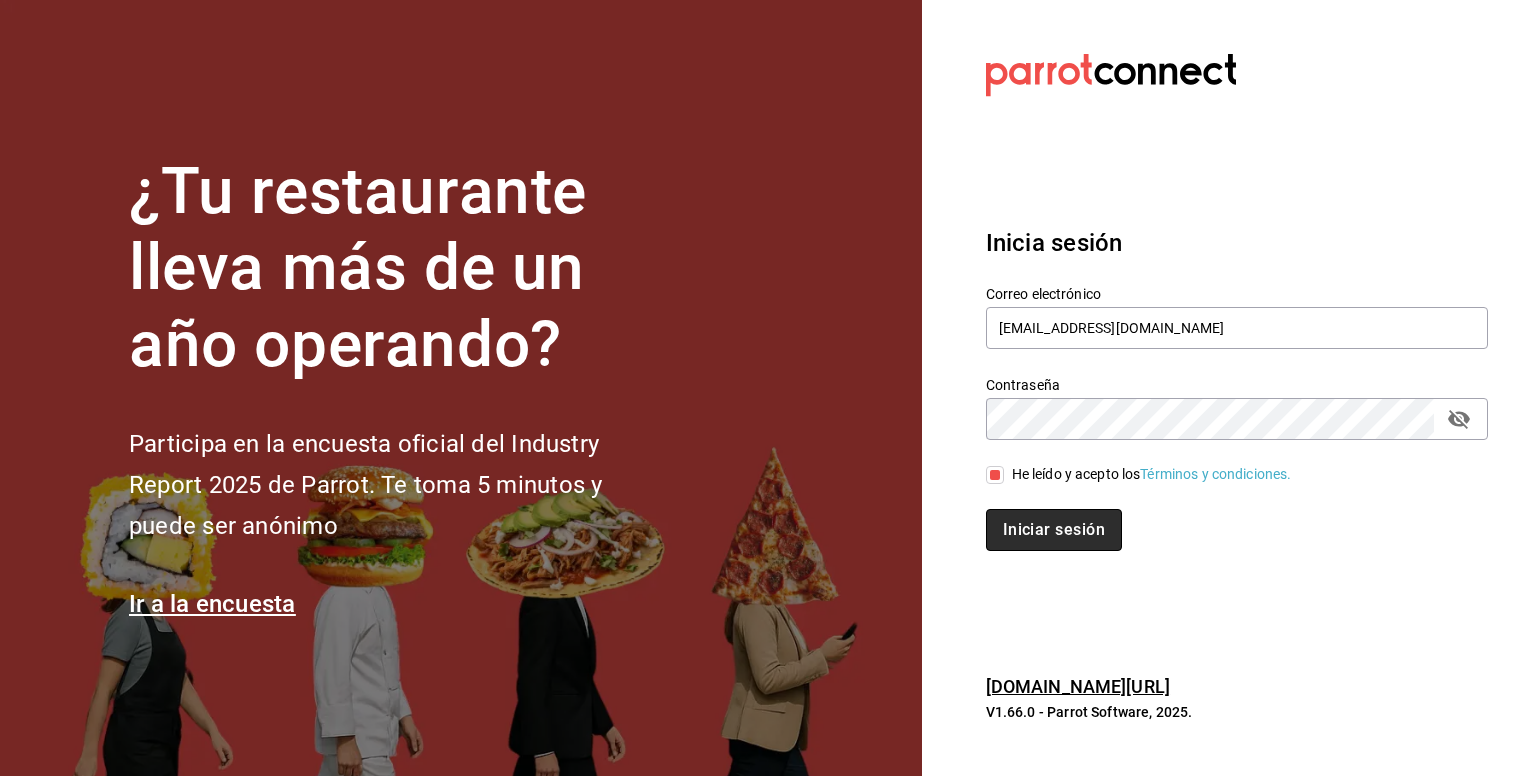 click on "Iniciar sesión" at bounding box center (1054, 530) 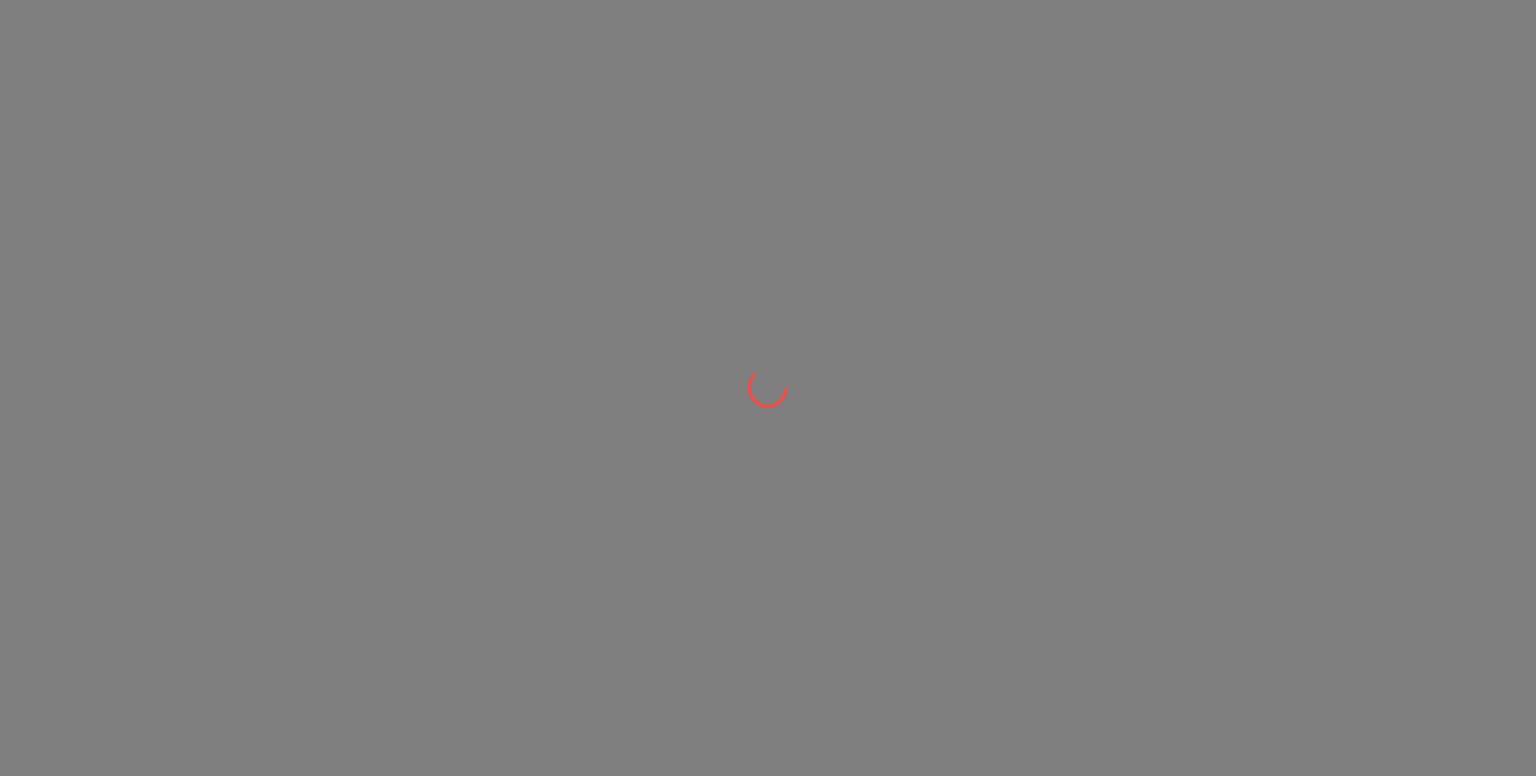 scroll, scrollTop: 0, scrollLeft: 0, axis: both 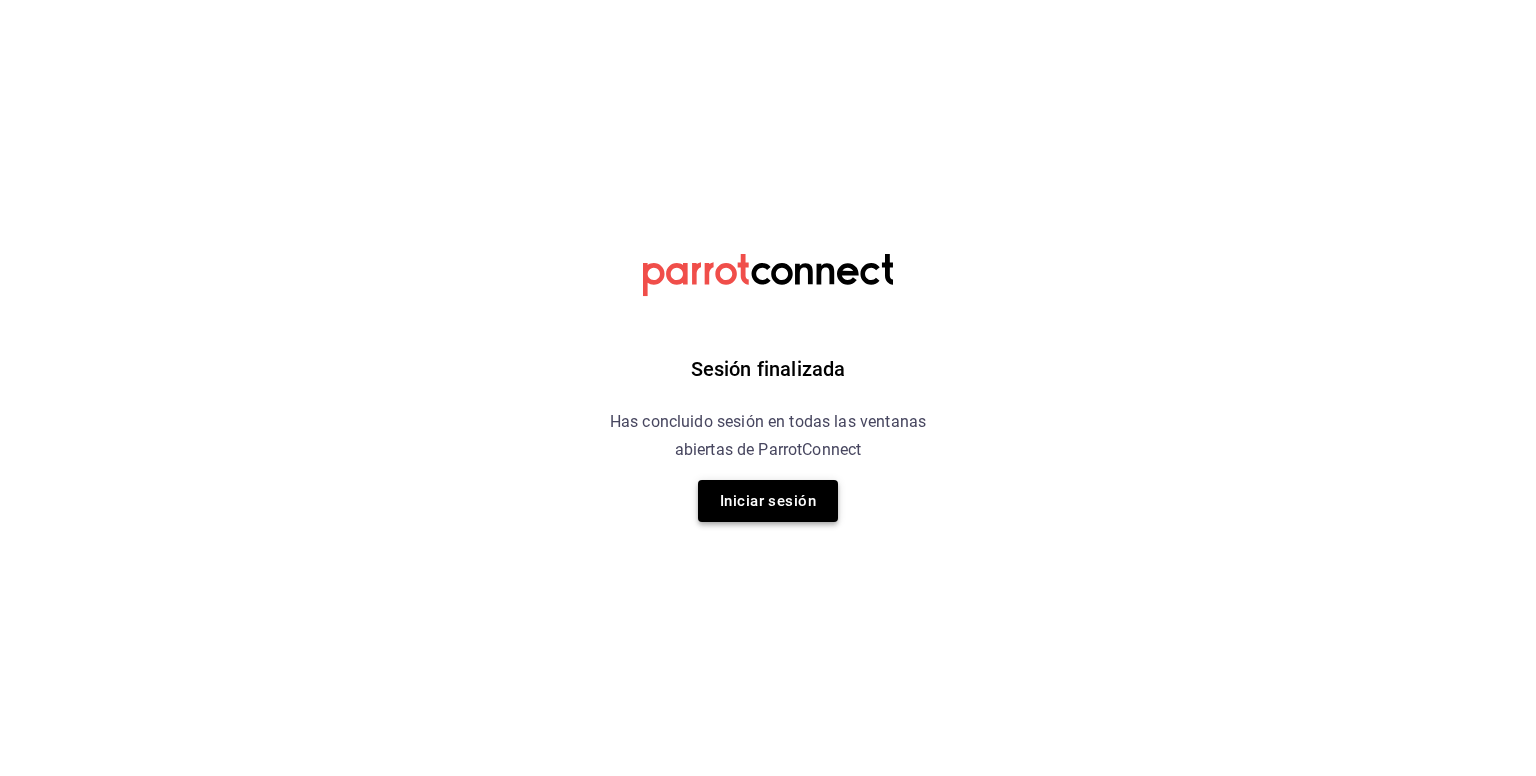 click on "Iniciar sesión" at bounding box center [768, 501] 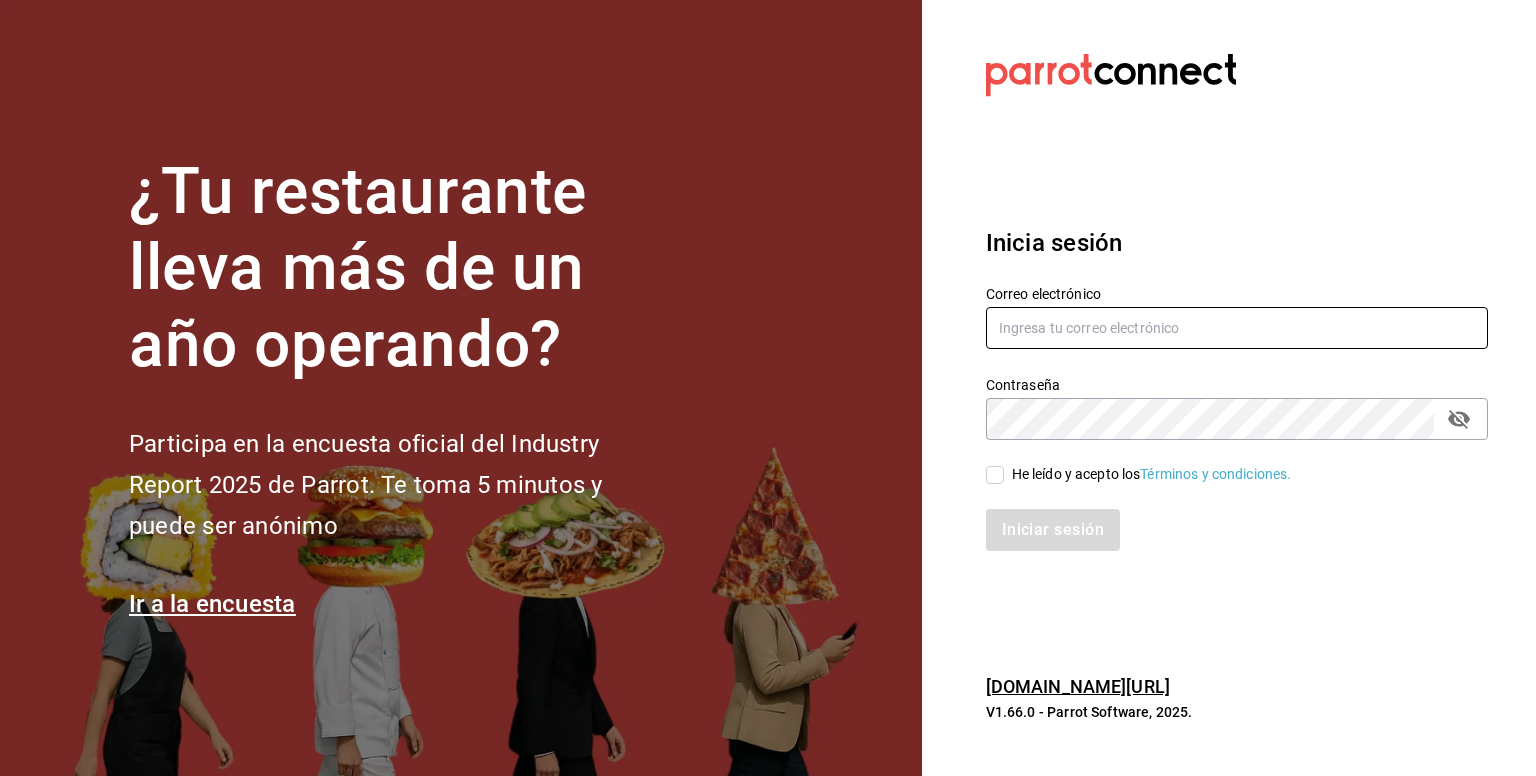click at bounding box center (1237, 328) 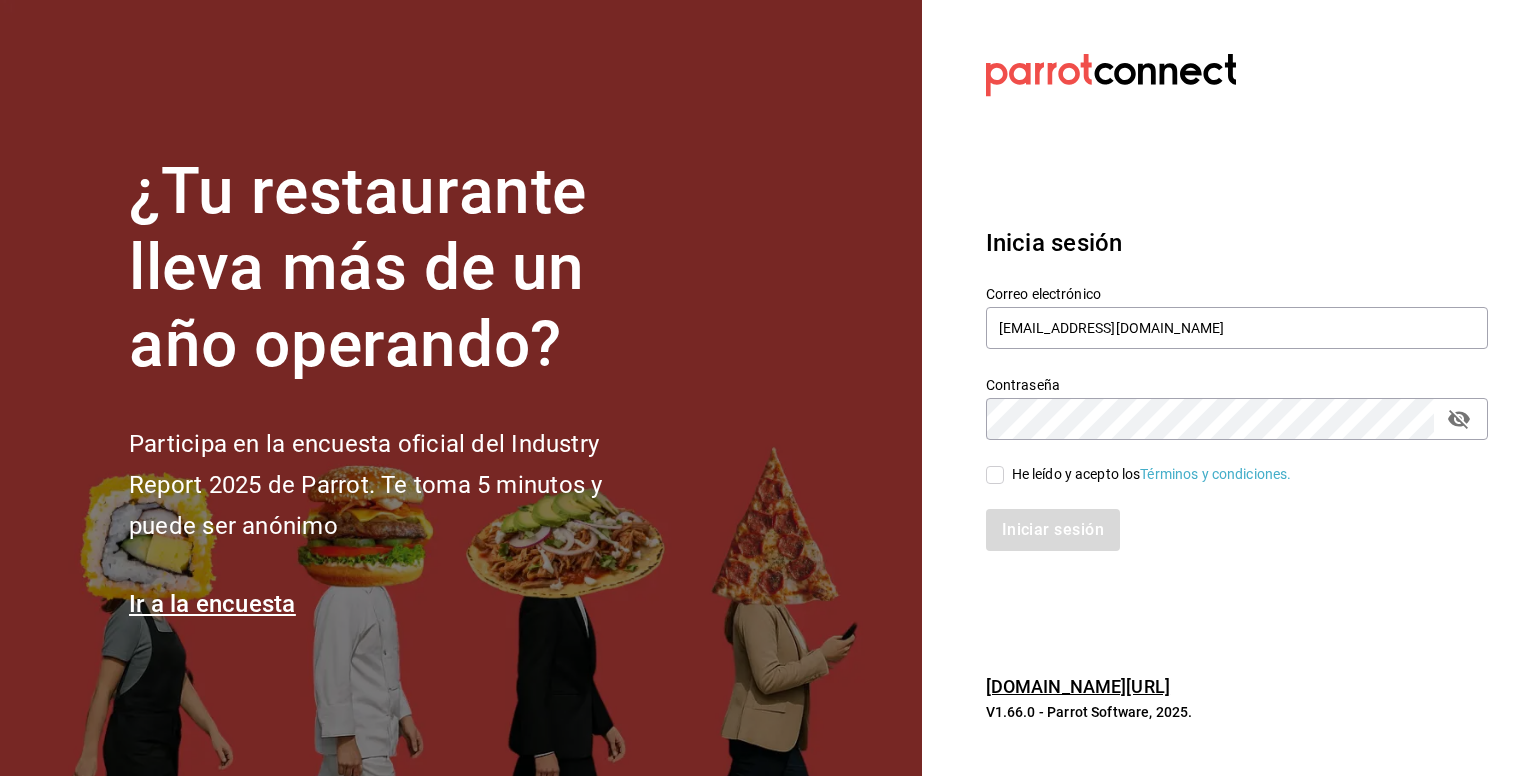 click on "He leído y acepto los  Términos y condiciones." at bounding box center [1139, 474] 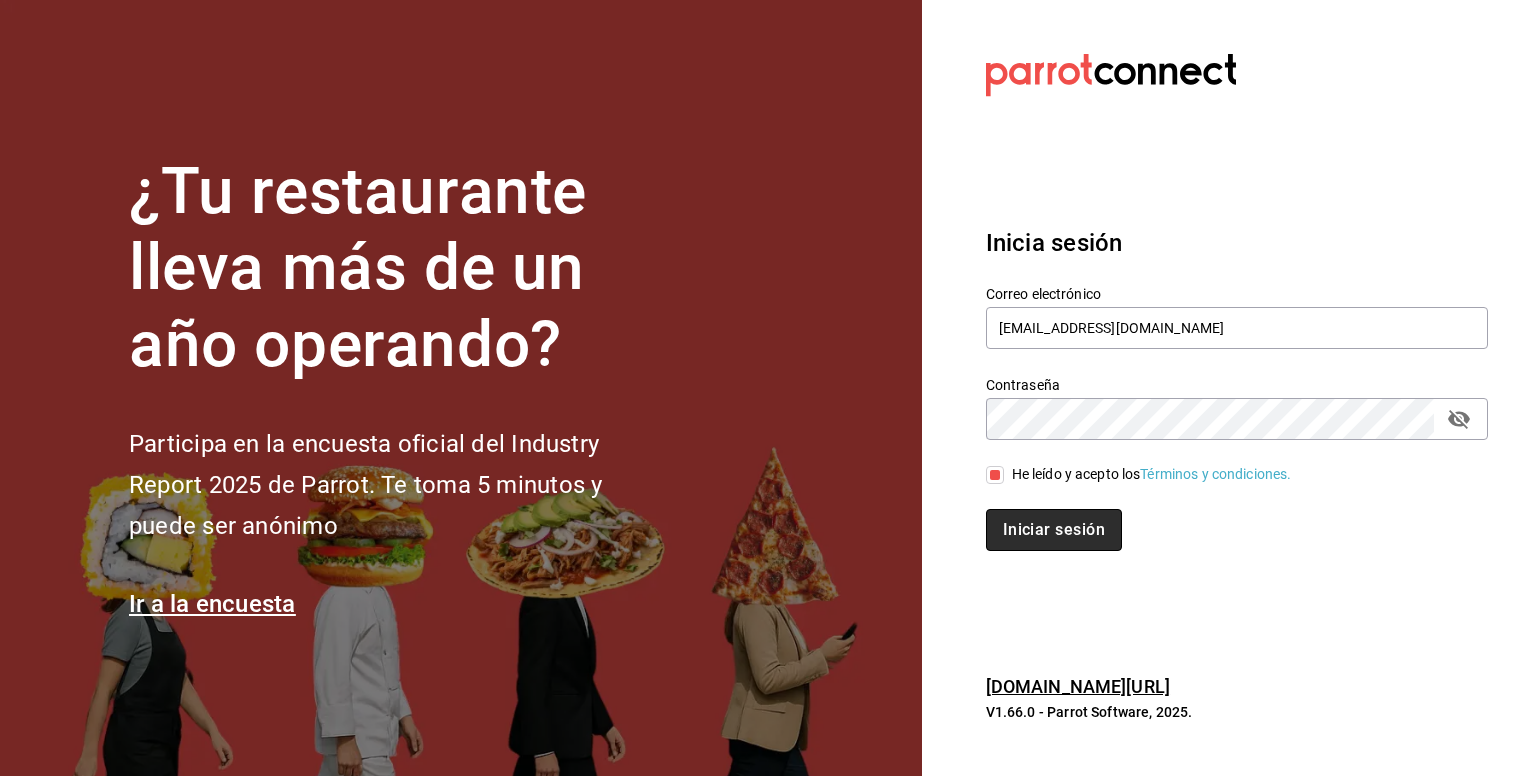 click on "Iniciar sesión" at bounding box center [1054, 530] 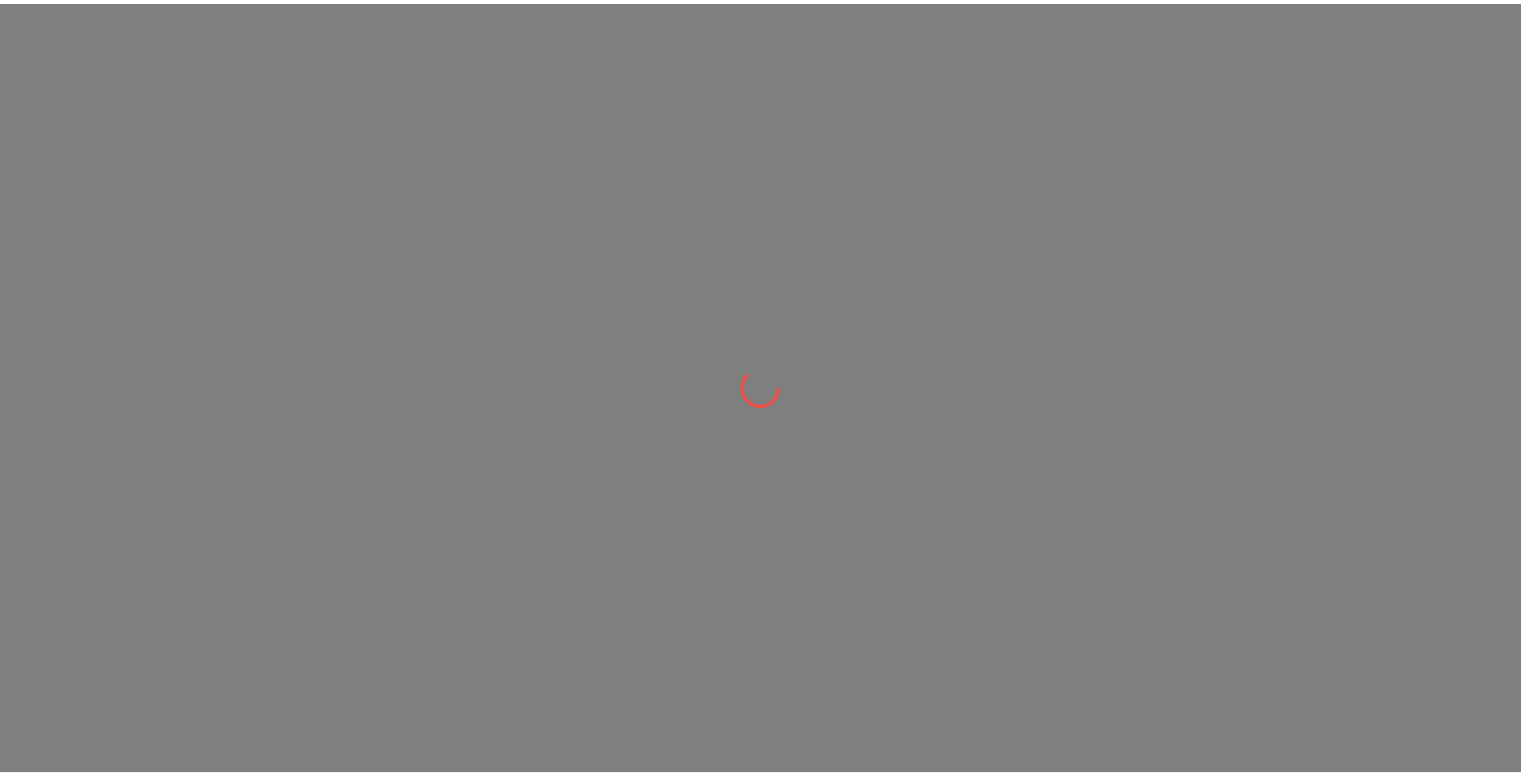 scroll, scrollTop: 0, scrollLeft: 0, axis: both 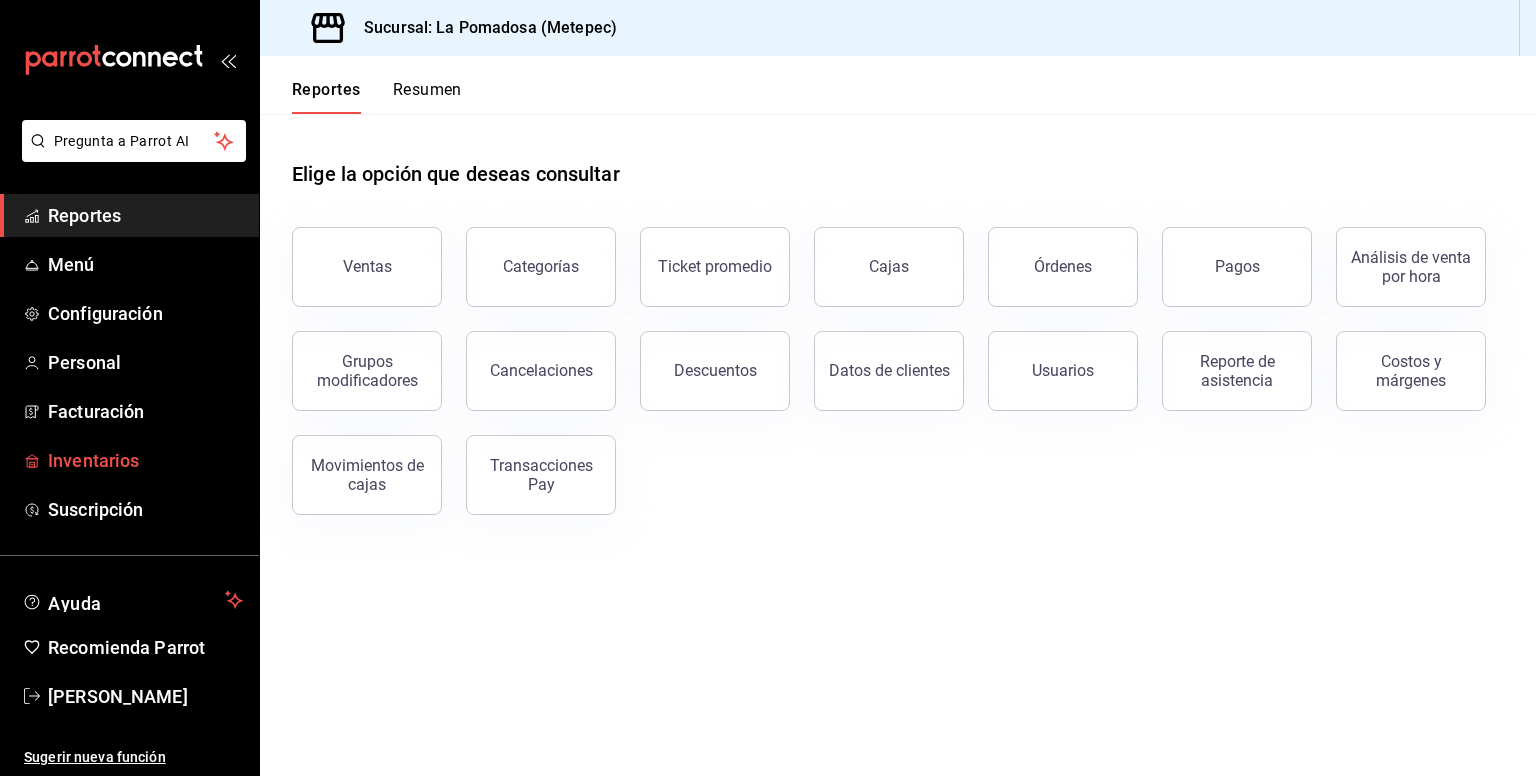 click on "Inventarios" at bounding box center [145, 460] 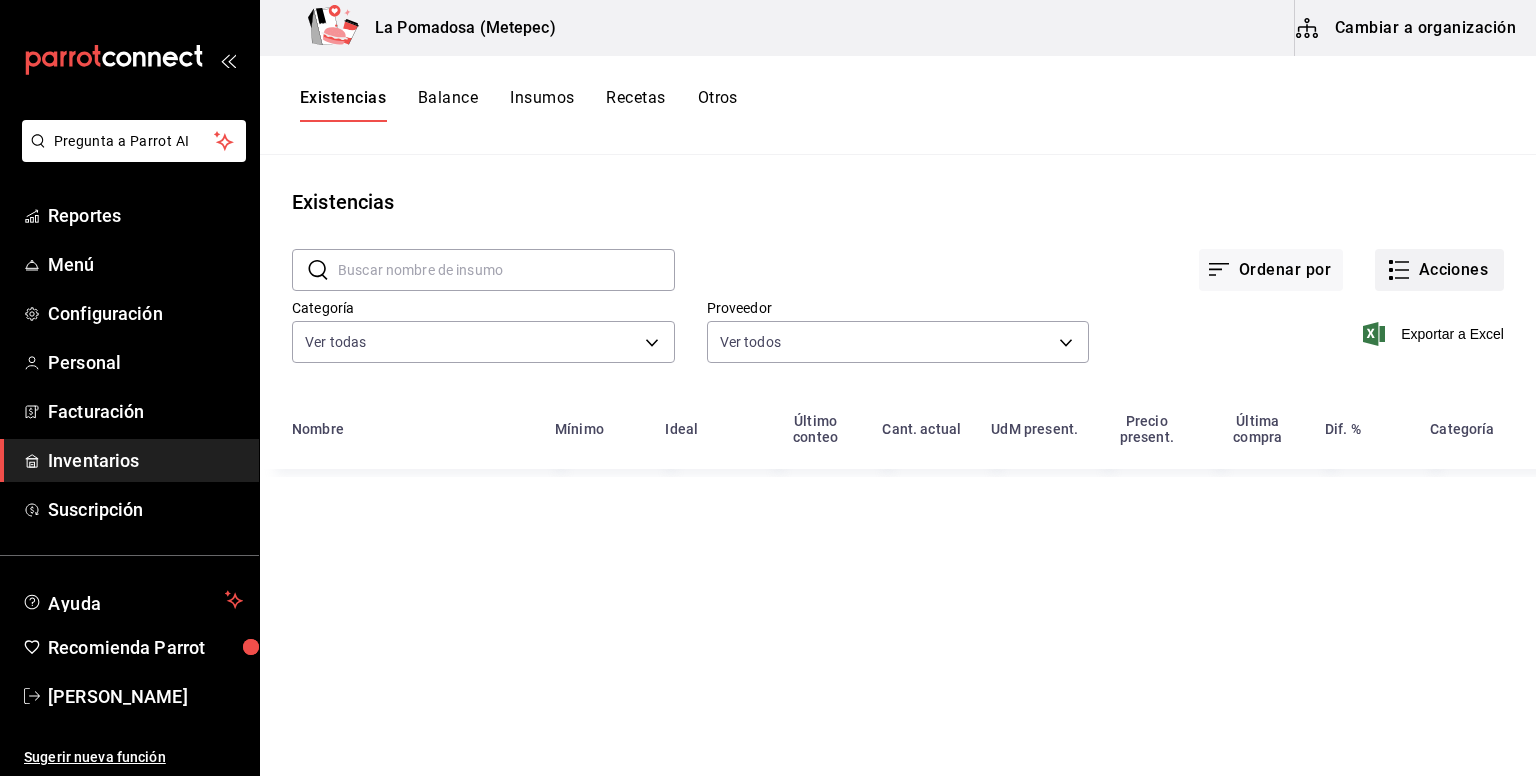 click on "Acciones" at bounding box center [1439, 270] 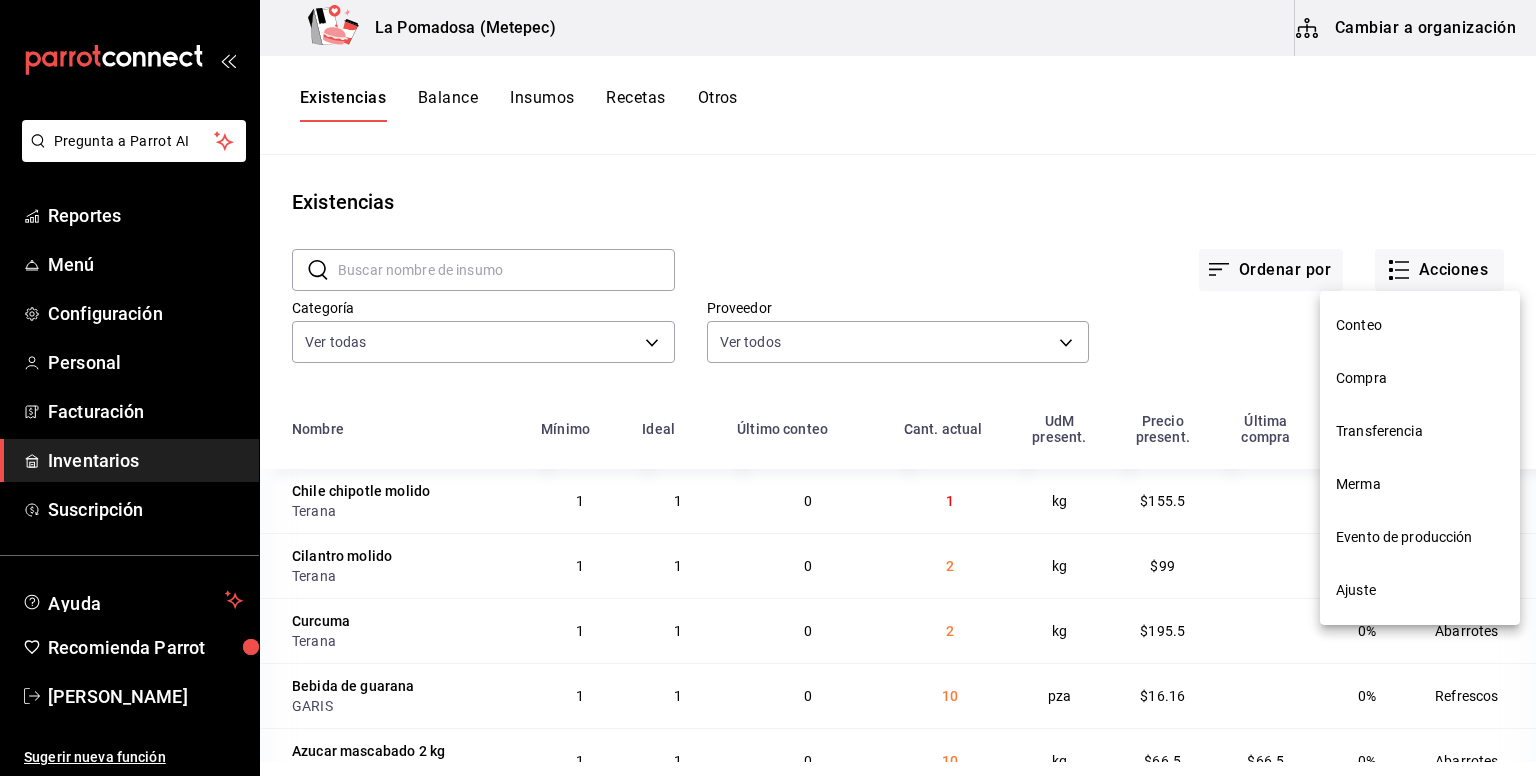 click on "Compra" at bounding box center [1420, 378] 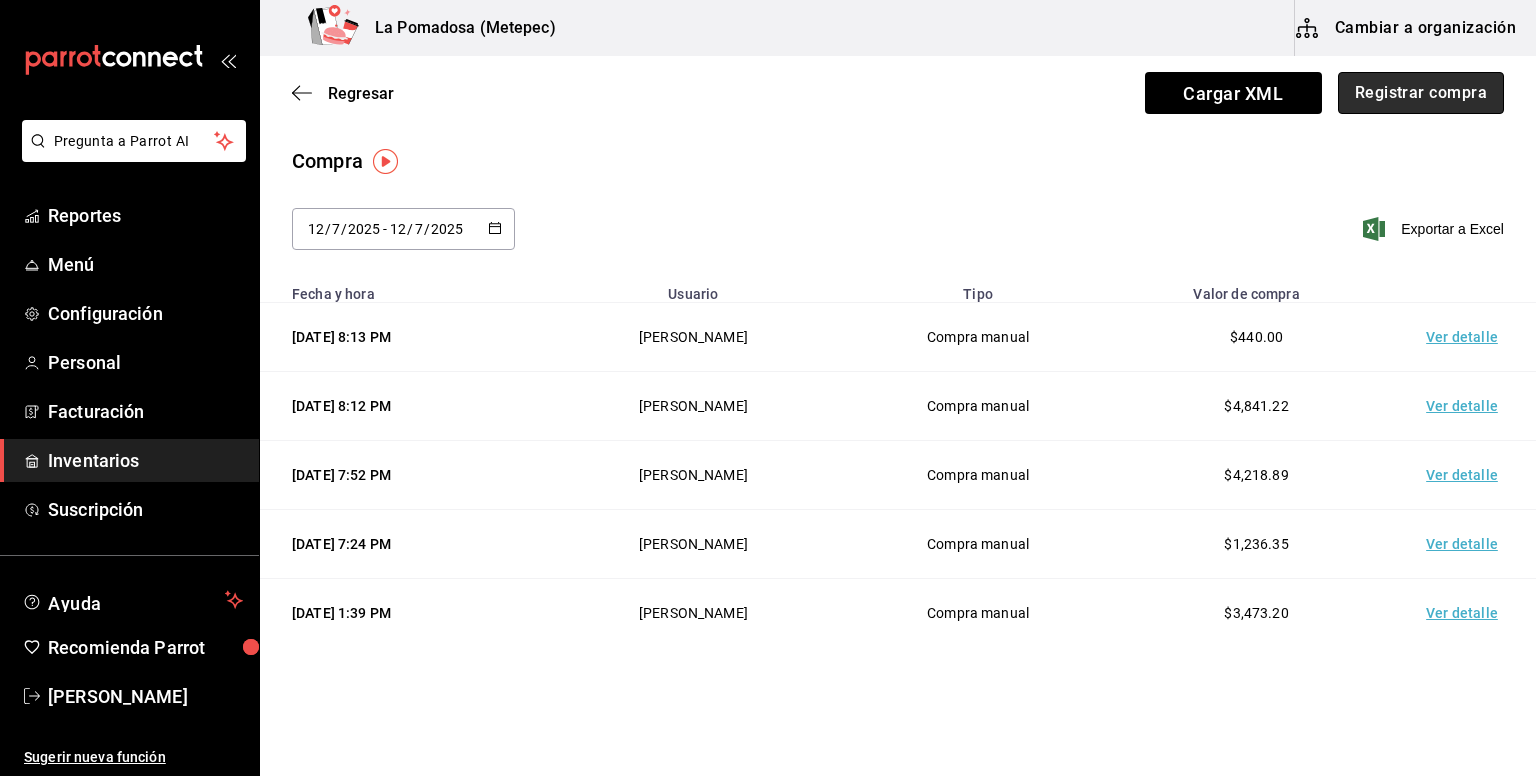 click on "Registrar compra" at bounding box center (1421, 93) 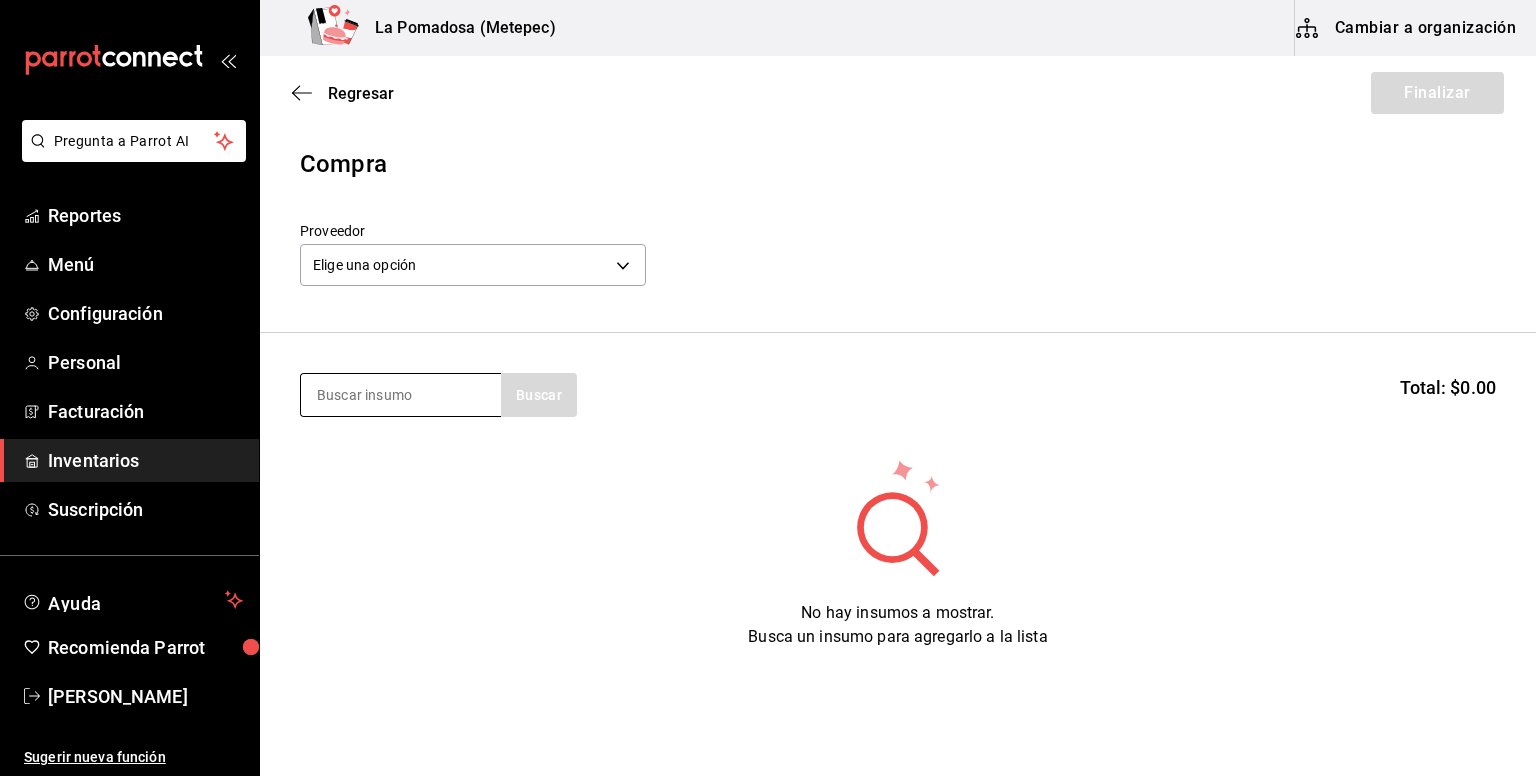 click at bounding box center (401, 395) 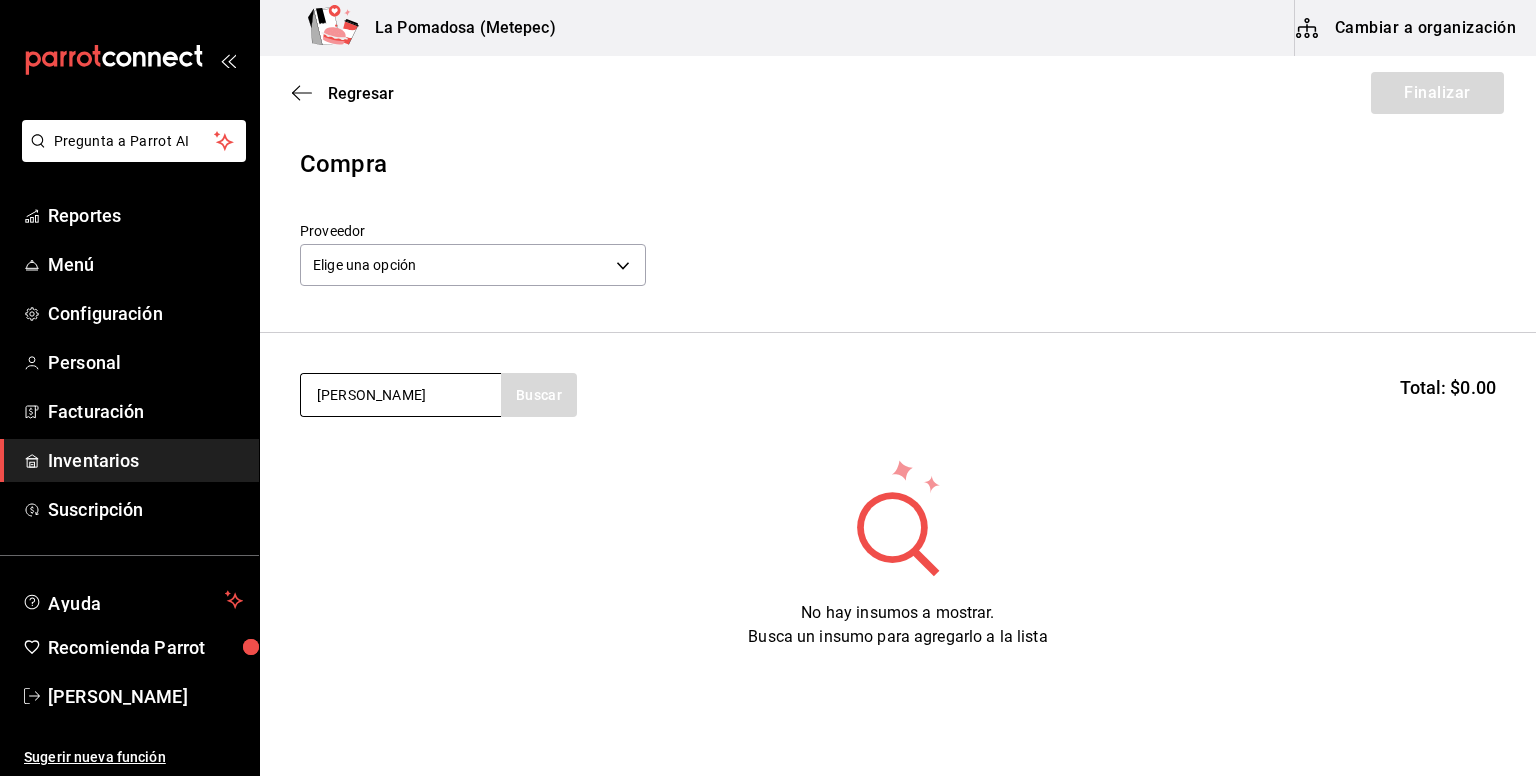 type on "[PERSON_NAME]" 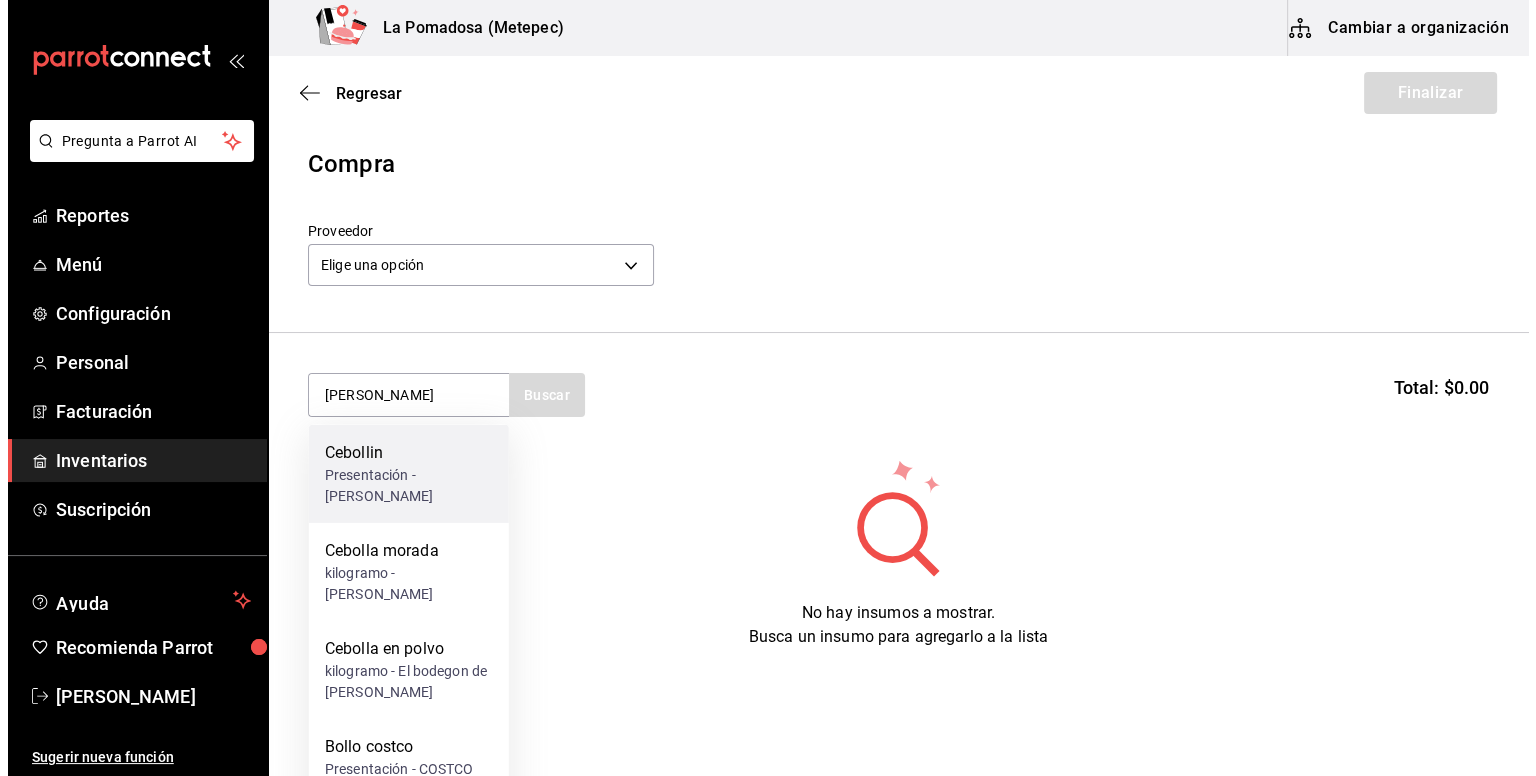 scroll, scrollTop: 49, scrollLeft: 0, axis: vertical 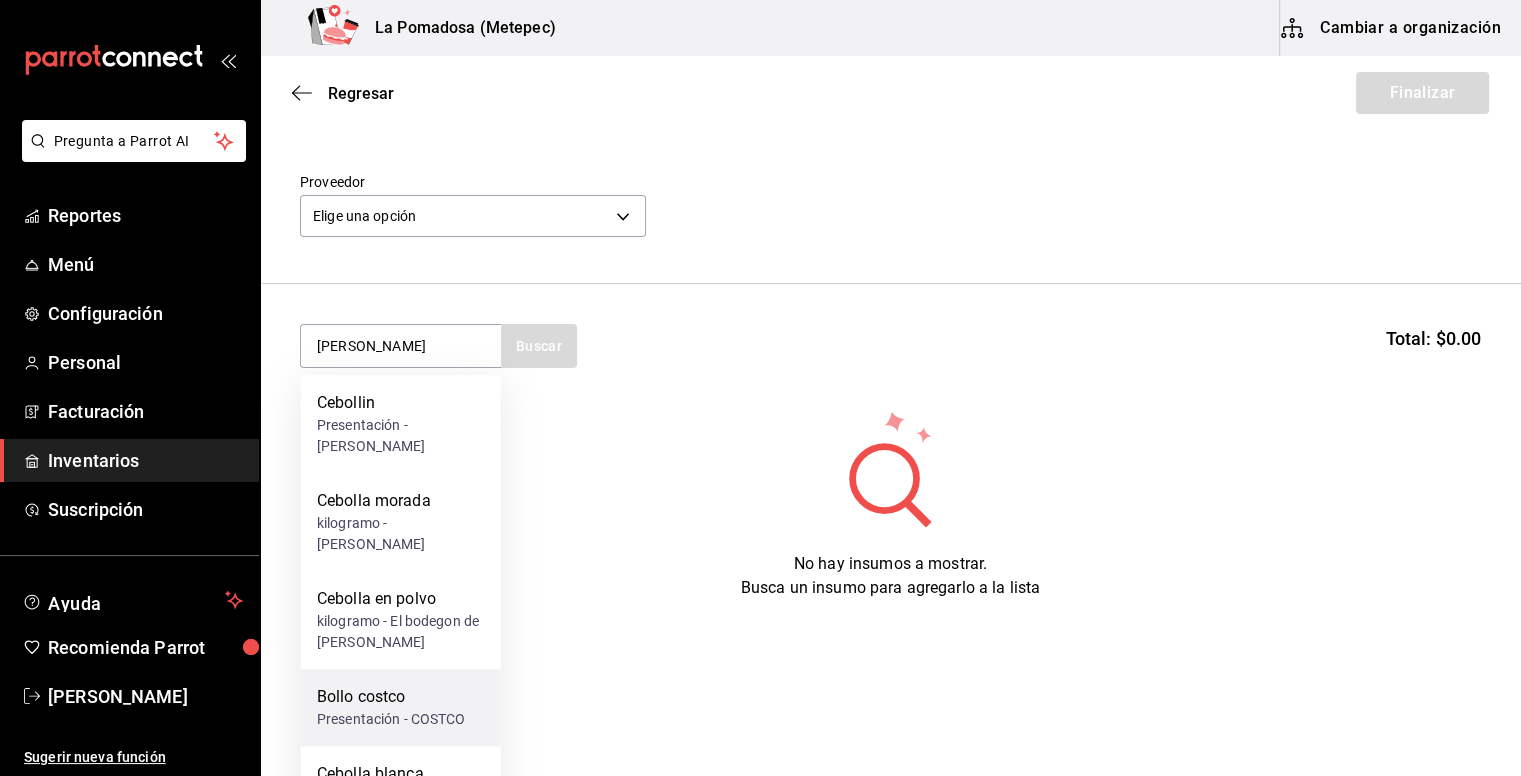 click on "Presentación - COSTCO" at bounding box center [391, 719] 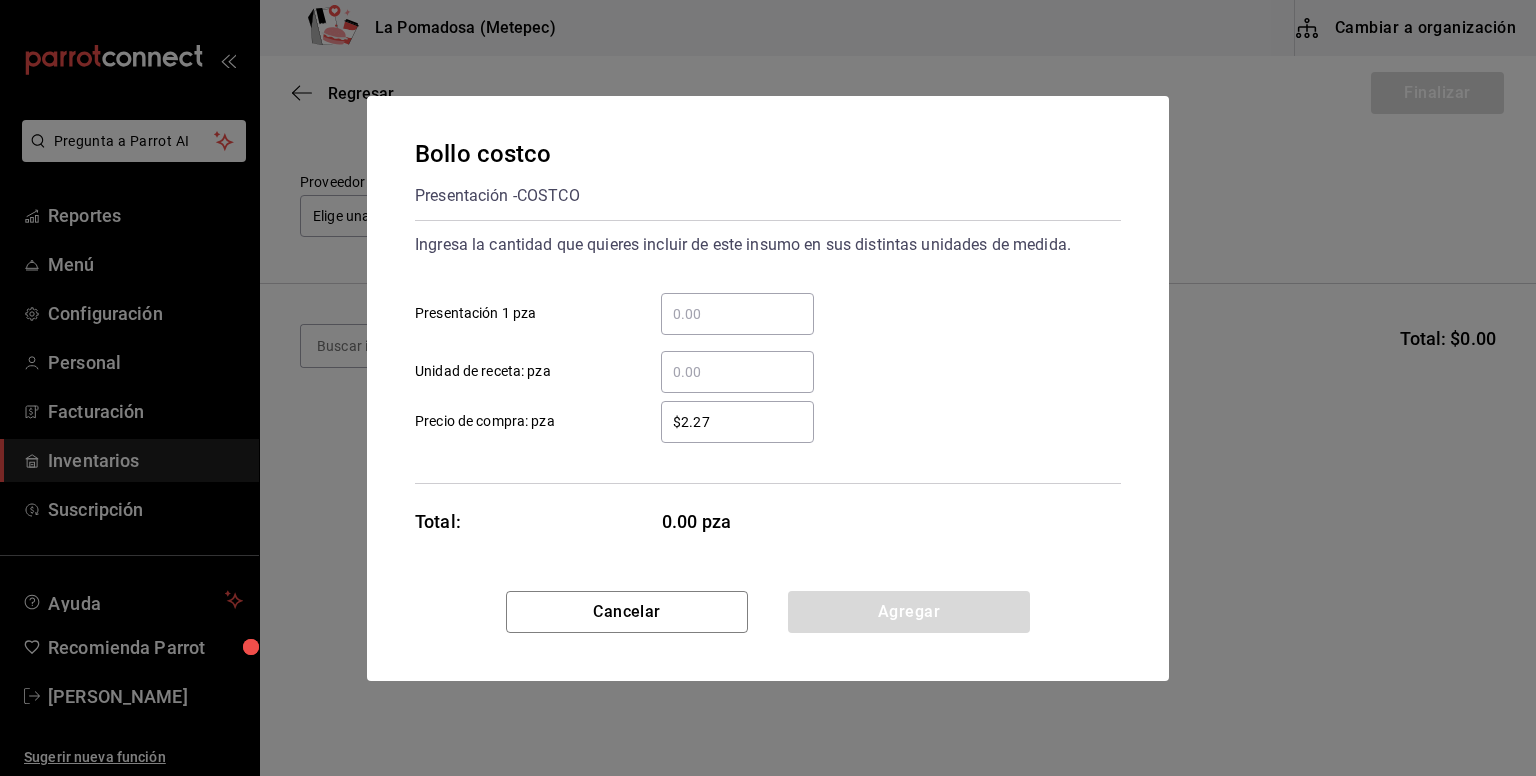 click on "​" at bounding box center (737, 314) 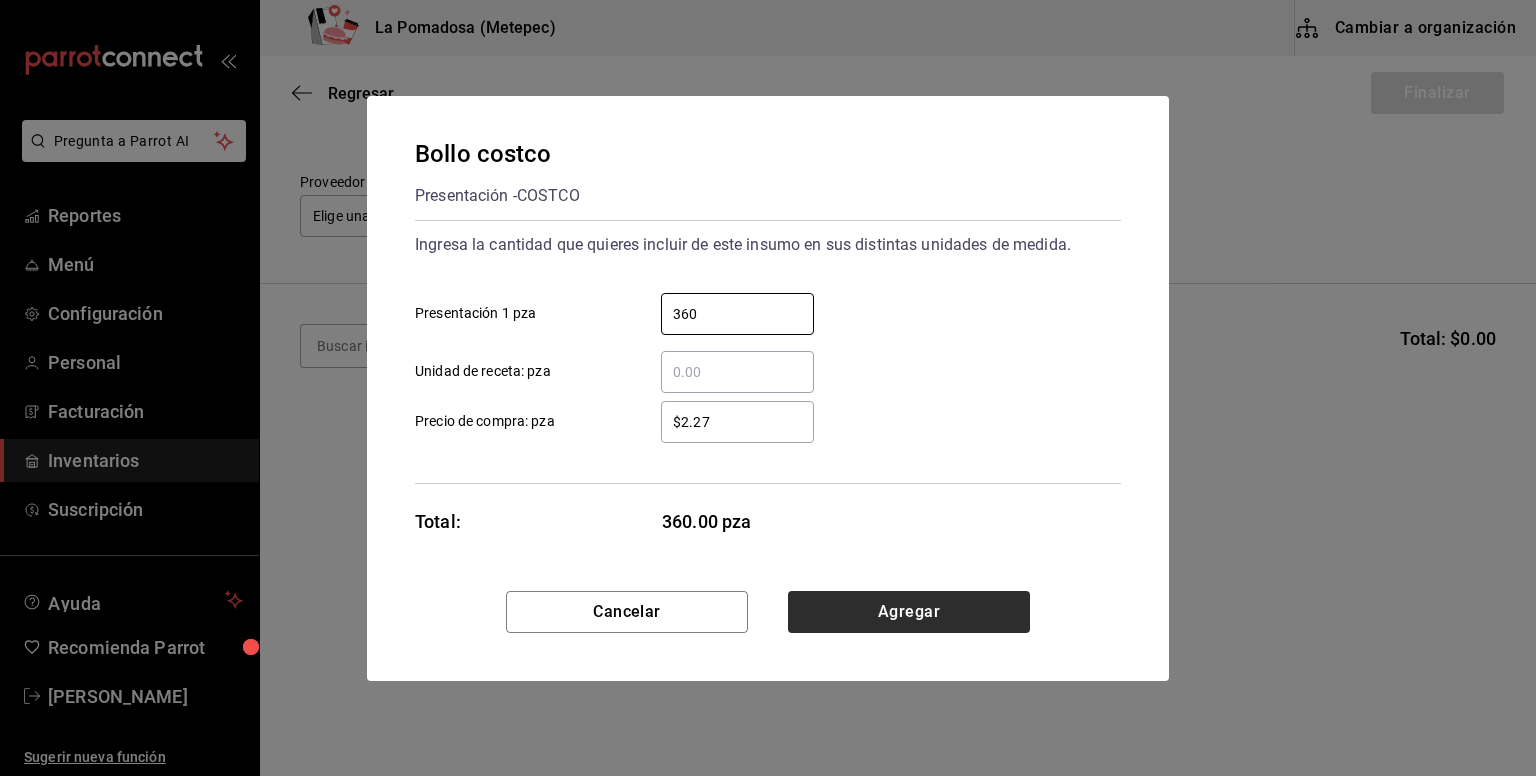 type on "360" 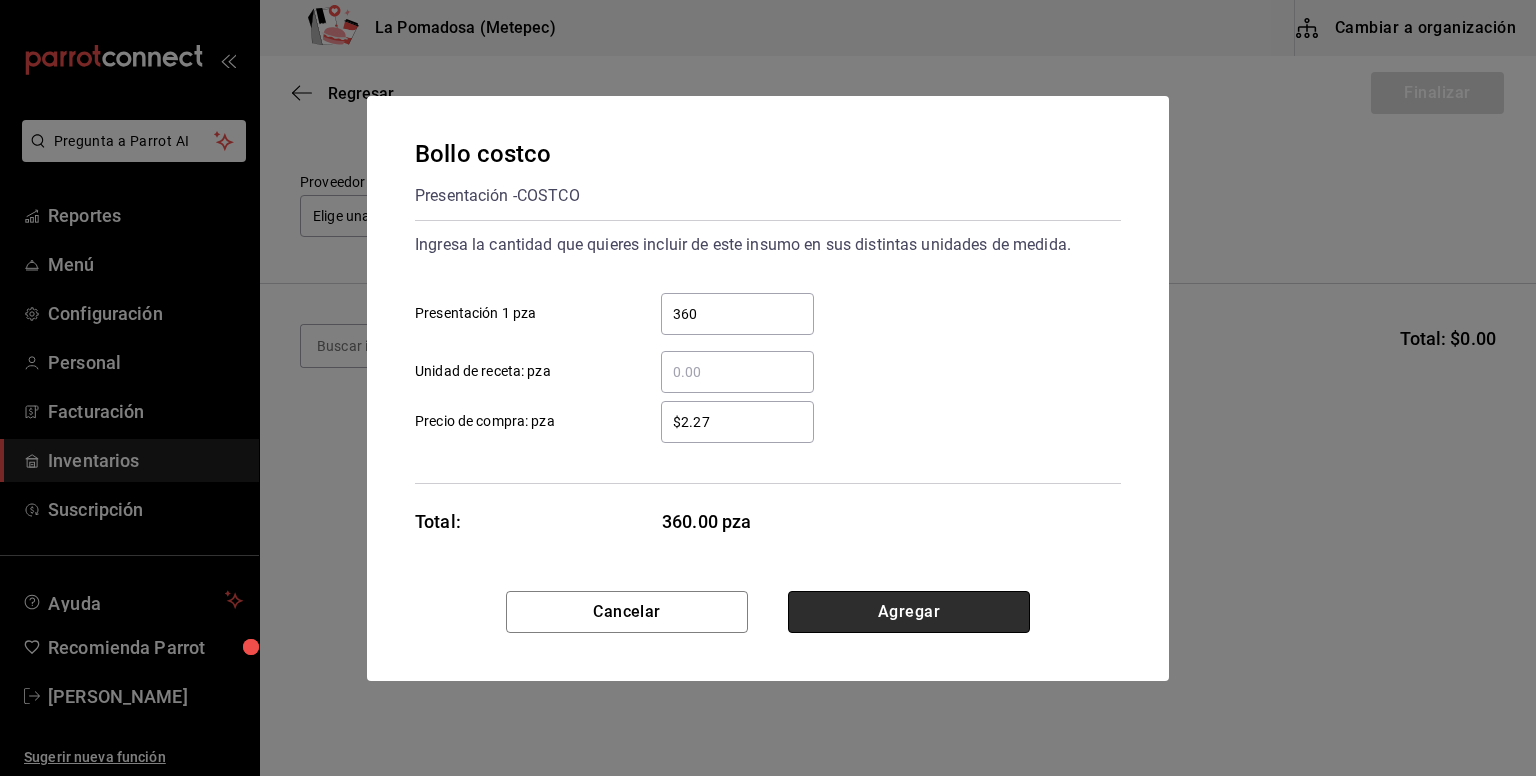 click on "Agregar" at bounding box center (909, 612) 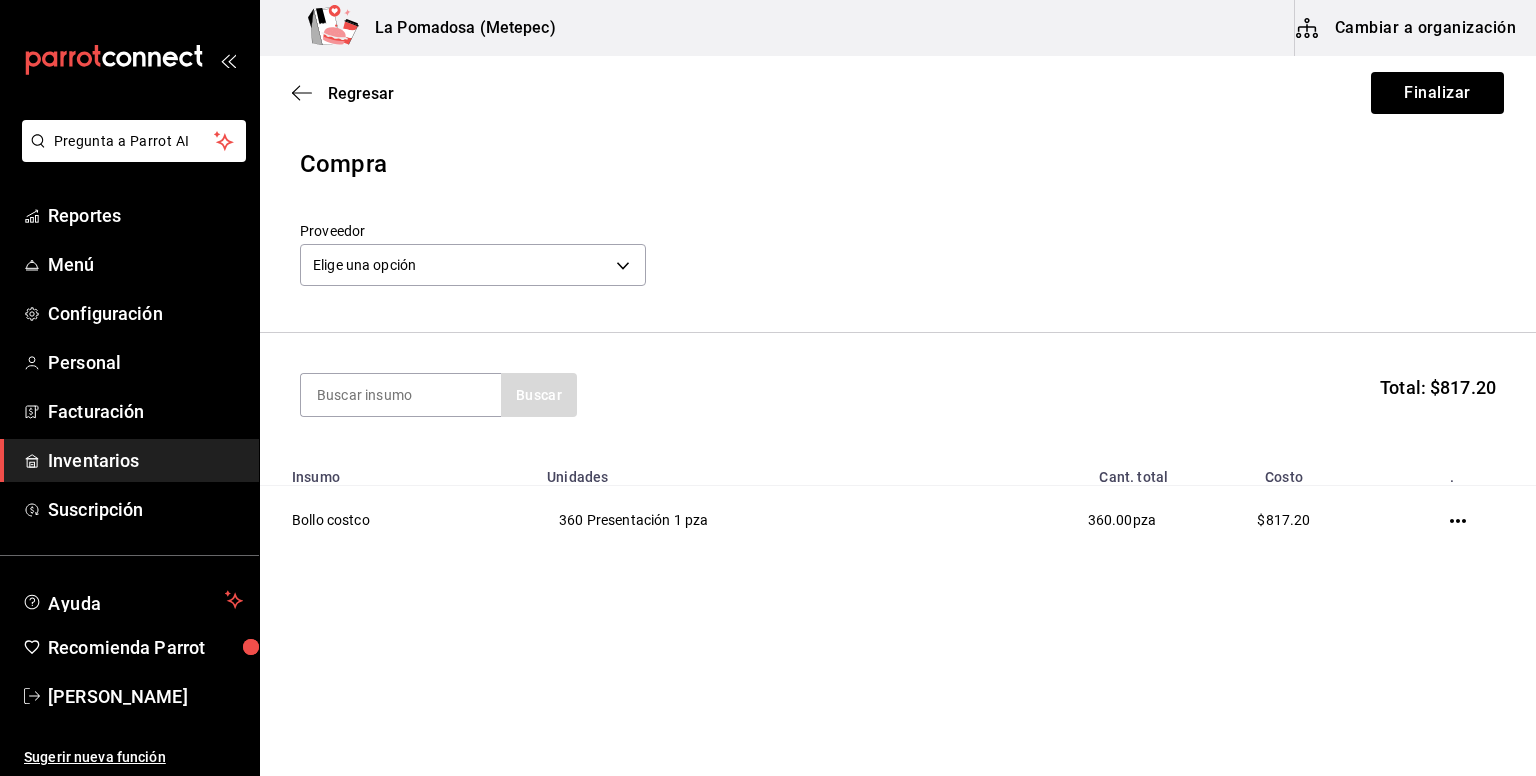 scroll, scrollTop: 0, scrollLeft: 0, axis: both 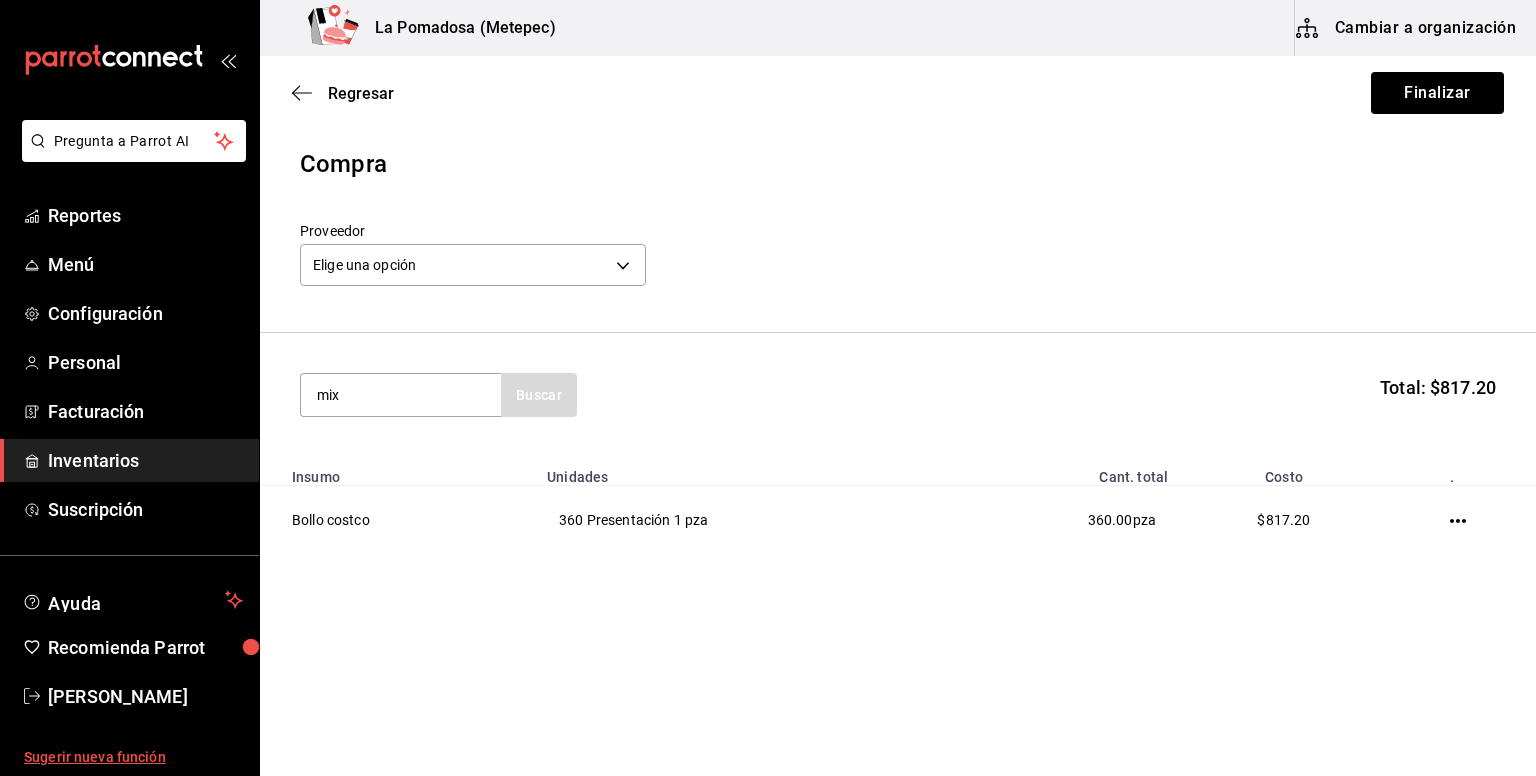 type on "mix" 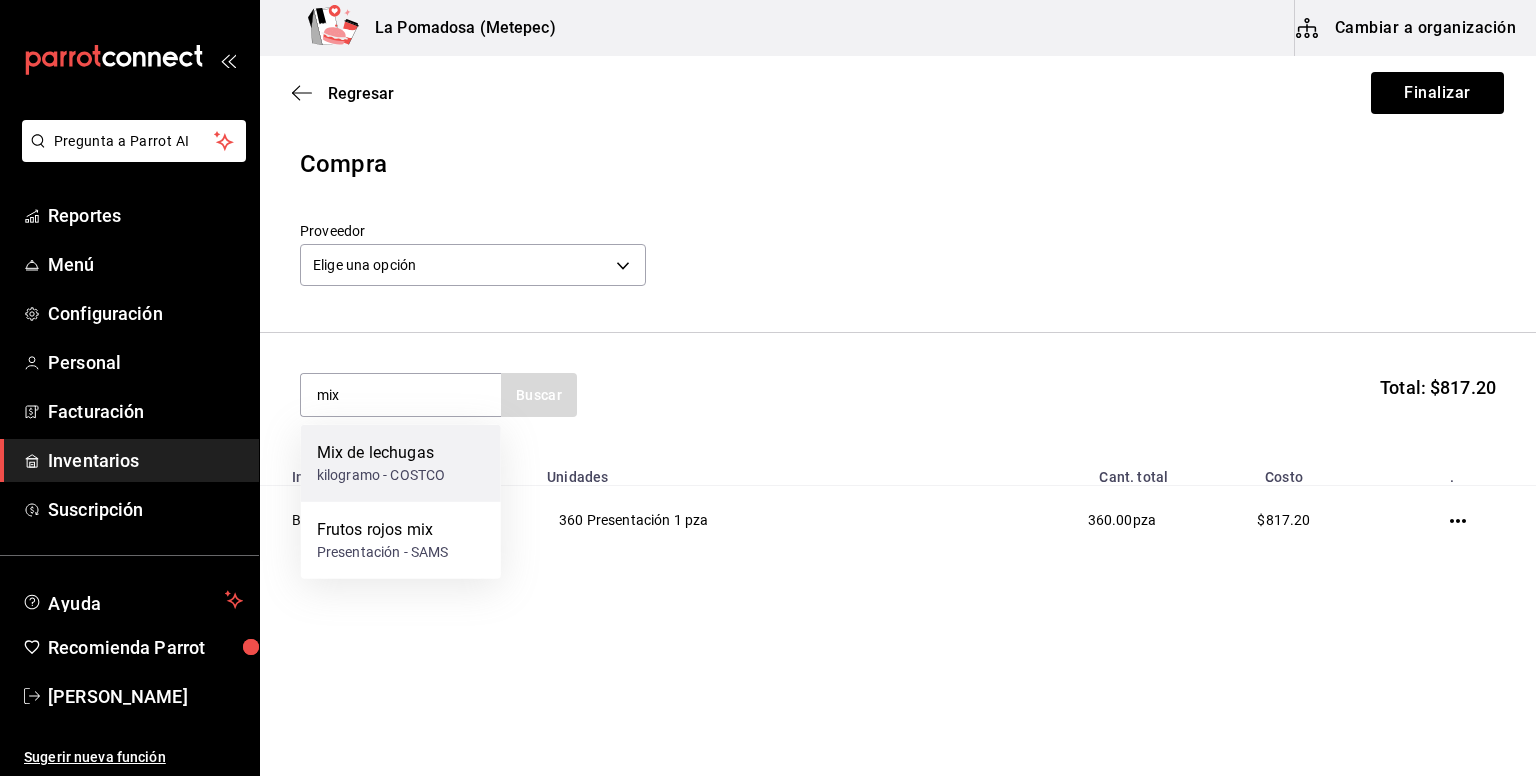 click on "kilogramo  - COSTCO" at bounding box center (381, 475) 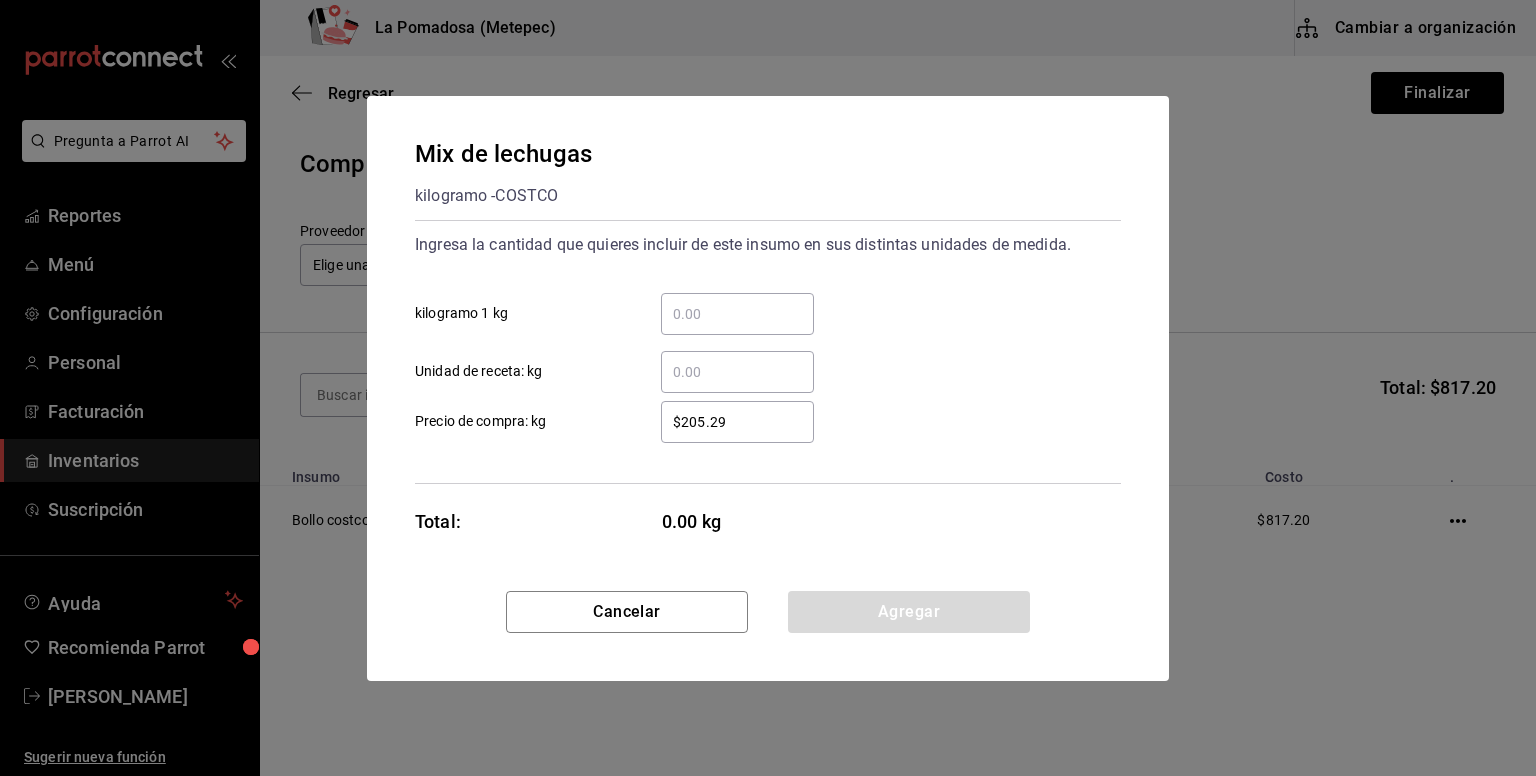 click on "​" at bounding box center [737, 314] 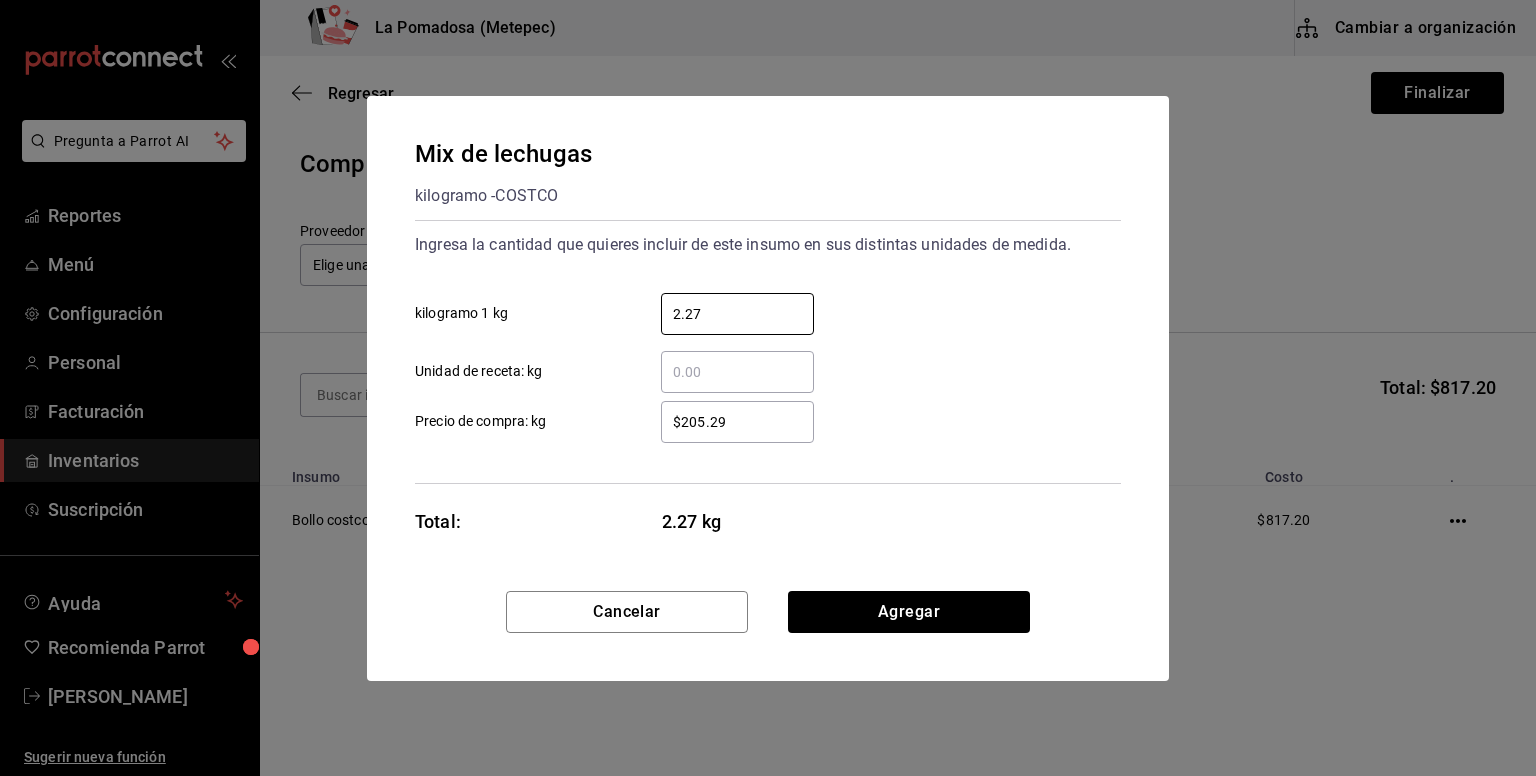 type on "2.27" 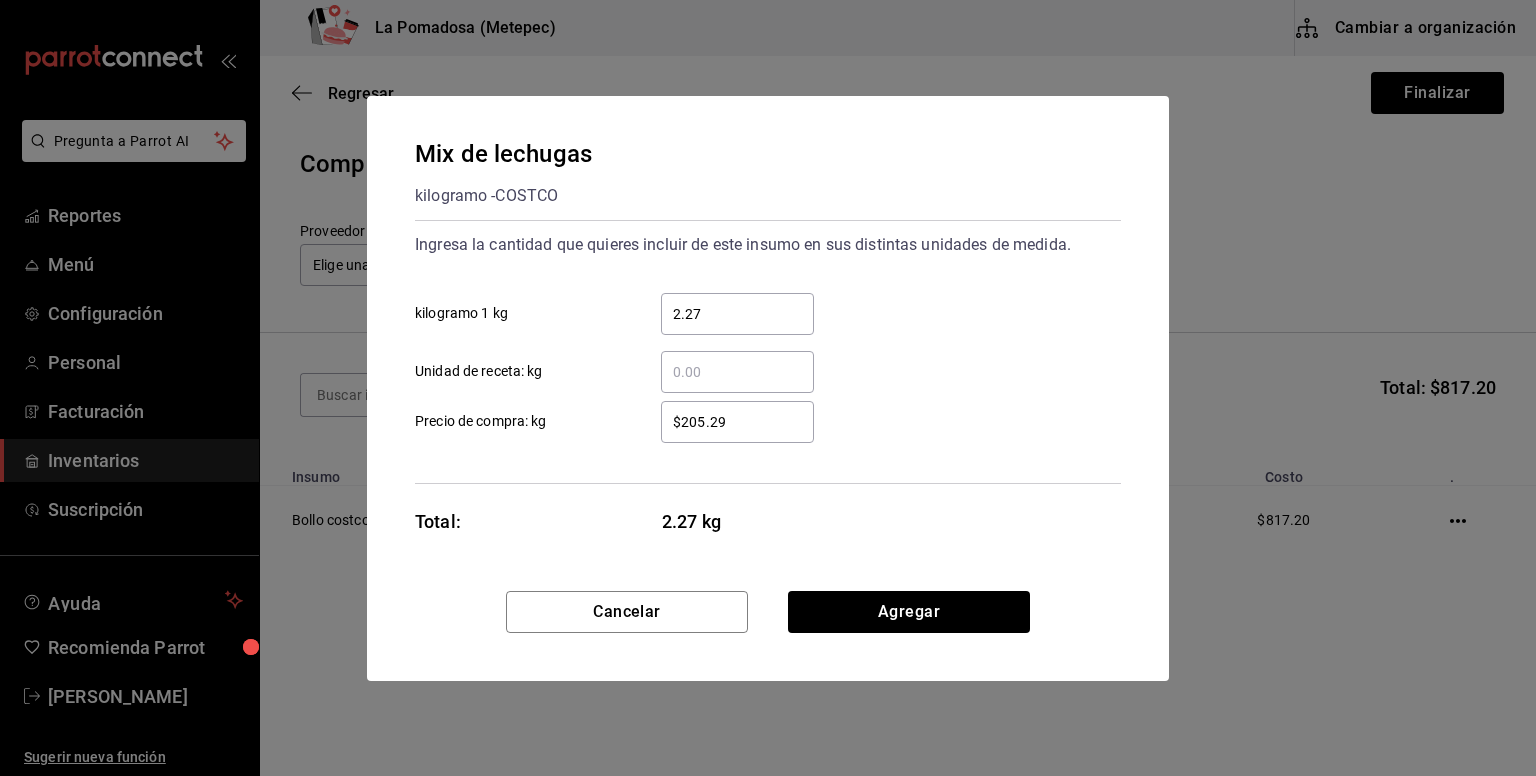click on "$205.29 ​" at bounding box center [737, 422] 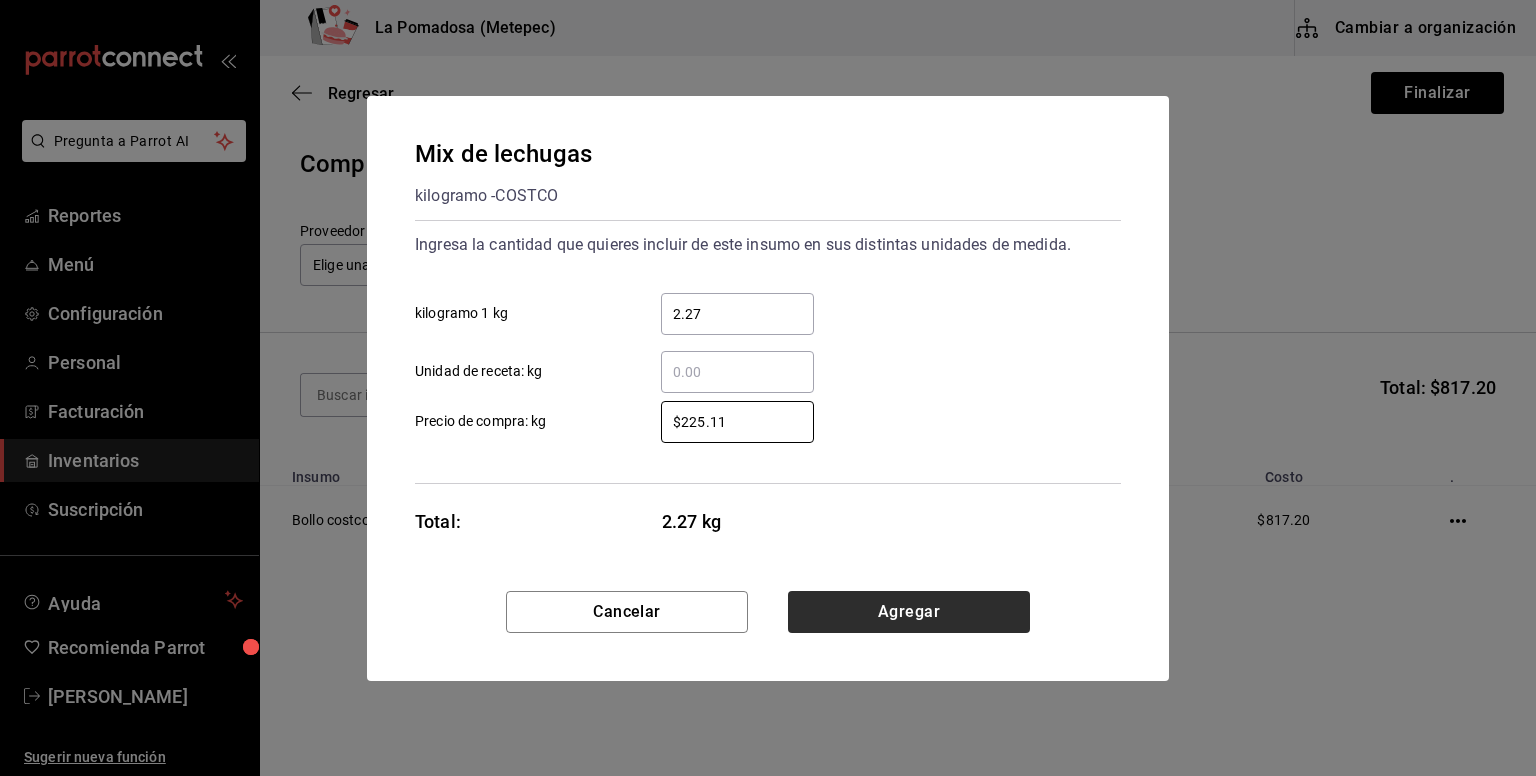 type on "$225.11" 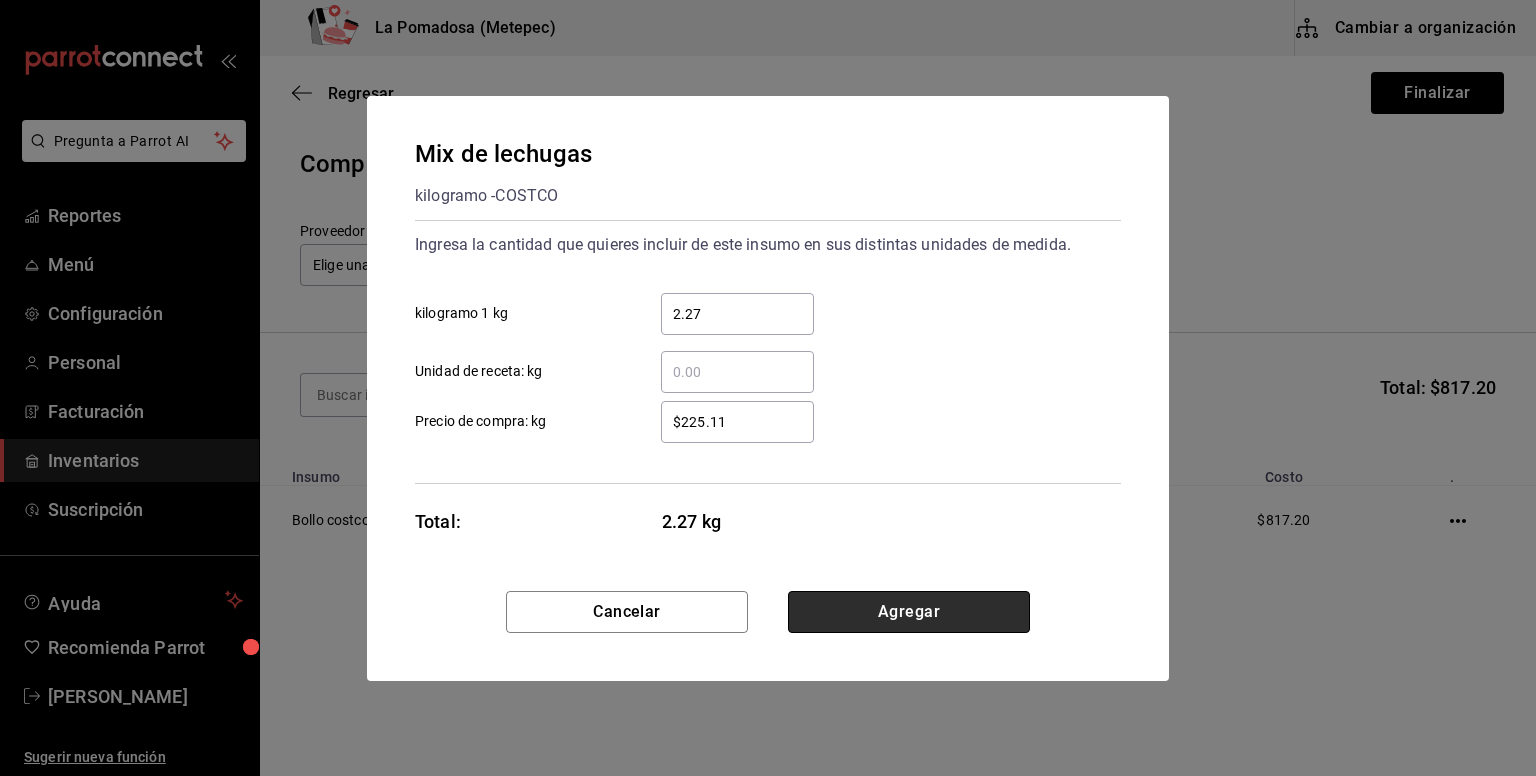 click on "Agregar" at bounding box center [909, 612] 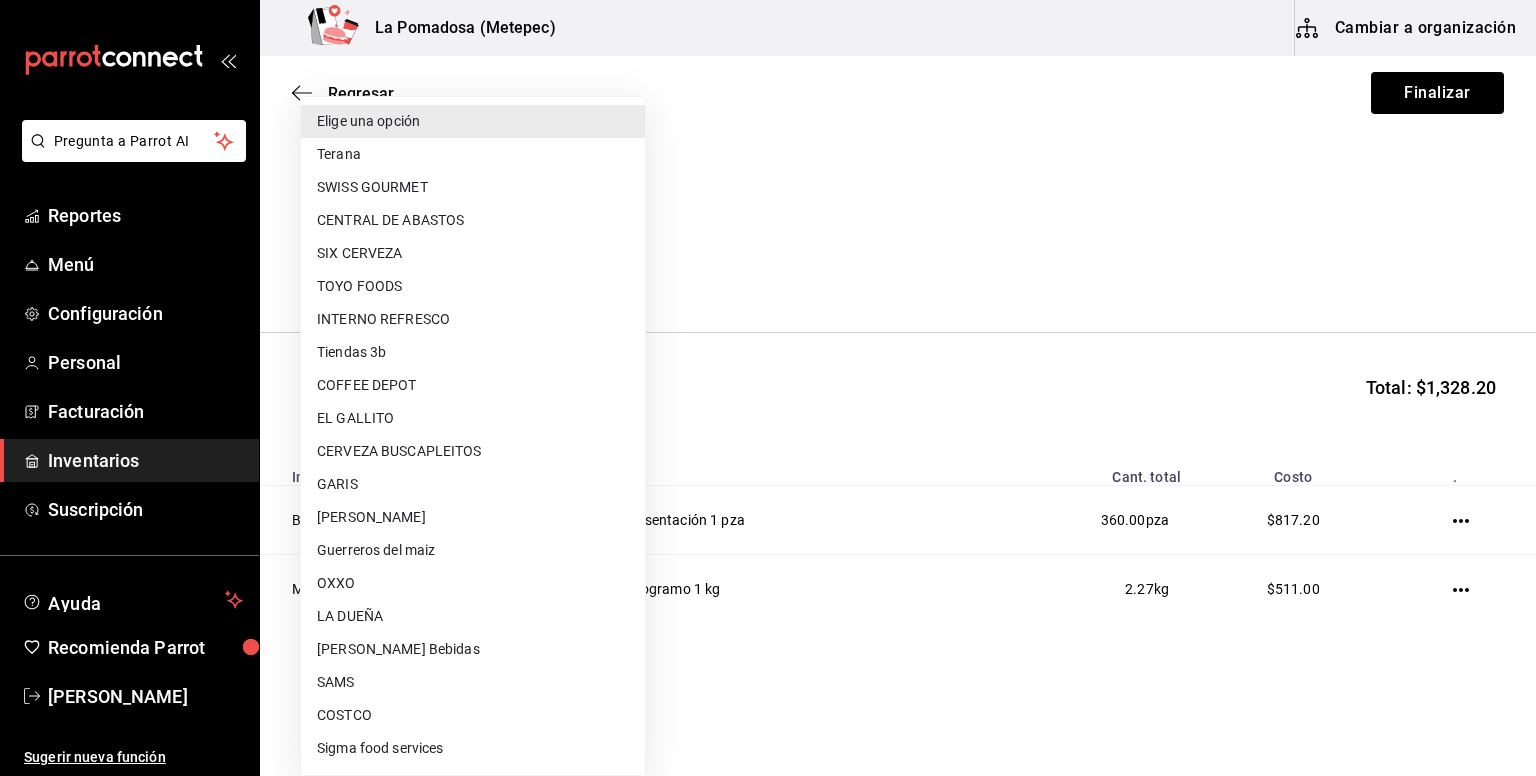 click on "Pregunta a Parrot AI Reportes   Menú   Configuración   Personal   Facturación   Inventarios   Suscripción   Ayuda Recomienda Parrot   [PERSON_NAME]   Sugerir nueva función   La Pomadosa (Metepec) Cambiar a organización Regresar Finalizar Compra Proveedor Elige una opción default Buscar Total: $1,328.20 Insumo Unidades Cant. total Costo  .  Bollo costco 360 Presentación 1 pza 360.00  pza $817.20 Mix de lechugas  2.27 kilogramo  1 kg 2.27  kg $511.00 GANA 1 MES GRATIS EN TU SUSCRIPCIÓN AQUÍ ¿Recuerdas cómo empezó tu restaurante?
[DATE] puedes ayudar a un colega a tener el mismo cambio que tú viviste.
Recomienda Parrot directamente desde tu Portal Administrador.
Es fácil y rápido.
🎁 Por cada restaurante que se una, ganas 1 mes gratis. Ver video tutorial Ir a video Pregunta a Parrot AI Reportes   Menú   Configuración   Personal   Facturación   Inventarios   Suscripción   Ayuda Recomienda Parrot   [PERSON_NAME]   Sugerir nueva función   Editar Eliminar Terana" at bounding box center (768, 331) 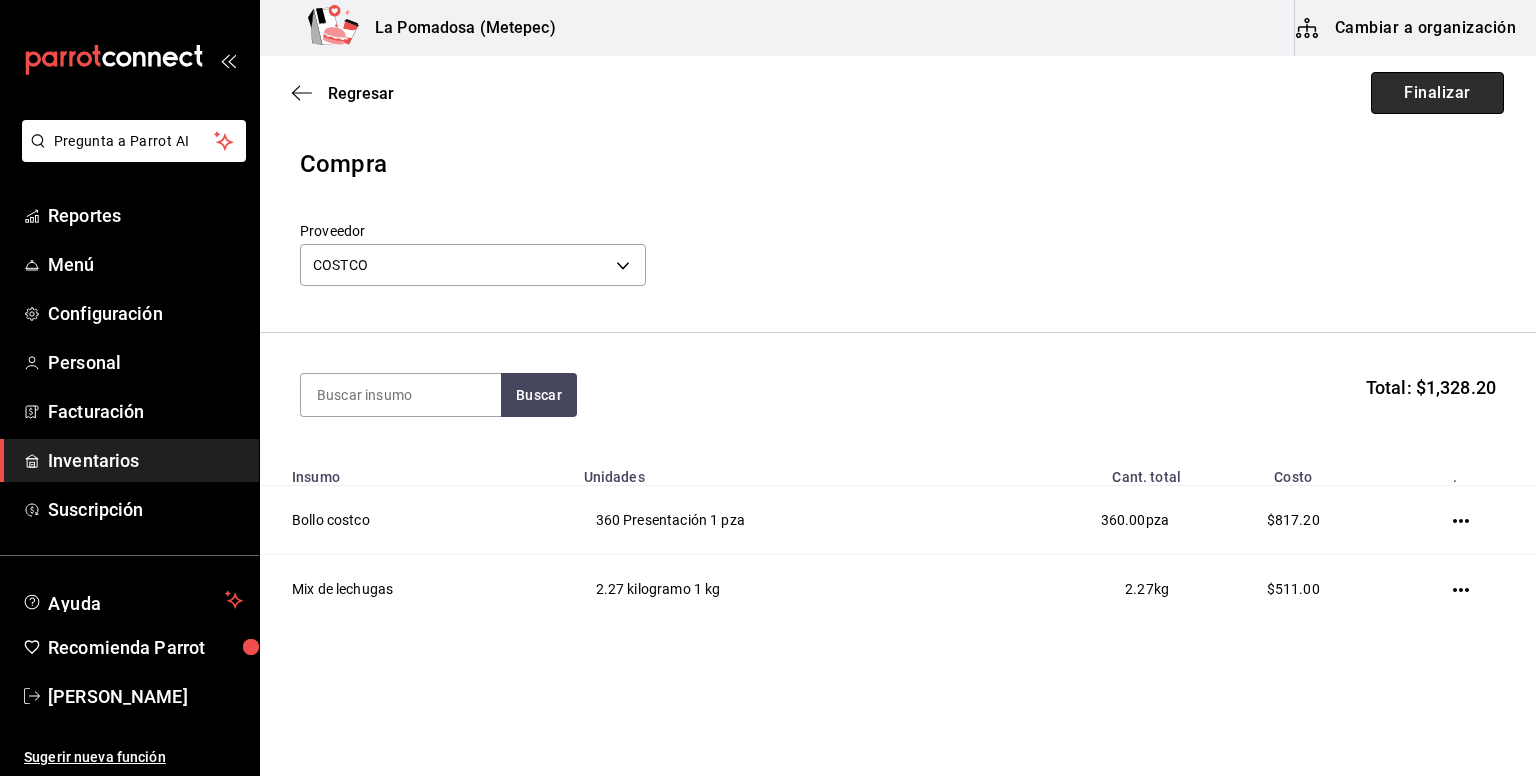 click on "Finalizar" at bounding box center [1437, 93] 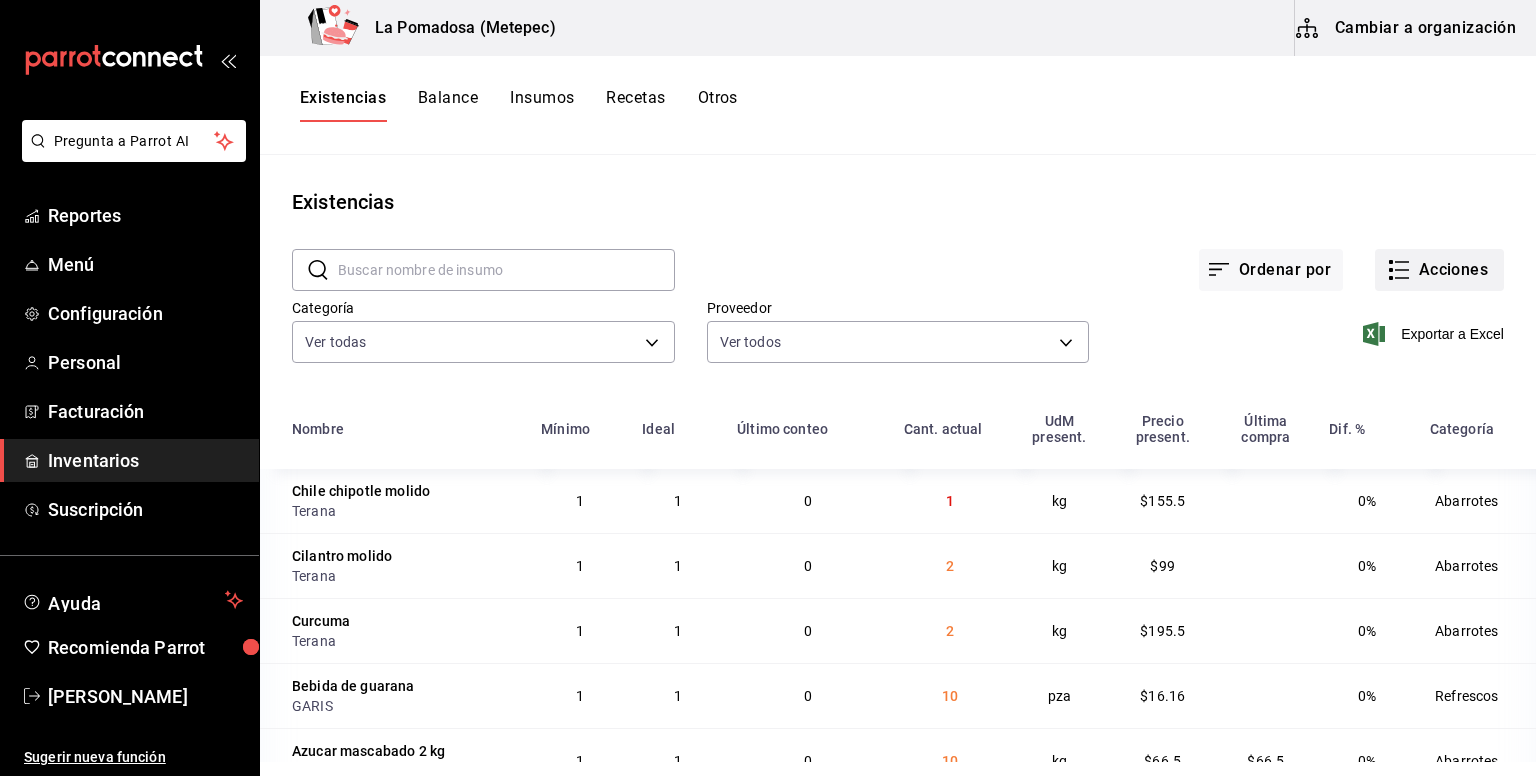 click on "Acciones" at bounding box center (1439, 270) 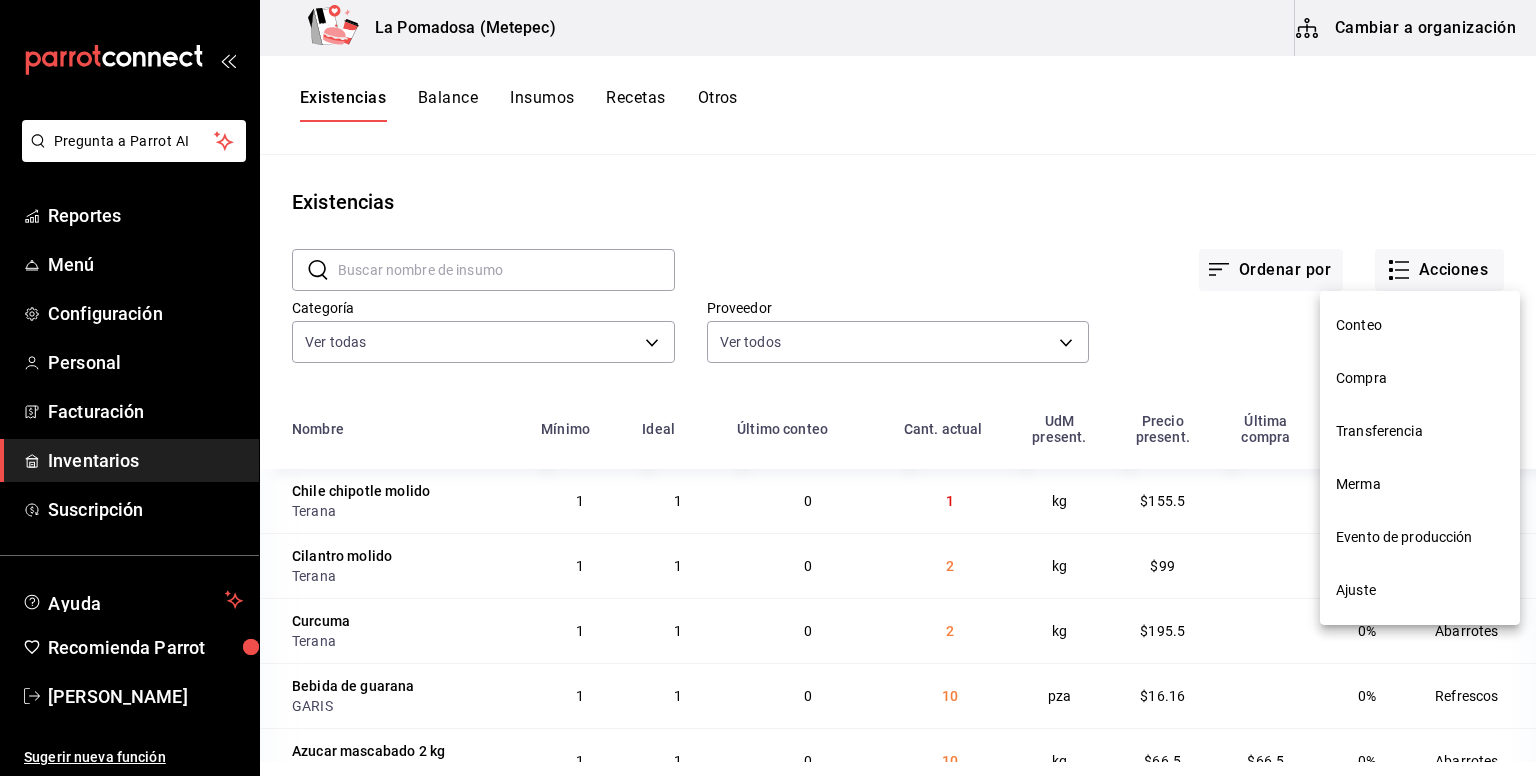 click on "Compra" at bounding box center (1420, 378) 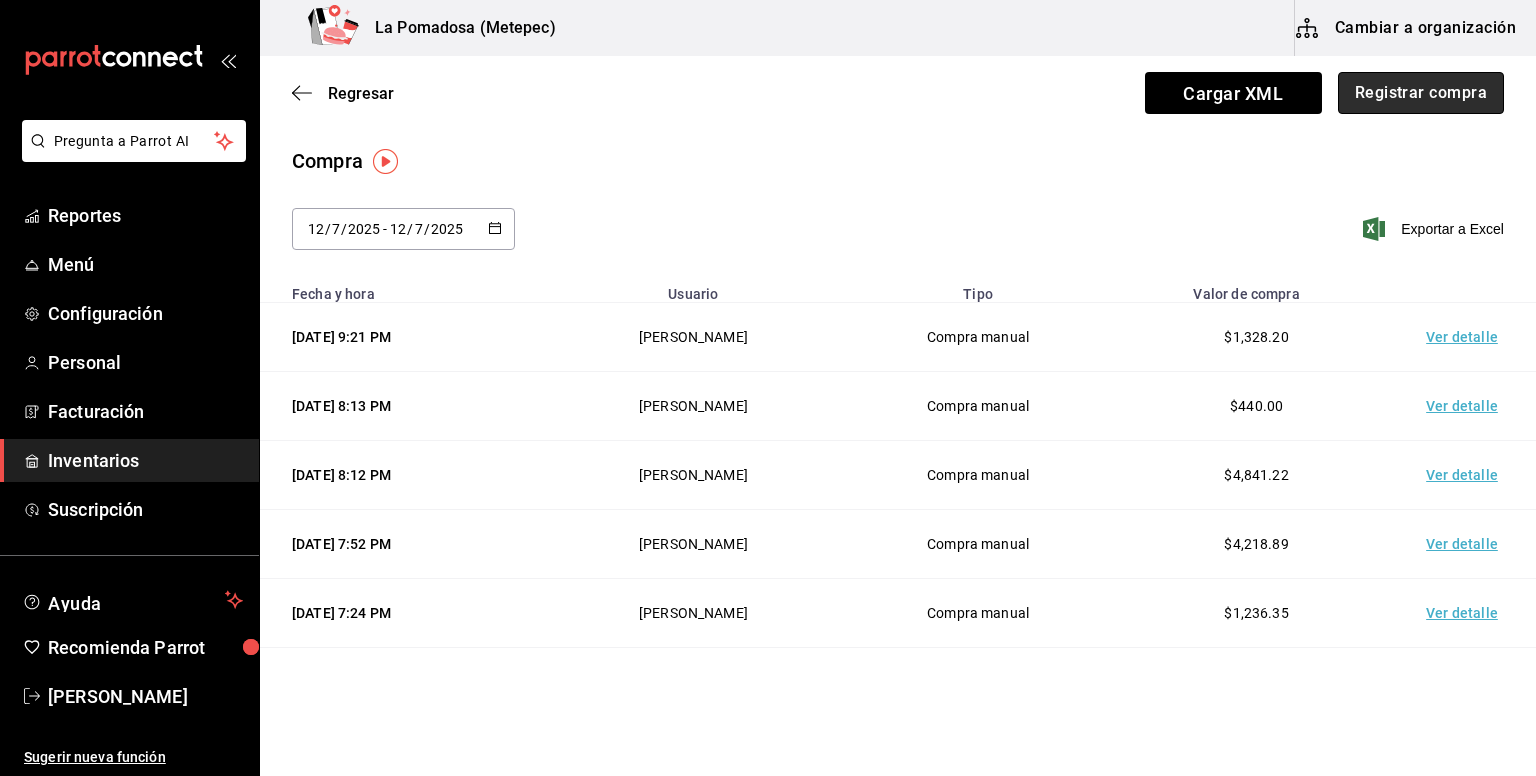click on "Registrar compra" at bounding box center [1421, 93] 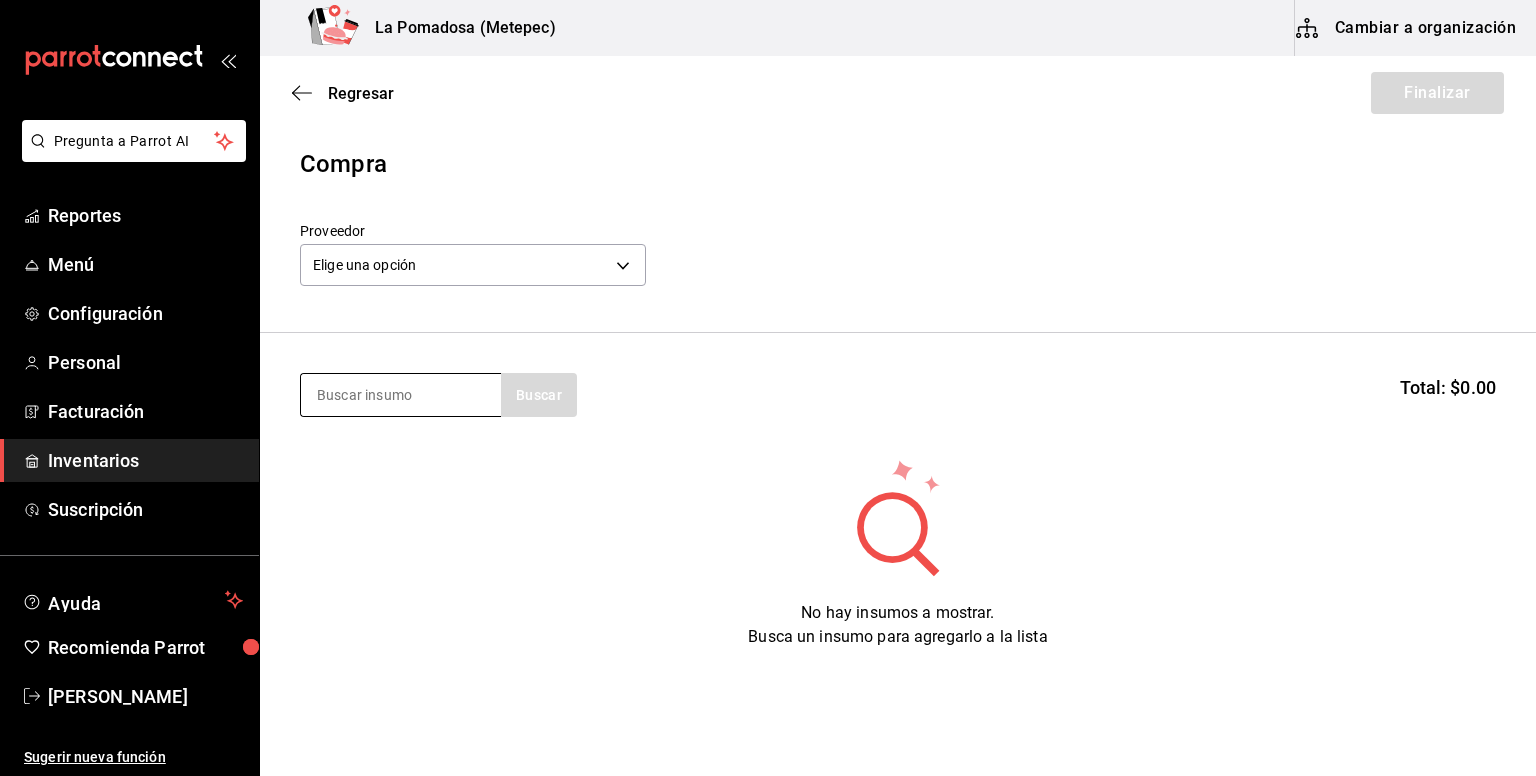 click at bounding box center (401, 395) 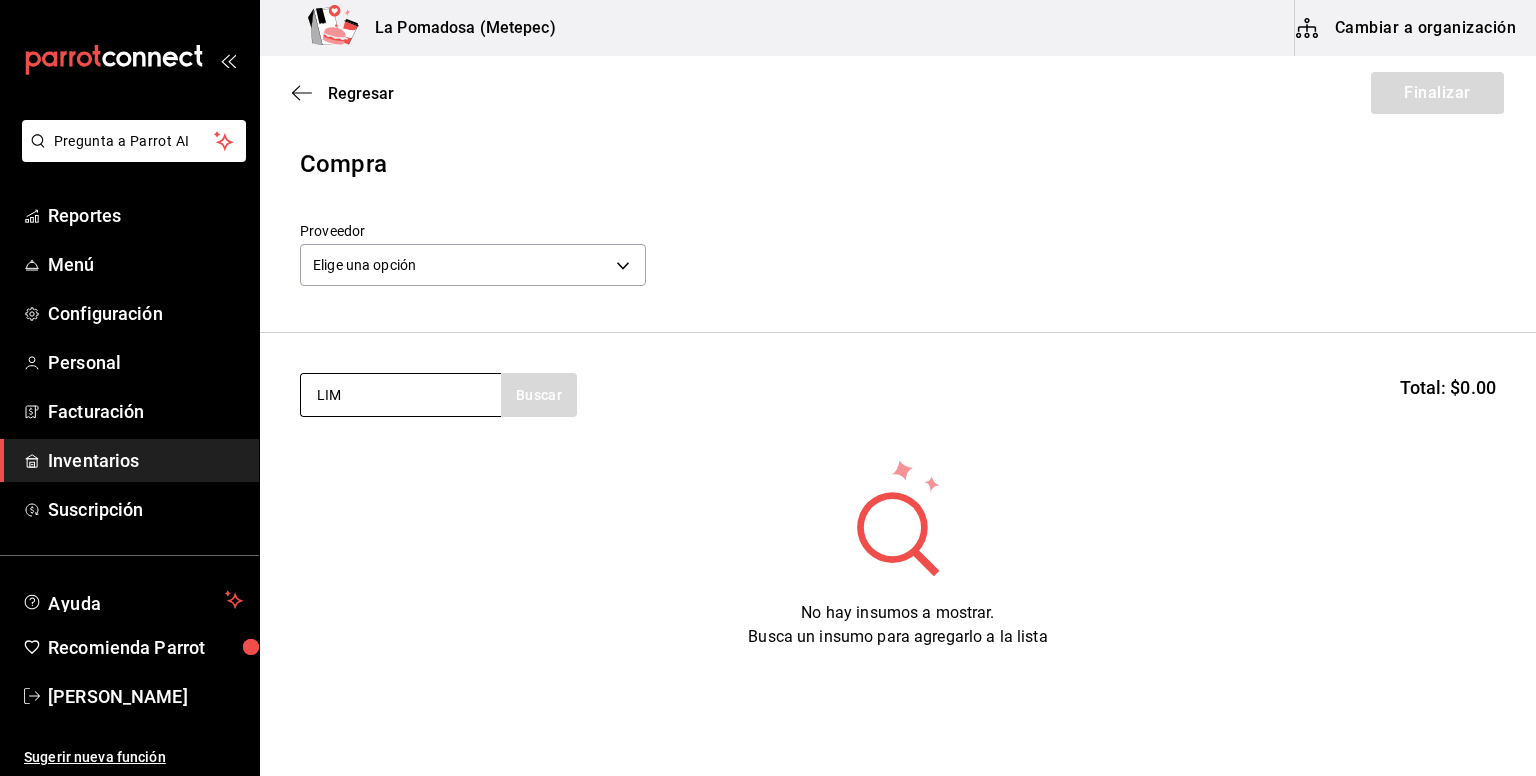 type on "LIM" 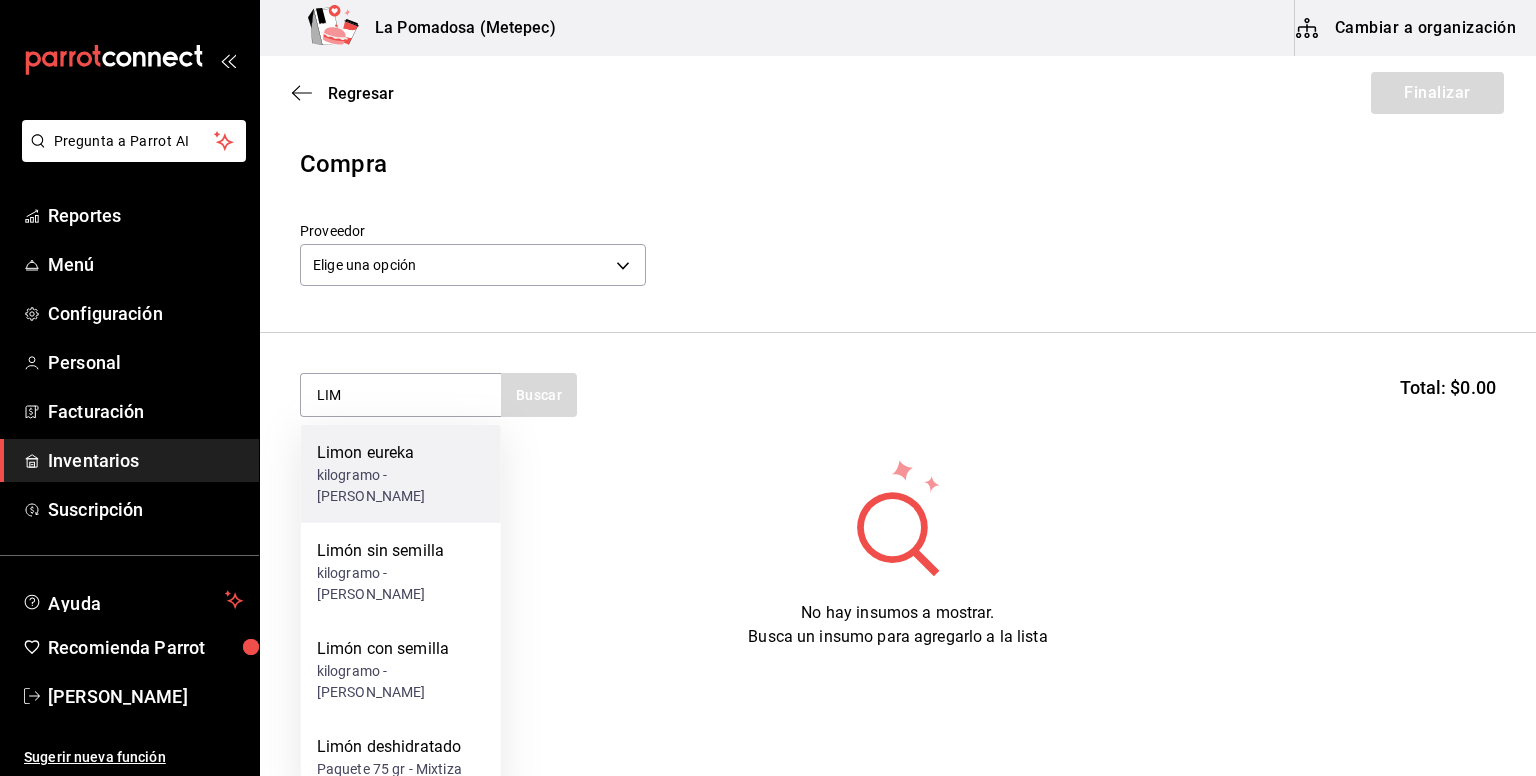 scroll, scrollTop: 49, scrollLeft: 0, axis: vertical 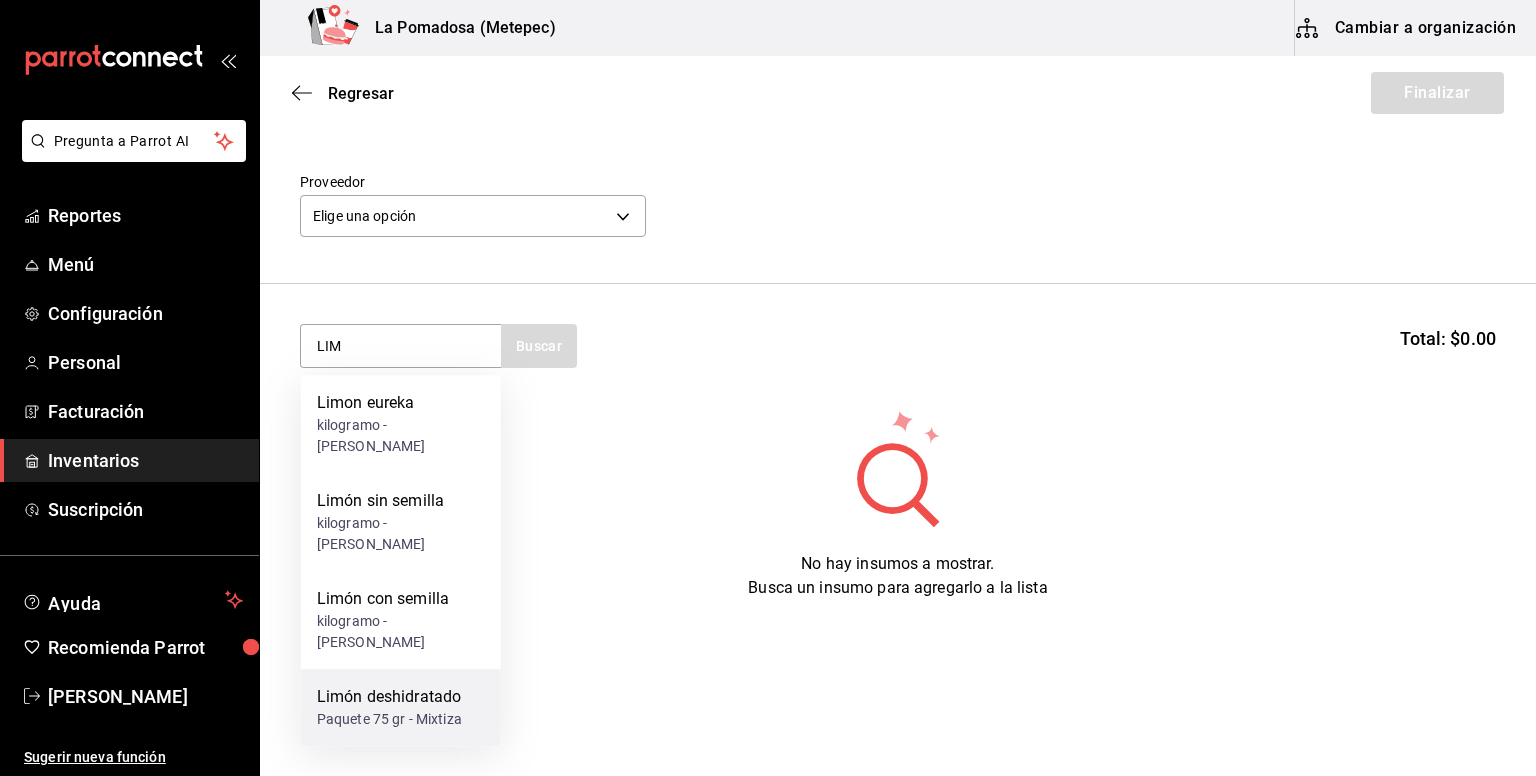 click on "Paquete 75 gr - Mixtiza" at bounding box center (389, 719) 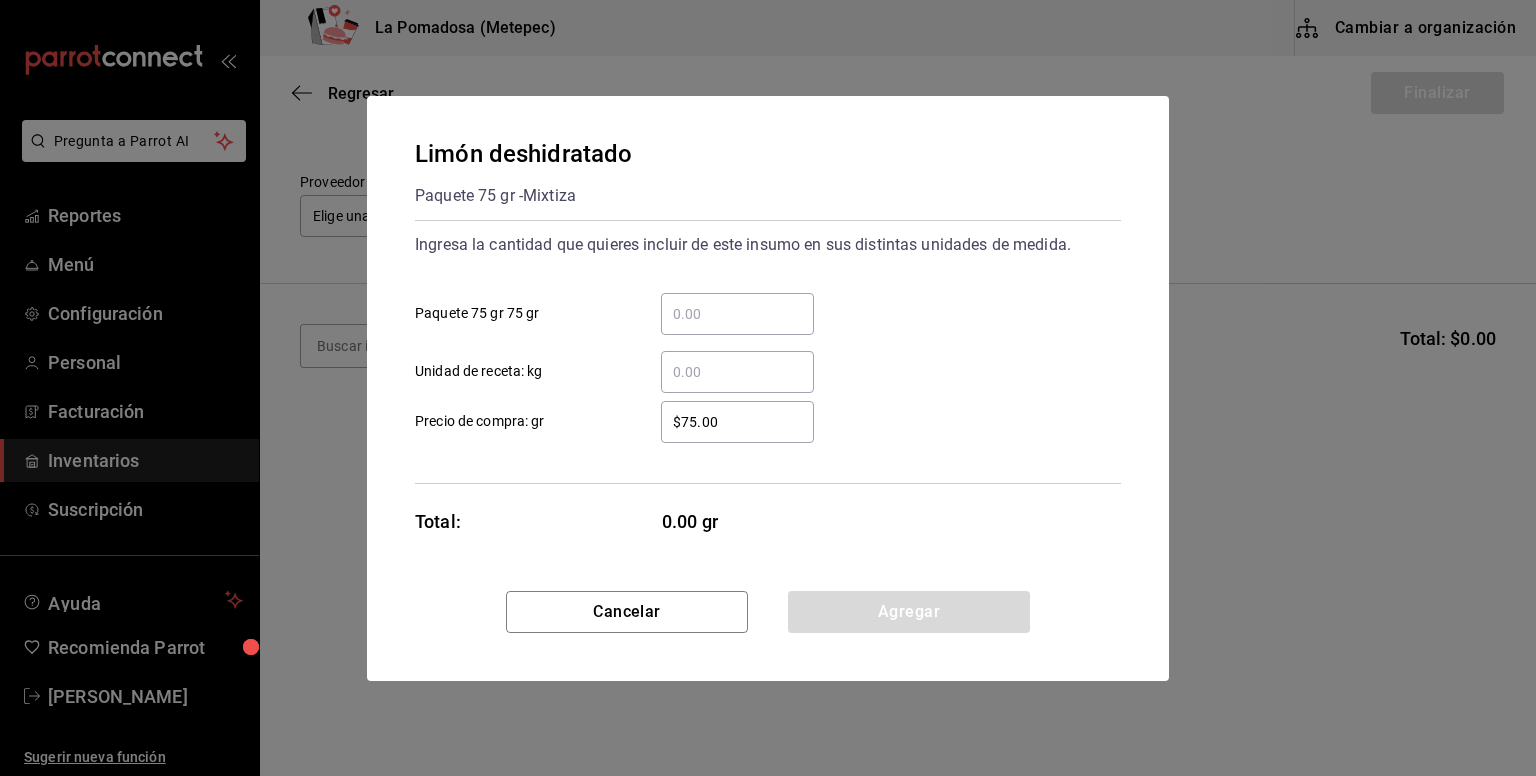 click on "​ Paquete 75 gr 75 gr" at bounding box center (737, 314) 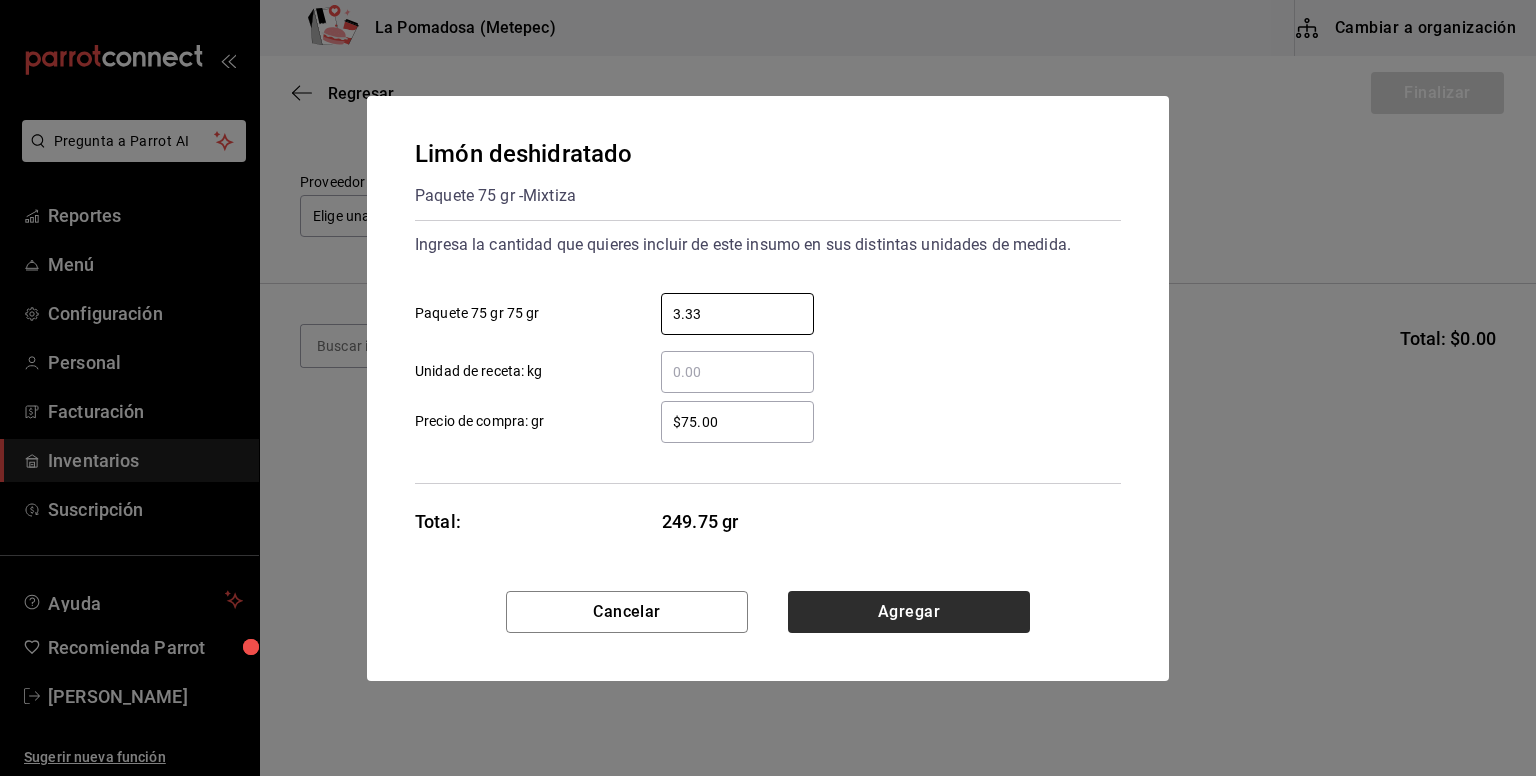 type on "3.33" 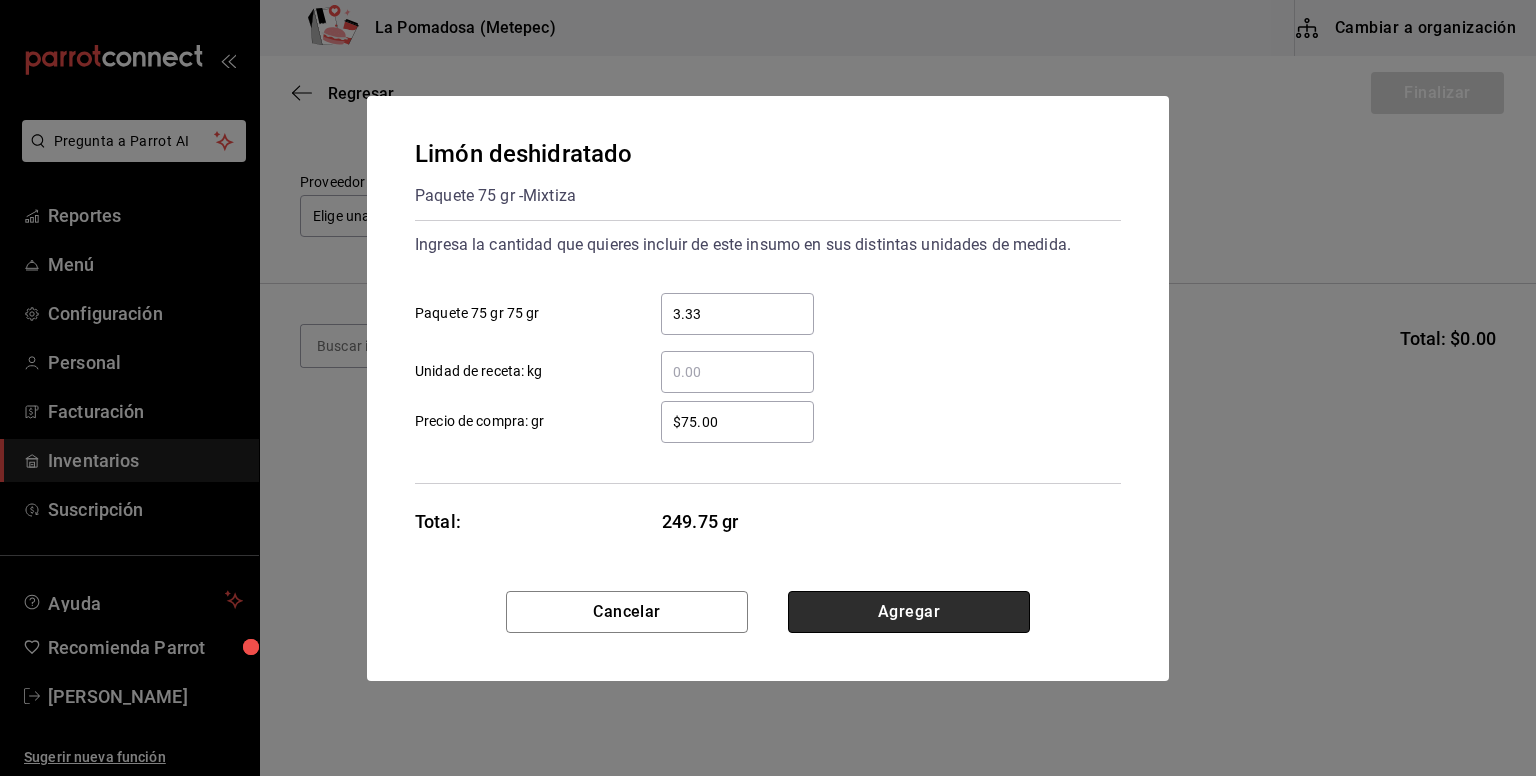 click on "Agregar" at bounding box center (909, 612) 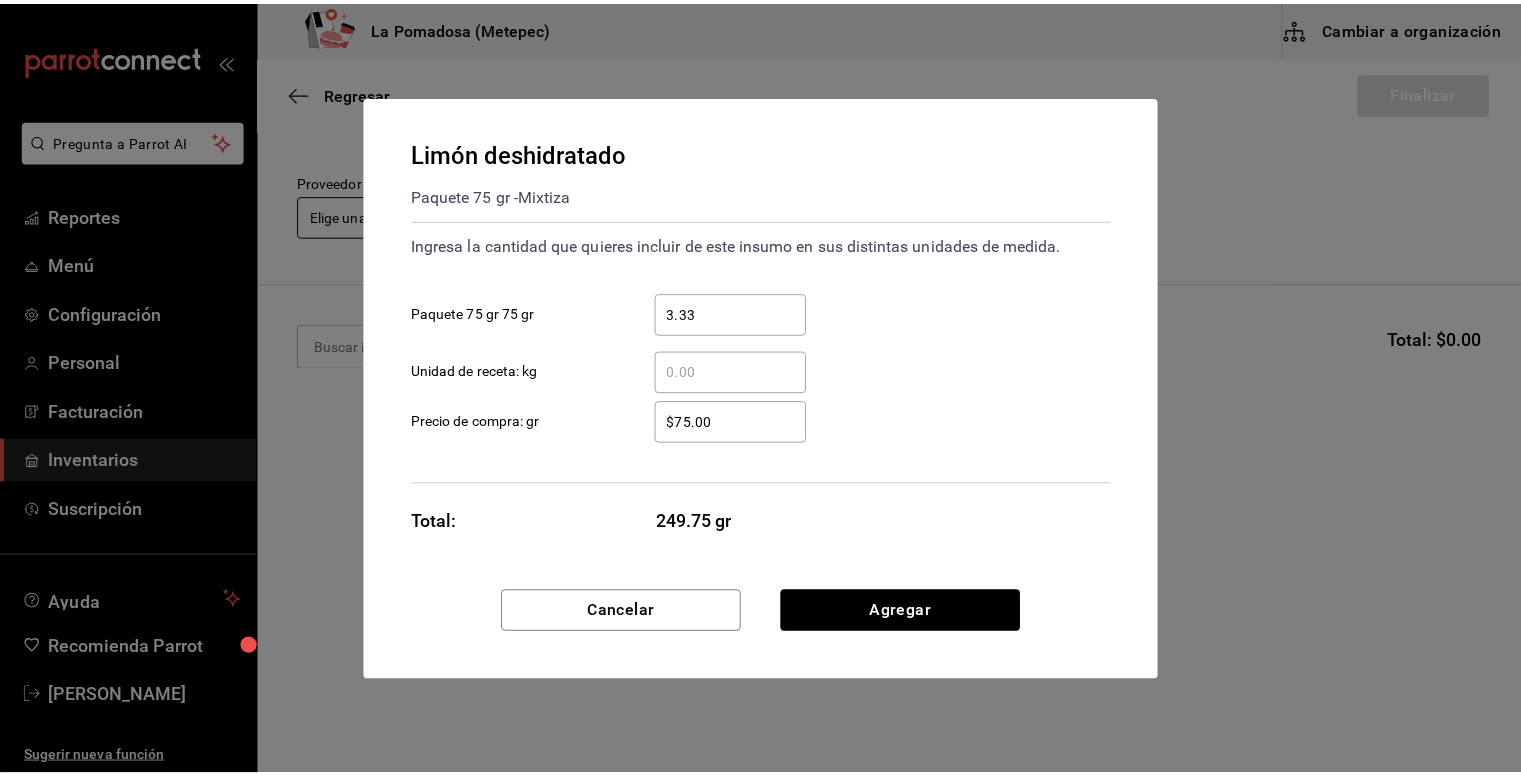 scroll, scrollTop: 0, scrollLeft: 0, axis: both 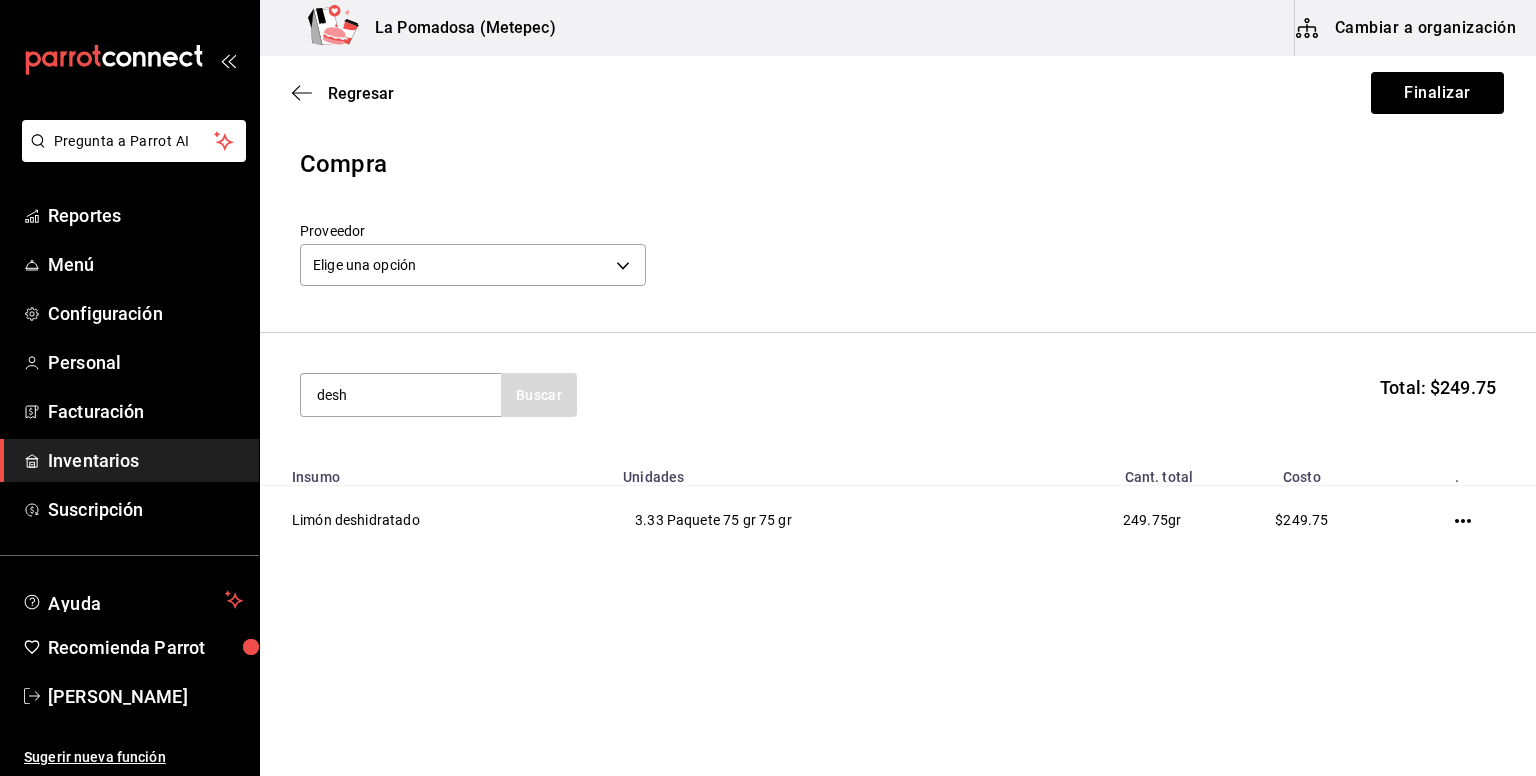 type on "desh" 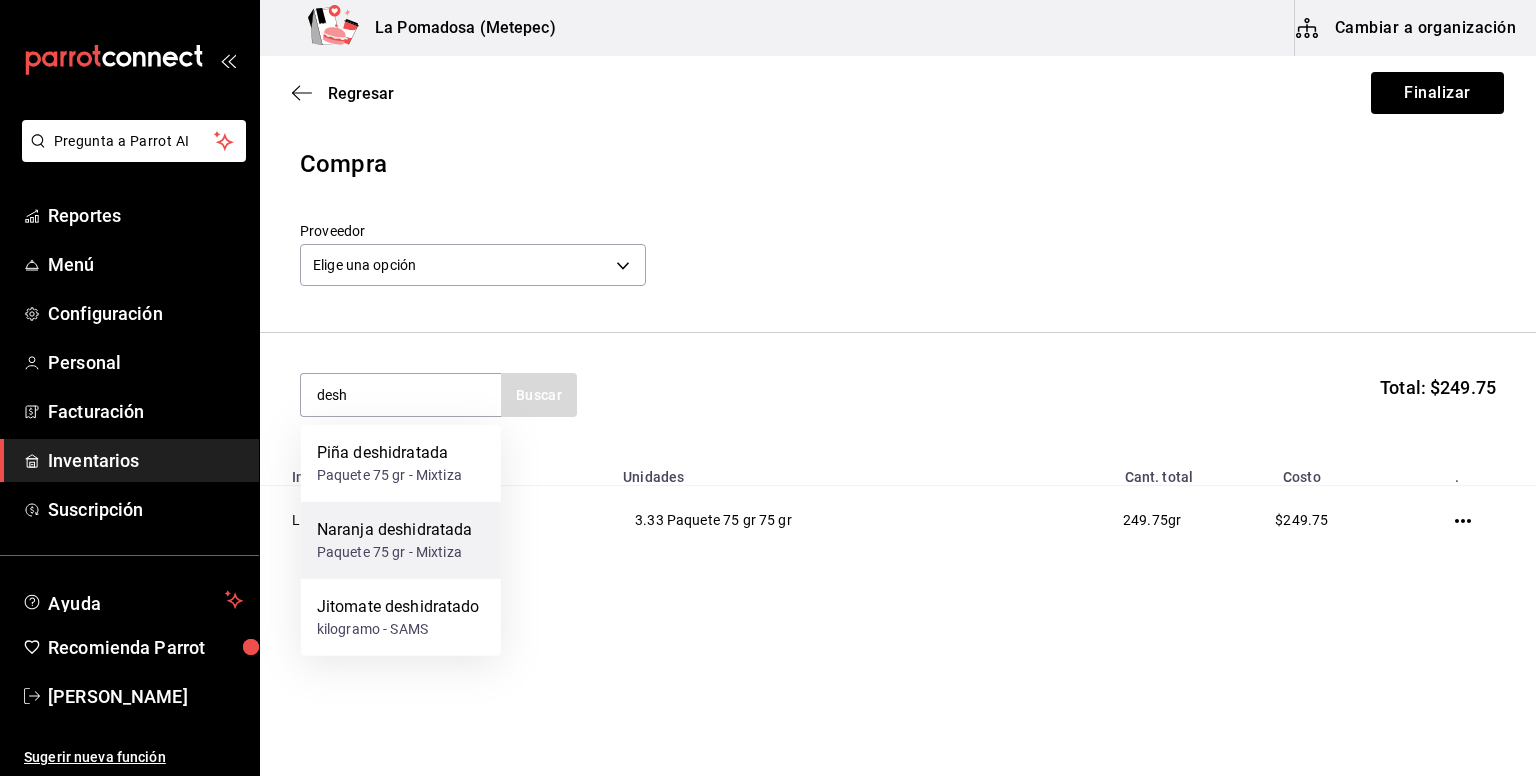 click on "Naranja deshidratada Paquete 75 gr - Mixtiza" at bounding box center [401, 540] 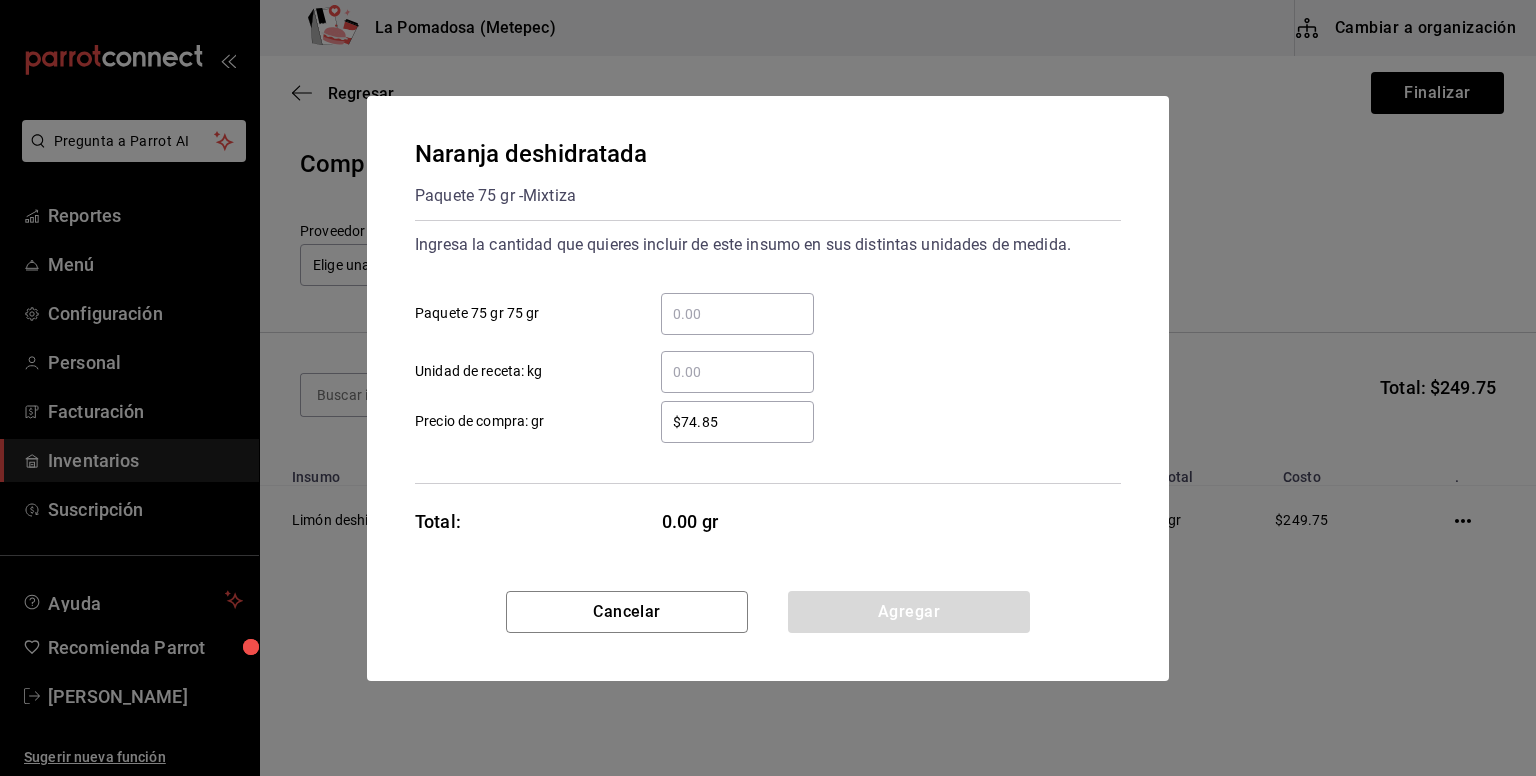 click on "​ Paquete 75 gr 75 gr" at bounding box center (737, 314) 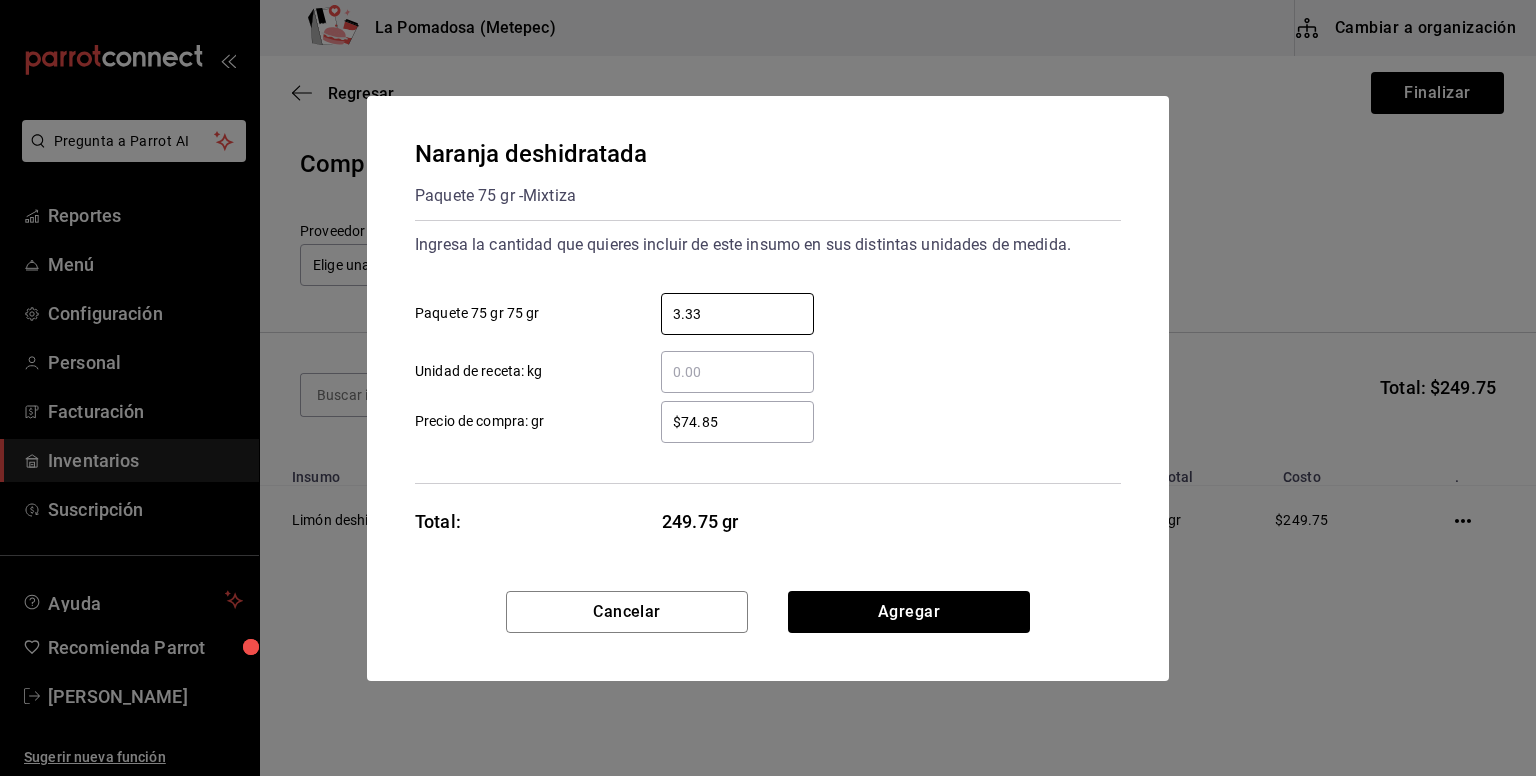 type on "3.33" 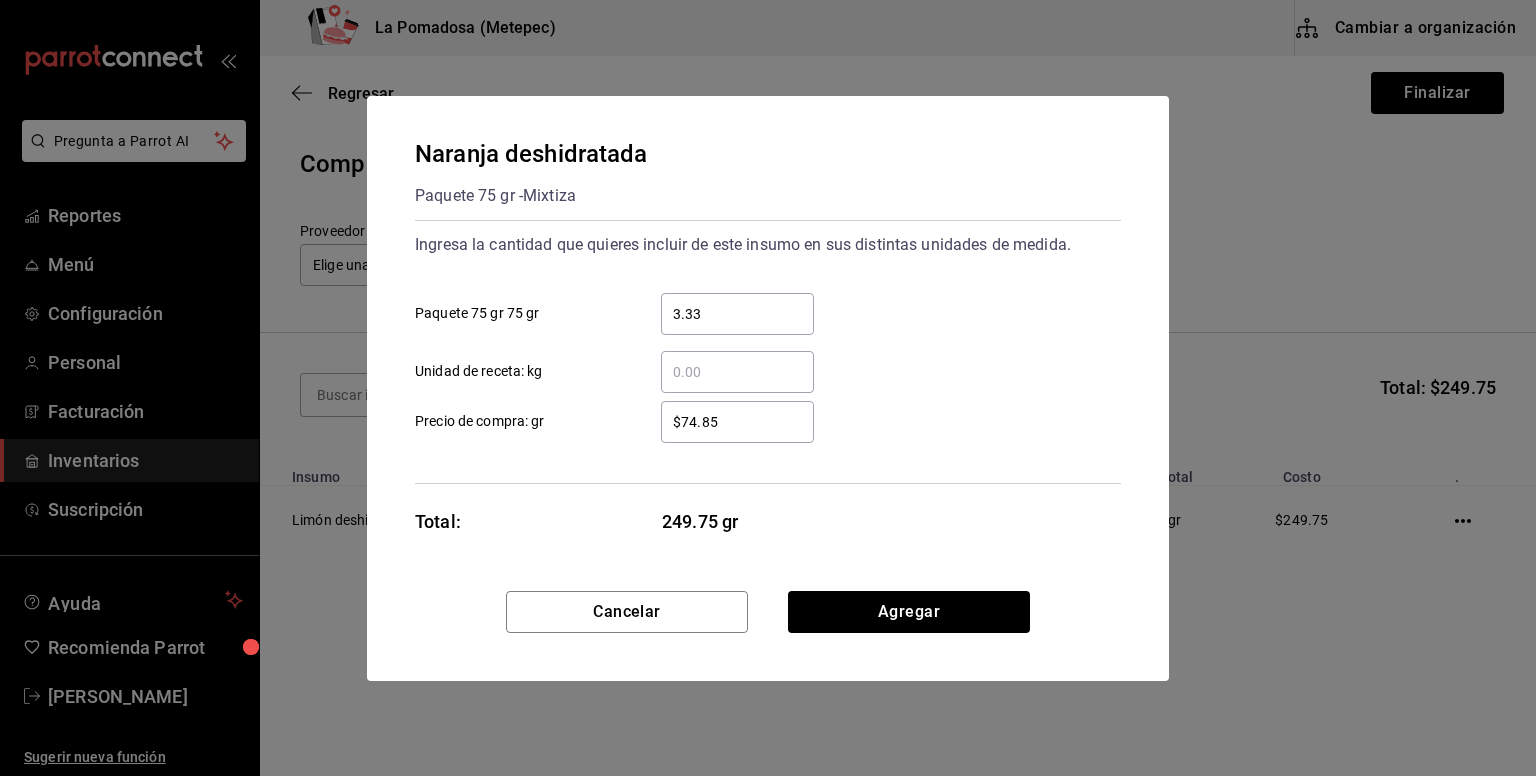 click on "$74.85" at bounding box center [737, 422] 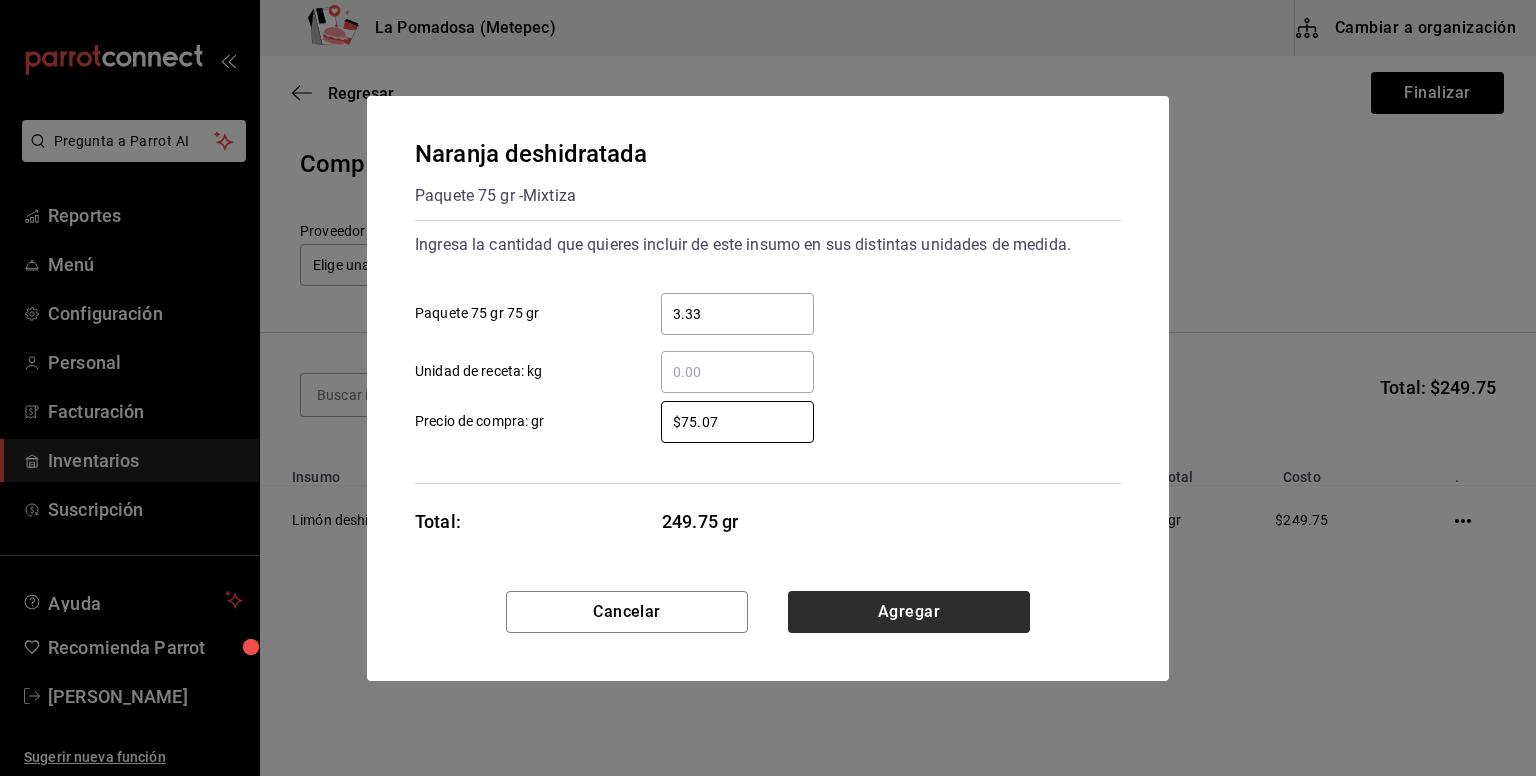 type on "$75.07" 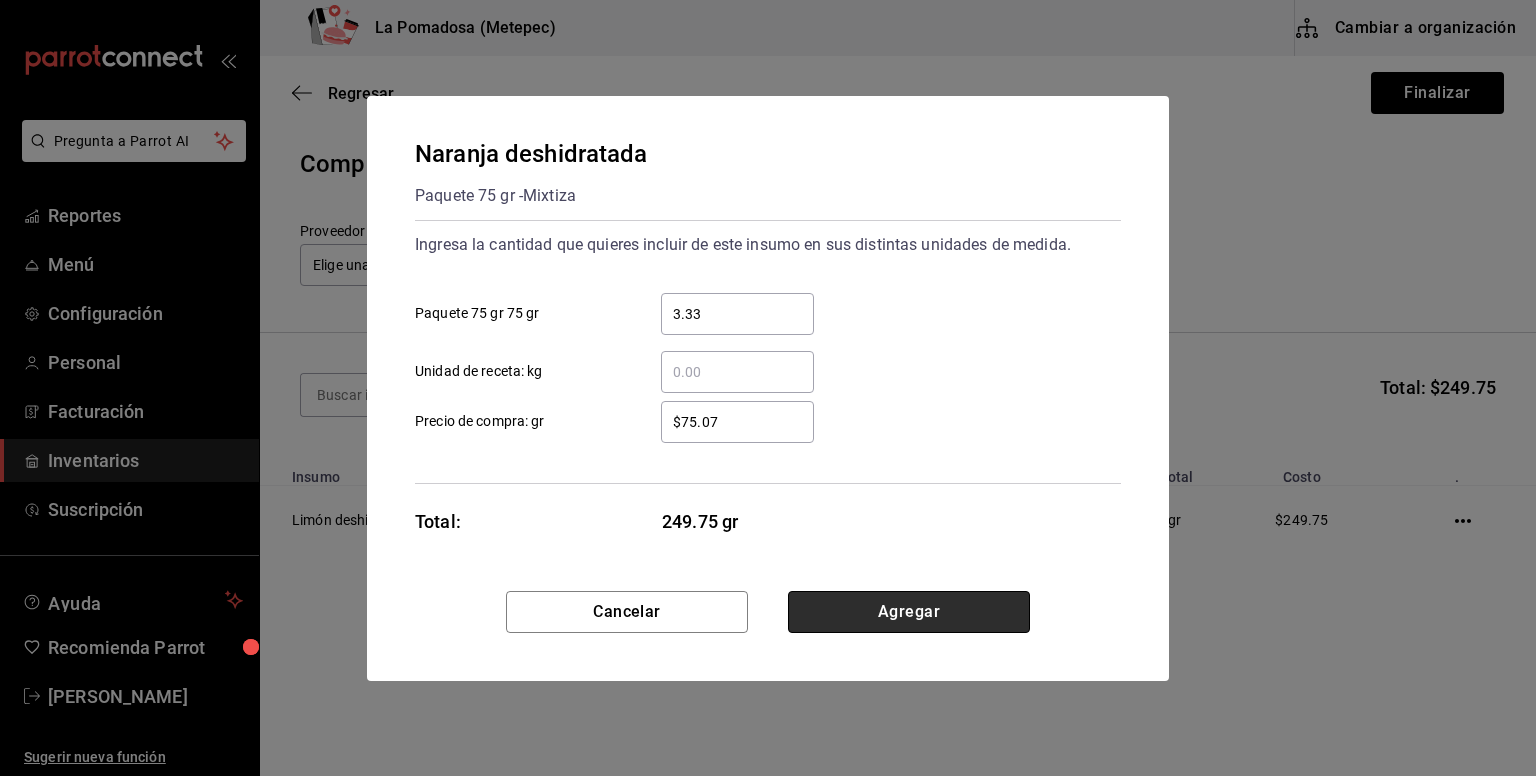 click on "Agregar" at bounding box center (909, 612) 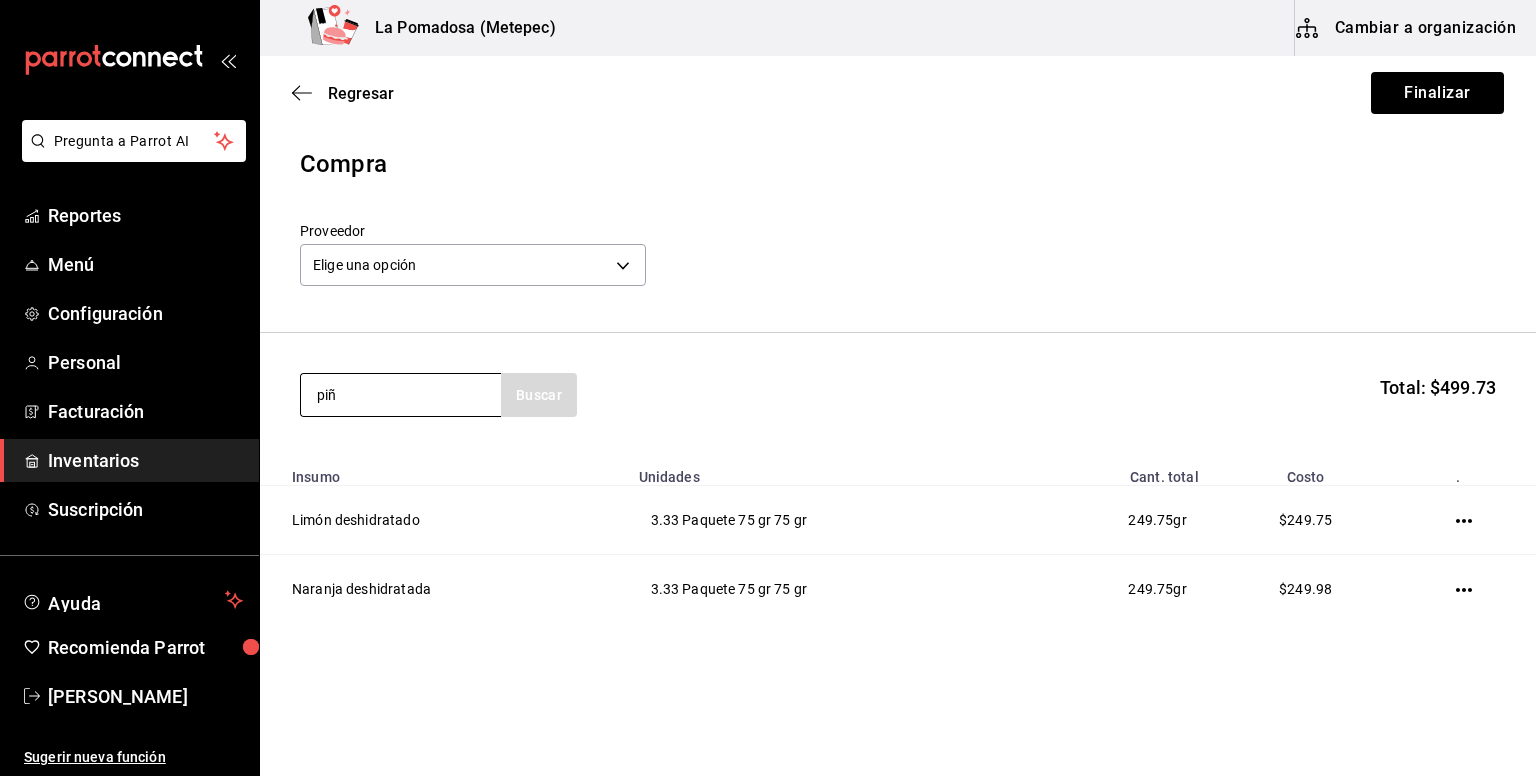 type on "piñ" 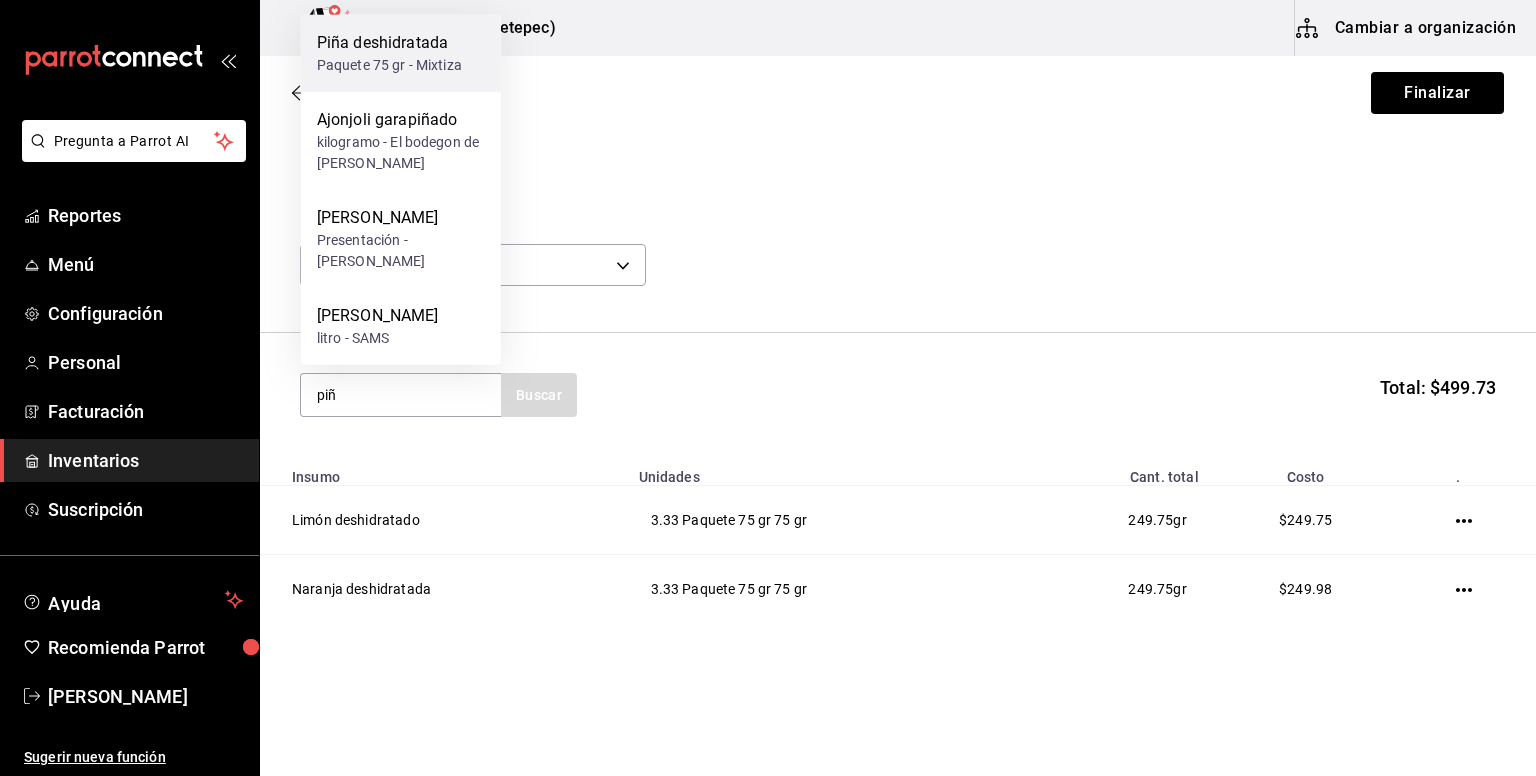 click on "Piña deshidratada" at bounding box center (389, 43) 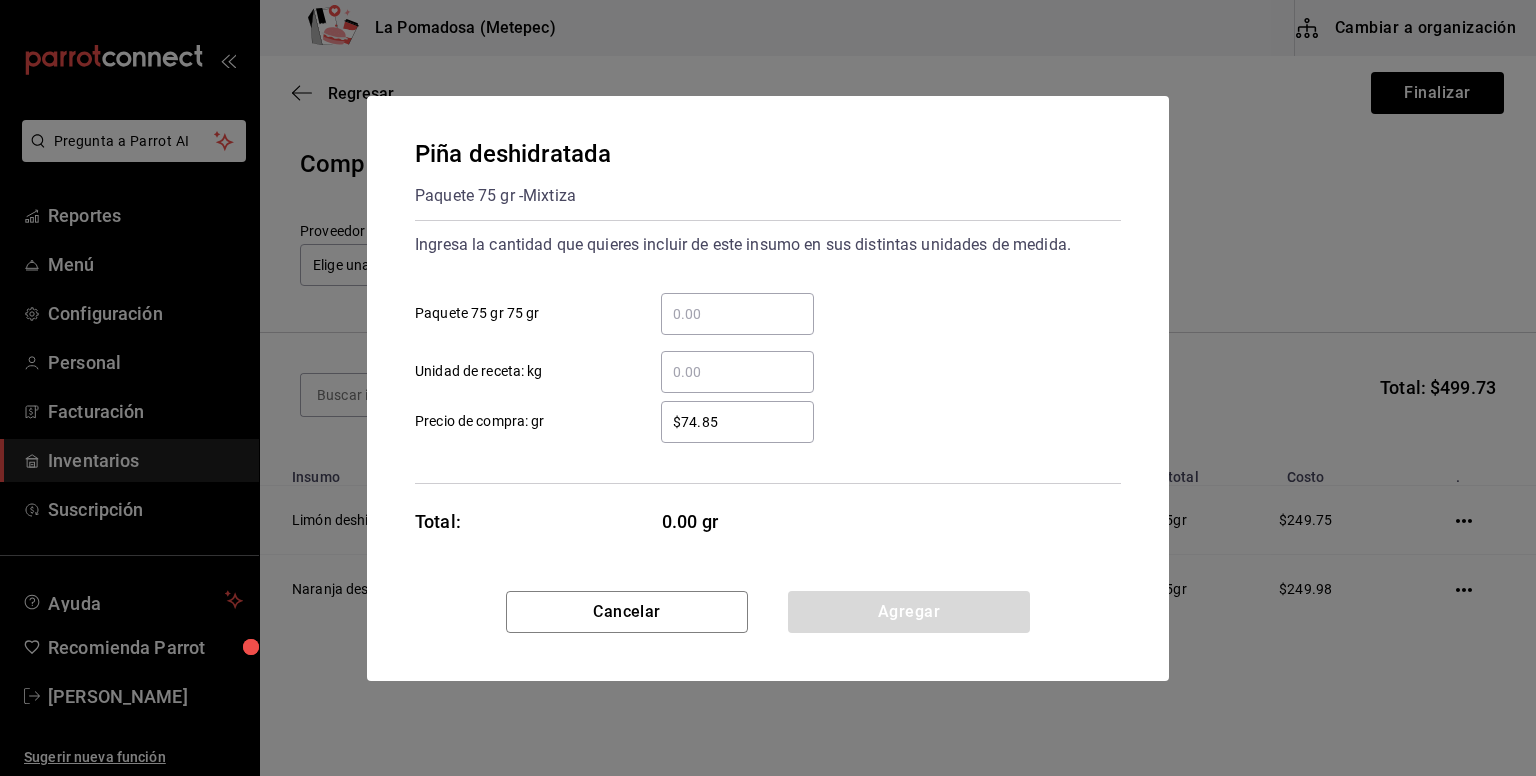 click on "​ Paquete 75 gr 75 gr" at bounding box center (737, 314) 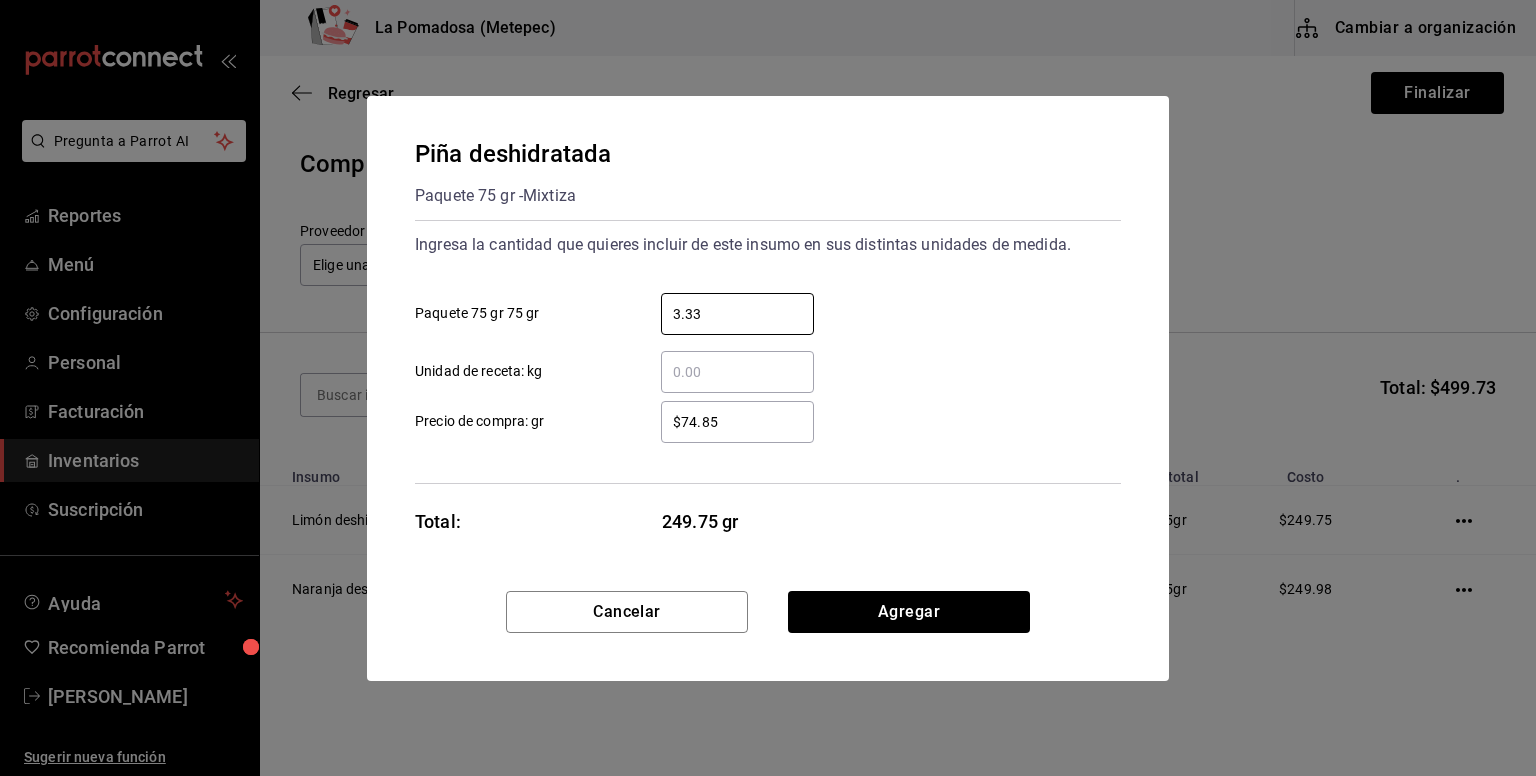 type on "3.33" 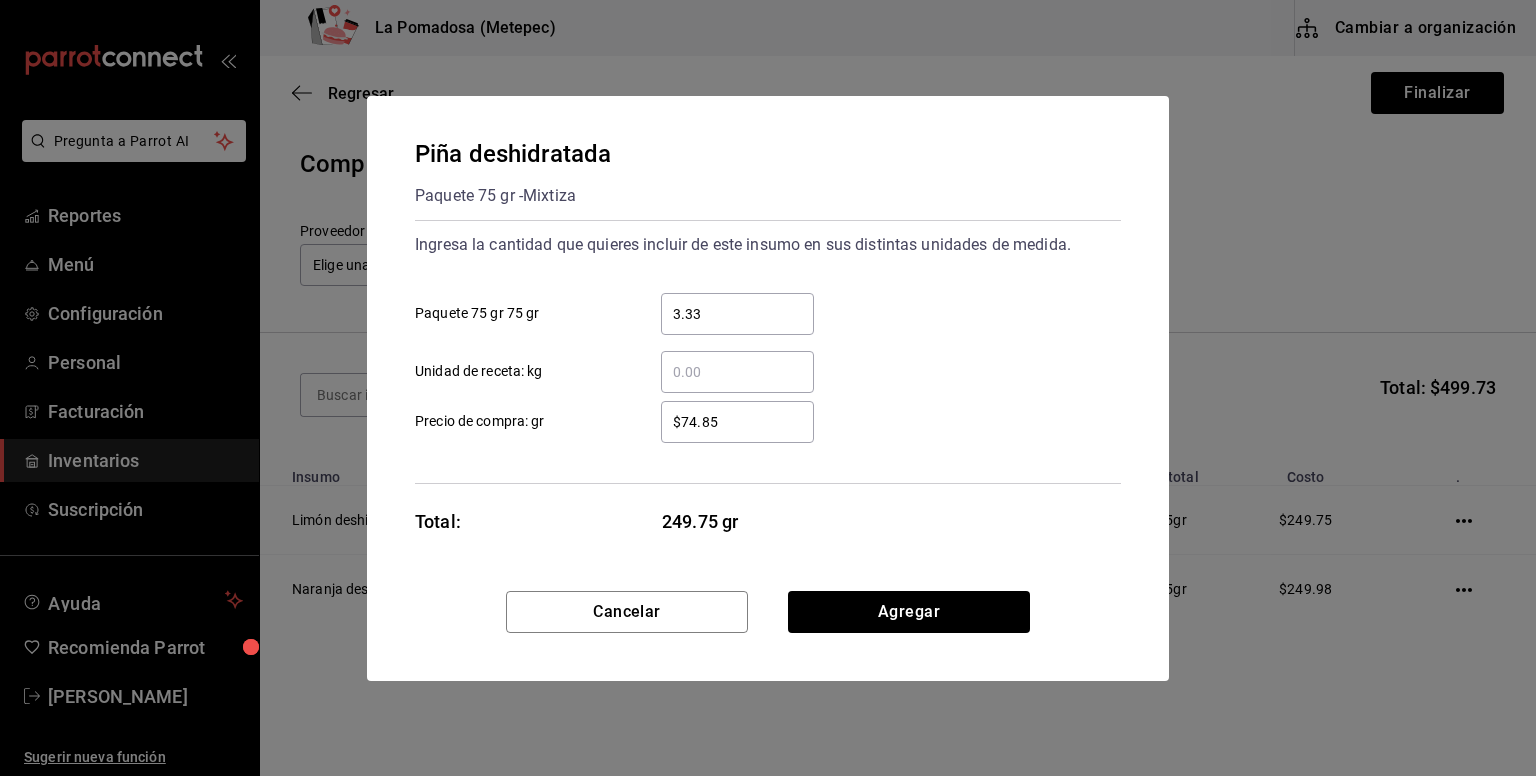 click on "$74.85" at bounding box center [737, 422] 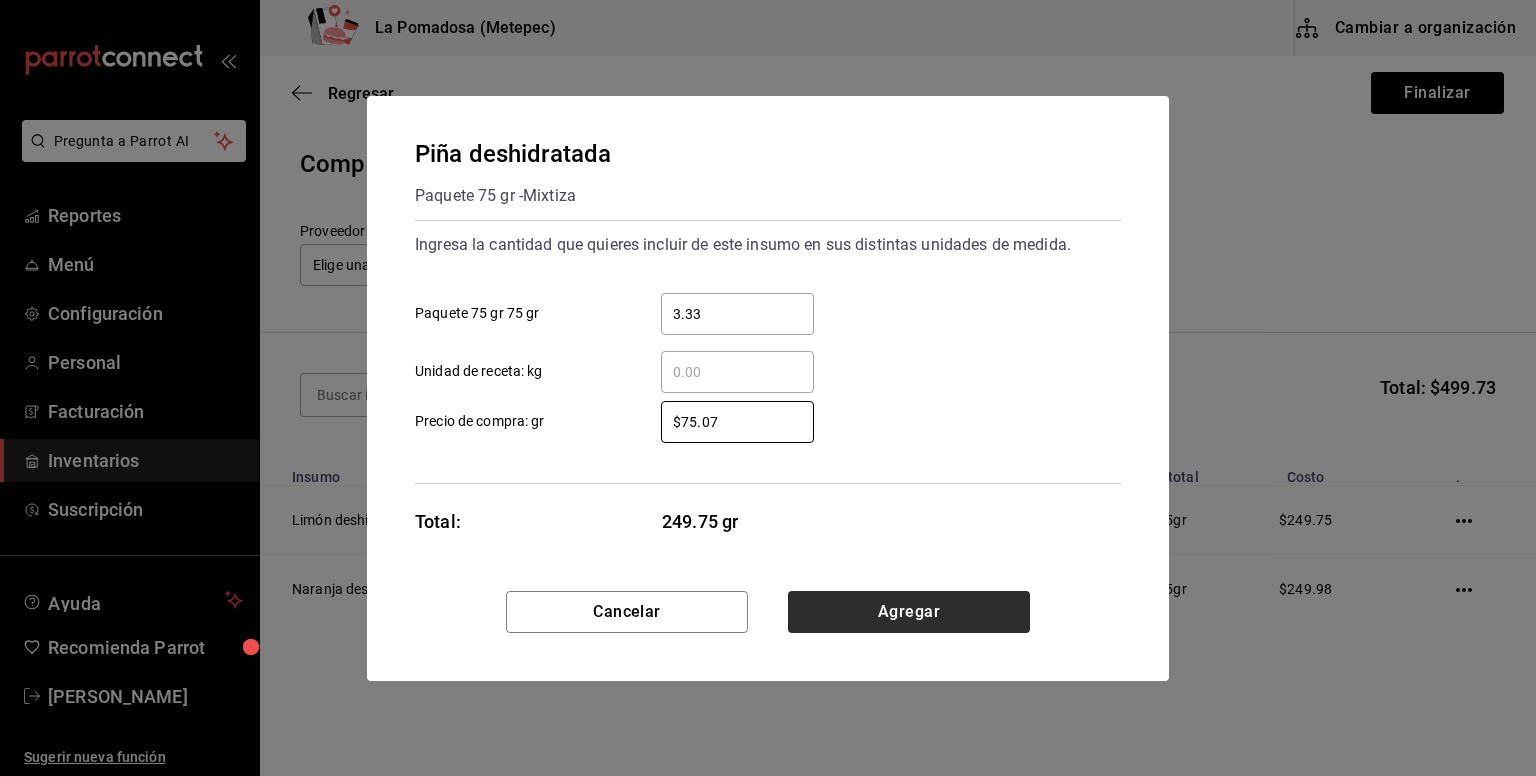 type on "$75.07" 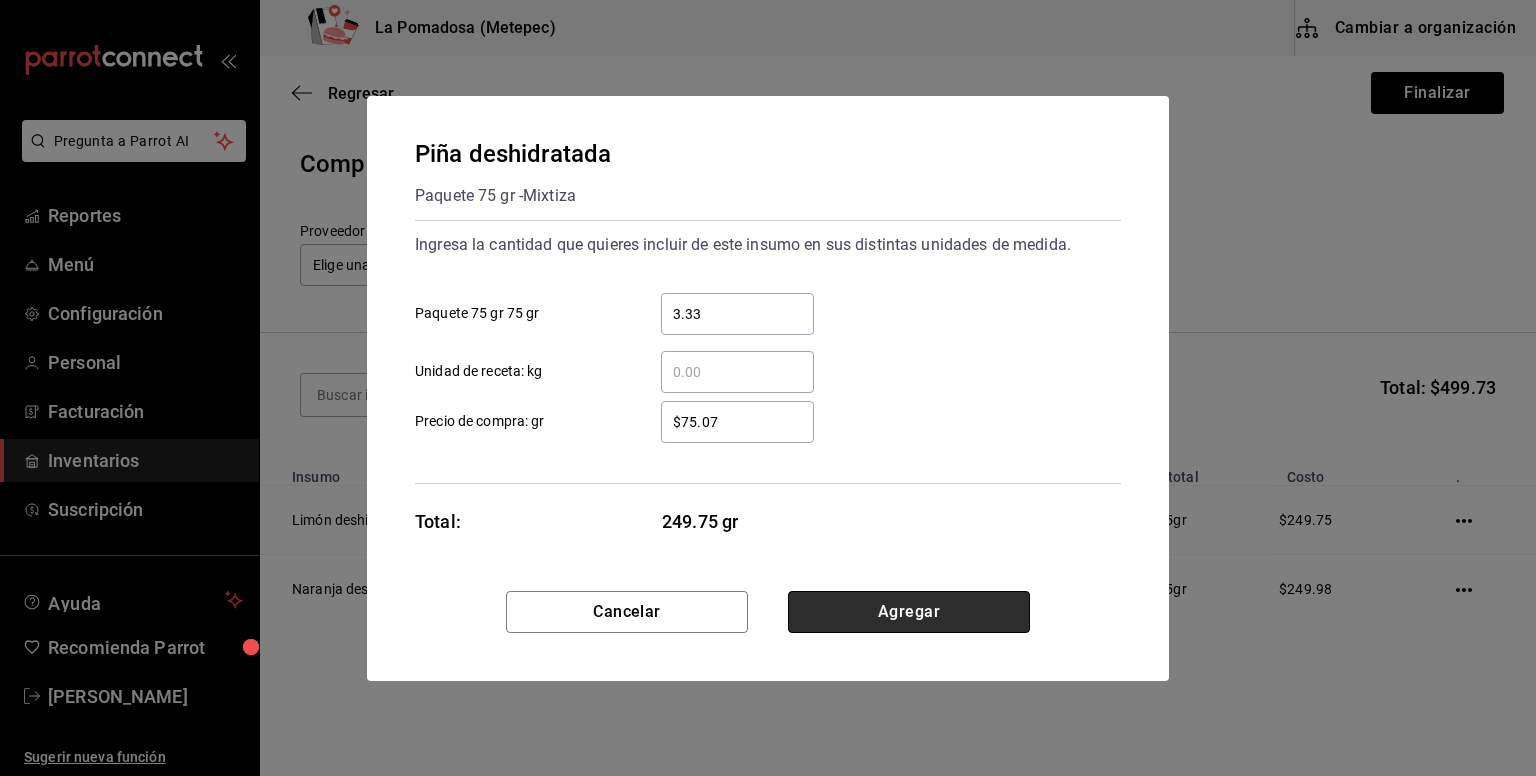 click on "Agregar" at bounding box center (909, 612) 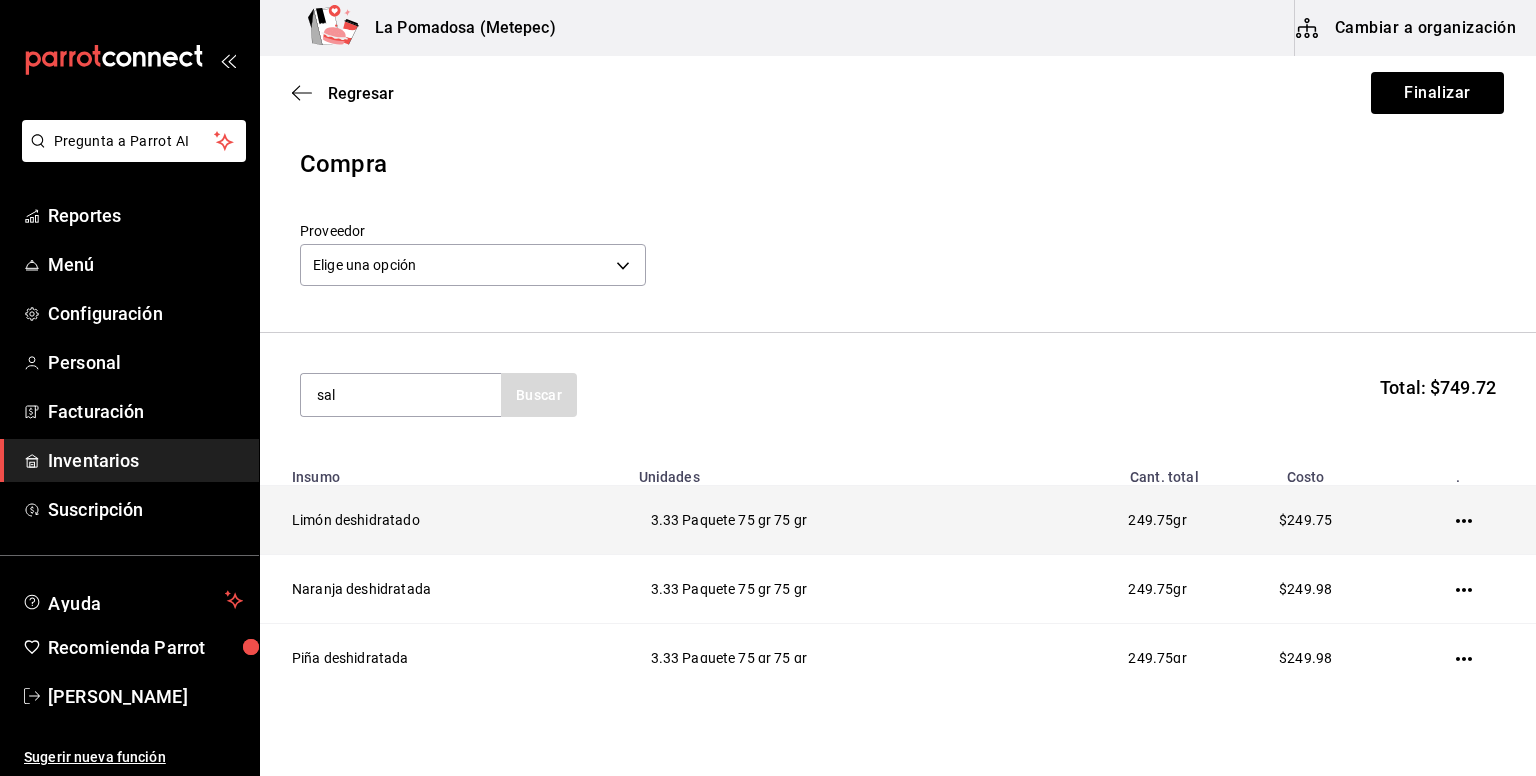 type on "sal" 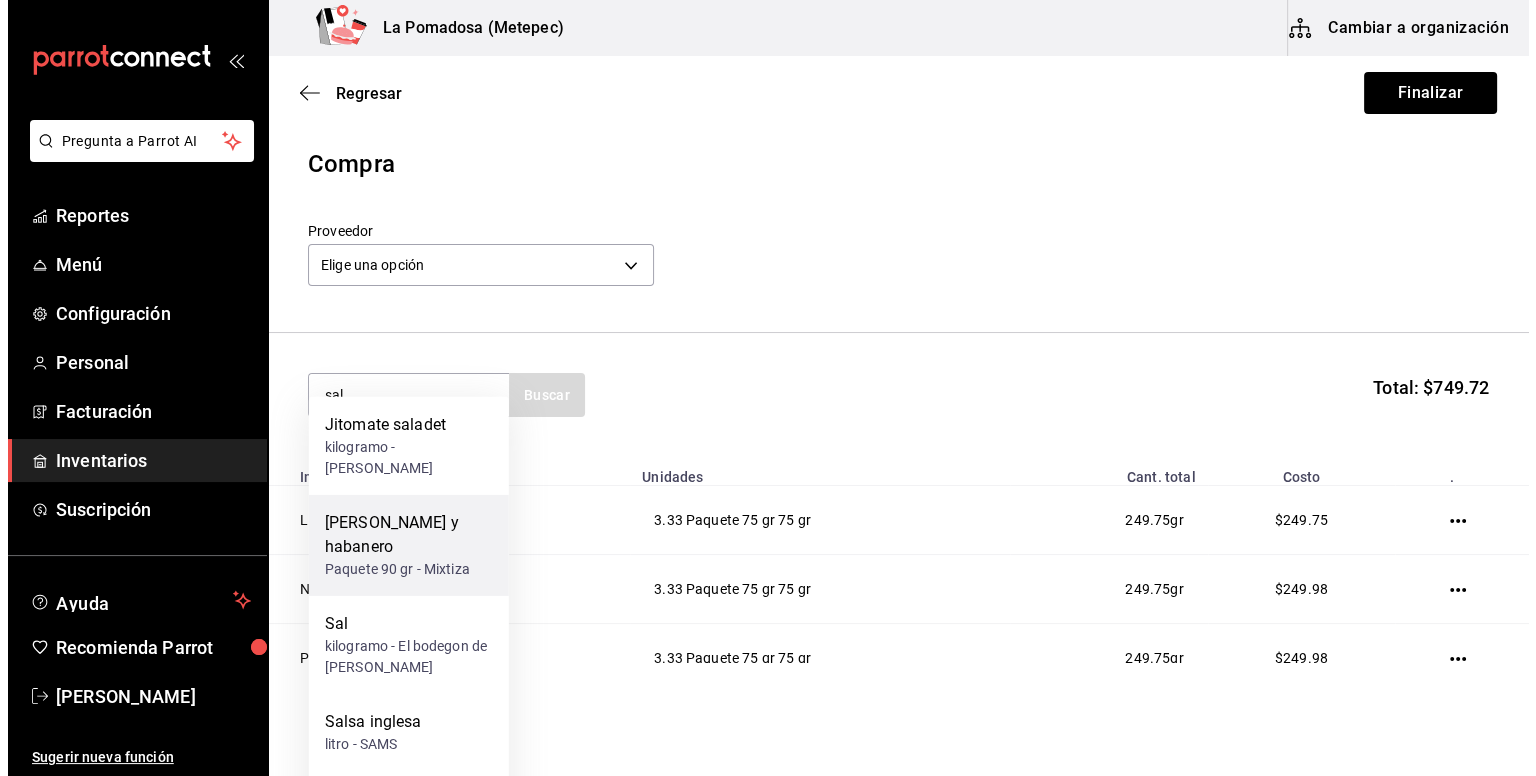 scroll, scrollTop: 92, scrollLeft: 0, axis: vertical 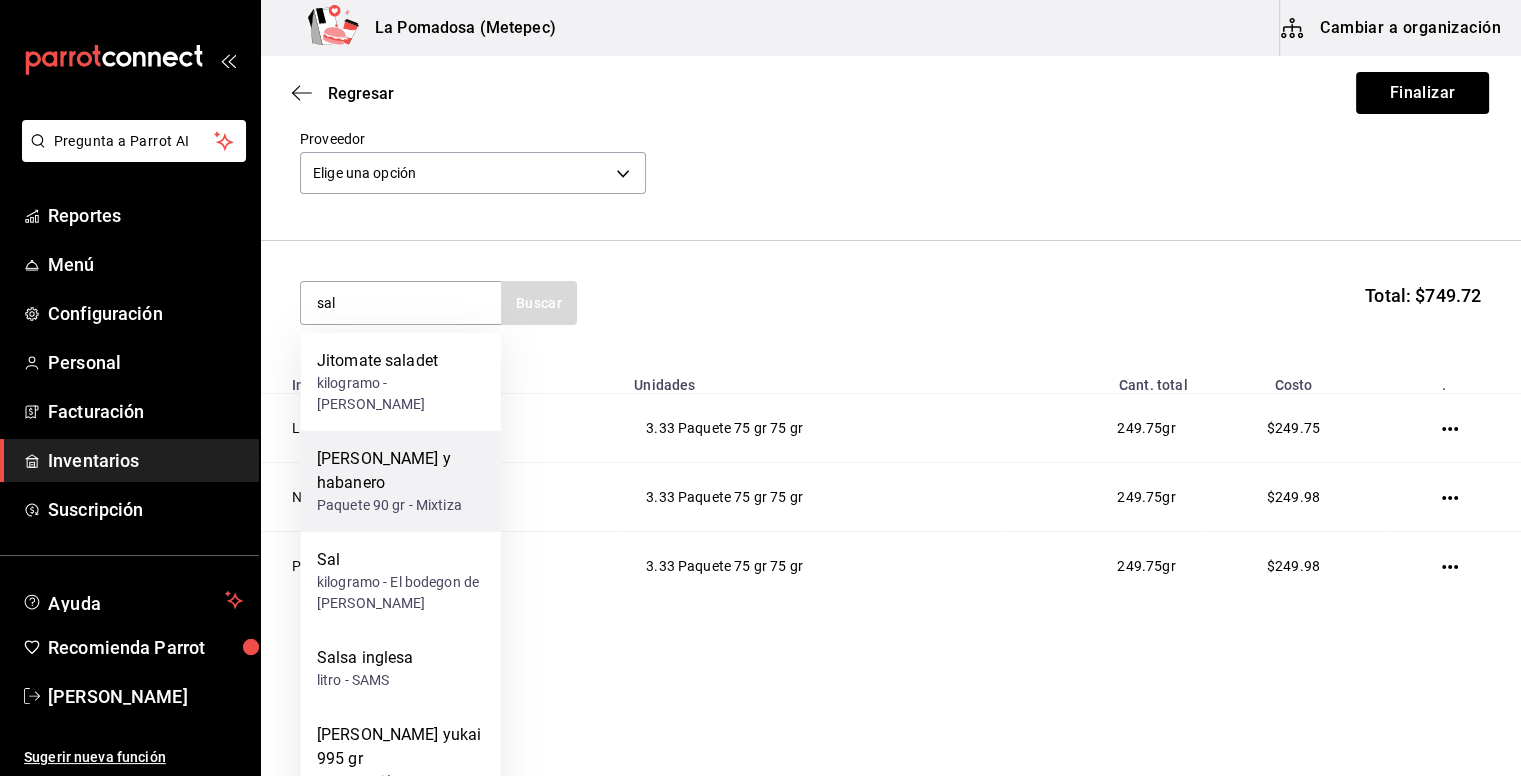 click on "Paquete 90 gr - Mixtiza" at bounding box center [401, 505] 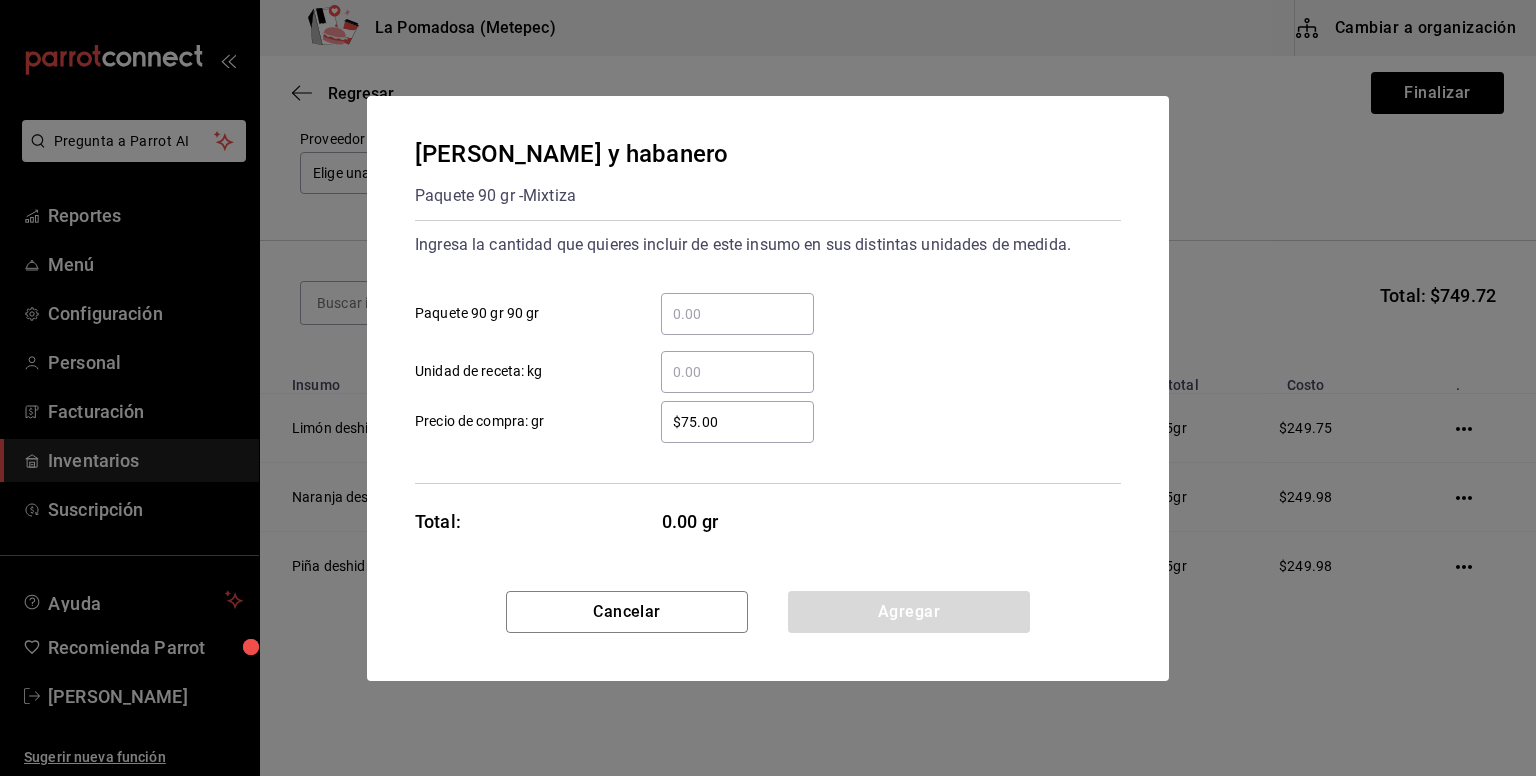 click on "​ Paquete 90 gr 90 gr" at bounding box center [737, 314] 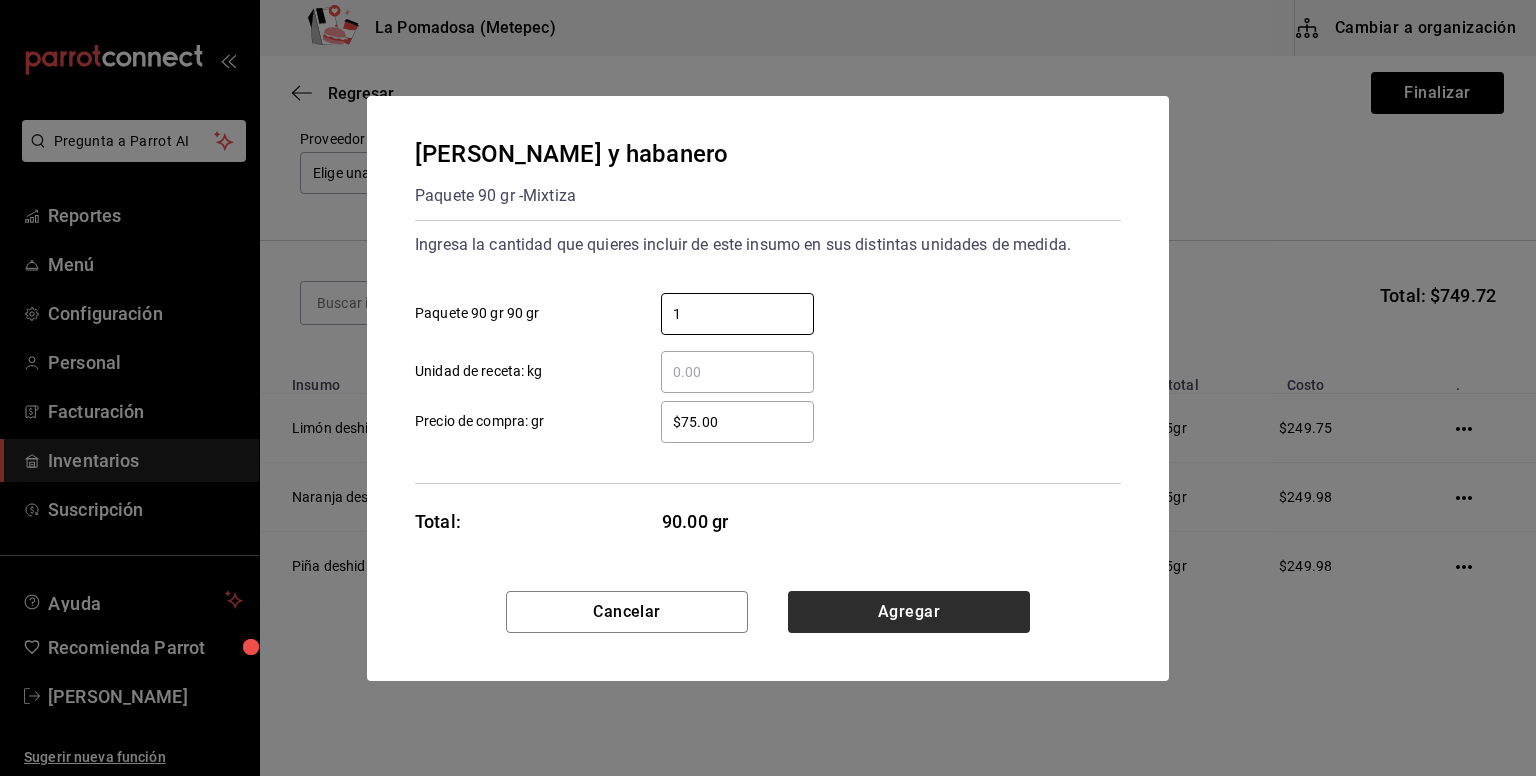 type on "1" 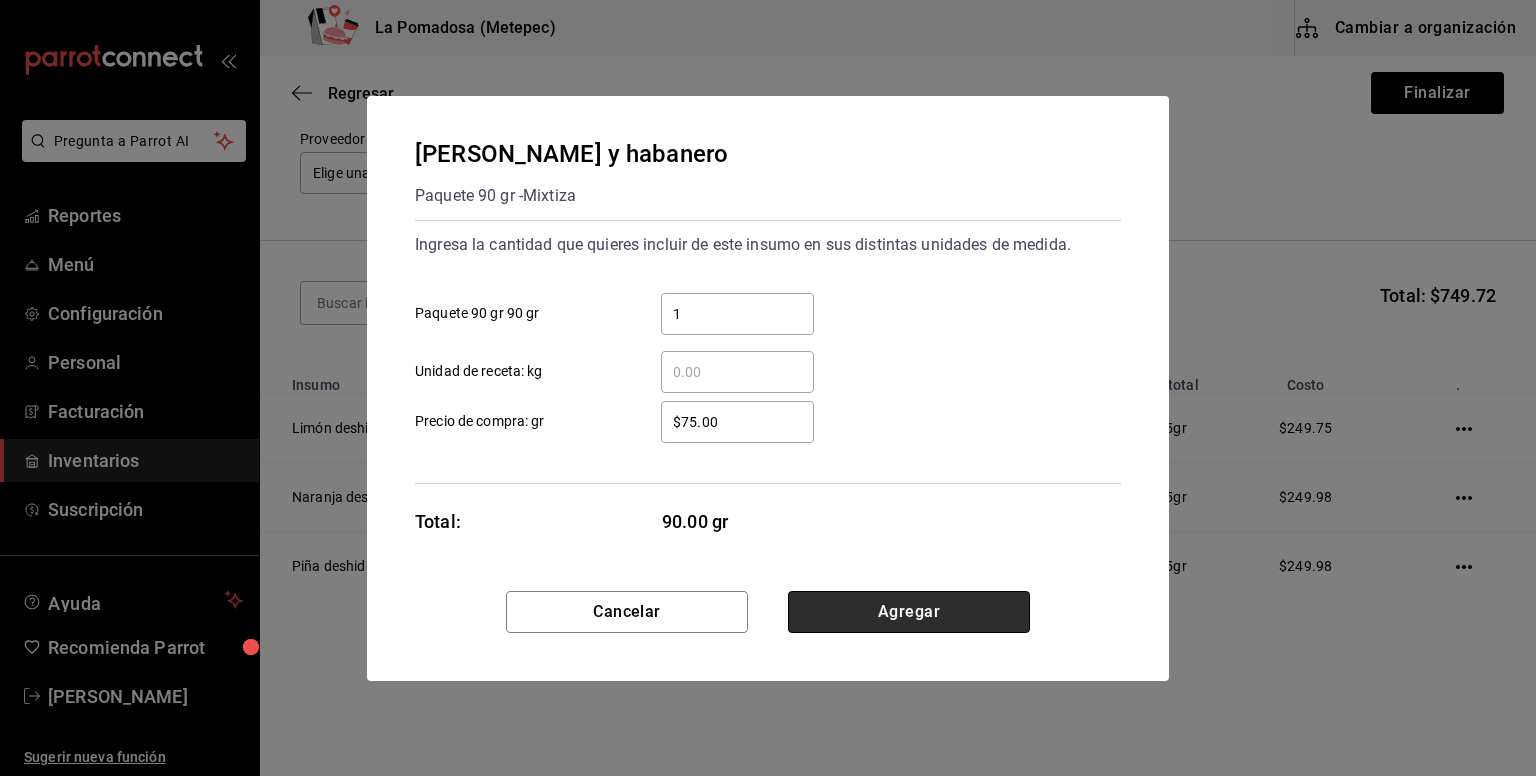 click on "Agregar" at bounding box center [909, 612] 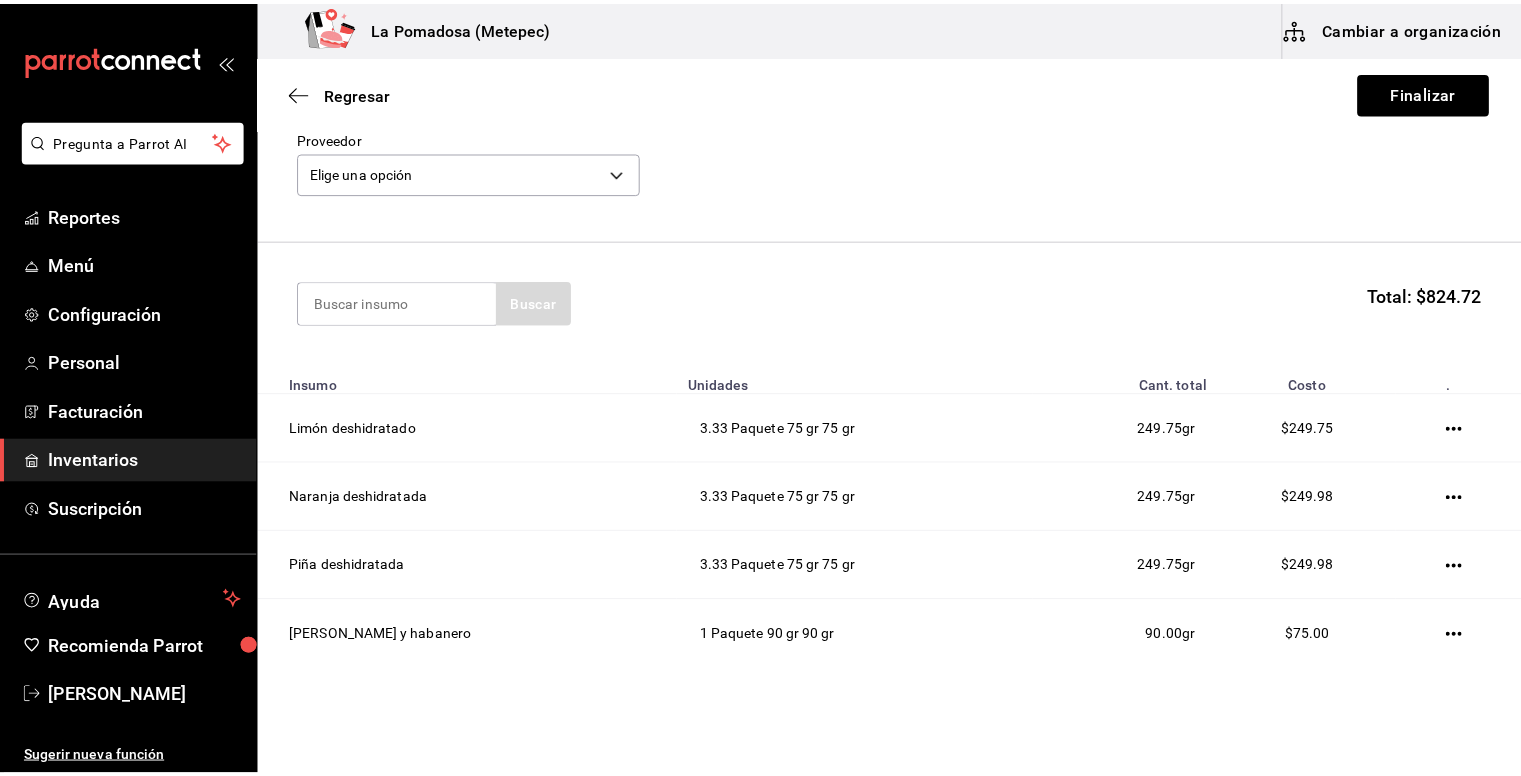 scroll, scrollTop: 161, scrollLeft: 0, axis: vertical 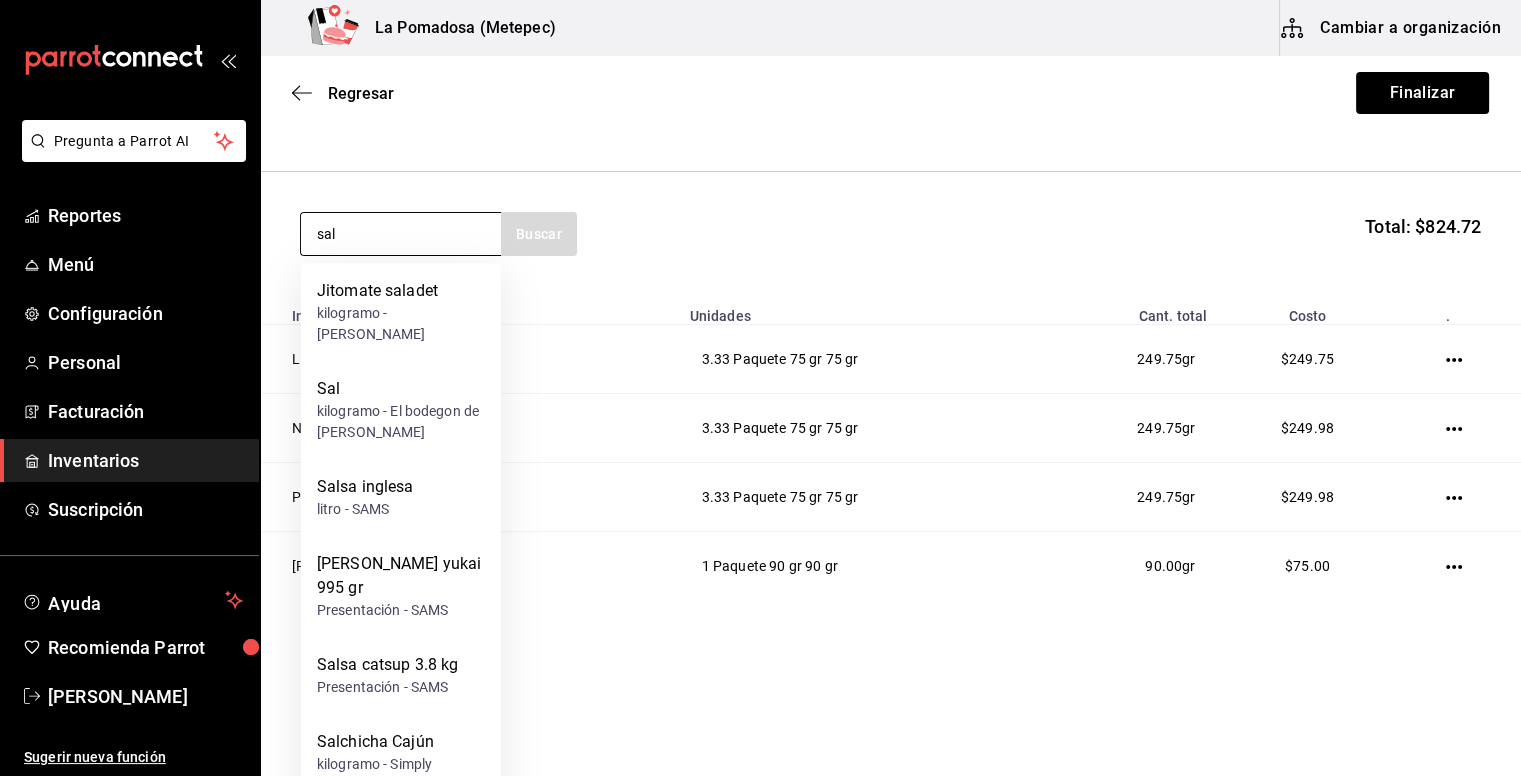 click on "sal" at bounding box center (401, 234) 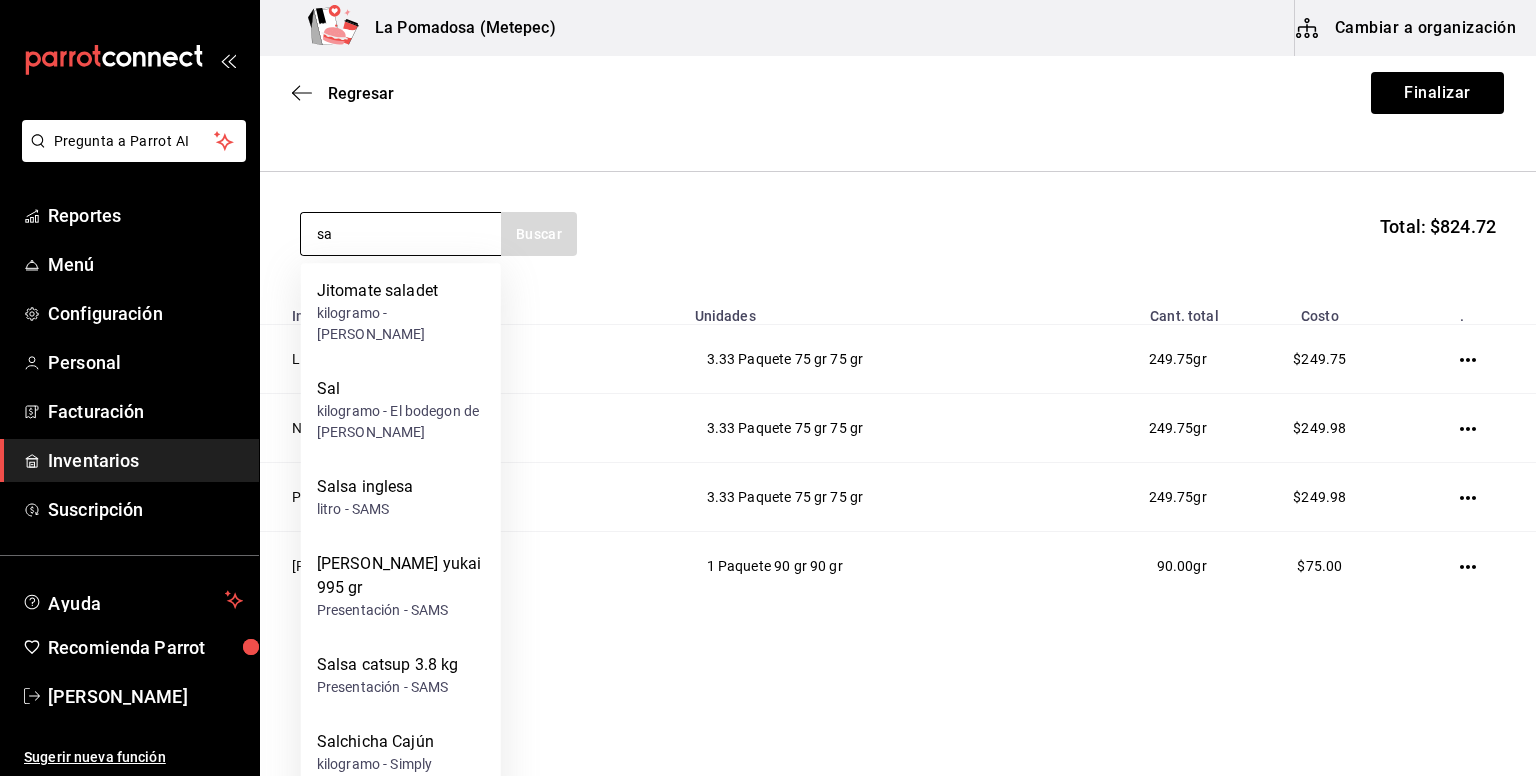 type on "s" 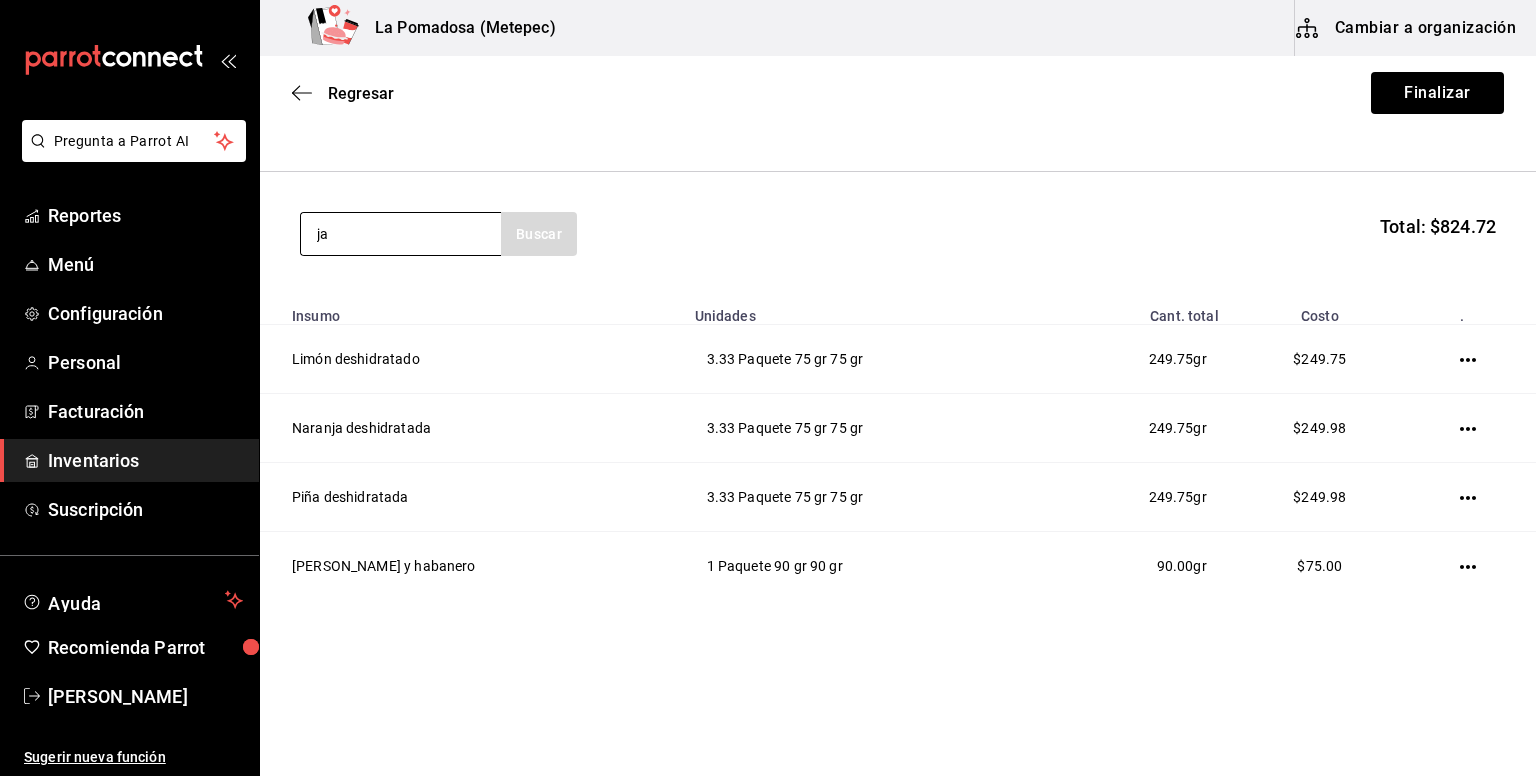 type on "j" 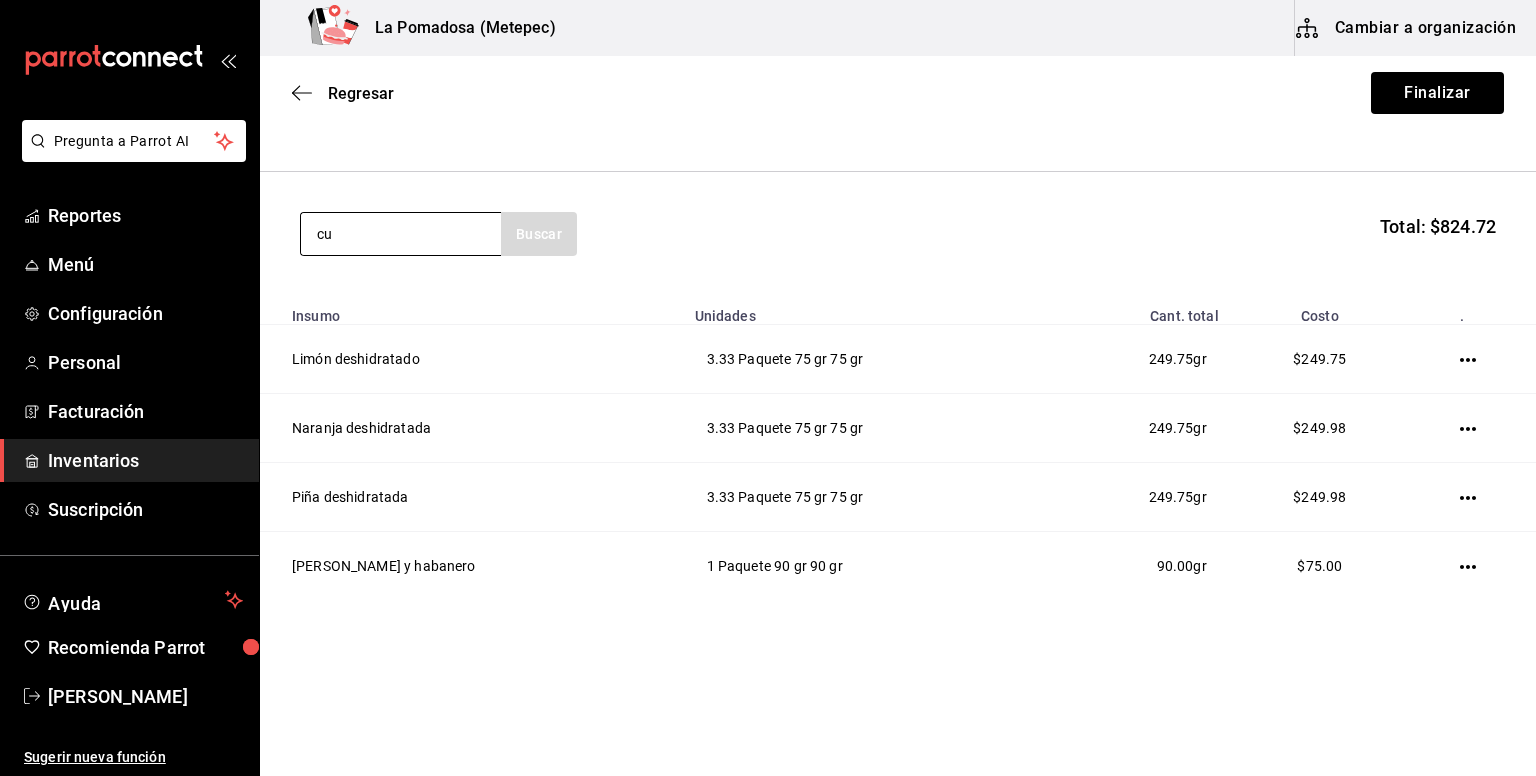 type on "c" 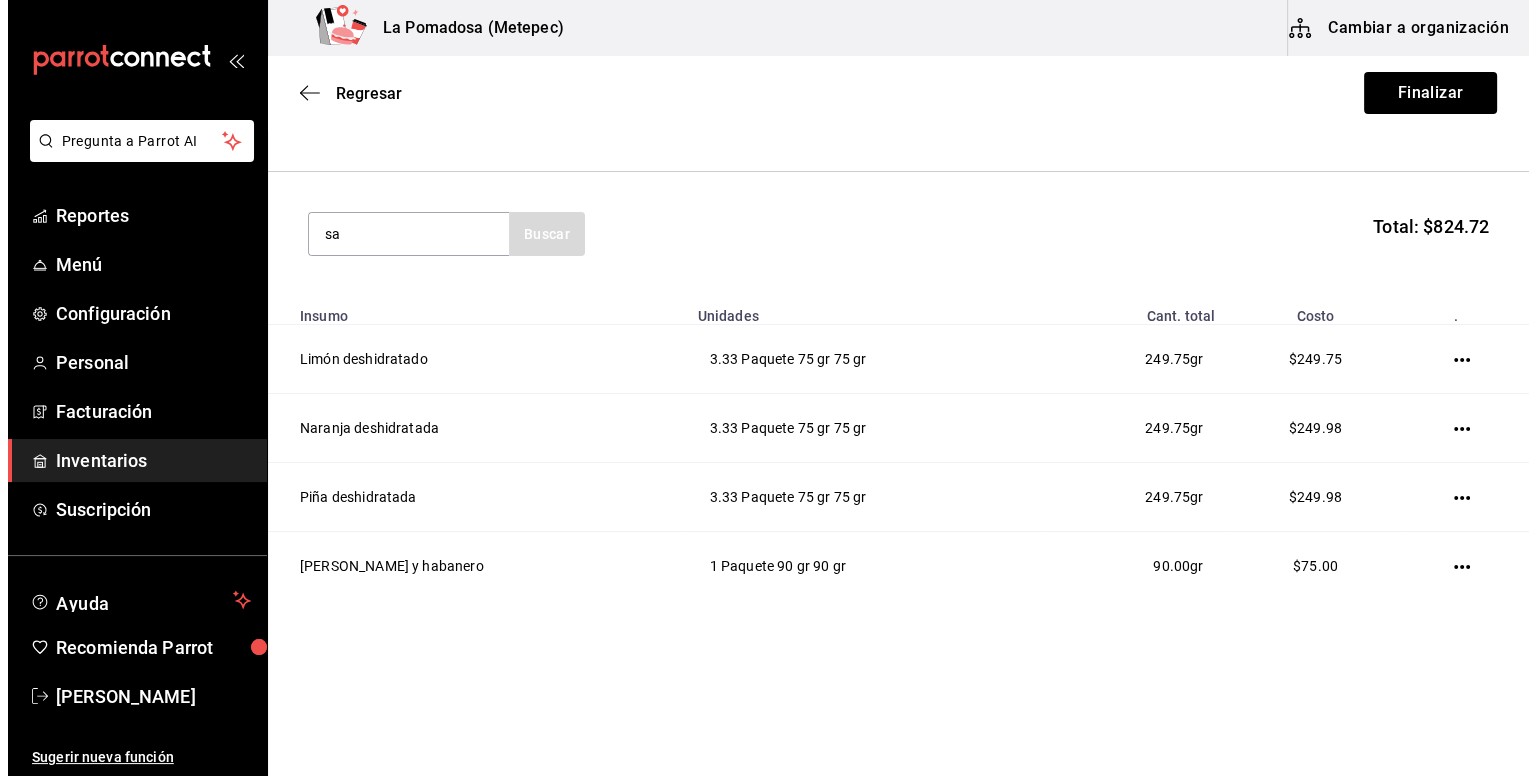scroll, scrollTop: 0, scrollLeft: 0, axis: both 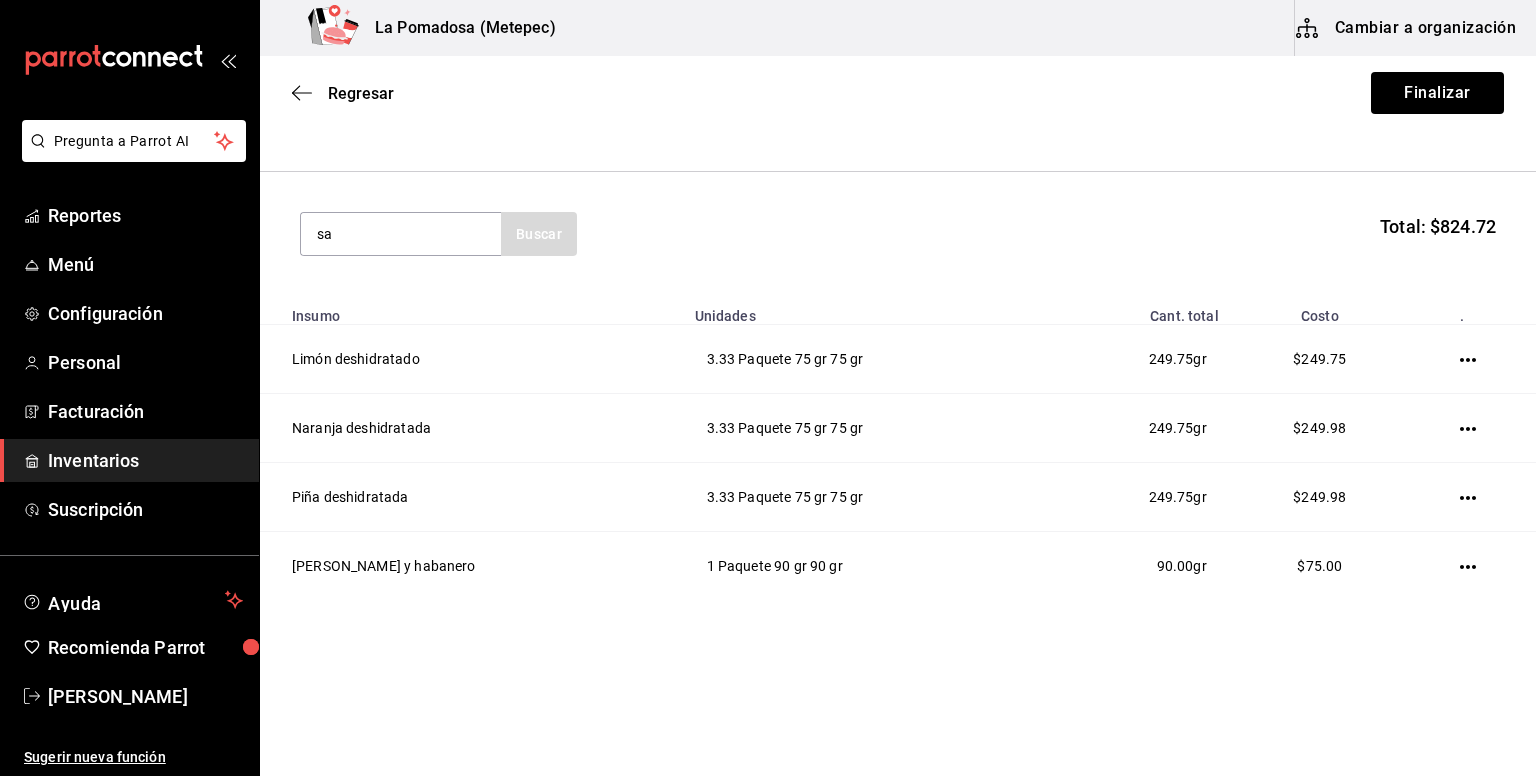 type on "s" 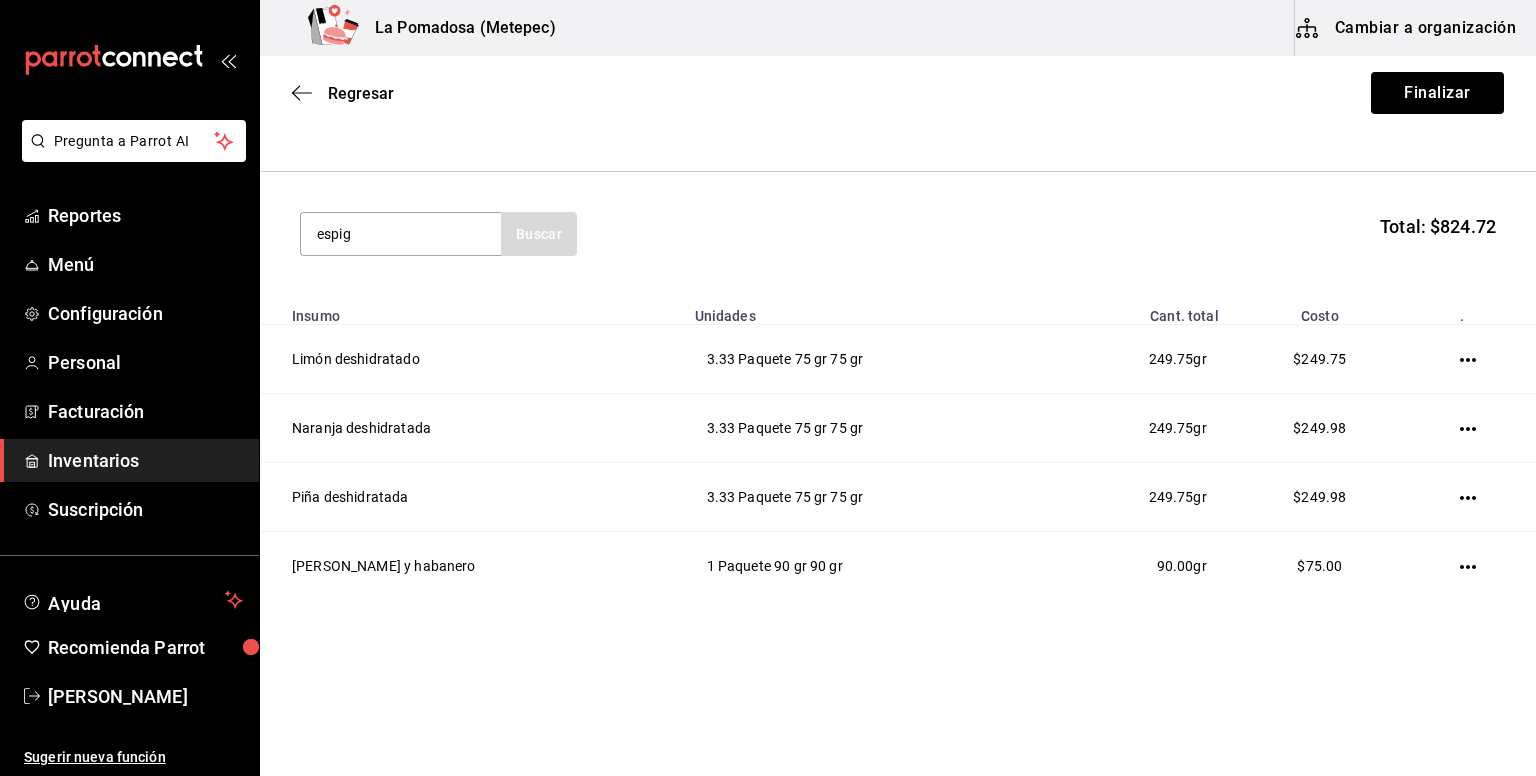 type on "espig" 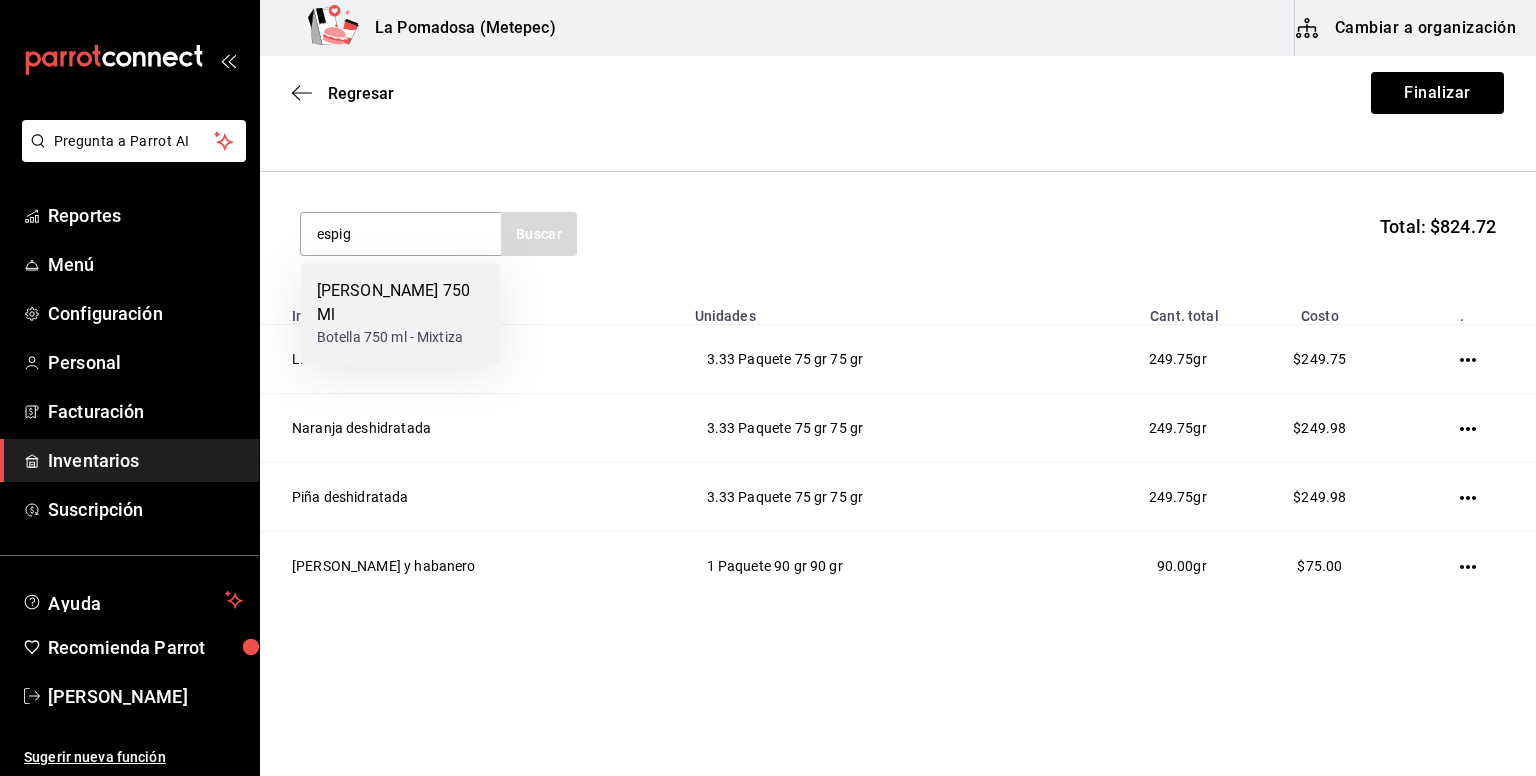 click on "Botella 750 ml - Mixtiza" at bounding box center [401, 337] 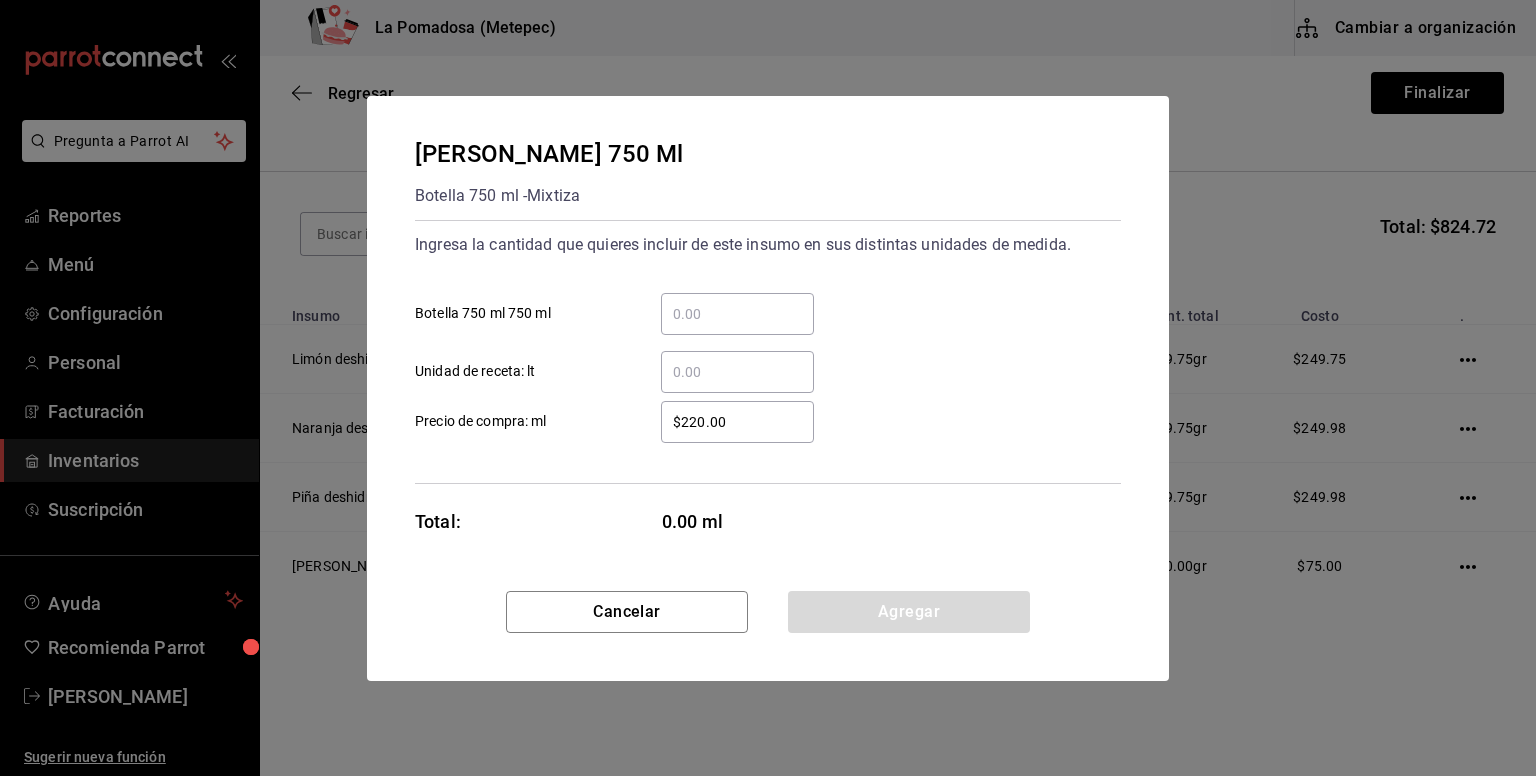 click on "​ Botella 750 ml 750 ml" at bounding box center [737, 314] 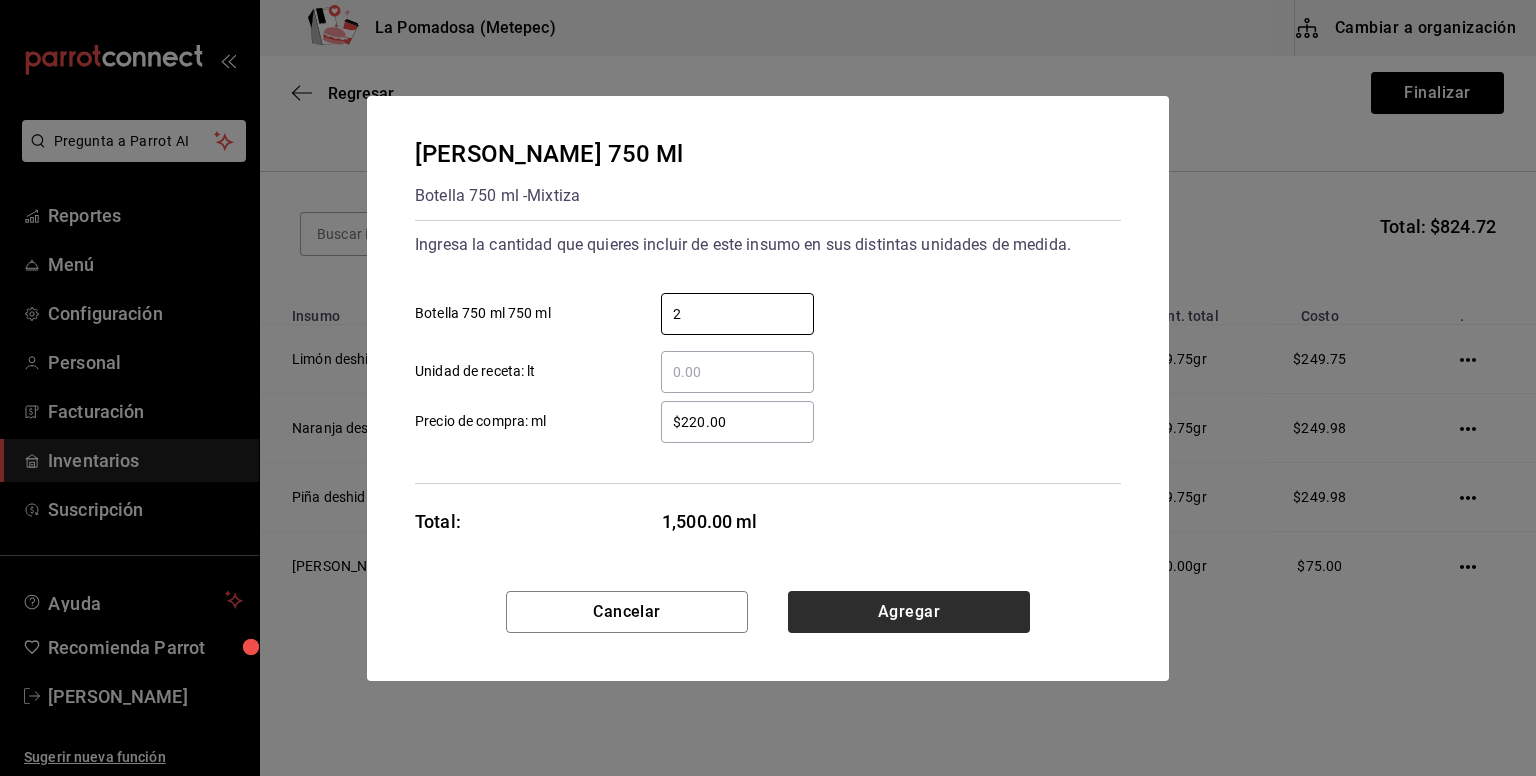 type on "2" 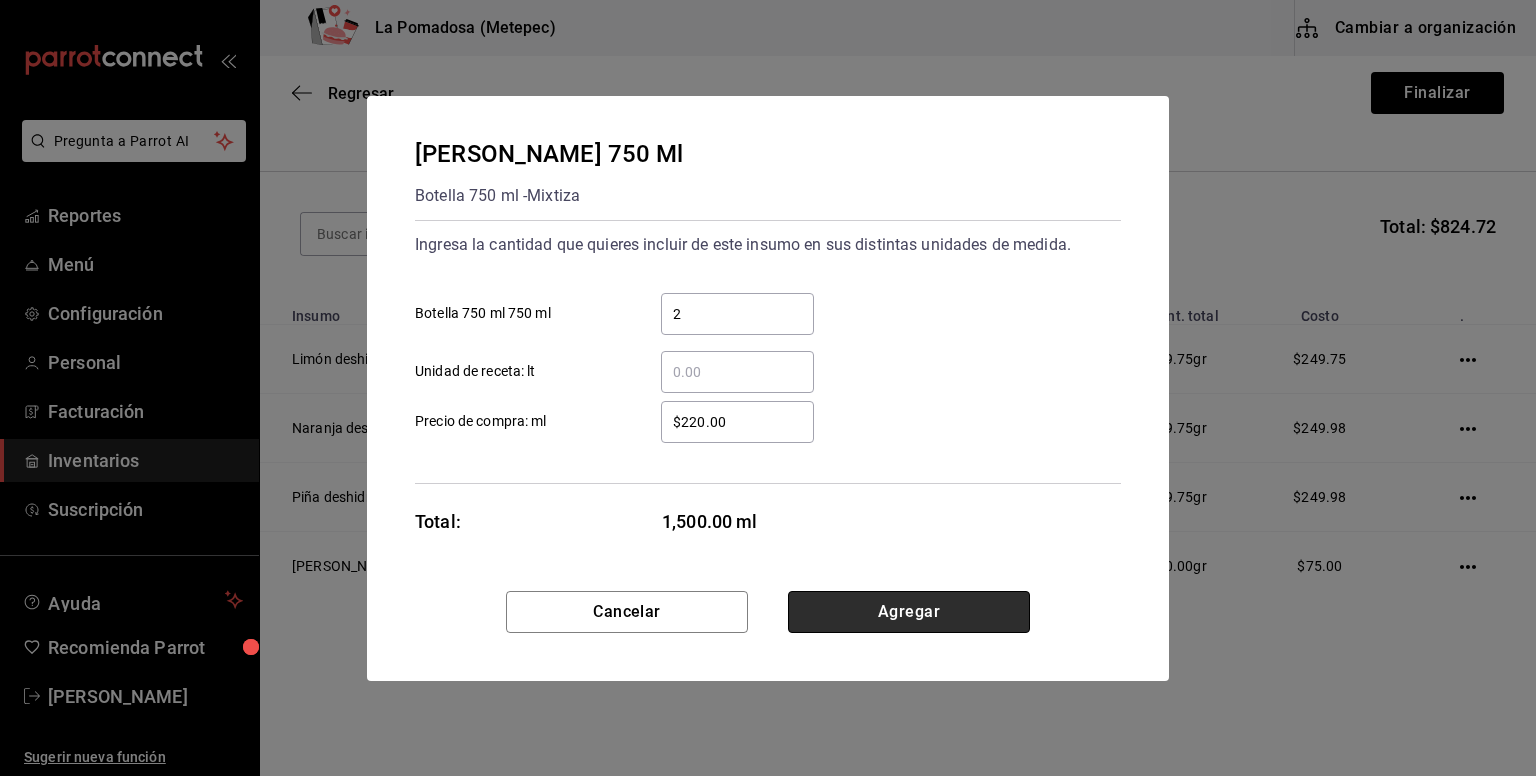 click on "Agregar" at bounding box center (909, 612) 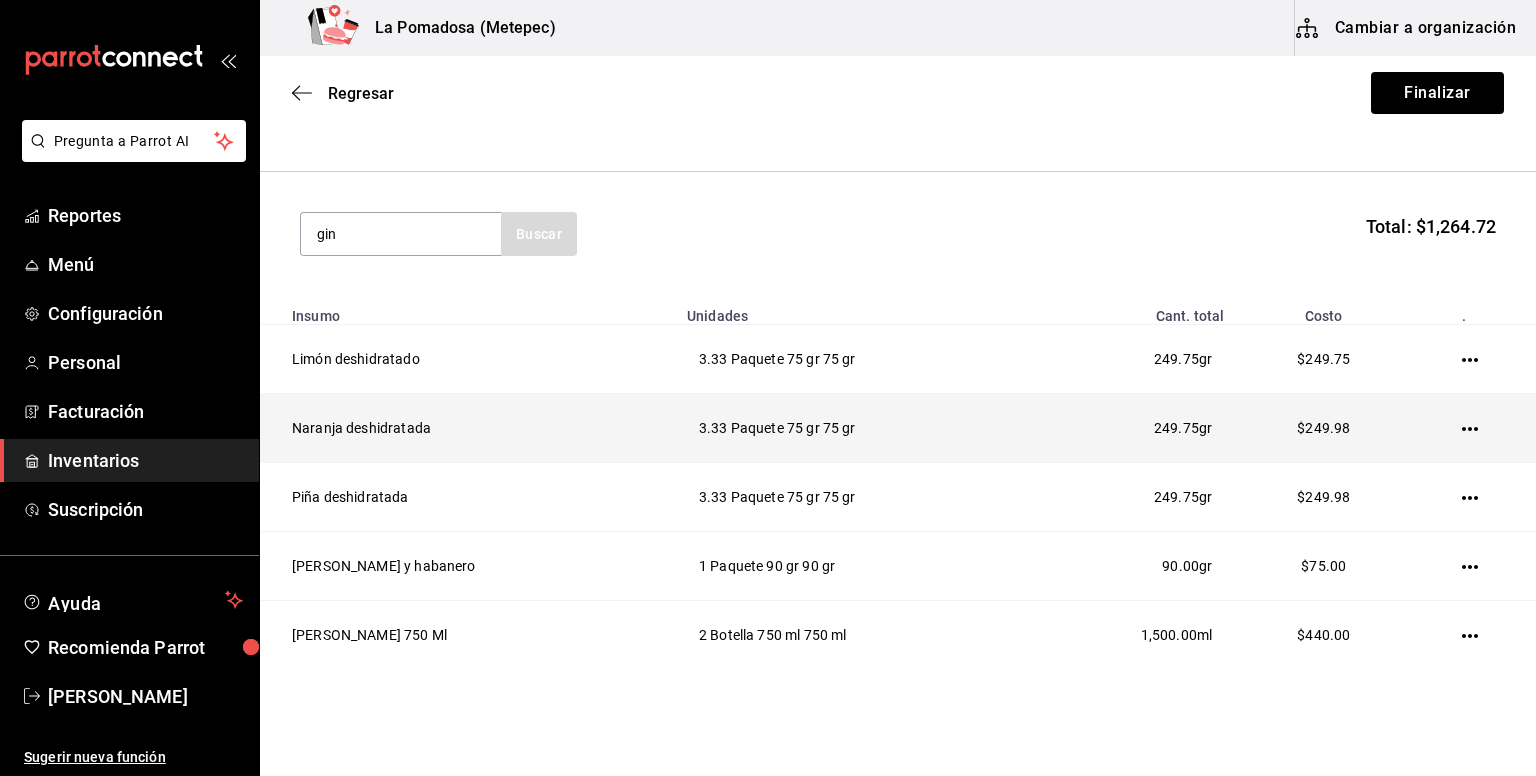 type on "gin" 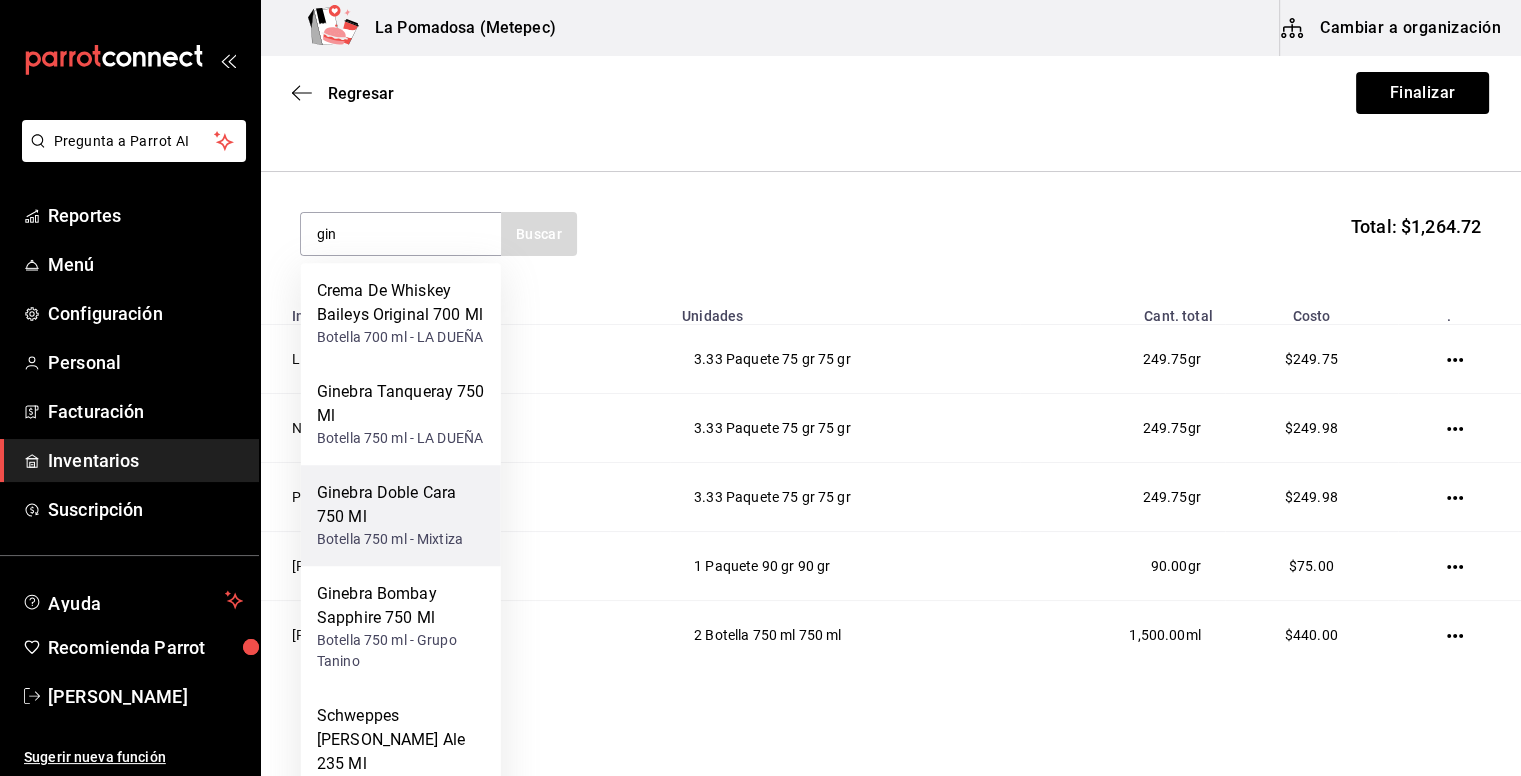 click on "Ginebra Doble Cara 750 Ml" at bounding box center (401, 505) 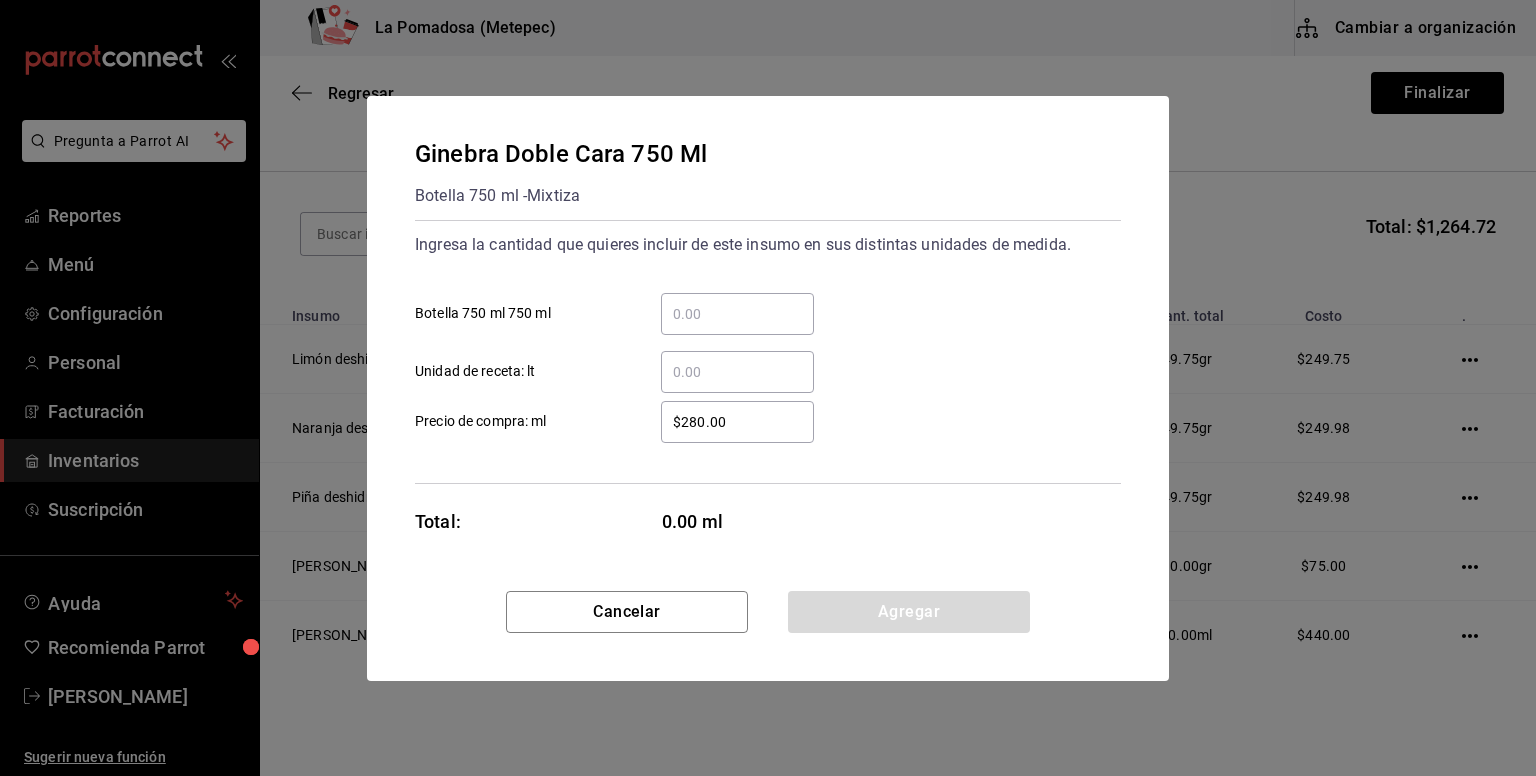 click on "​ Botella 750 ml 750 ml" at bounding box center (737, 314) 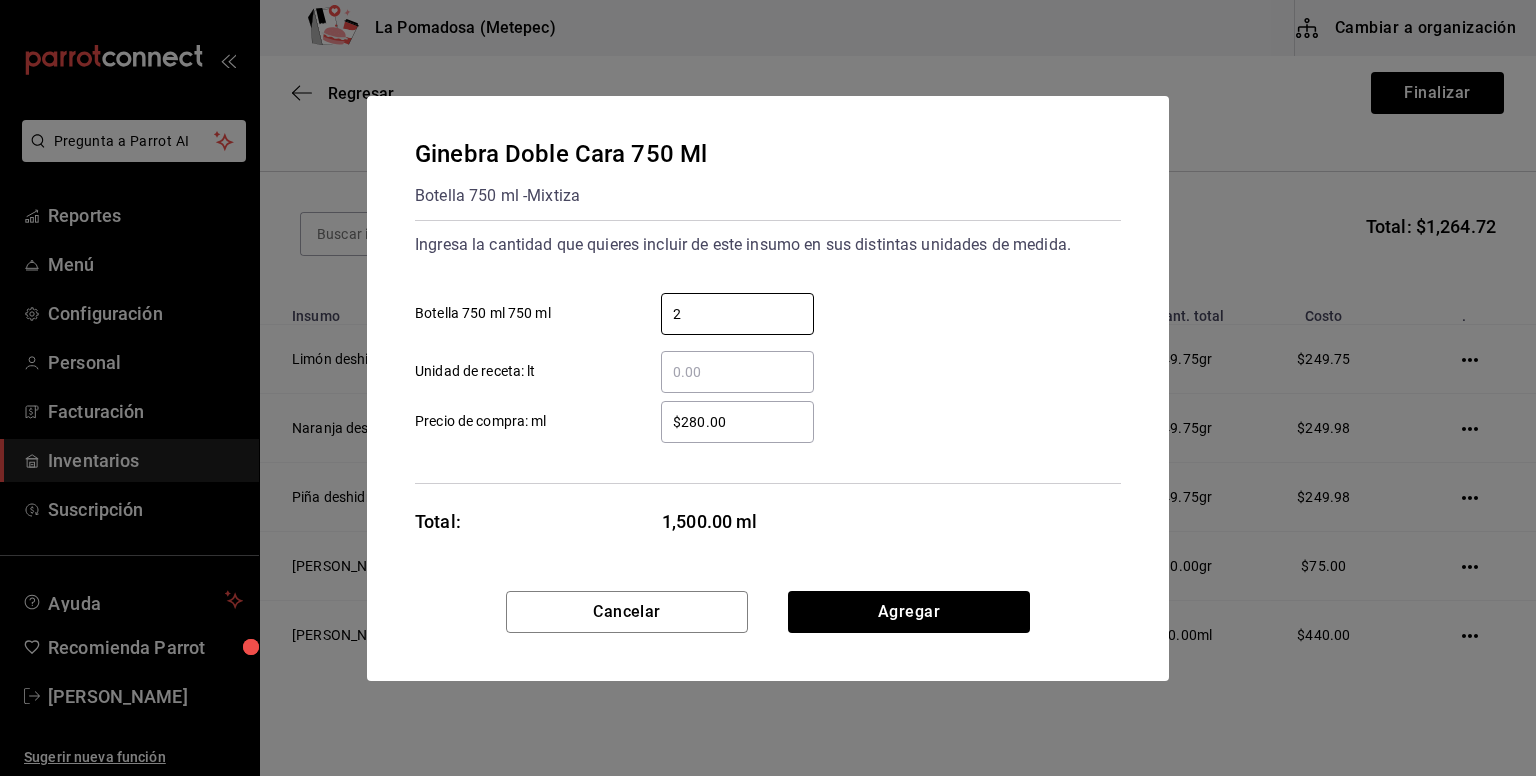 type on "2" 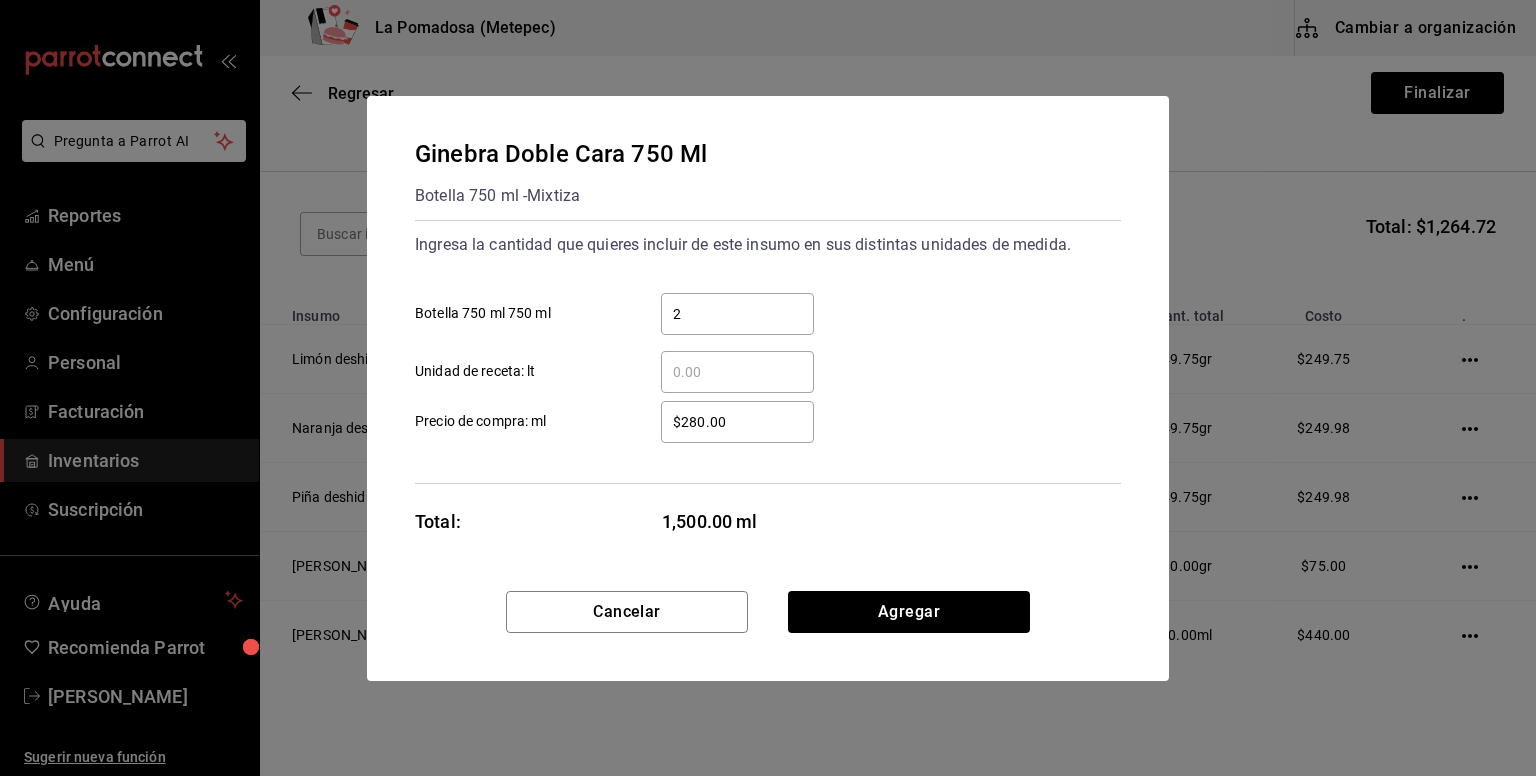 click on "Ginebra Doble Cara 750 Ml   Botella 750 ml -  Mixtiza Ingresa la cantidad que quieres incluir de este insumo en sus distintas unidades de medida. 2 ​ Botella 750 ml 750 ml ​ Unidad de receta: lt $280.00 ​ Precio de compra: ml Total: 1,500.00 ml" at bounding box center [768, 343] 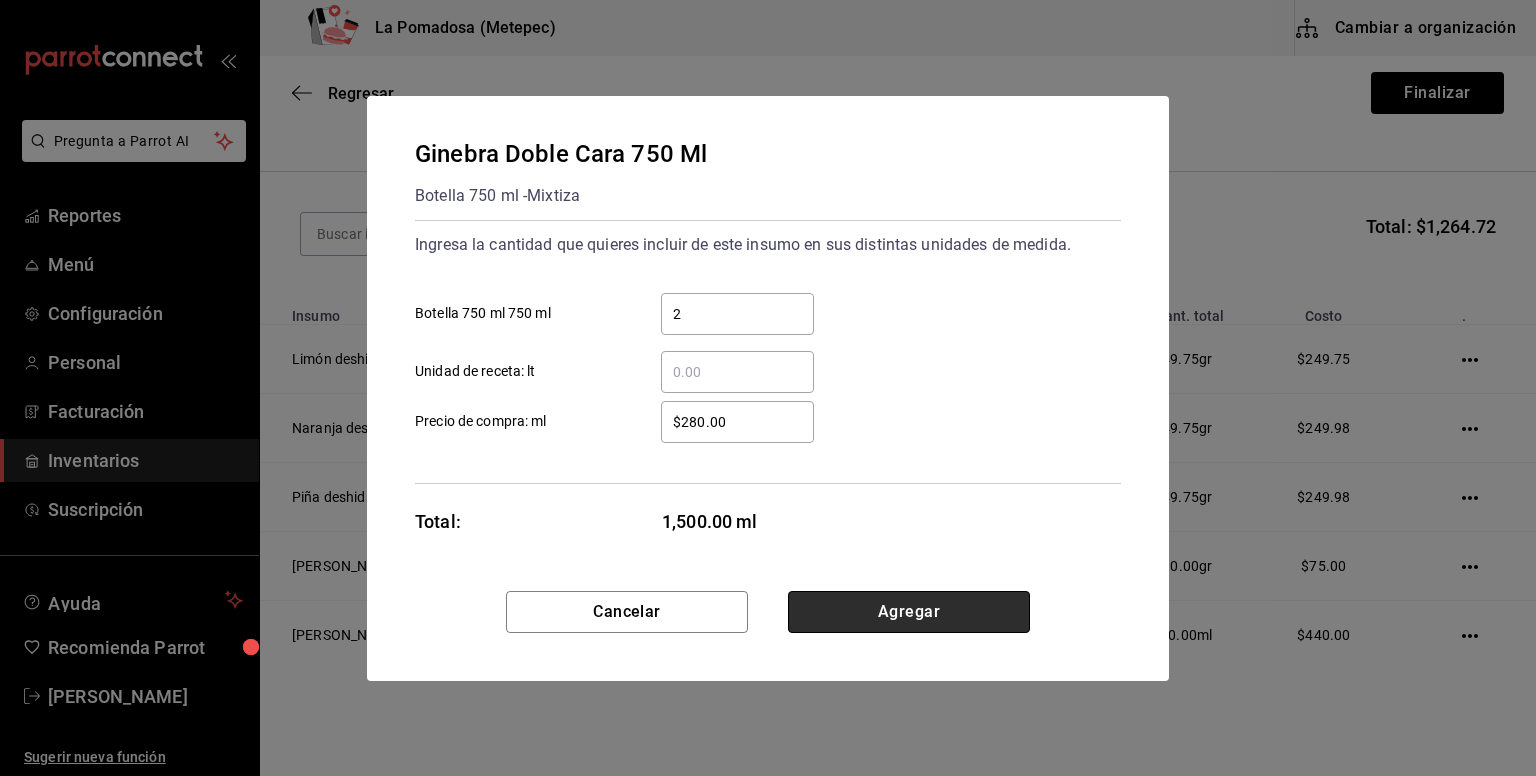 click on "Agregar" at bounding box center [909, 612] 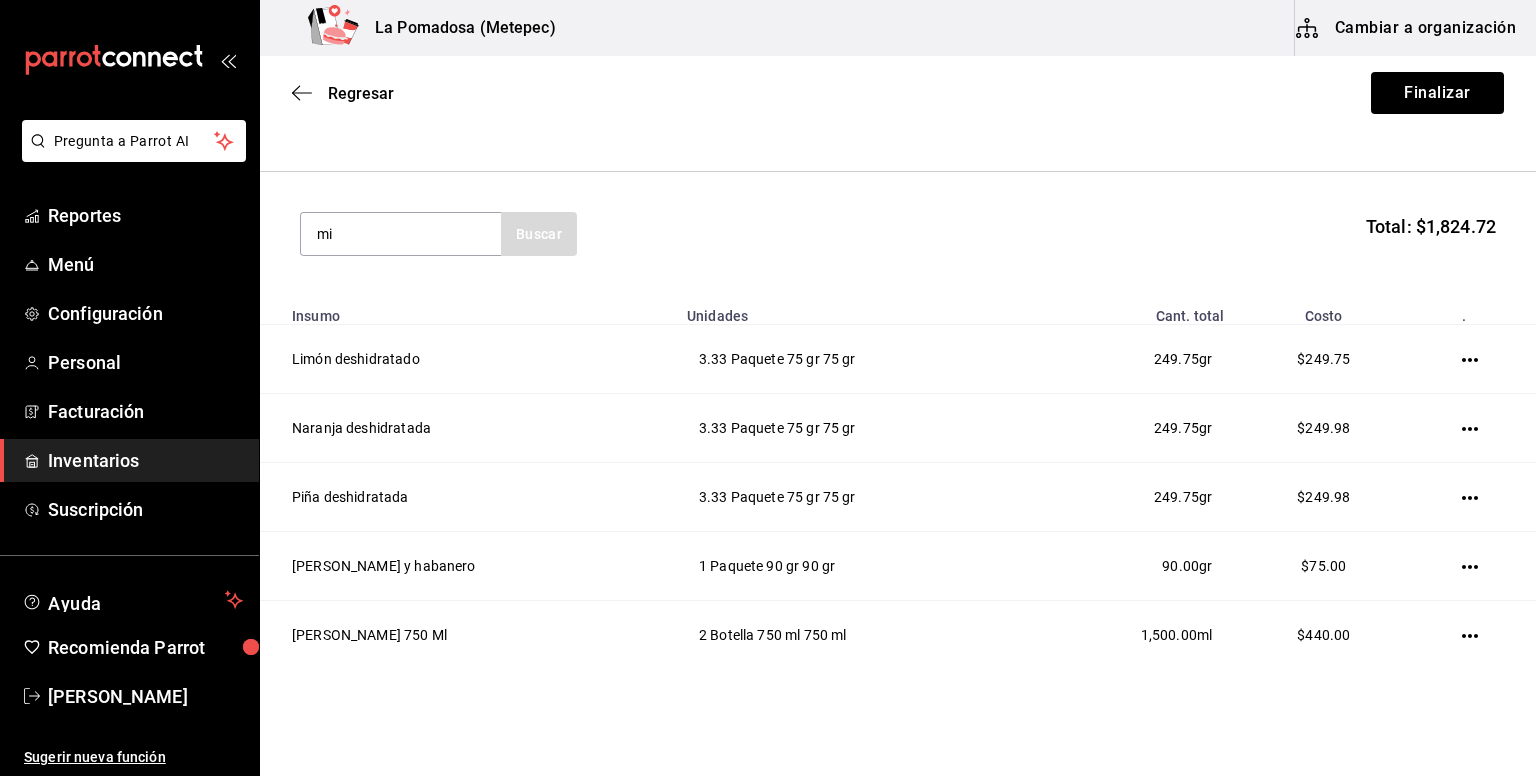 type on "m" 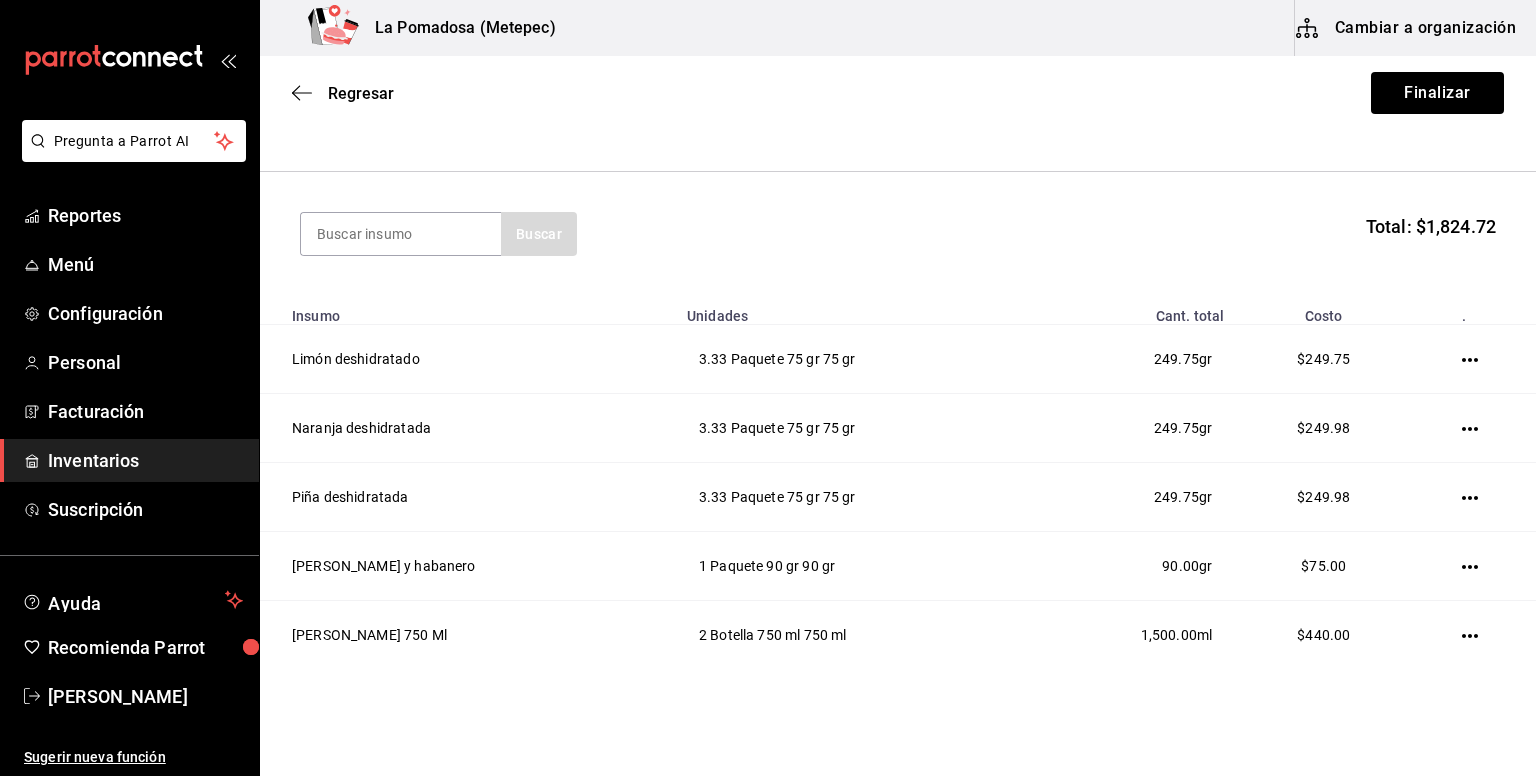 scroll, scrollTop: 0, scrollLeft: 0, axis: both 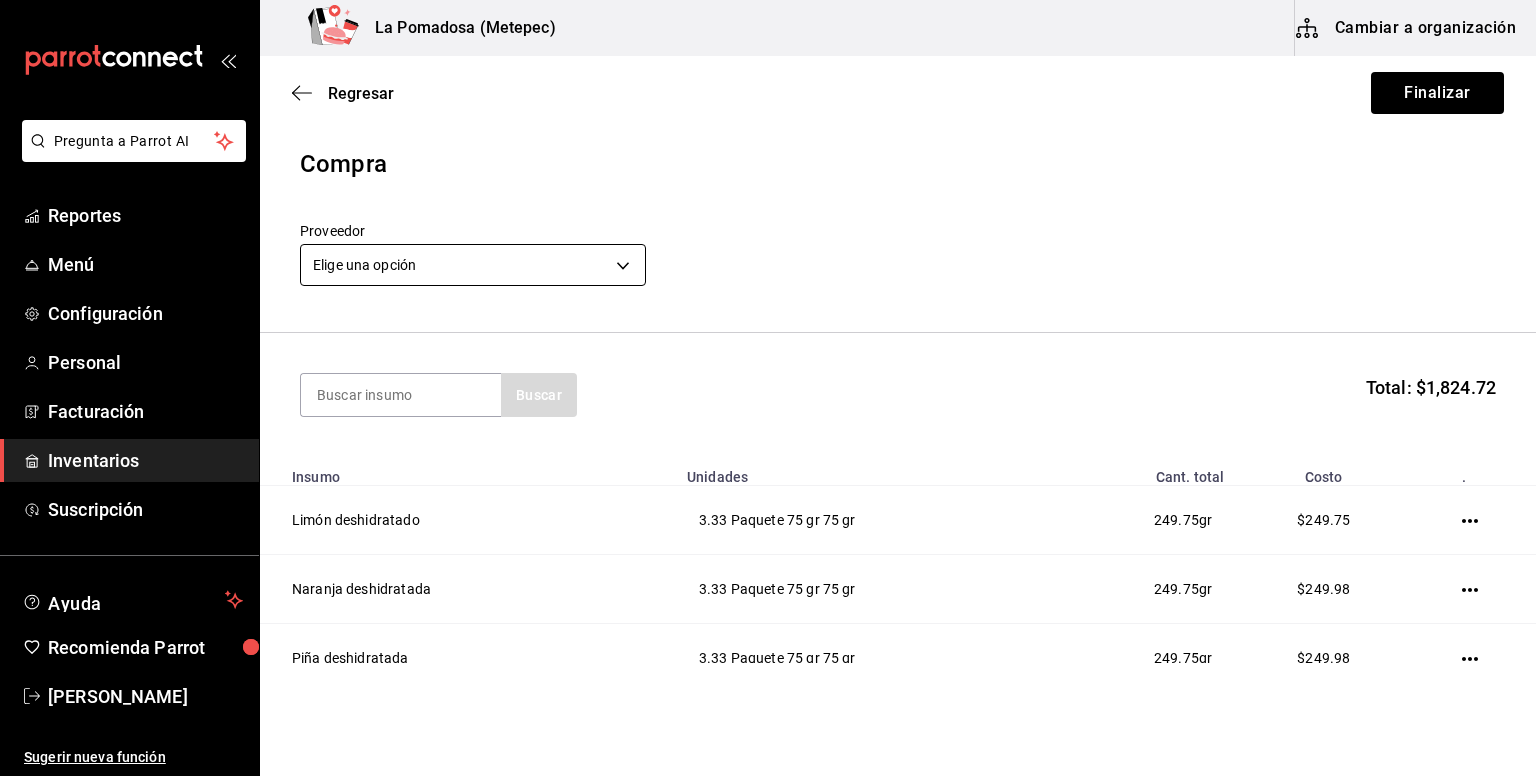 type 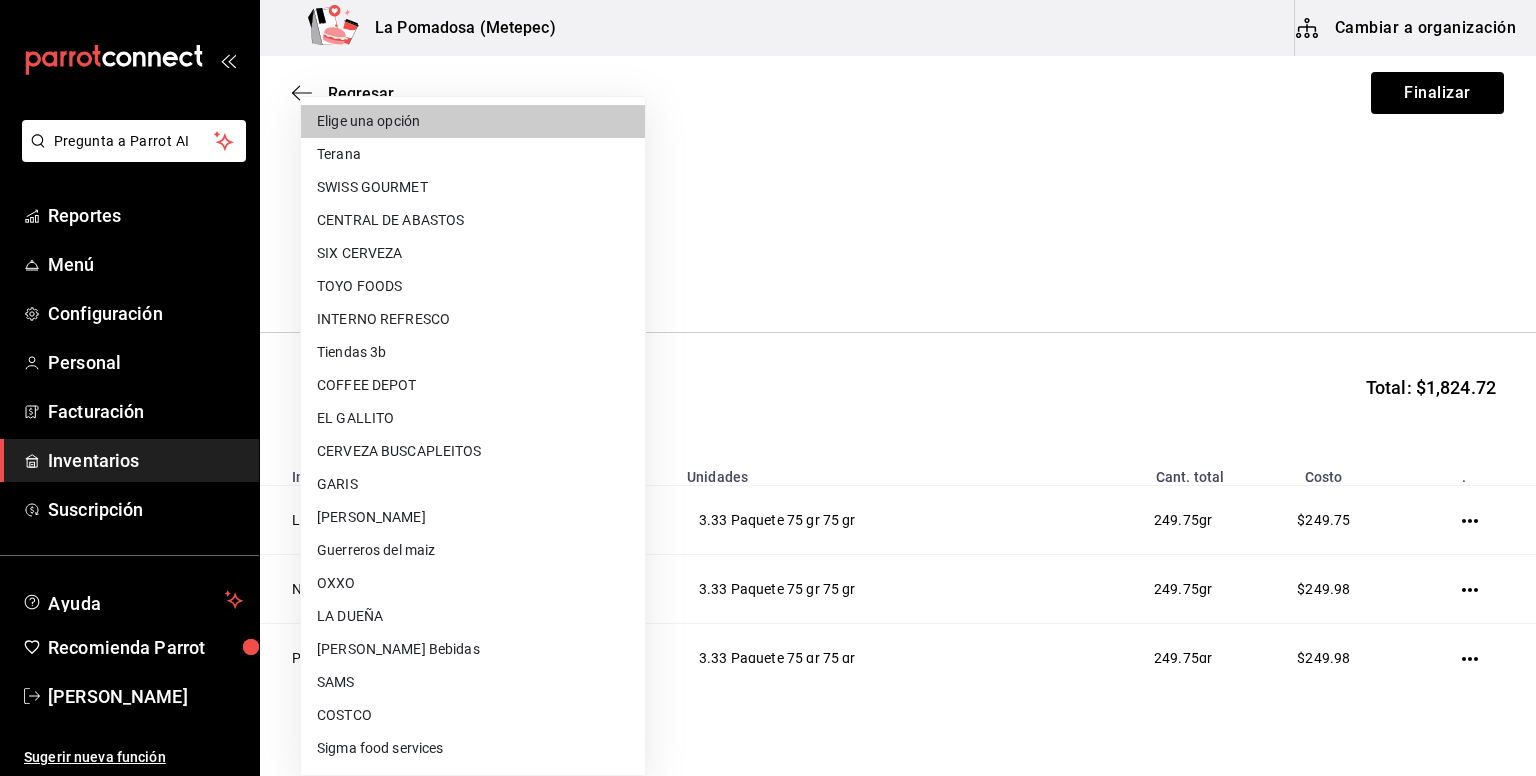 type 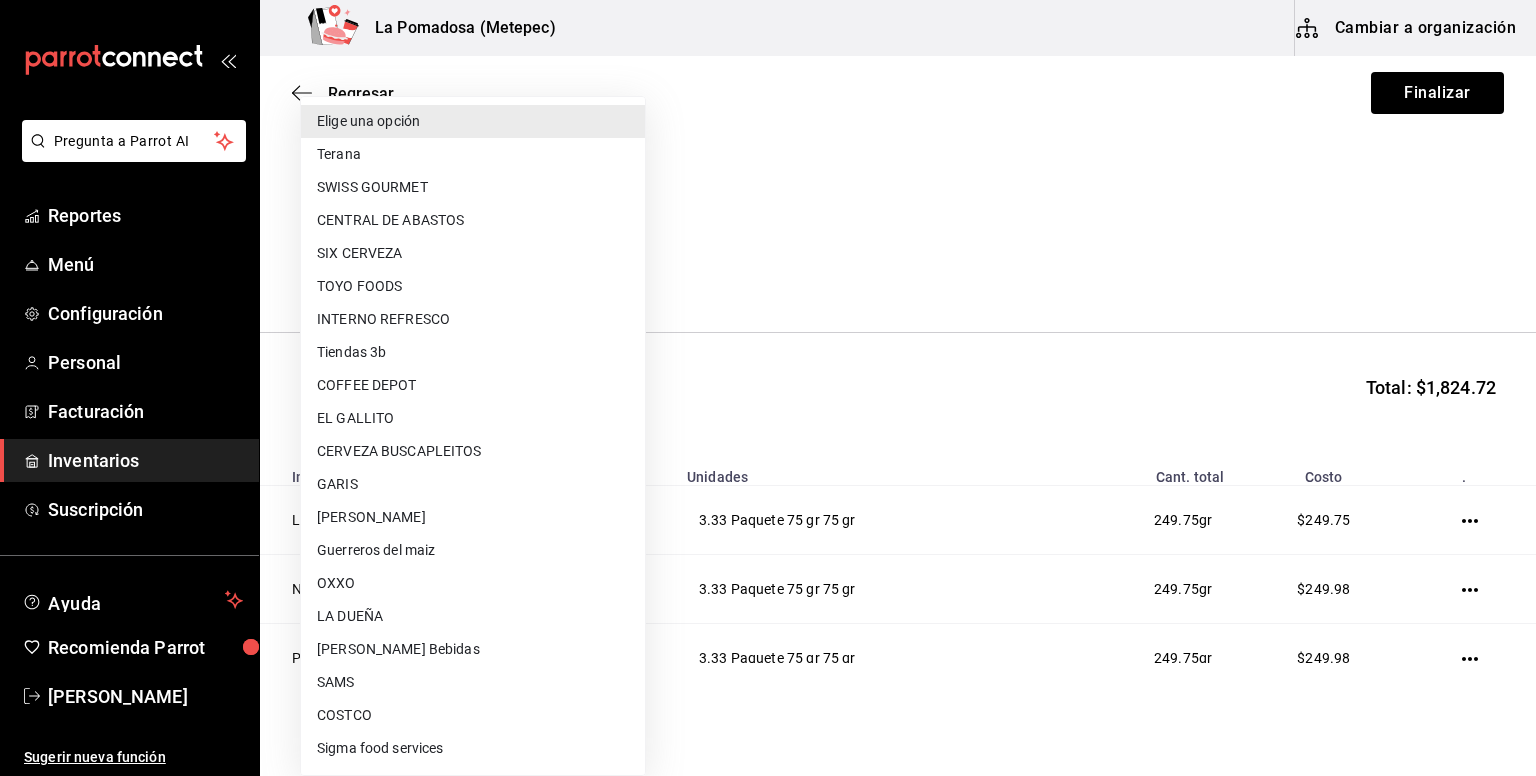 type 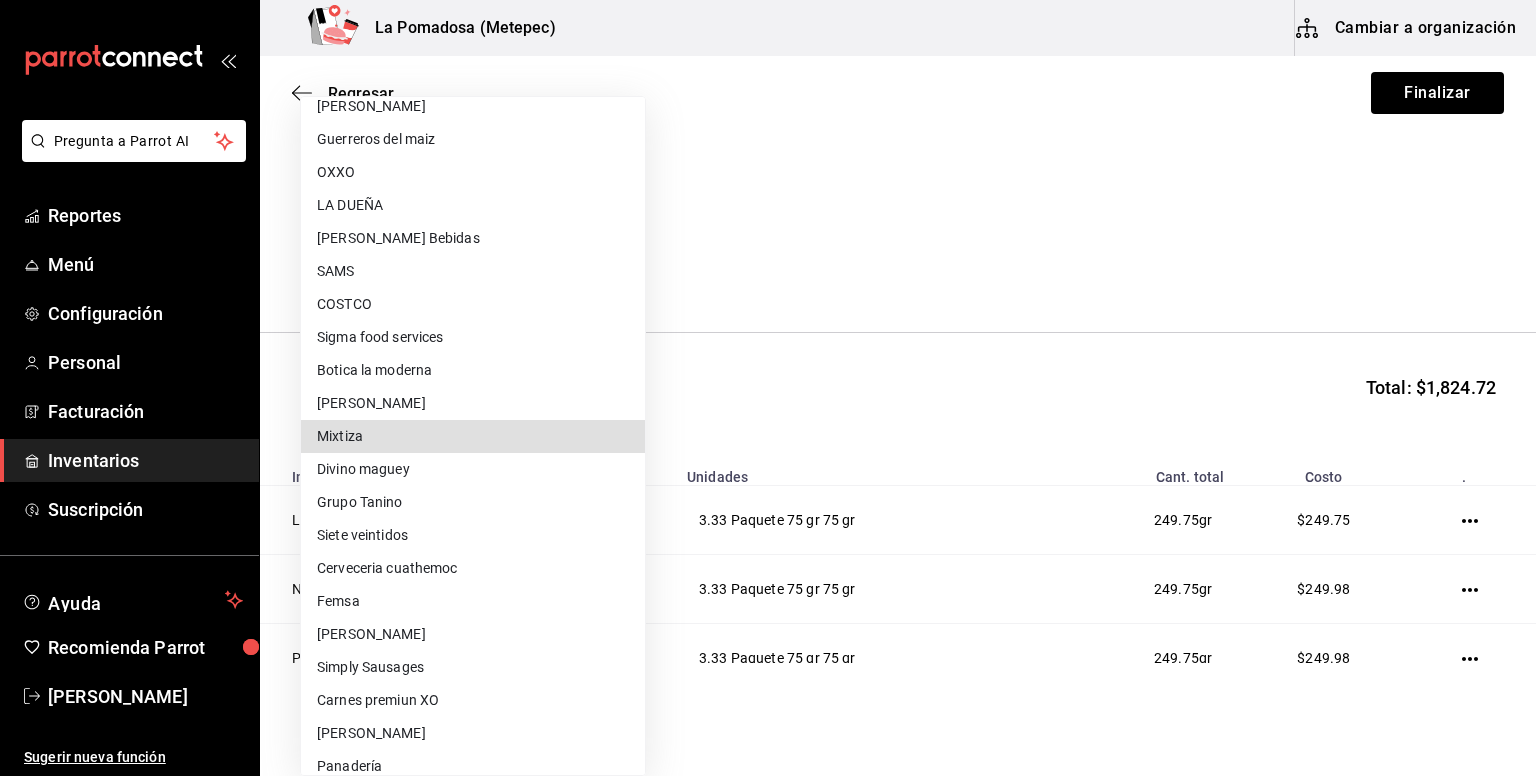 type on "72fd4e89-8cf8-41e8-9bb3-11c5bd82d025" 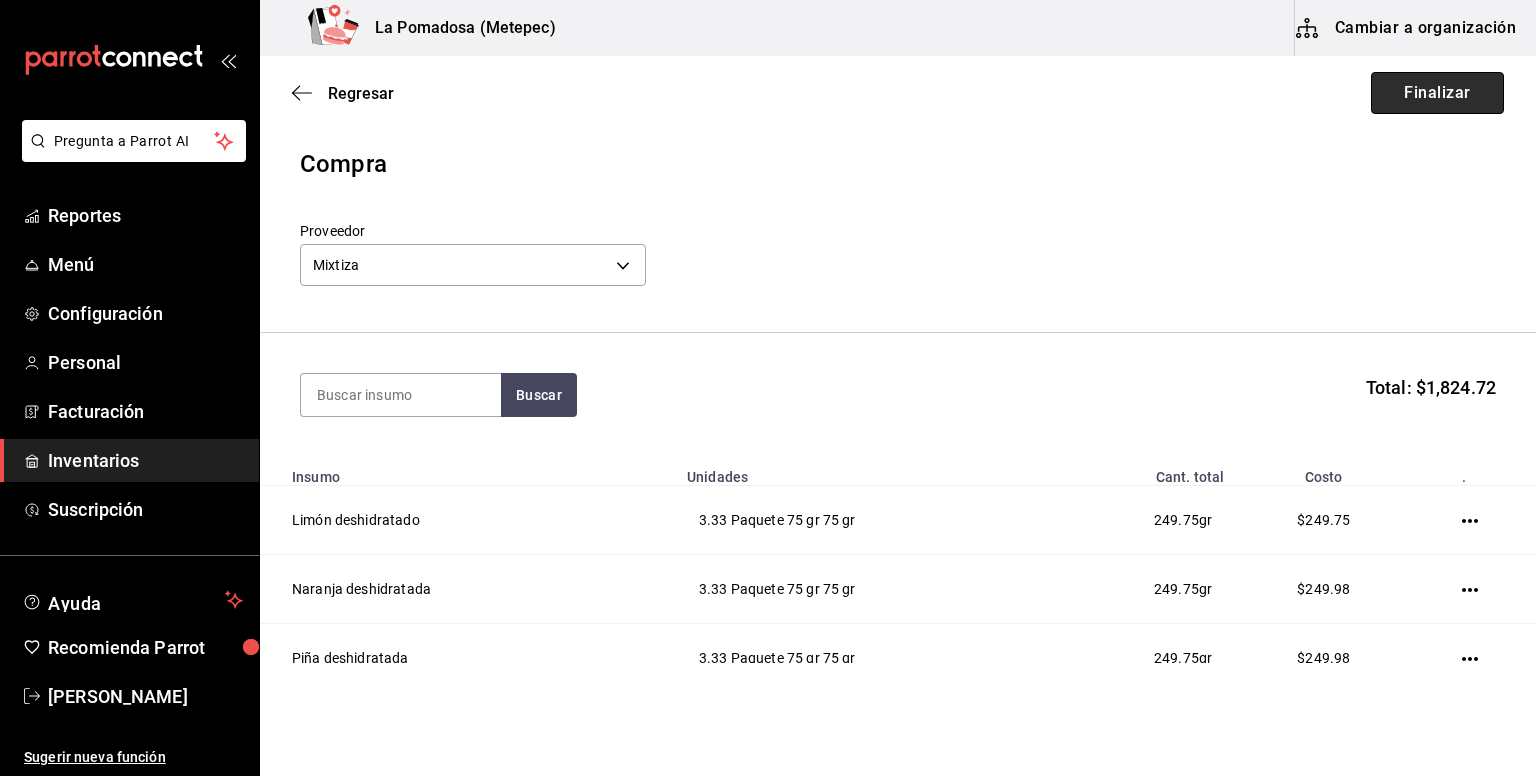 click on "Finalizar" at bounding box center (1437, 93) 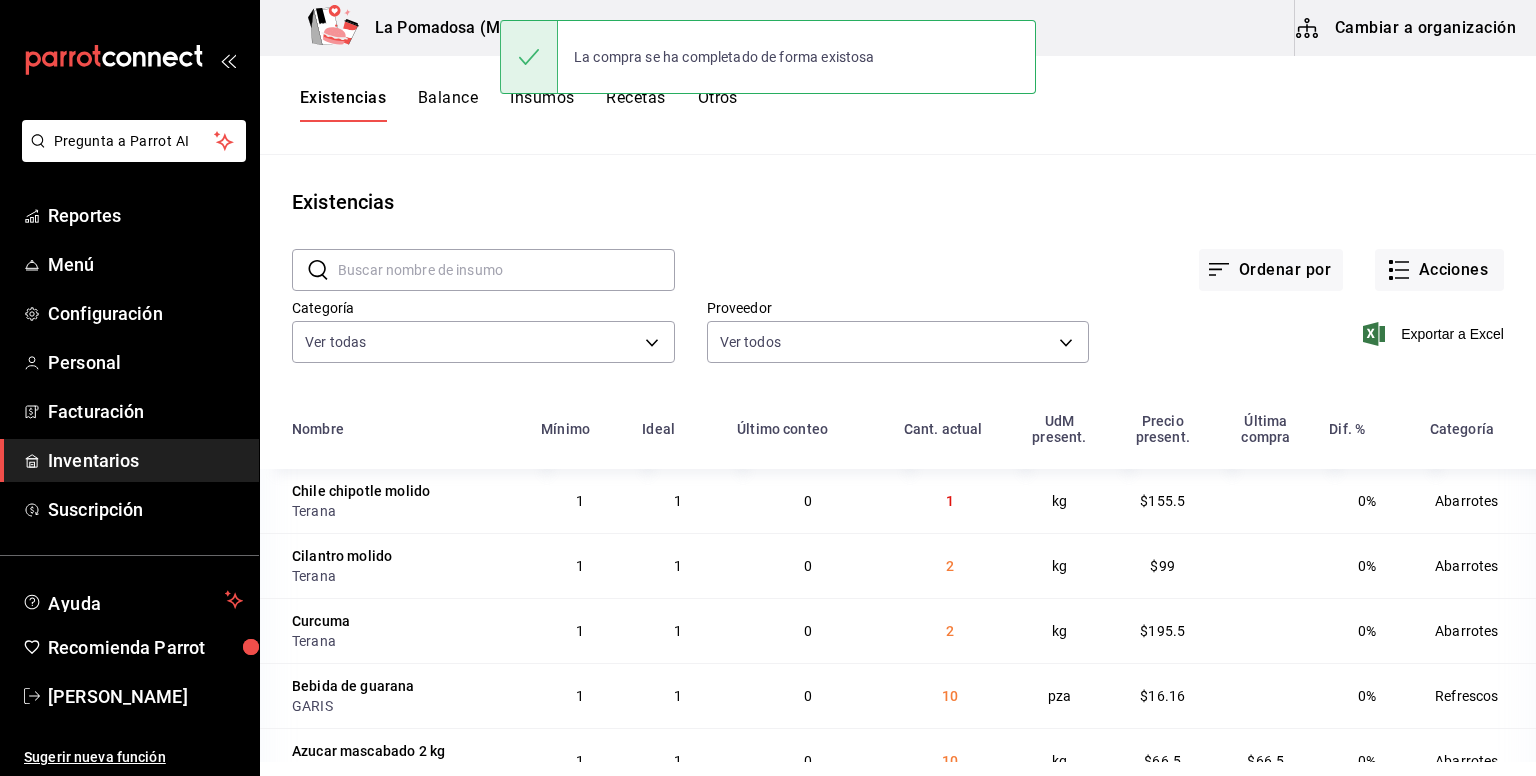 click on "Cambiar a organización" at bounding box center [1407, 28] 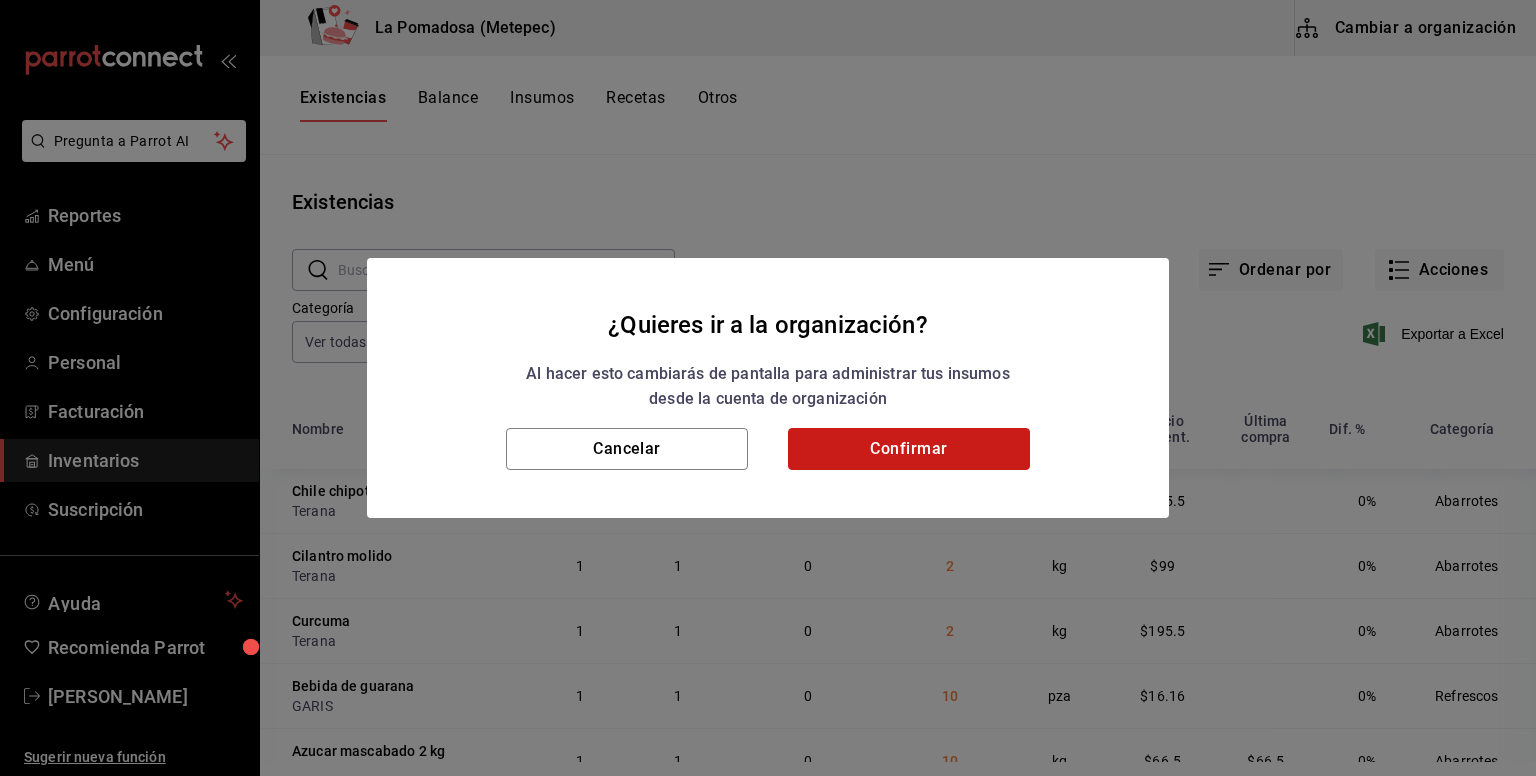 click on "Confirmar" at bounding box center [909, 449] 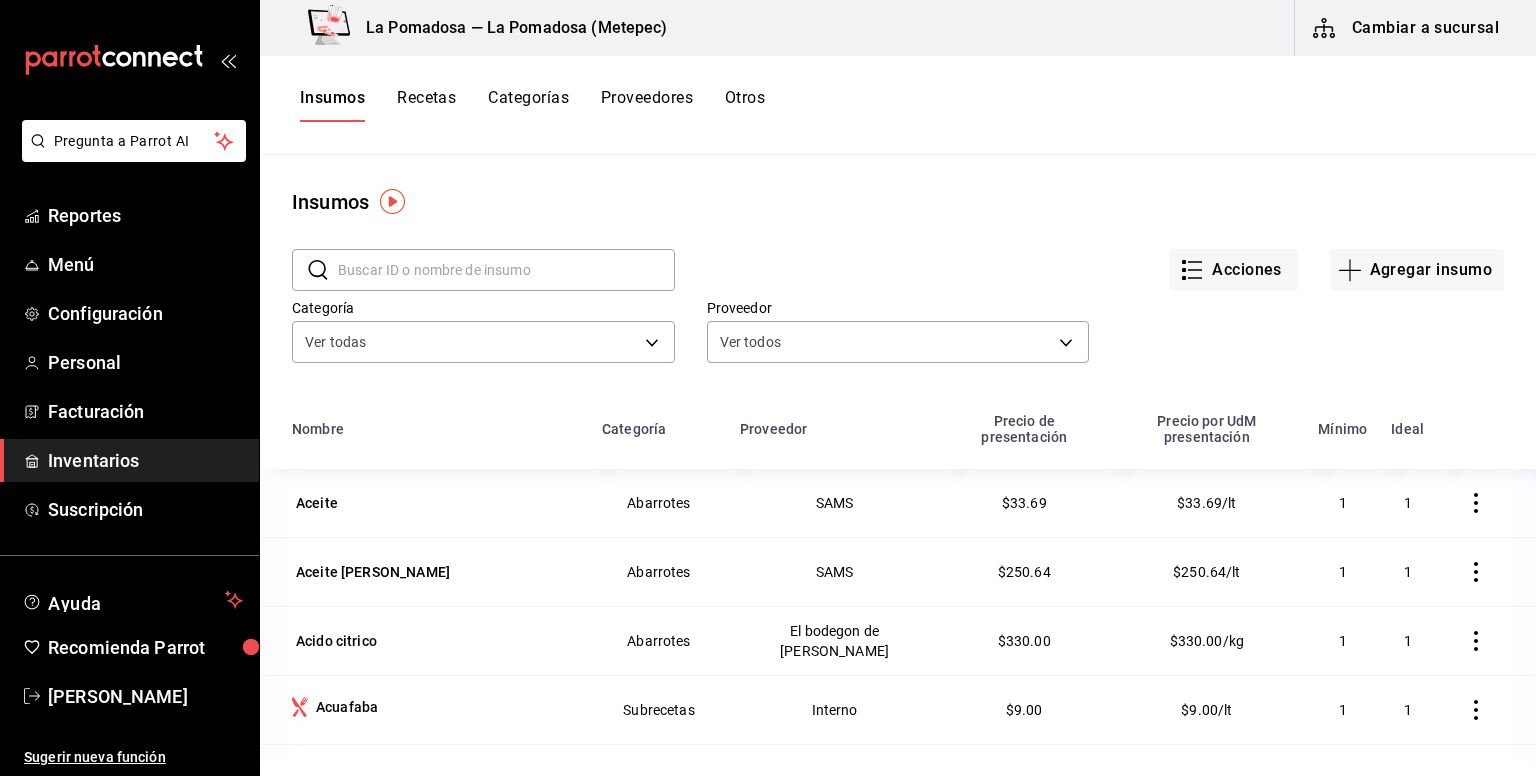 click at bounding box center [506, 270] 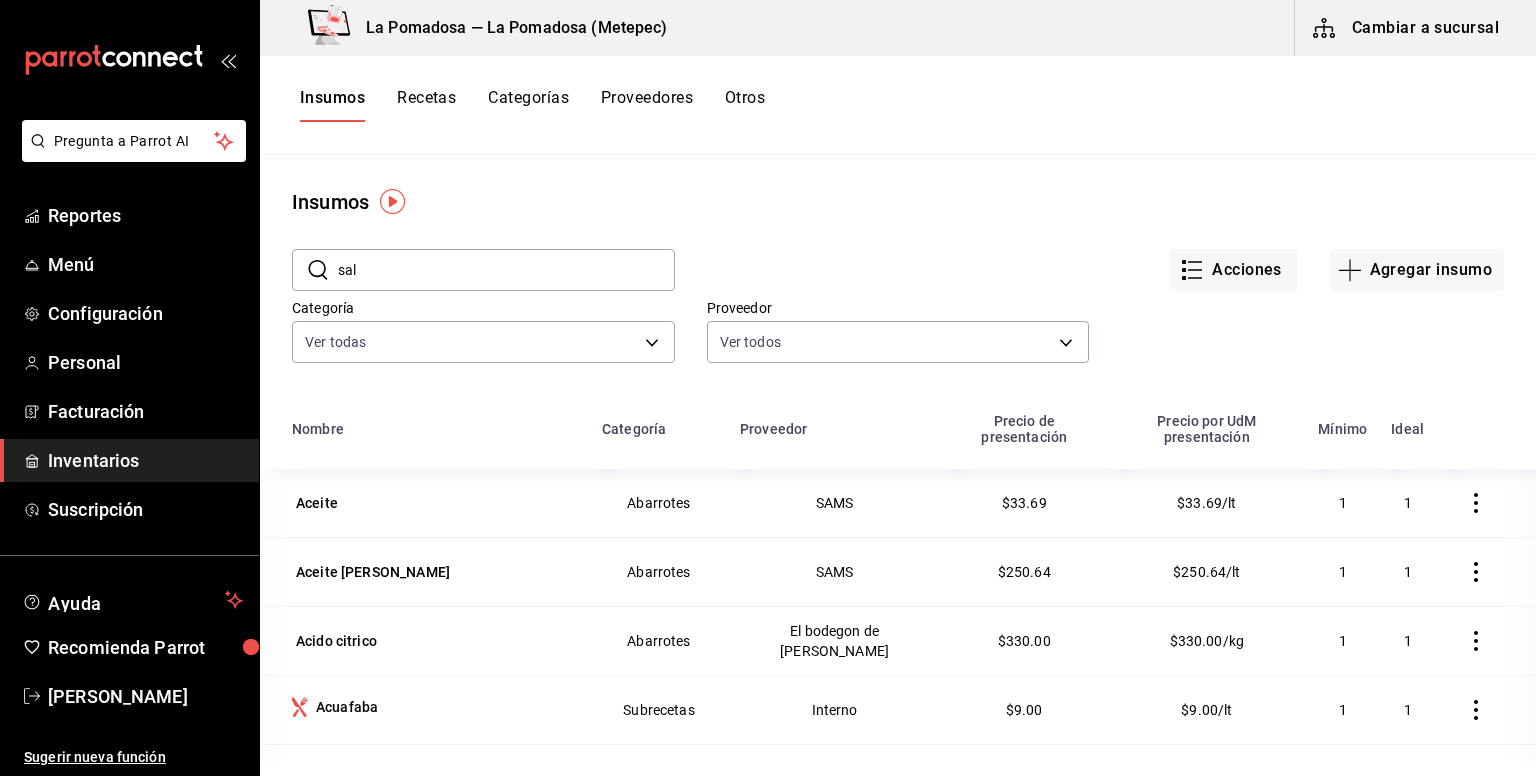 type on "sal" 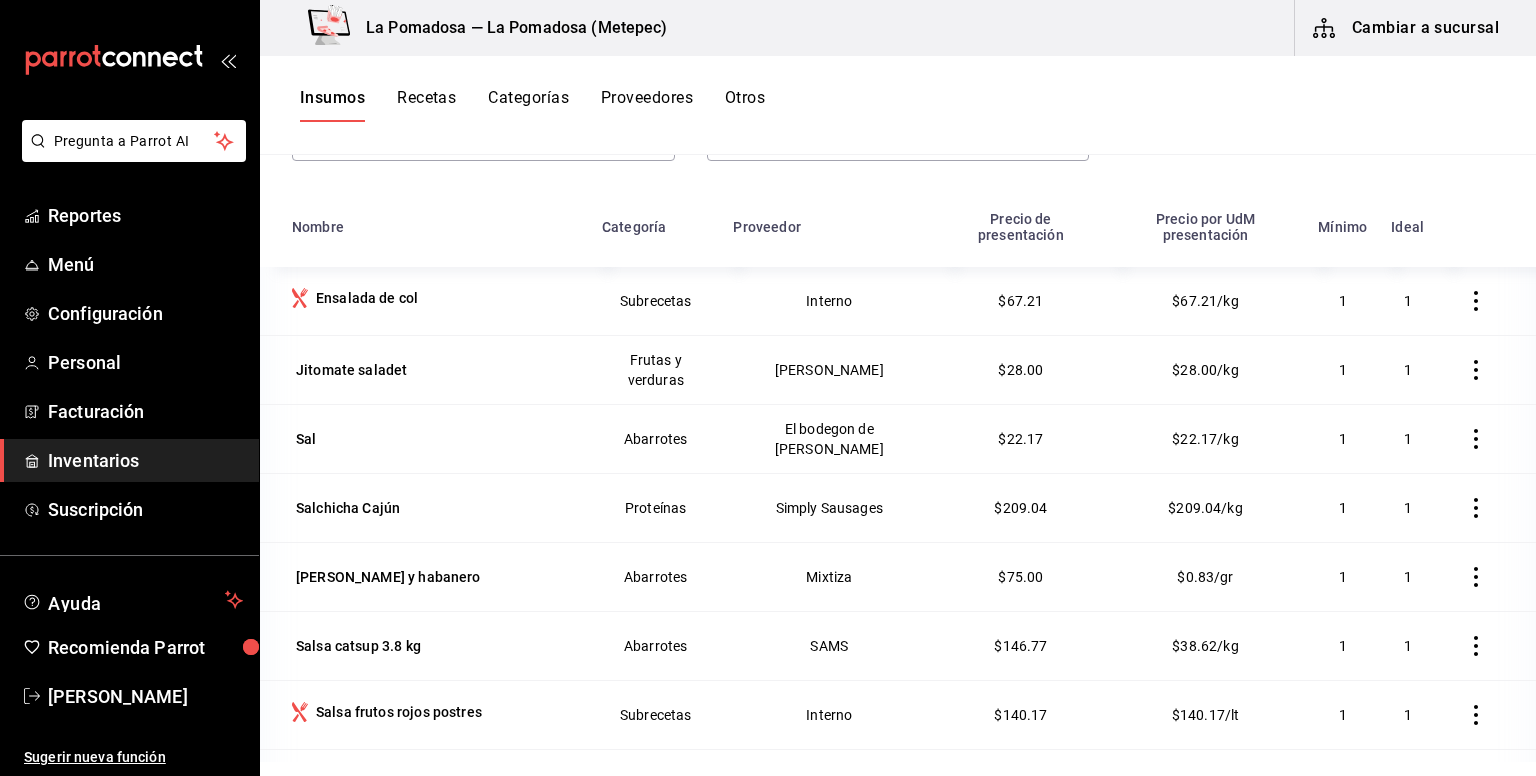 scroll, scrollTop: 245, scrollLeft: 0, axis: vertical 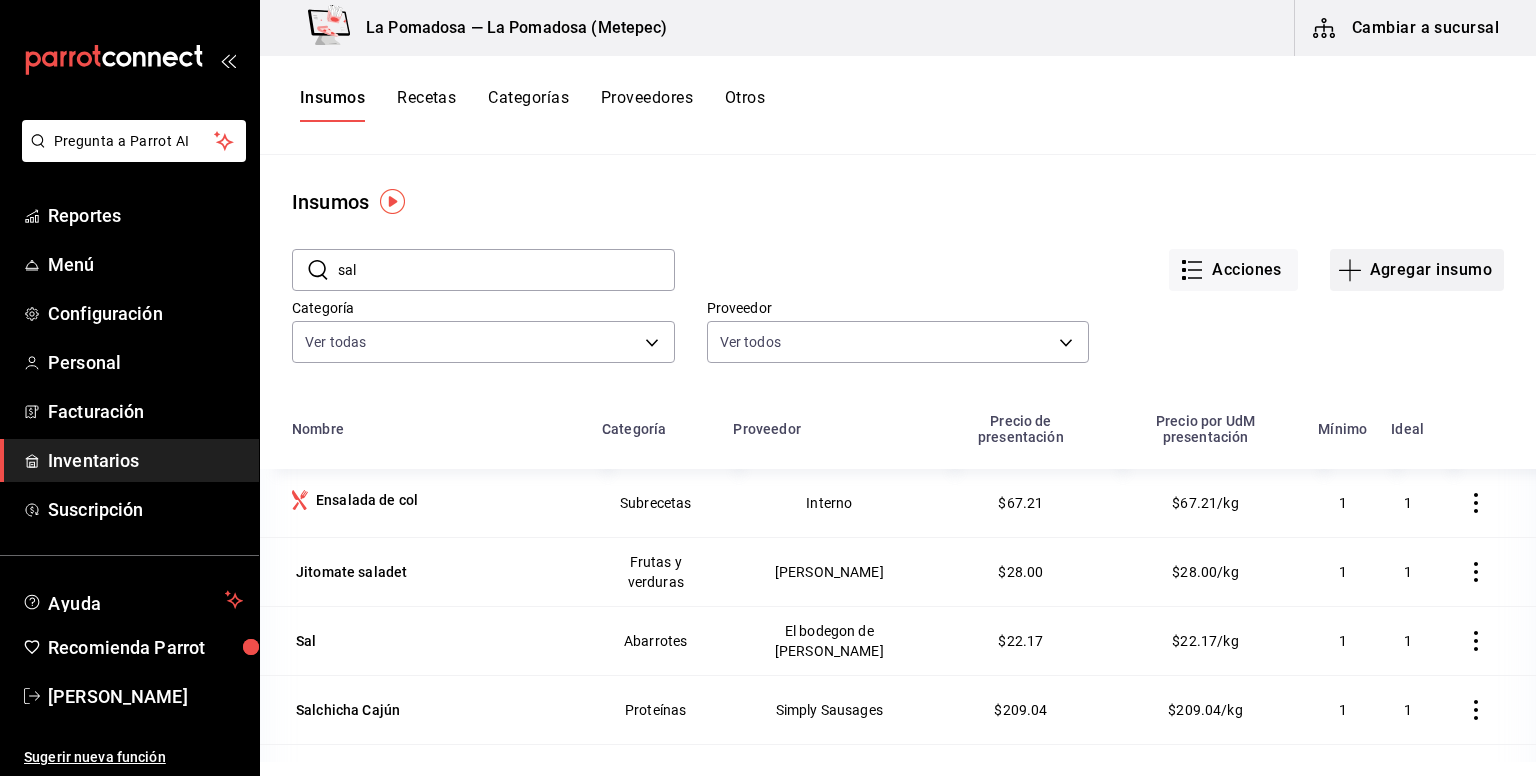 click on "Agregar insumo" at bounding box center (1417, 270) 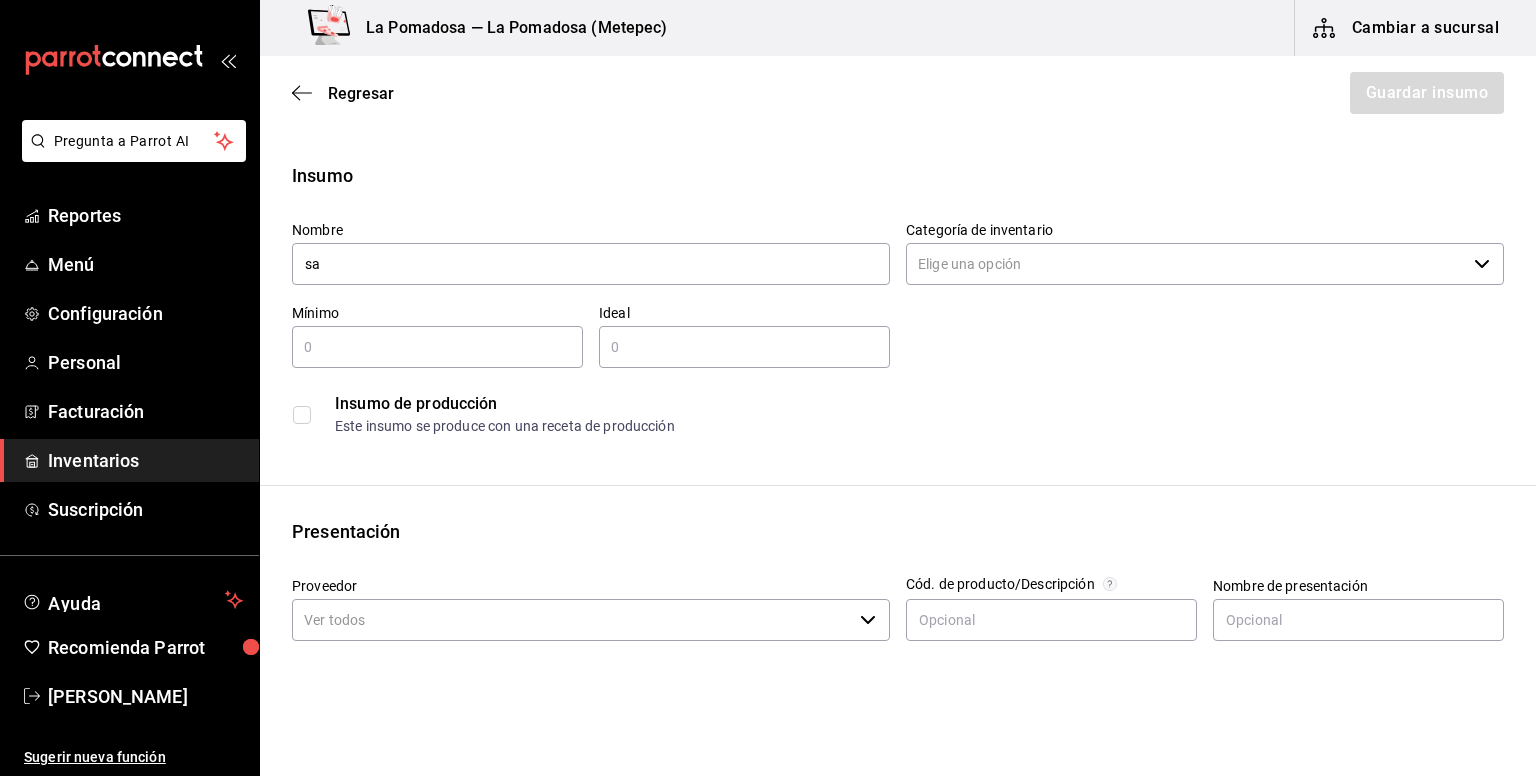 type on "s" 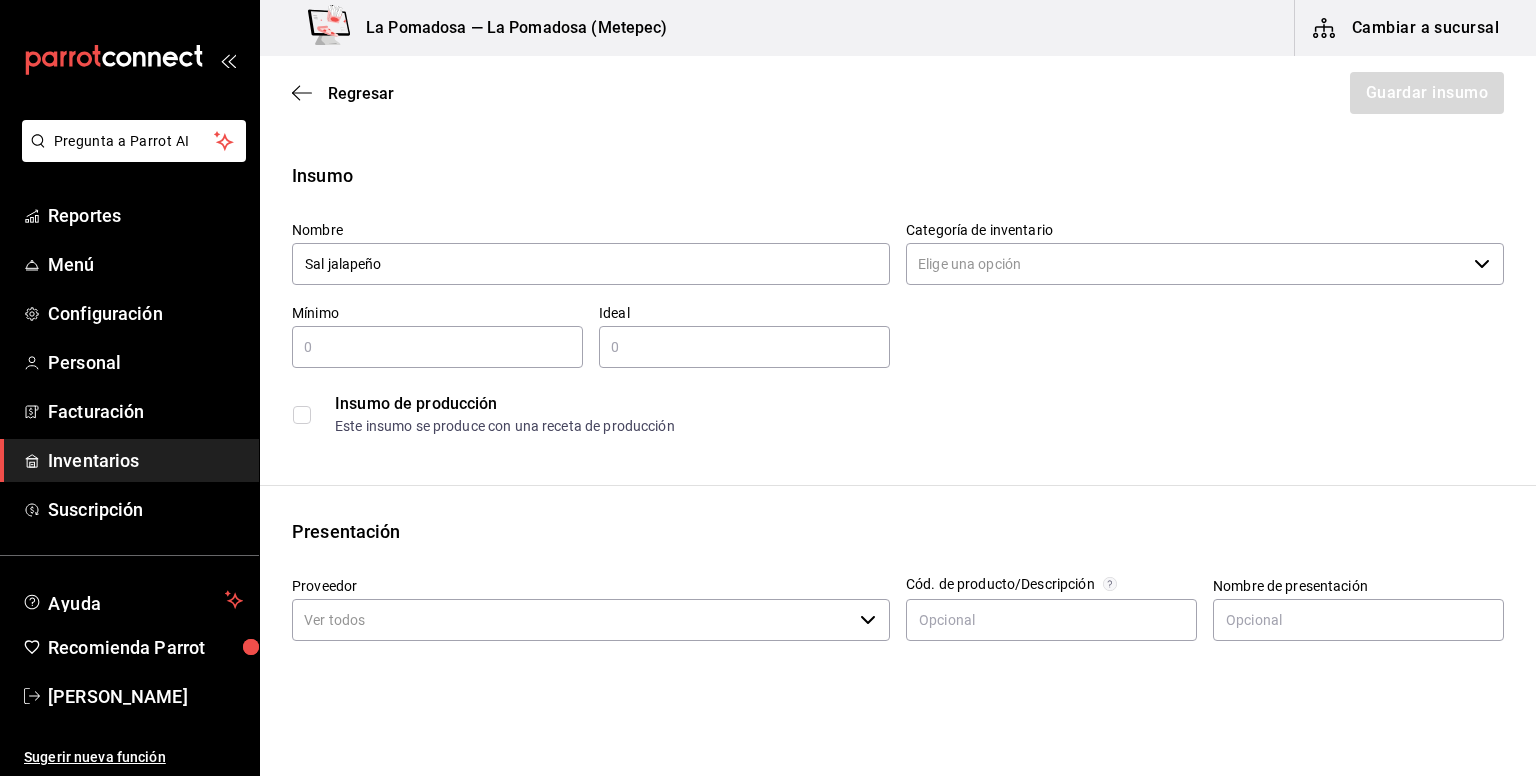 type on "Sal jalapeño" 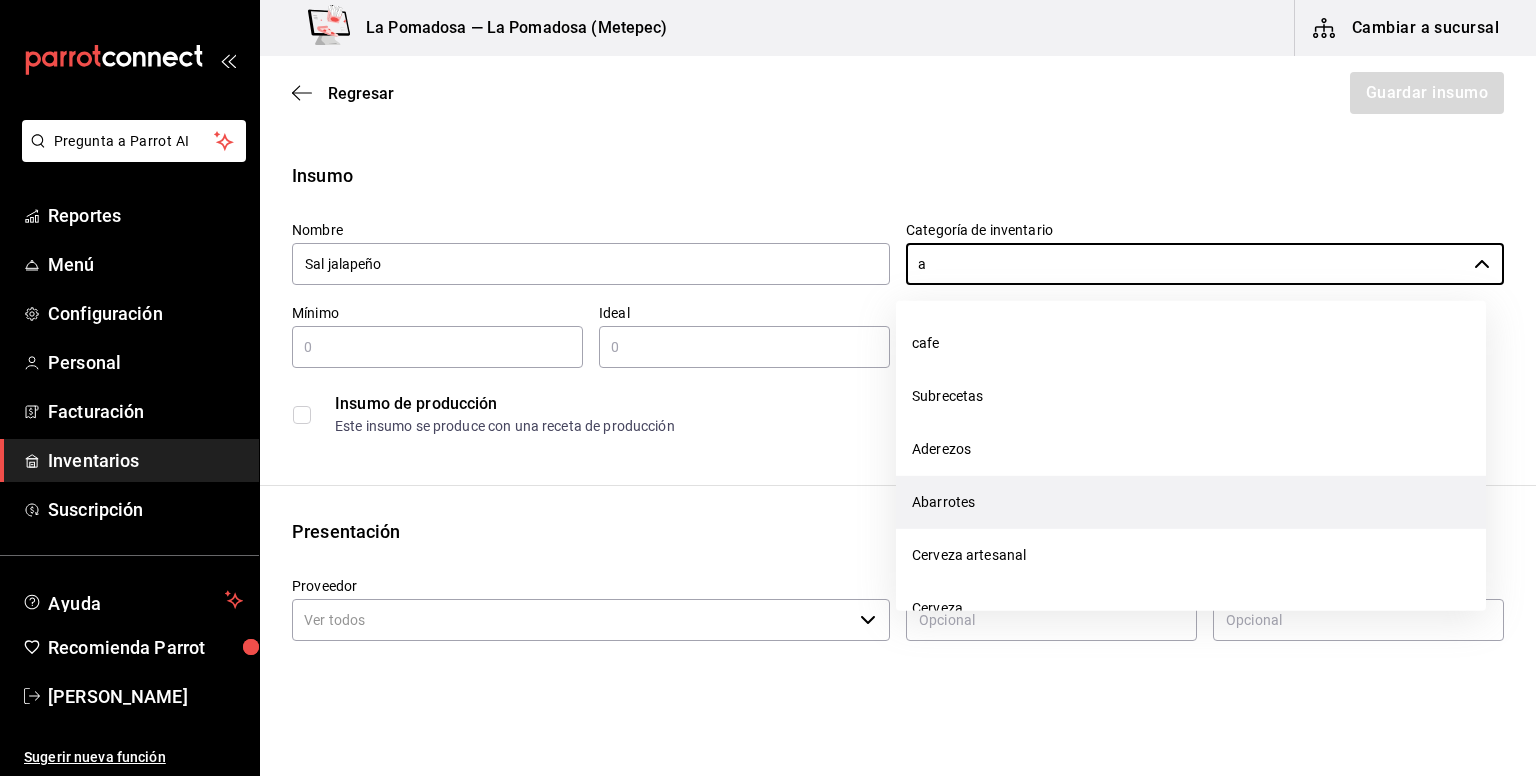 click on "Abarrotes" at bounding box center (1191, 502) 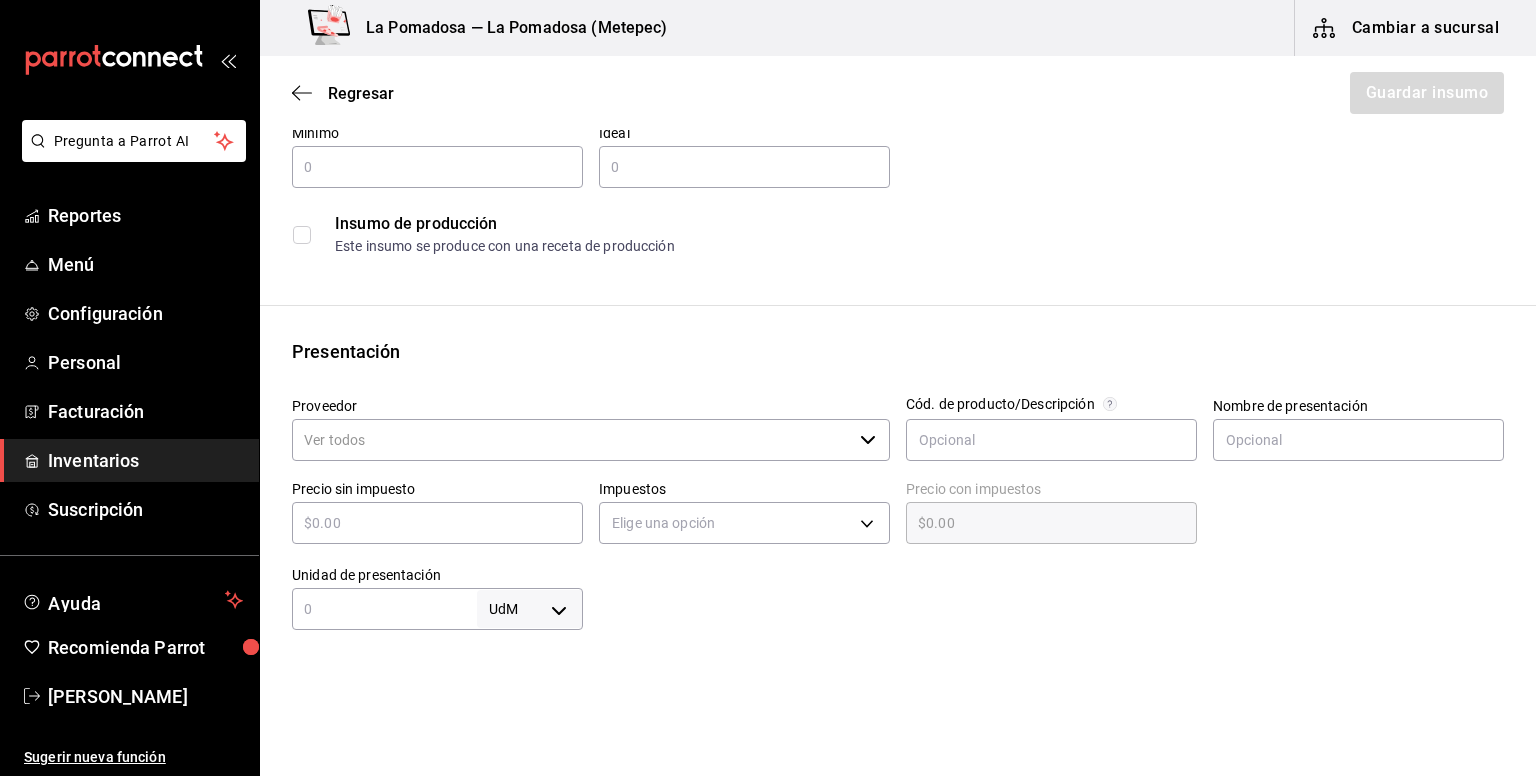 scroll, scrollTop: 179, scrollLeft: 0, axis: vertical 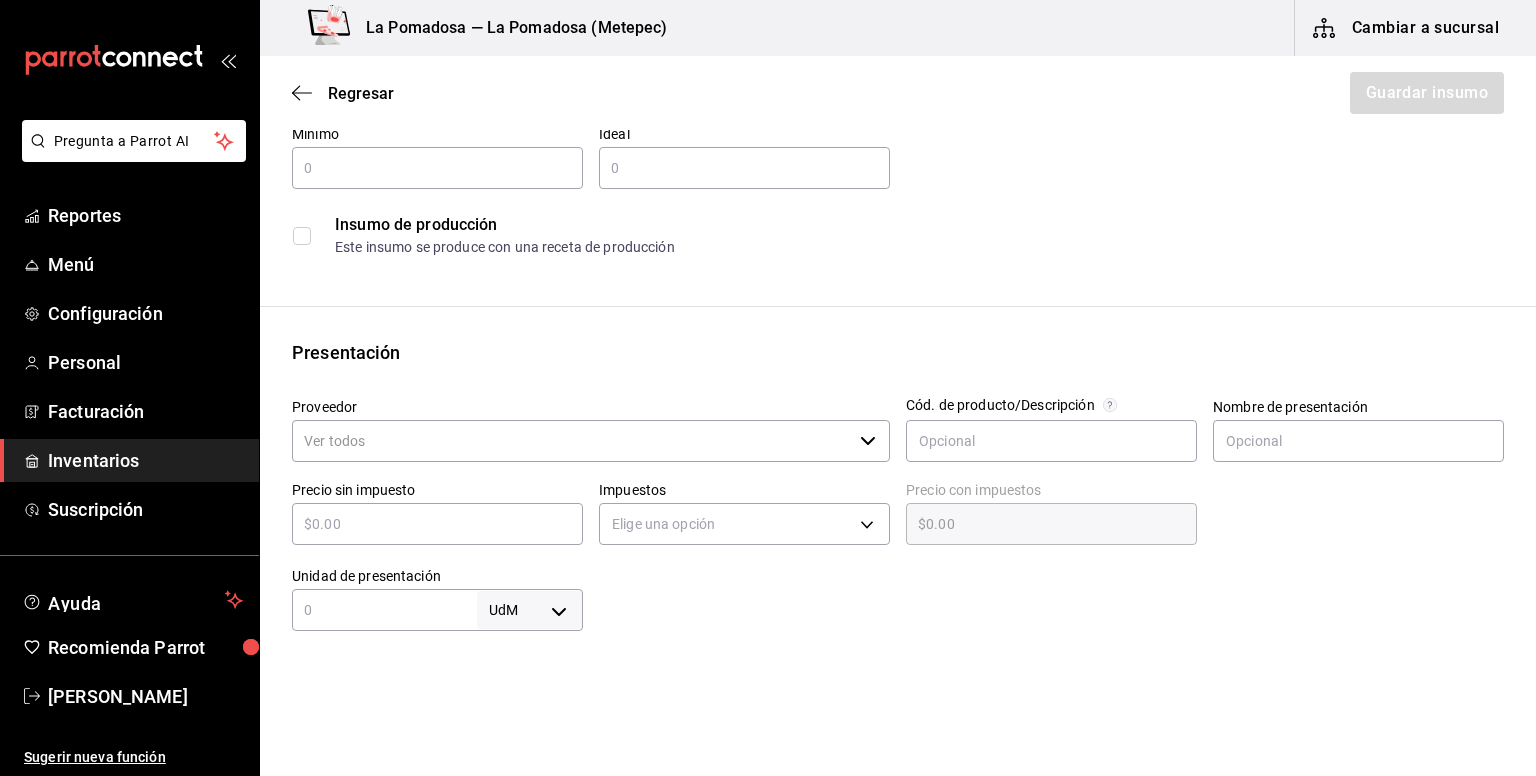 type on "Abarrotes" 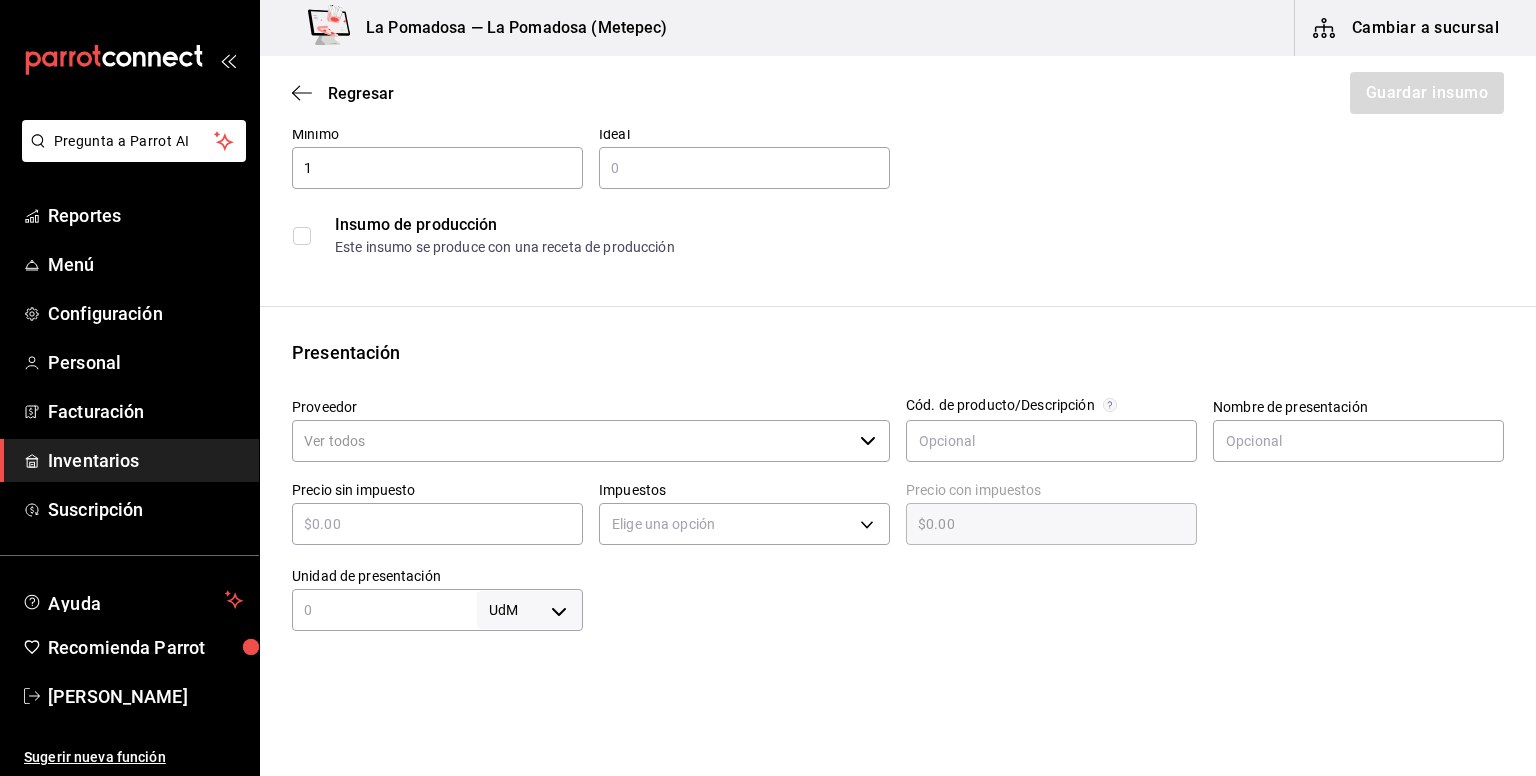 type on "1" 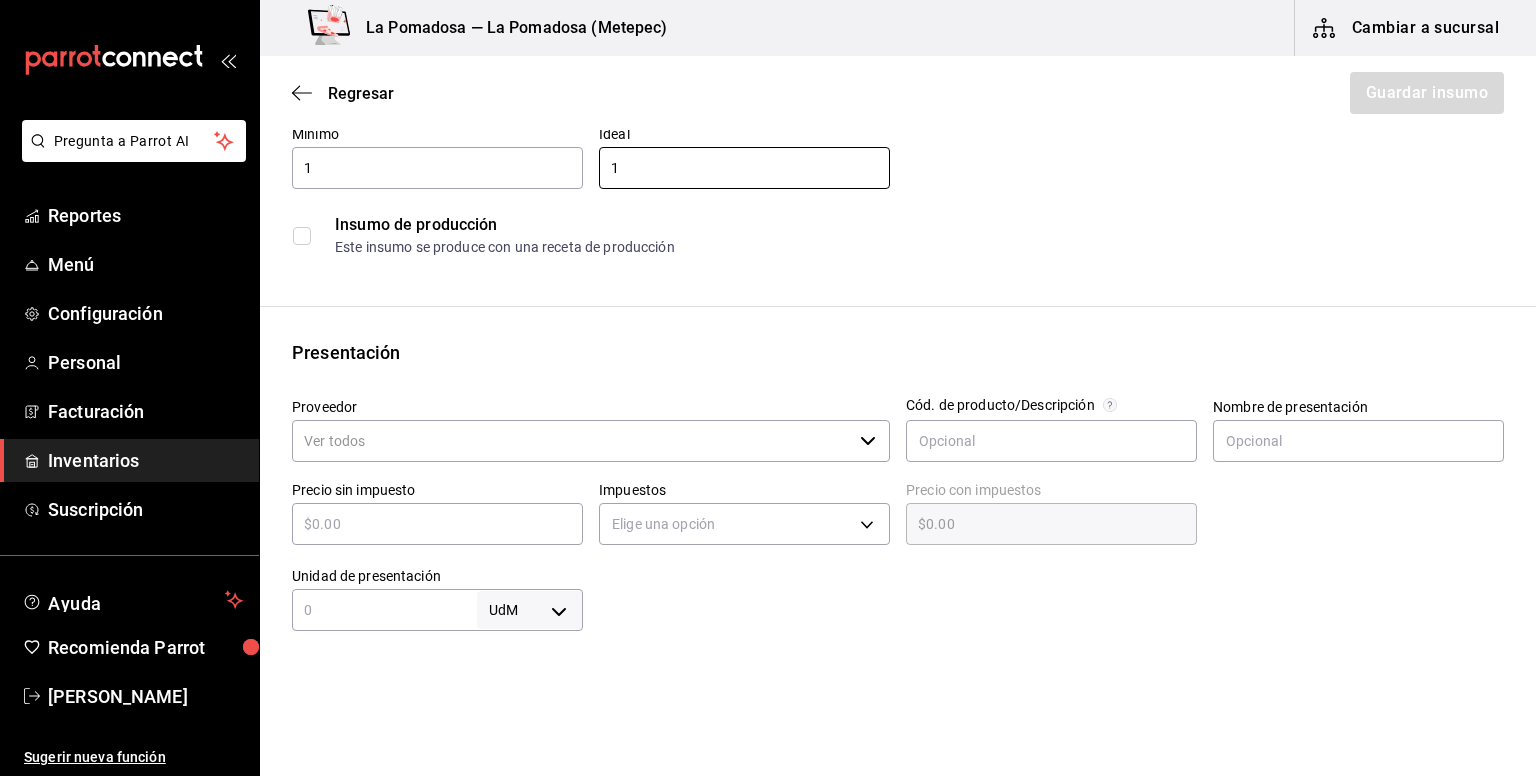 type on "1" 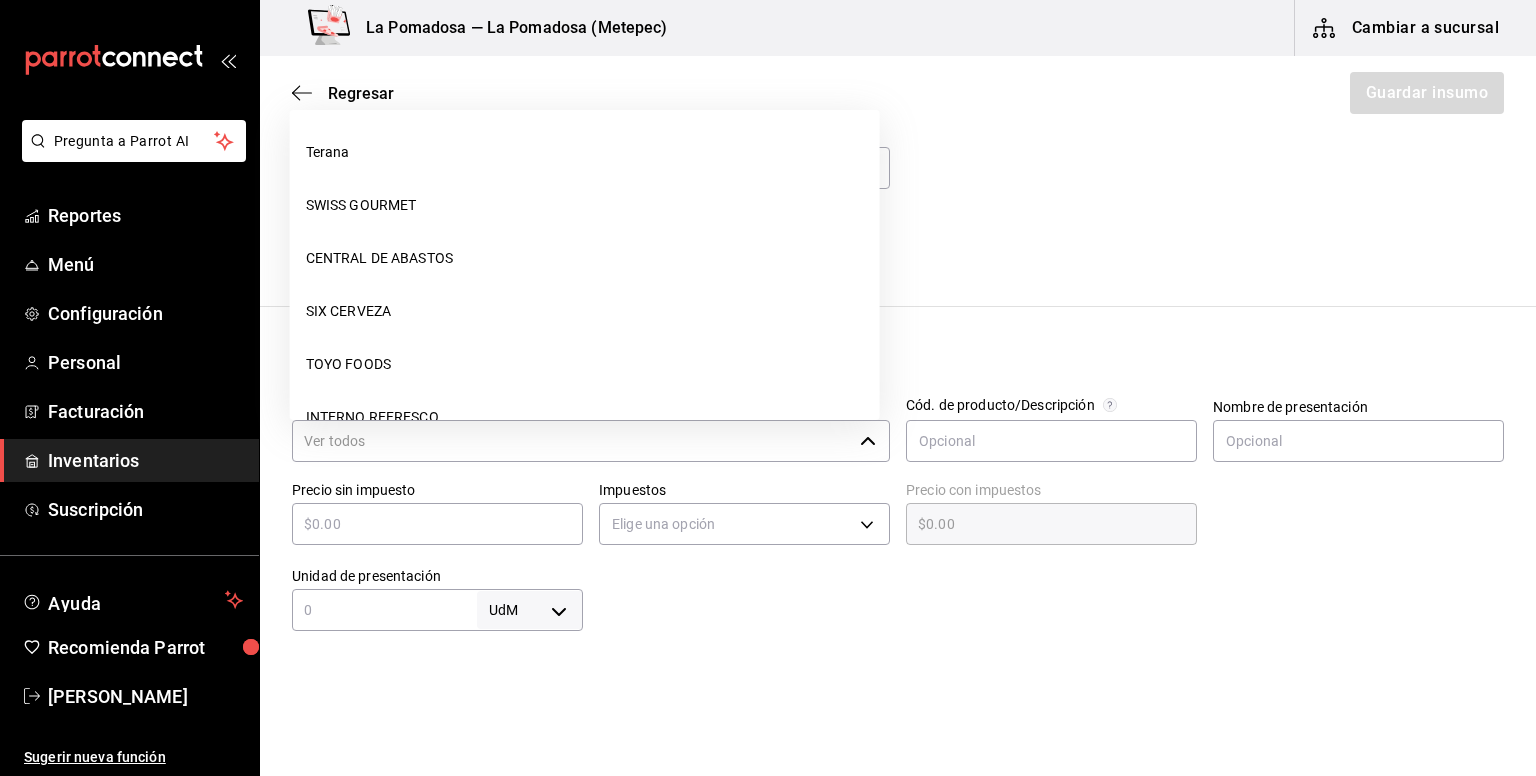 click on "Proveedor" at bounding box center (572, 441) 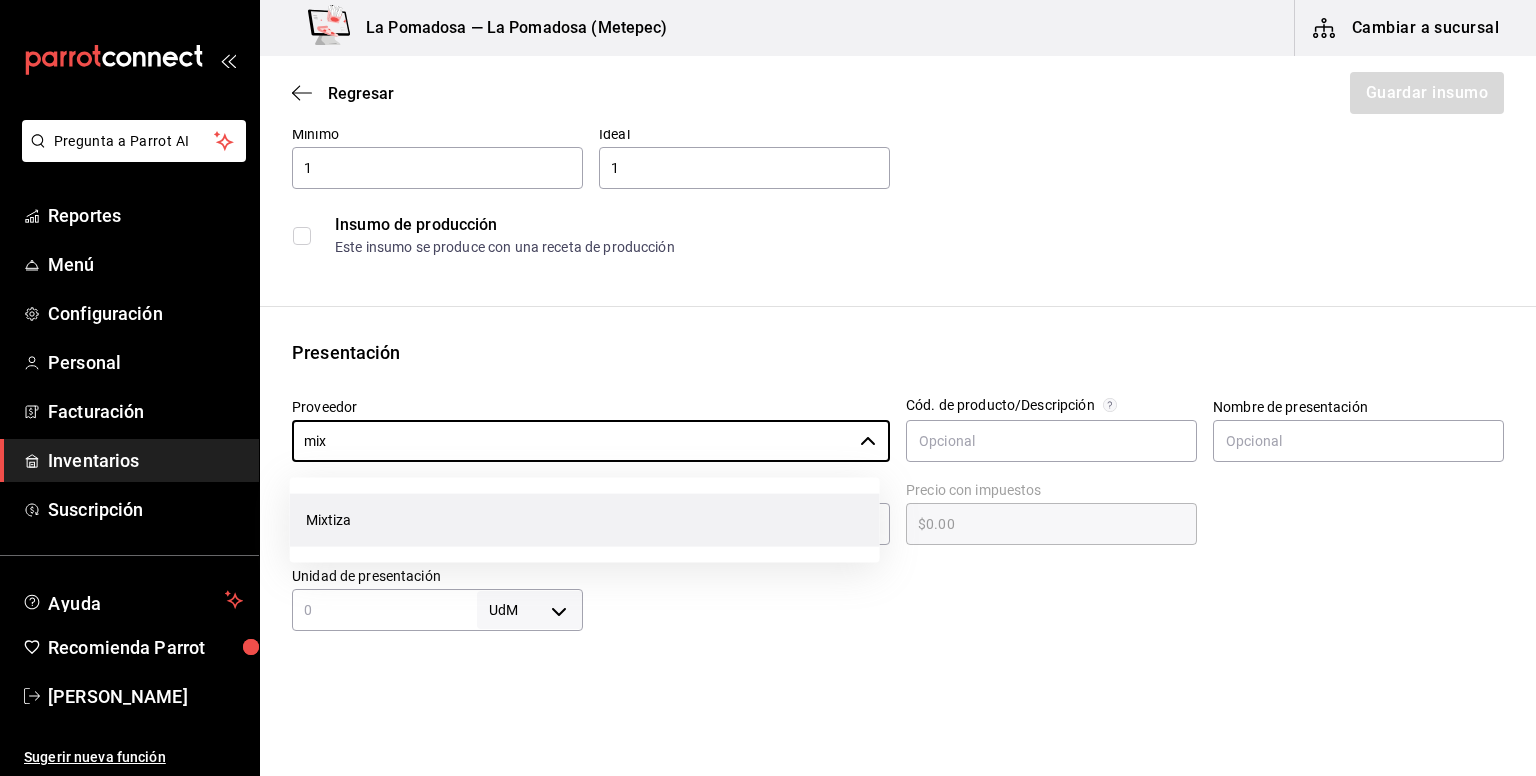 click on "Mixtiza" at bounding box center [585, 520] 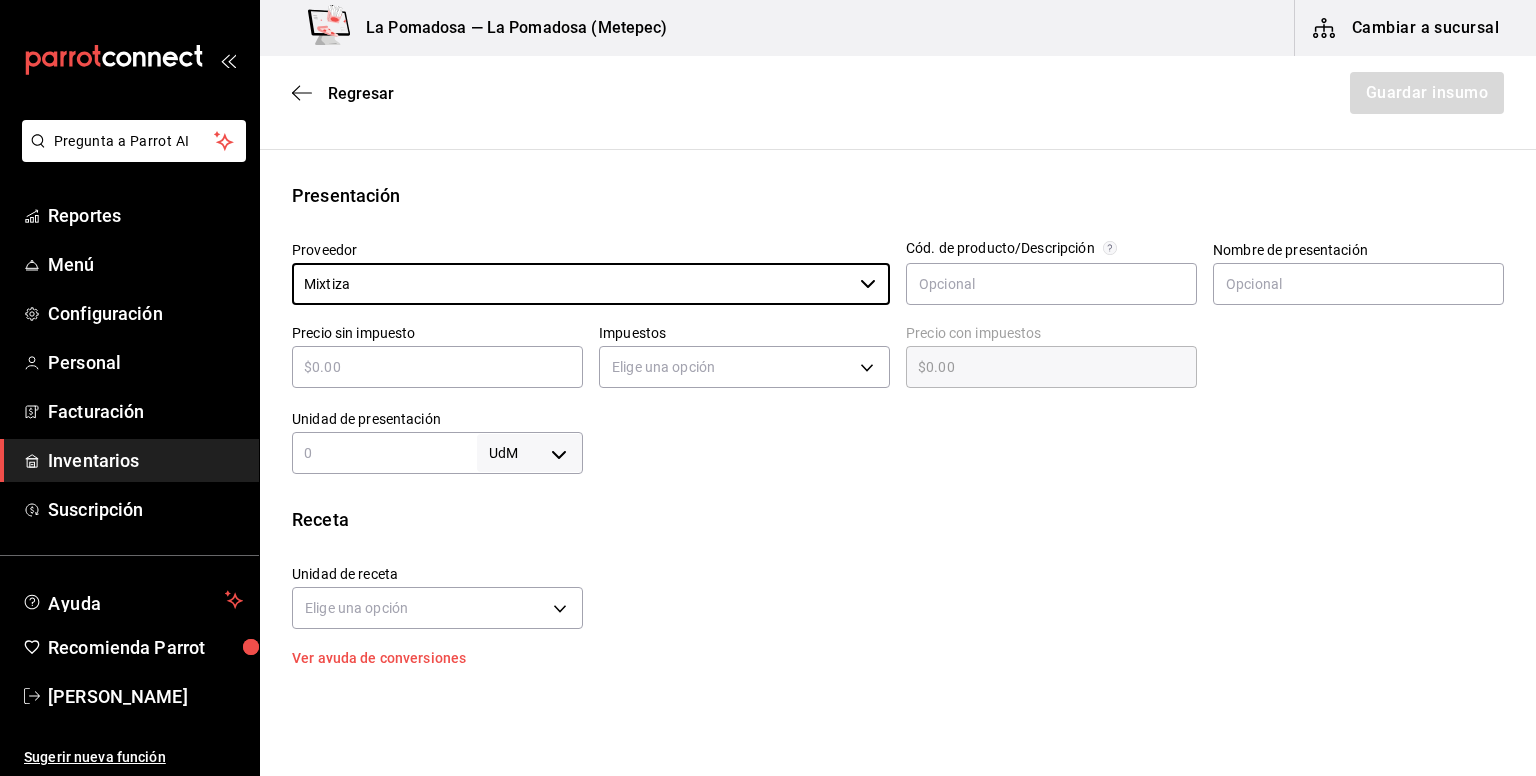 scroll, scrollTop: 339, scrollLeft: 0, axis: vertical 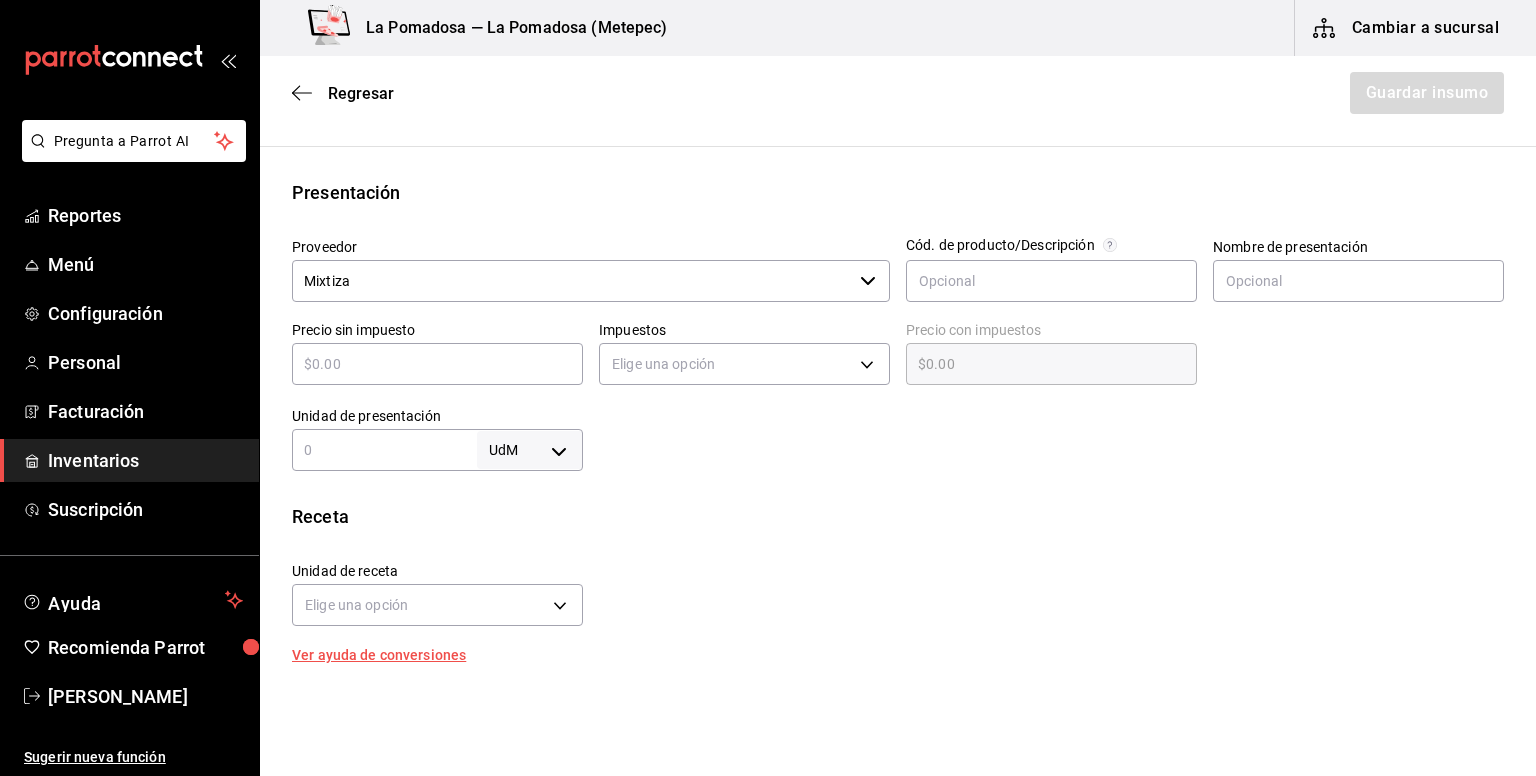 click at bounding box center (437, 364) 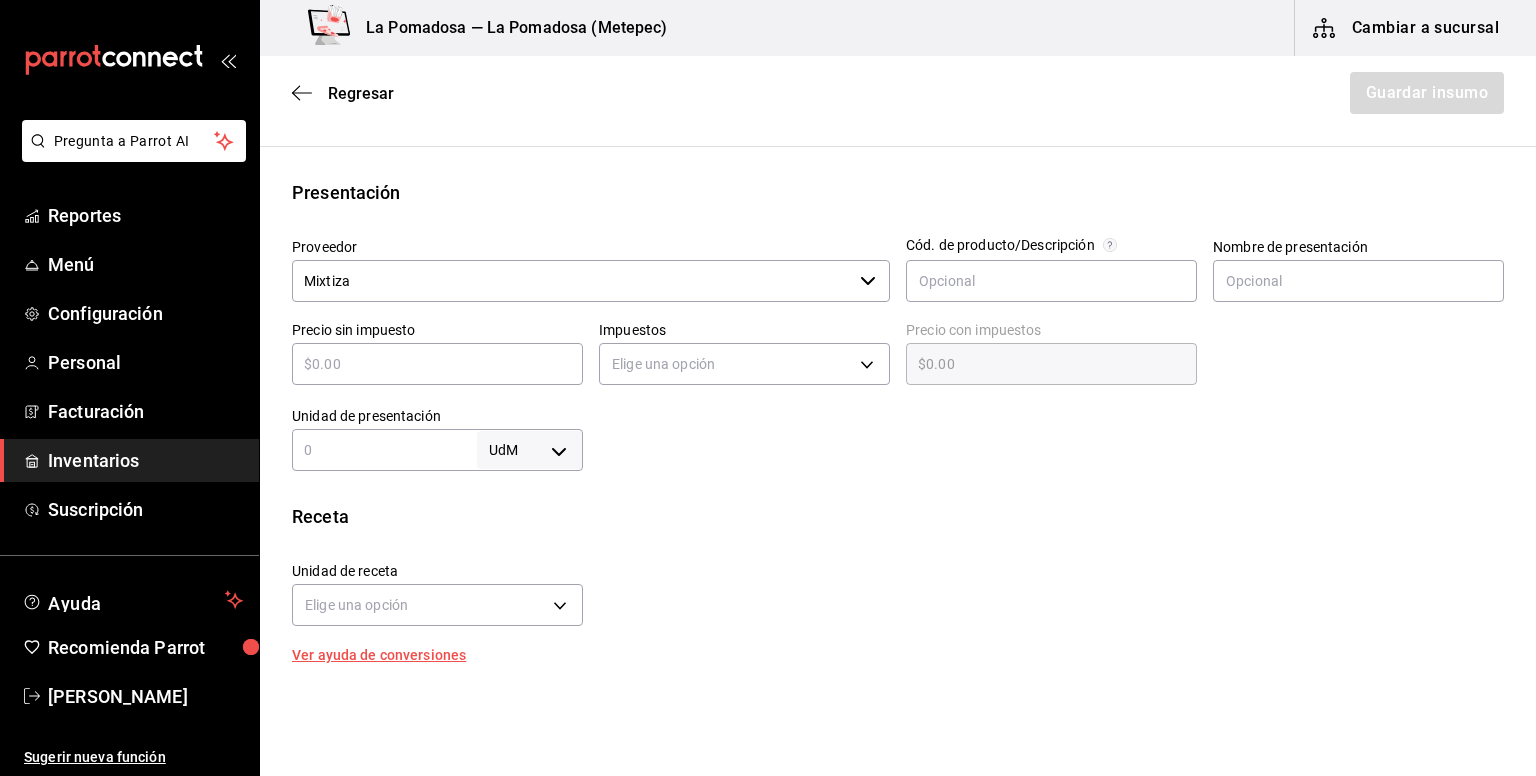 type on "$7" 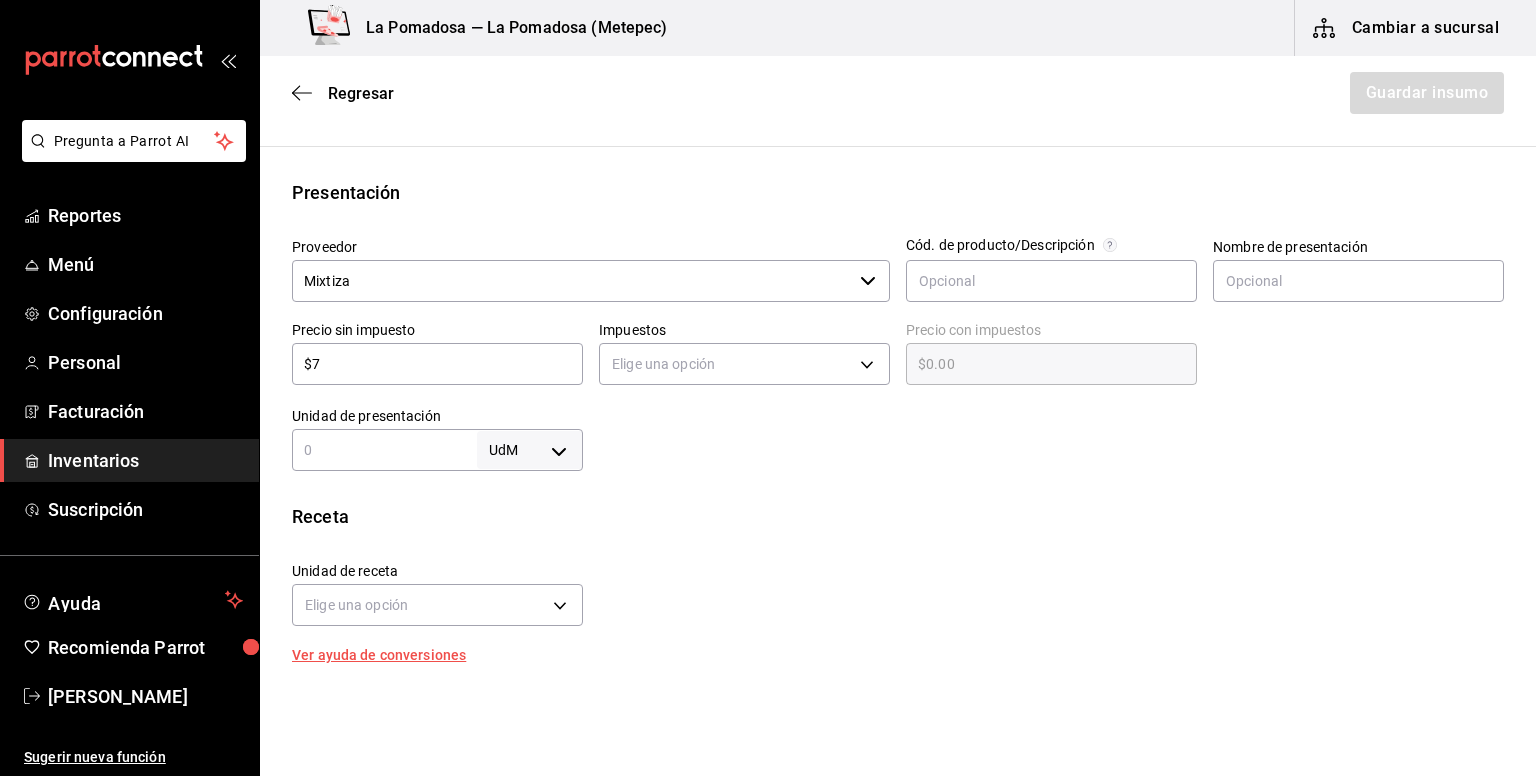 type on "$7.00" 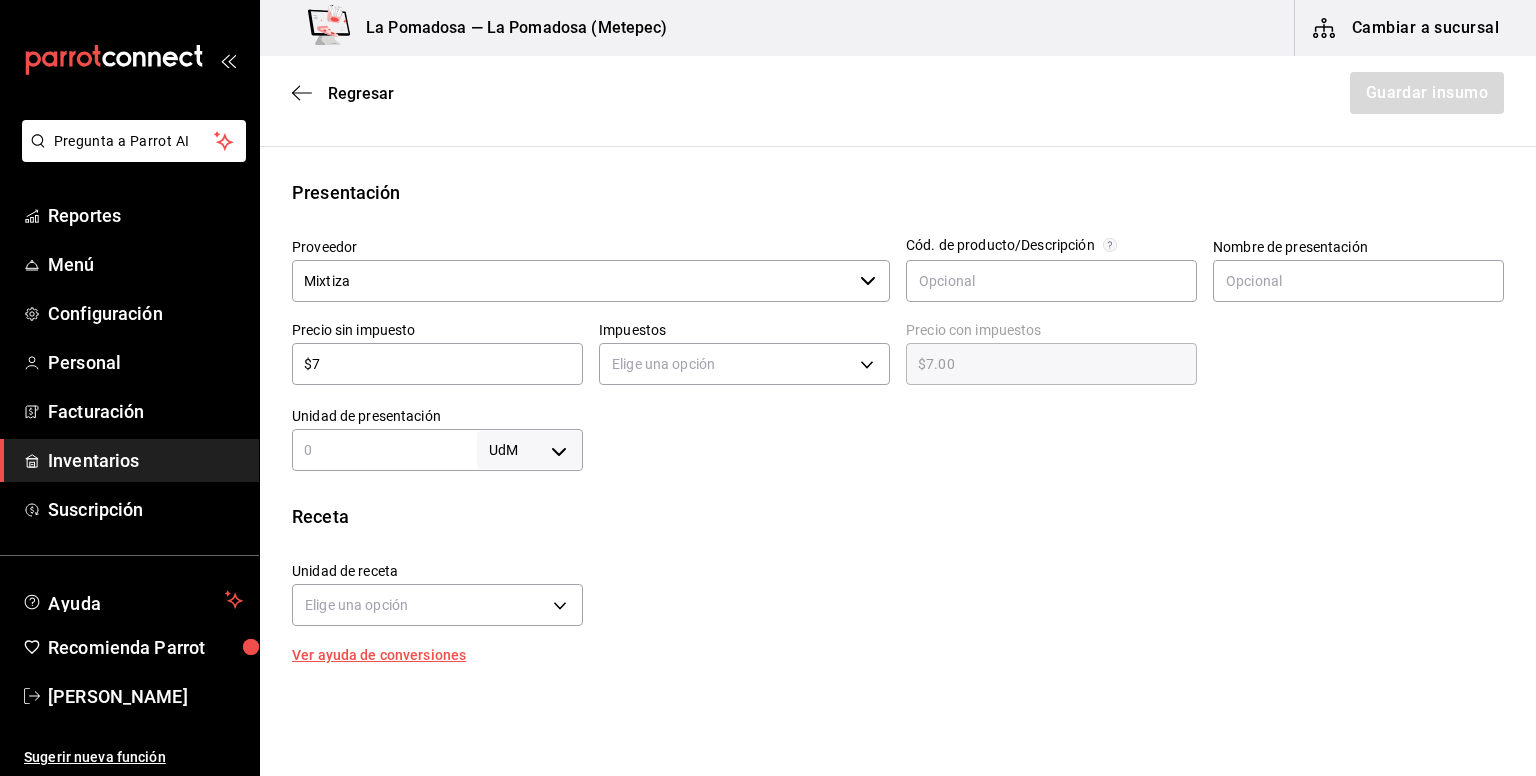 type on "$75" 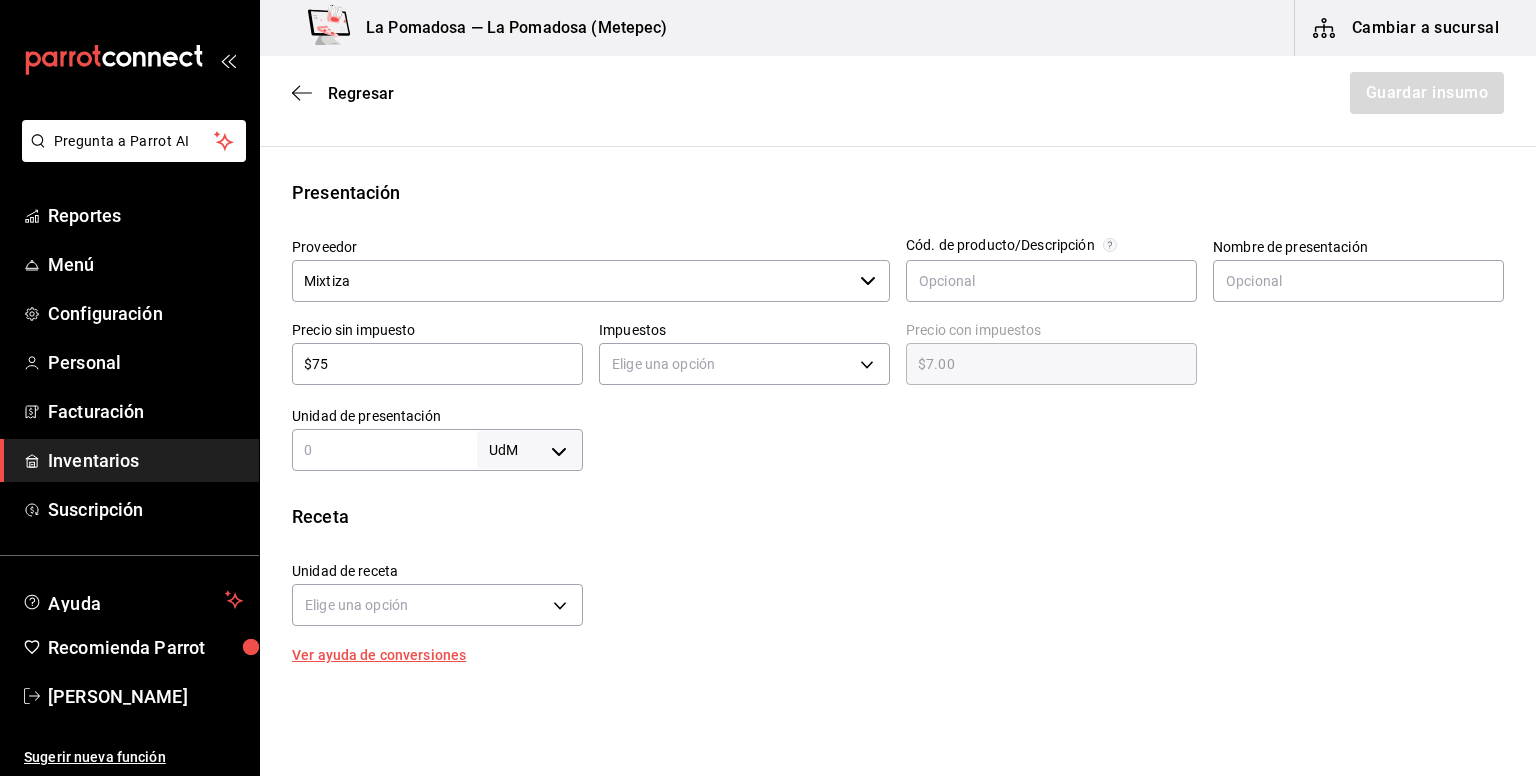 type on "$75.00" 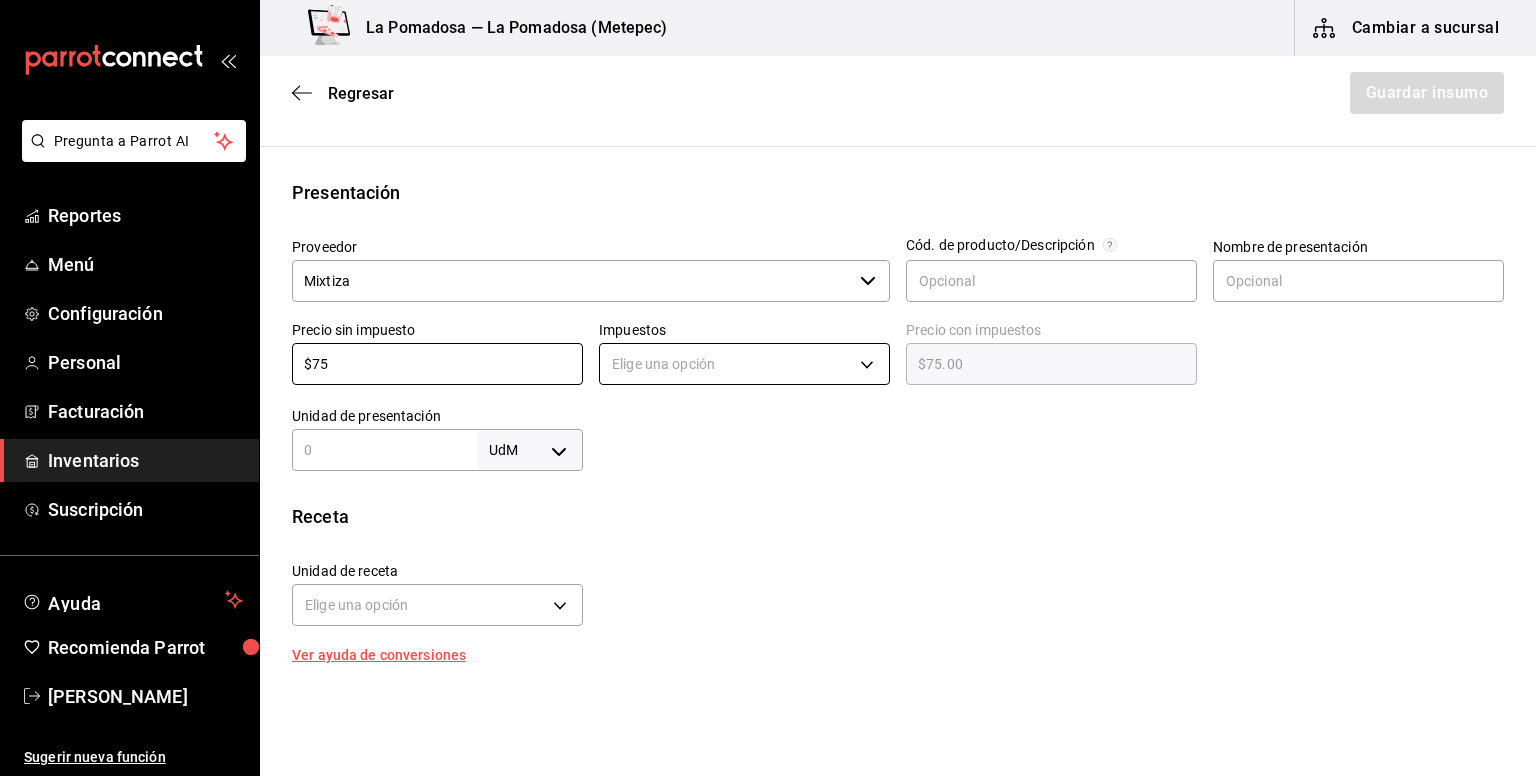type on "$75" 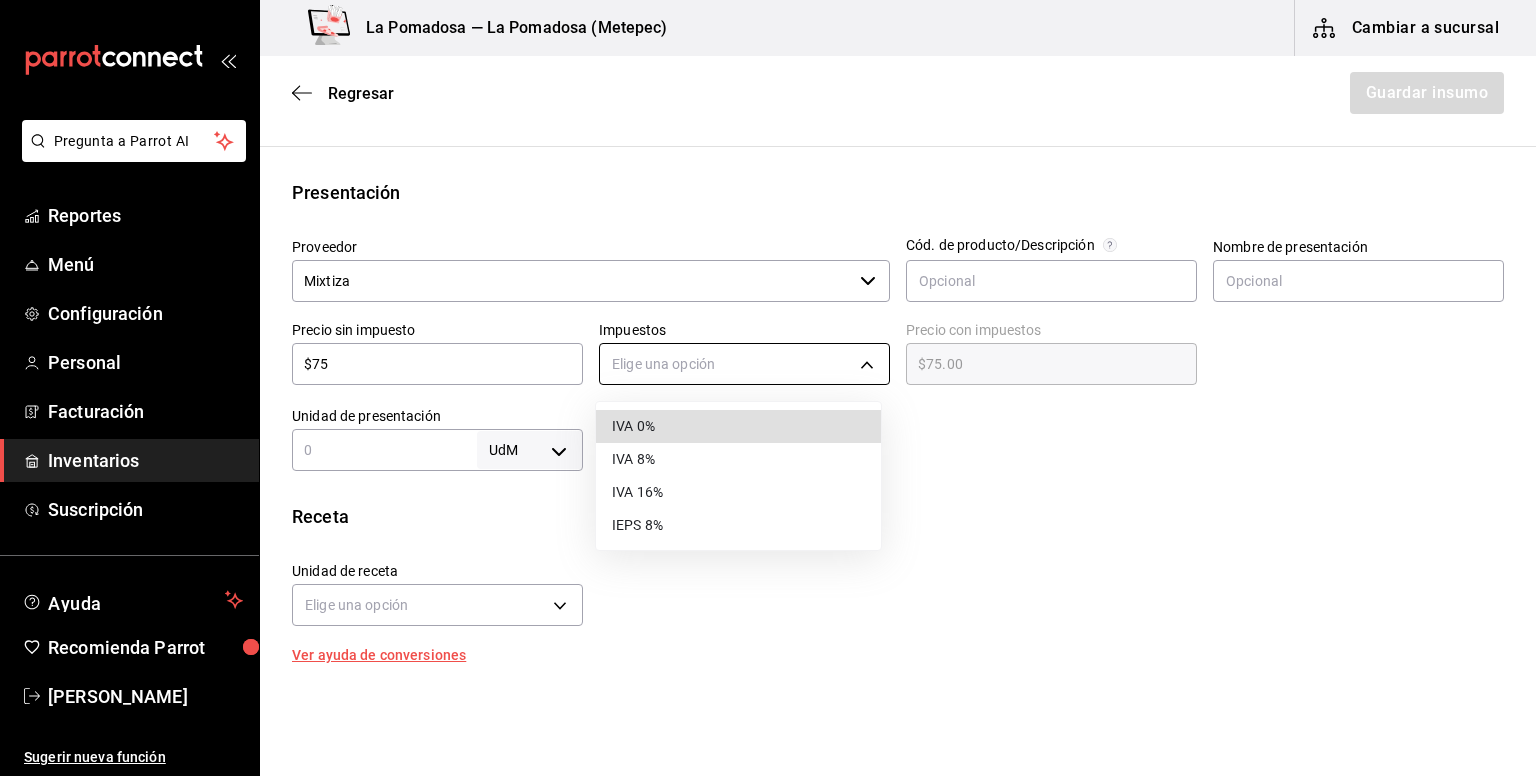 click on "Pregunta a Parrot AI Reportes   Menú   Configuración   Personal   Facturación   Inventarios   Suscripción   Ayuda Recomienda Parrot   [PERSON_NAME]   Sugerir nueva función   La Pomadosa — La Pomadosa (Metepec) Cambiar a sucursal Regresar Guardar insumo Insumo Nombre Sal jalapeño Categoría de inventario Abarrotes ​ Mínimo 1 ​ Ideal 1 ​ Insumo de producción Este insumo se produce con una receta de producción Presentación Proveedor Mixtiza ​ Cód. de producto/Descripción Nombre de presentación Precio sin impuesto $75 ​ Impuestos Elige una opción Precio con impuestos $75.00 ​ Unidad de presentación UdM ​ Receta Unidad de receta Elige una opción Factor de conversión ​ Ver ayuda de conversiones ¿La presentación  viene en otra caja? Si No Presentaciones por caja ​ Sin definir Unidades de conteo GANA 1 MES GRATIS EN TU SUSCRIPCIÓN AQUÍ Pregunta a Parrot AI Reportes   Menú   Configuración   Personal   Facturación   Inventarios   Suscripción   Ayuda" at bounding box center (768, 331) 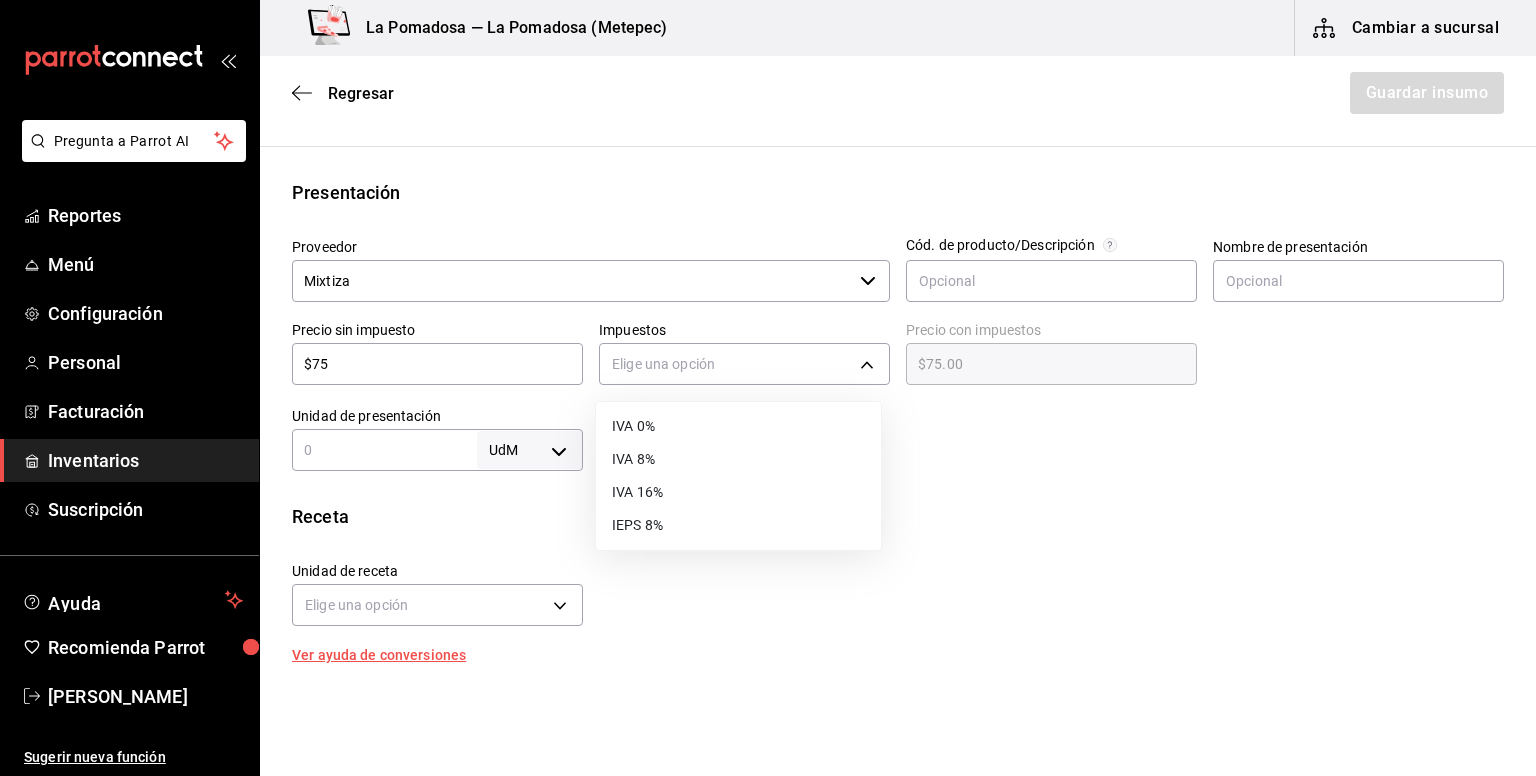click on "IVA 16%" at bounding box center (738, 492) 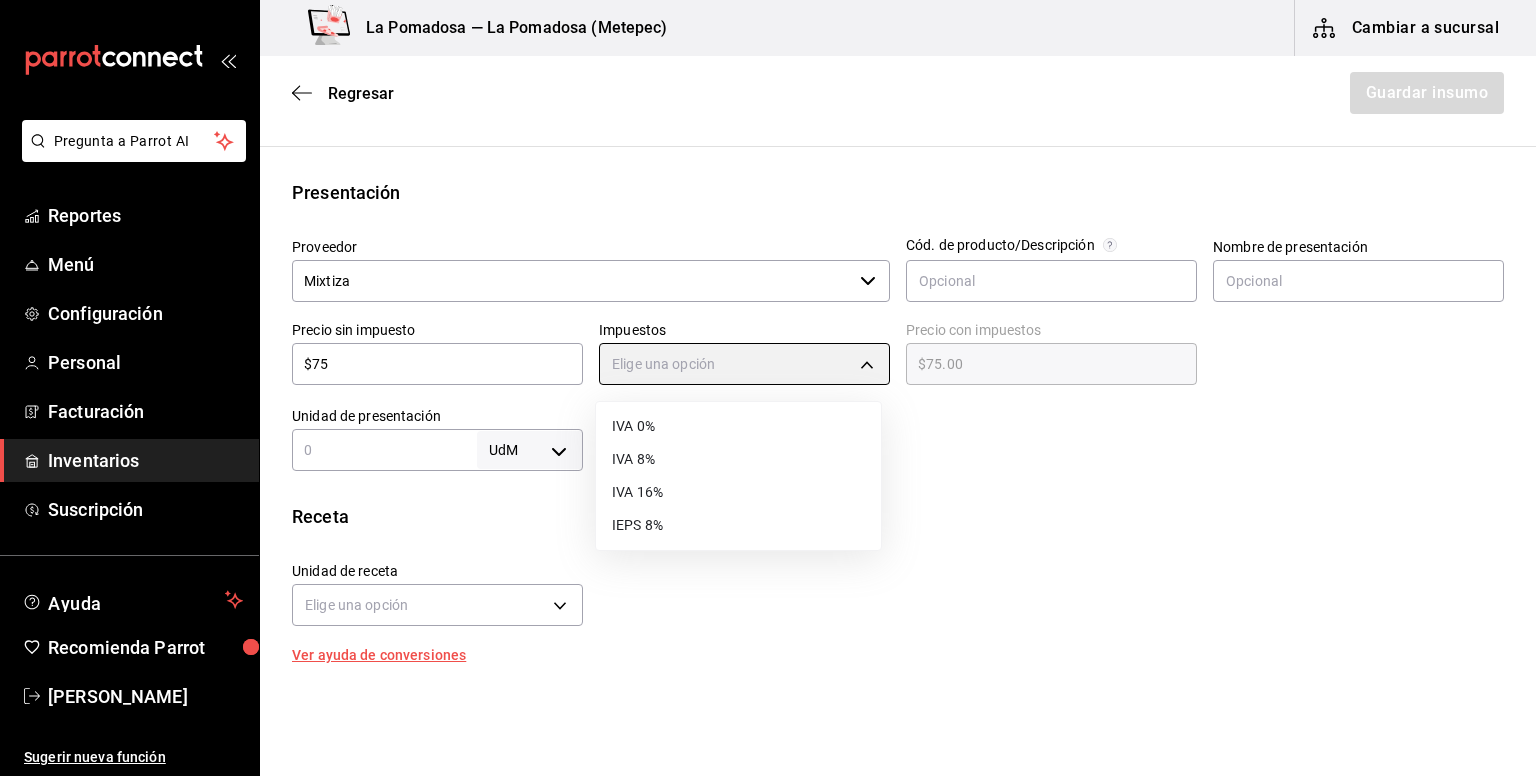 type on "IVA_16" 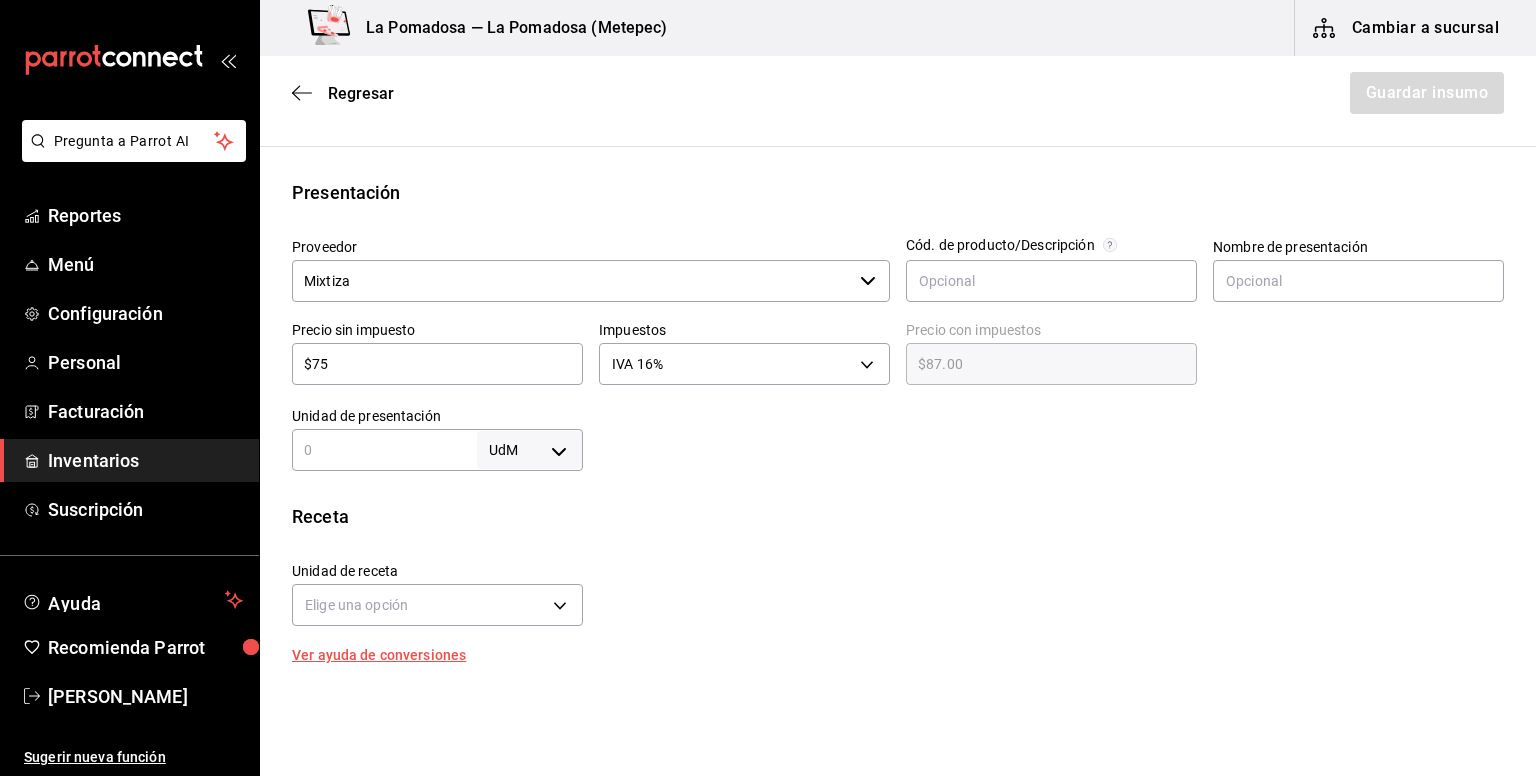 click on "UdM ​" at bounding box center (437, 450) 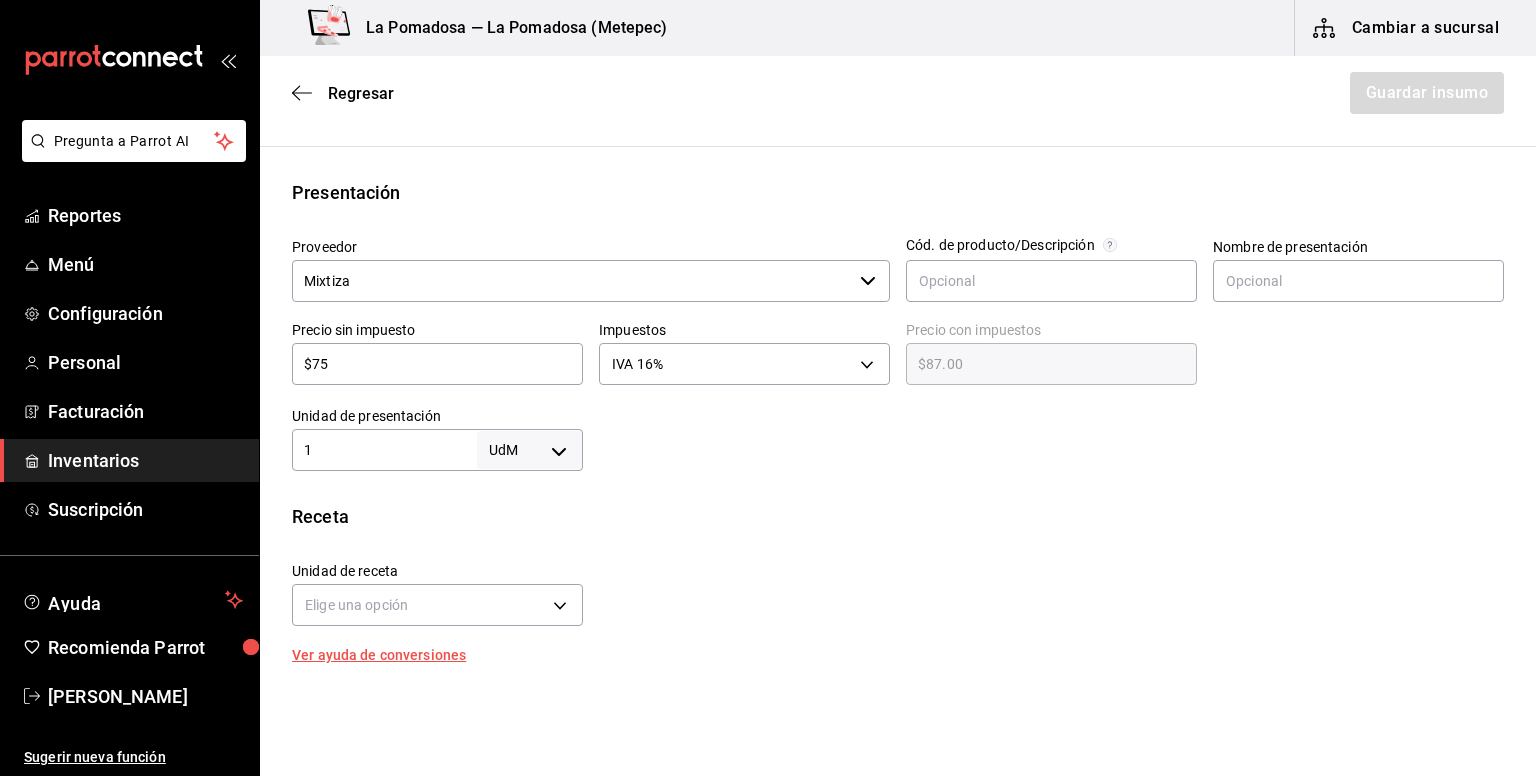 type on "1" 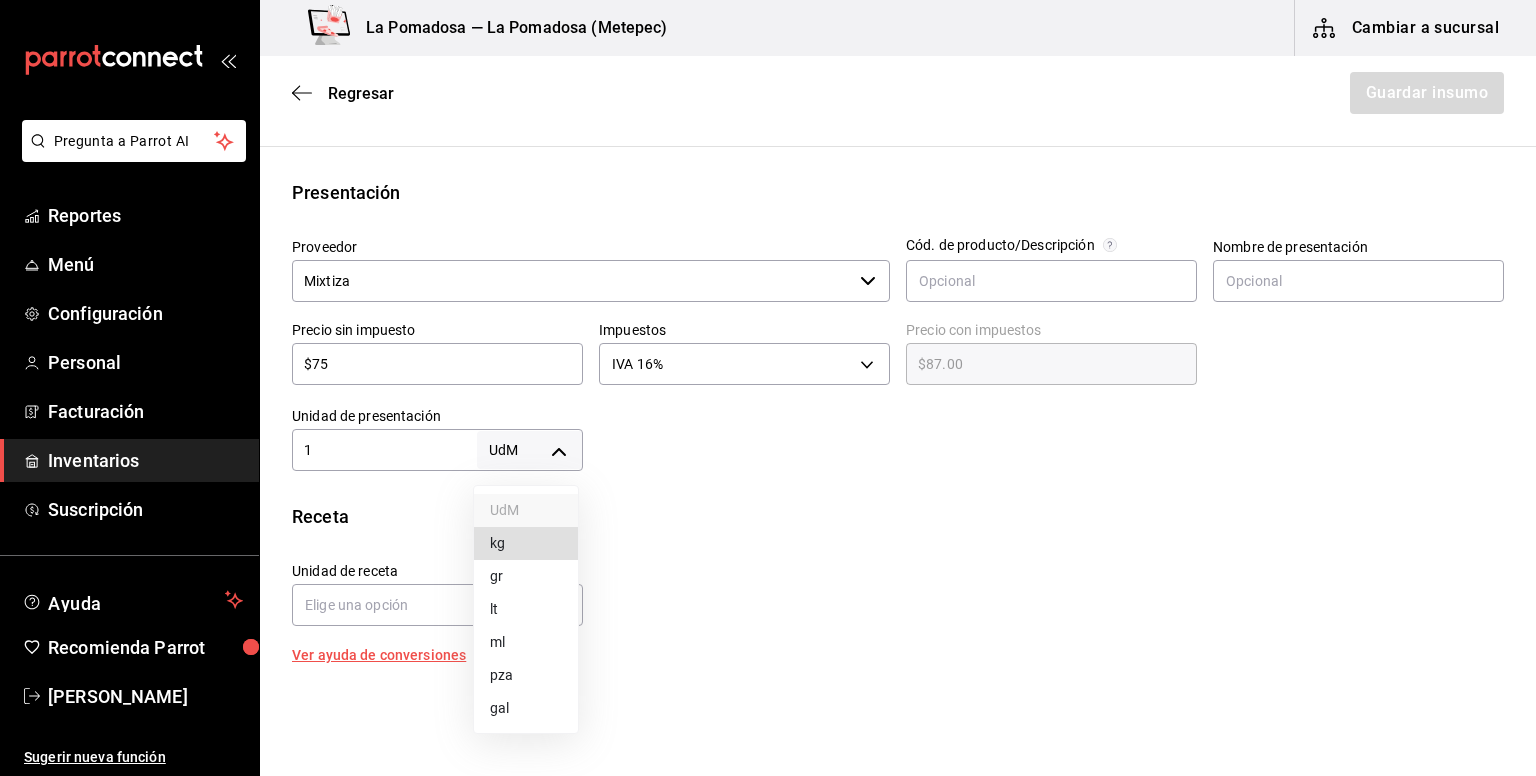 click on "Pregunta a Parrot AI Reportes   Menú   Configuración   Personal   Facturación   Inventarios   Suscripción   Ayuda Recomienda Parrot   [PERSON_NAME]   Sugerir nueva función   La Pomadosa — La Pomadosa (Metepec) Cambiar a sucursal Regresar Guardar insumo Insumo Nombre Sal jalapeño Categoría de inventario Abarrotes ​ Mínimo 1 ​ Ideal 1 ​ Insumo de producción Este insumo se produce con una receta de producción Presentación Proveedor Mixtiza ​ Cód. de producto/Descripción Nombre de presentación Precio sin impuesto $75 ​ Impuestos IVA 16% IVA_16 Precio con impuestos $87.00 ​ Unidad de presentación 1 UdM ​ Receta Unidad de receta Elige una opción Factor de conversión ​ Ver ayuda de conversiones ¿La presentación  viene en otra caja? Si No Presentaciones por caja ​ Sin definir Unidades de conteo GANA 1 MES GRATIS EN TU SUSCRIPCIÓN AQUÍ Pregunta a Parrot AI Reportes   Menú   Configuración   Personal   Facturación   Inventarios   Suscripción   Ayuda       UdM" at bounding box center [768, 331] 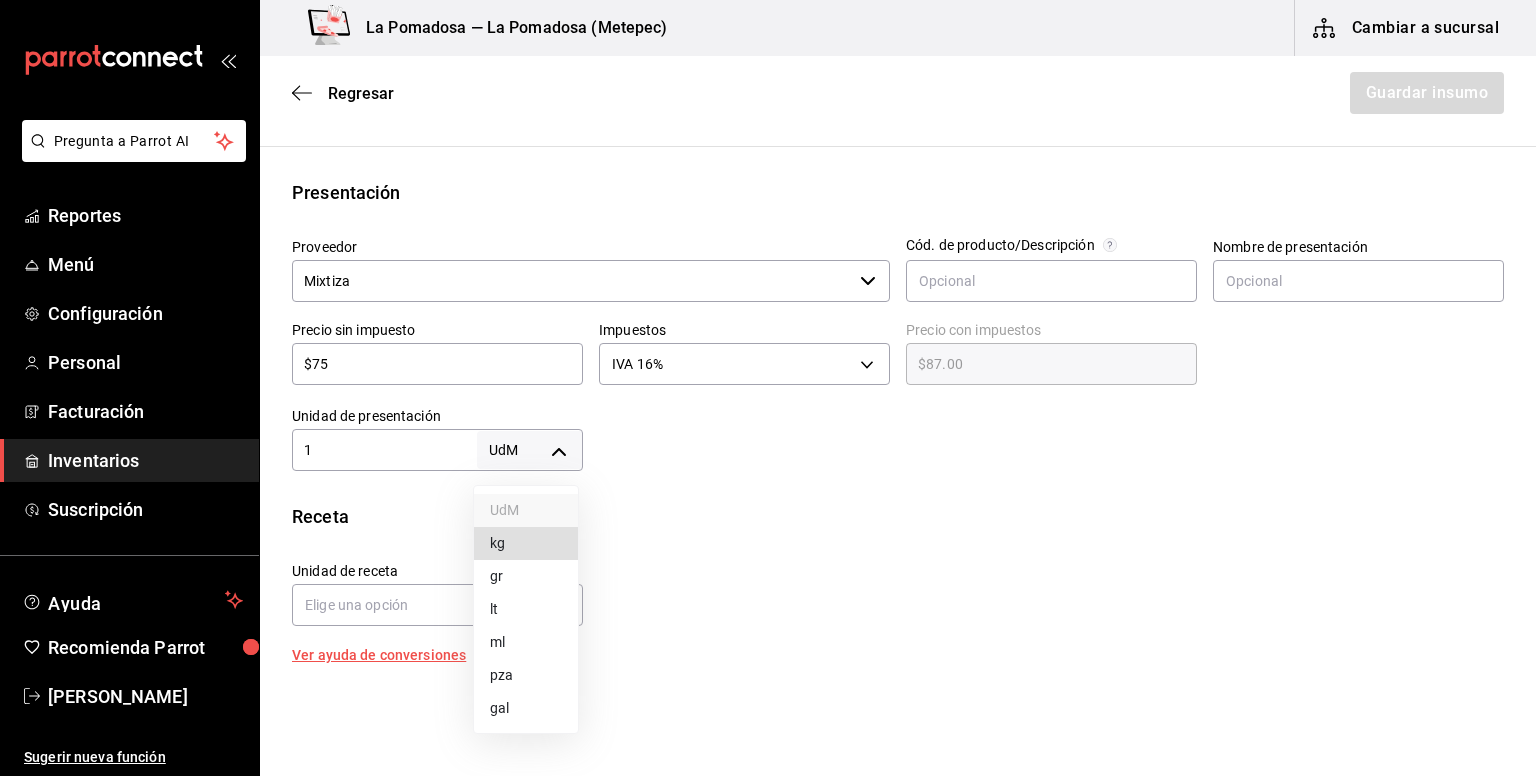 type on "UNIT" 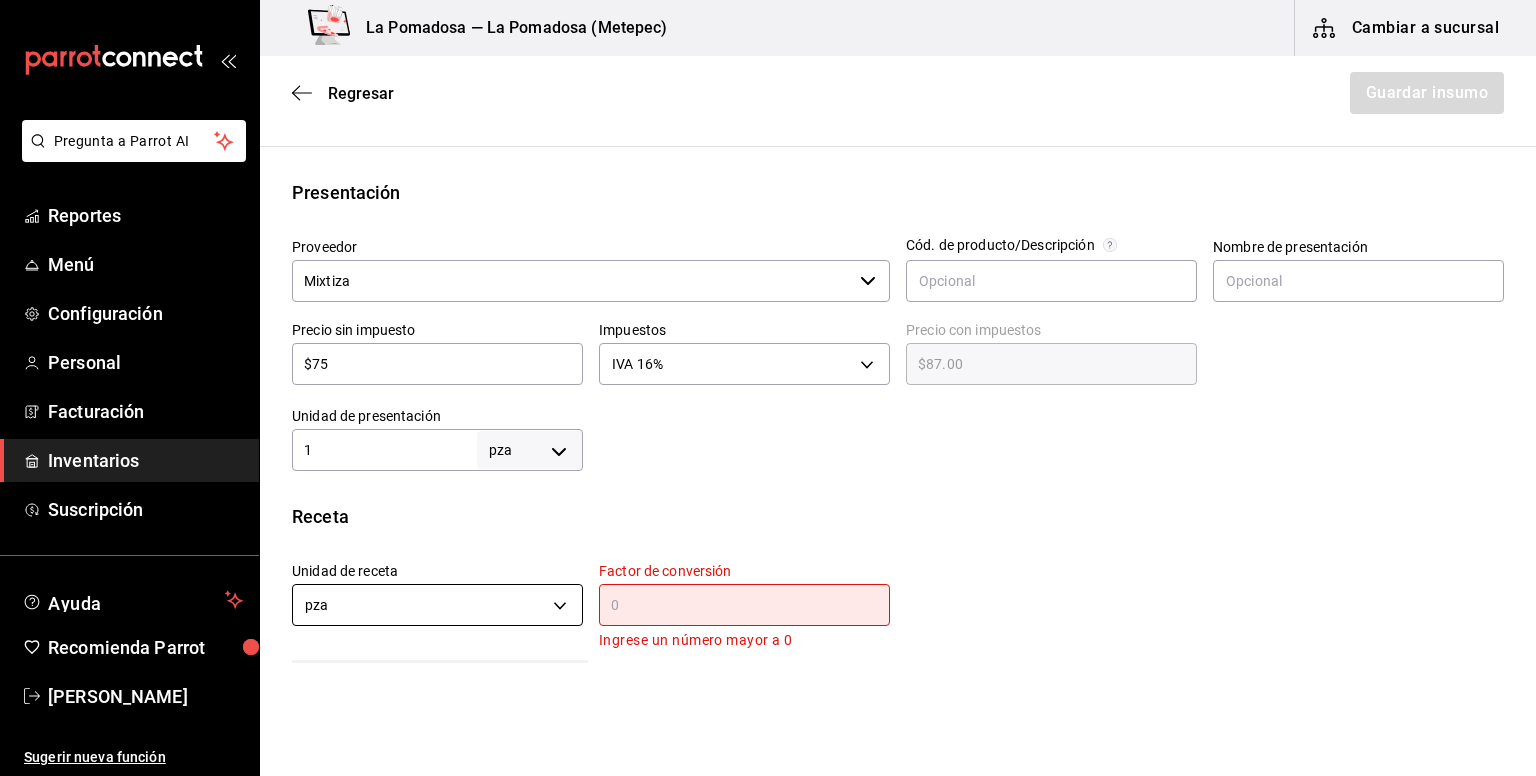 click on "Pregunta a Parrot AI Reportes   Menú   Configuración   Personal   Facturación   Inventarios   Suscripción   Ayuda Recomienda Parrot   [PERSON_NAME]   Sugerir nueva función   La Pomadosa — La Pomadosa (Metepec) Cambiar a sucursal Regresar Guardar insumo Insumo Nombre Sal jalapeño Categoría de inventario Abarrotes ​ Mínimo 1 ​ Ideal 1 ​ Insumo de producción Este insumo se produce con una receta de producción Presentación Proveedor Mixtiza ​ Cód. de producto/Descripción Nombre de presentación Precio sin impuesto $75 ​ Impuestos IVA 16% IVA_16 Precio con impuestos $87.00 ​ Unidad de presentación 1 pza UNIT ​ Receta Unidad de receta pza UNIT Factor de conversión ​ Ingrese un número mayor a 0 1 pza de Presentación = 0 pza receta Ver ayuda de conversiones ¿La presentación  viene en otra caja? Si No Presentaciones por caja ​   de 1 pza Unidades de conteo pza Presentación (1 pza) GANA 1 MES GRATIS EN TU SUSCRIPCIÓN AQUÍ Pregunta a Parrot AI Reportes   Menú" at bounding box center (768, 331) 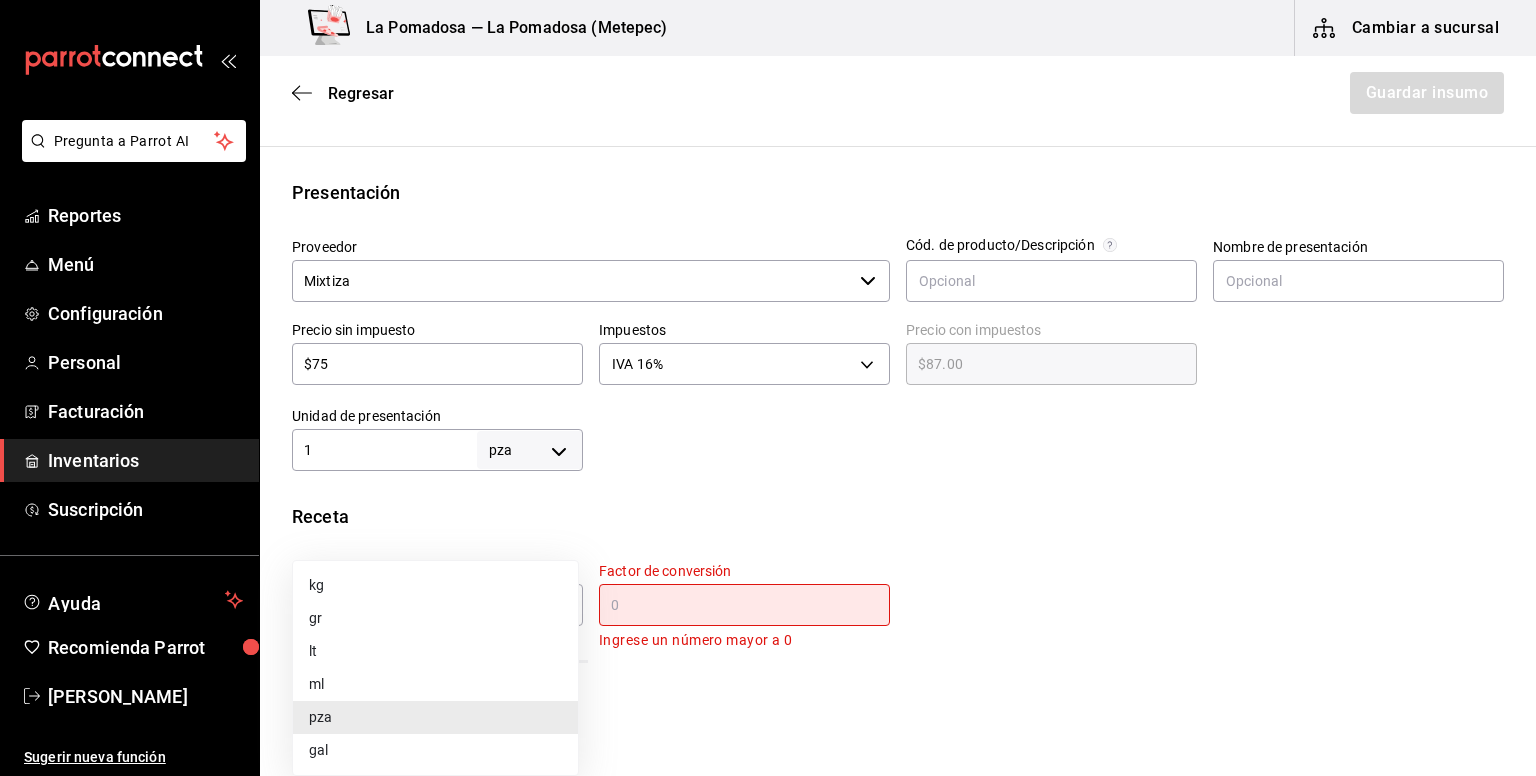 click on "kg" at bounding box center [435, 585] 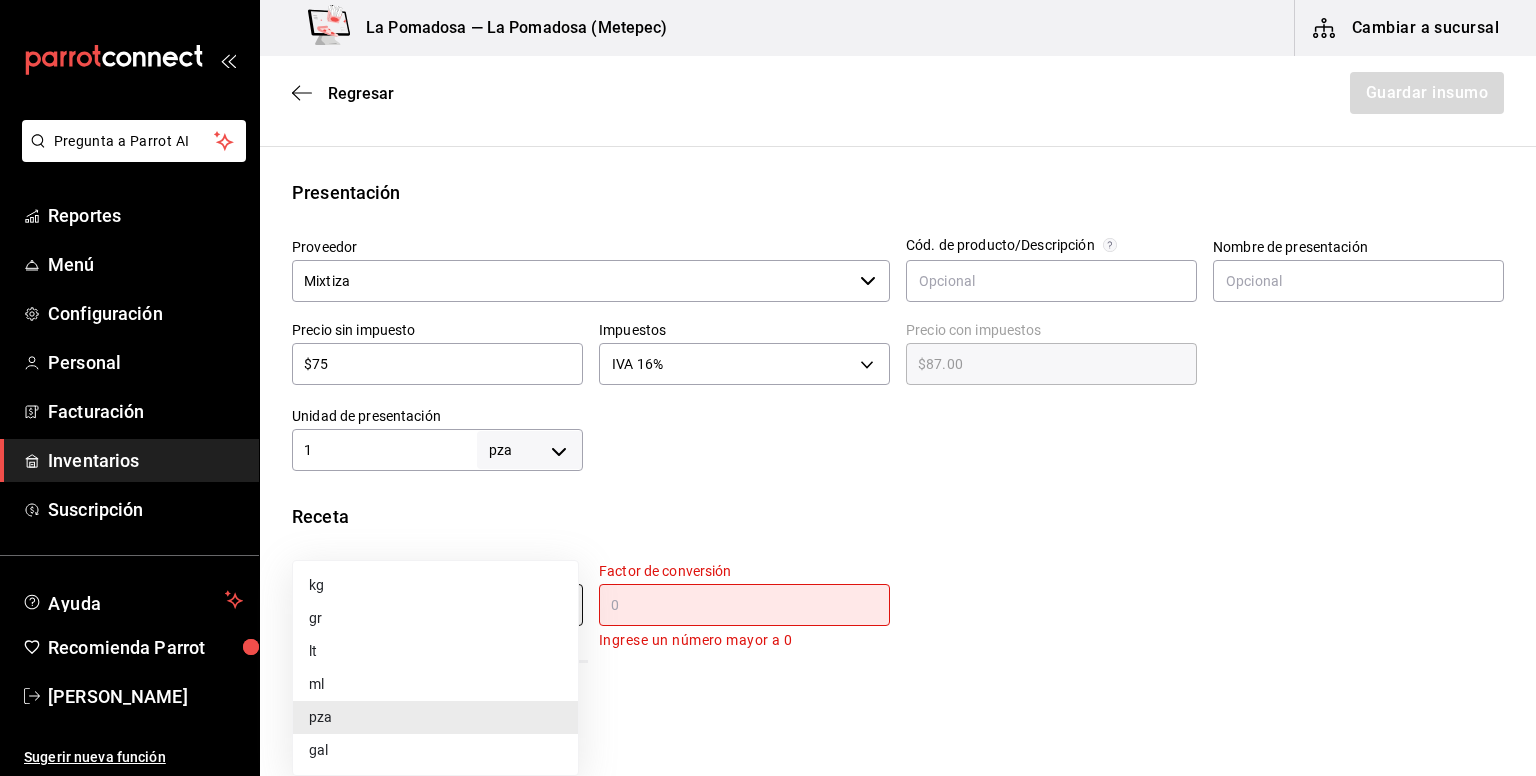 type on "KILOGRAM" 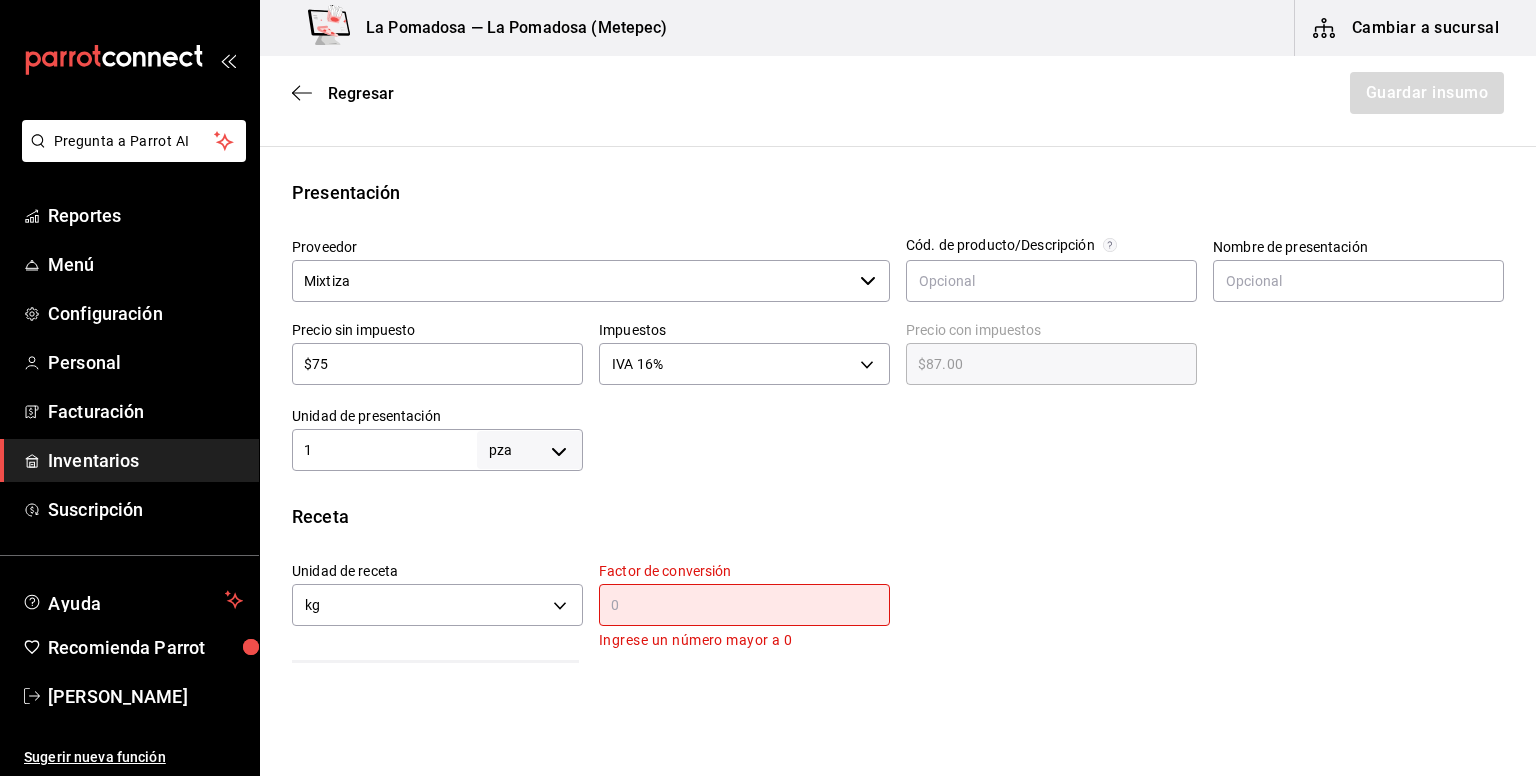 click at bounding box center [744, 605] 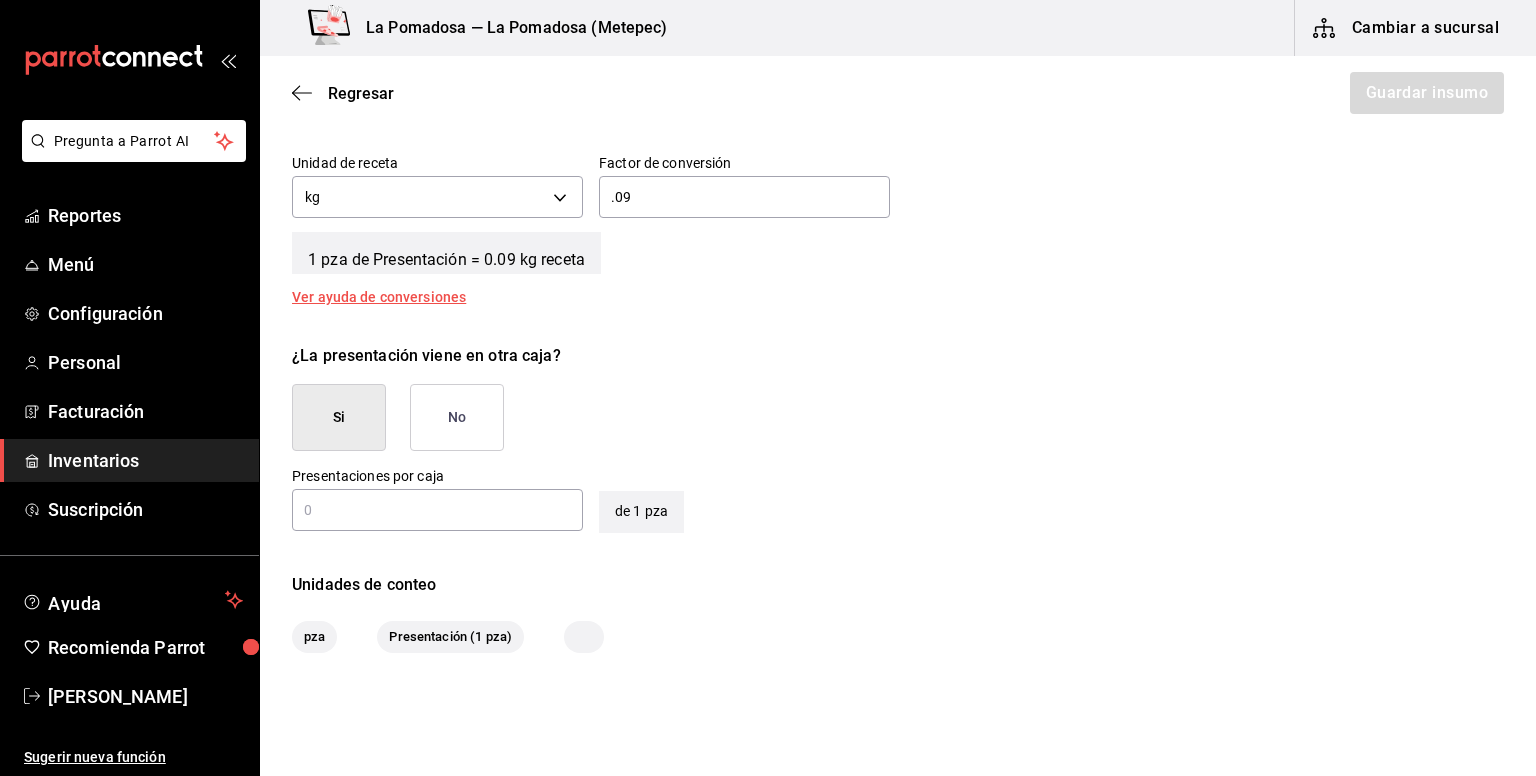 scroll, scrollTop: 832, scrollLeft: 0, axis: vertical 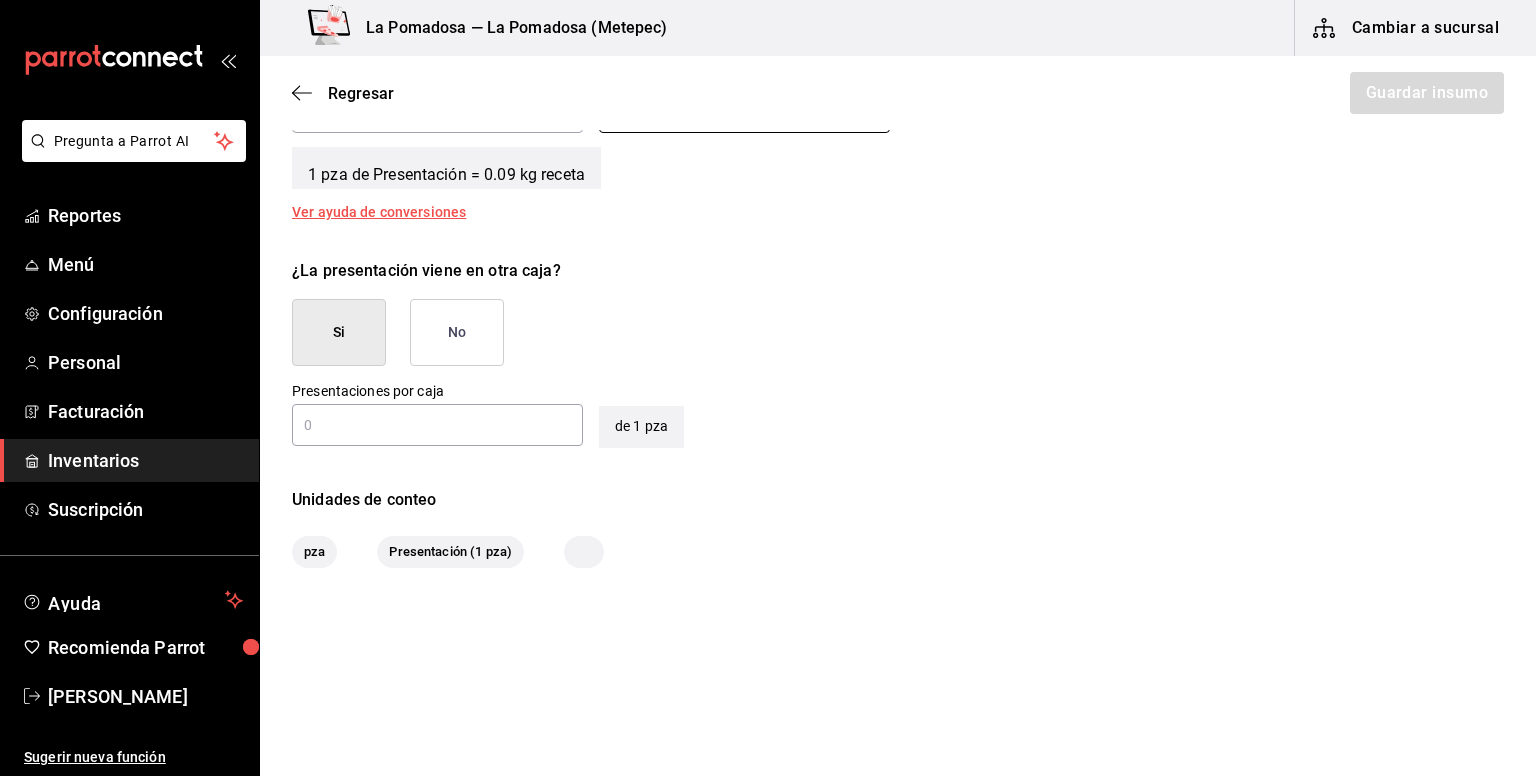 type on "0.09" 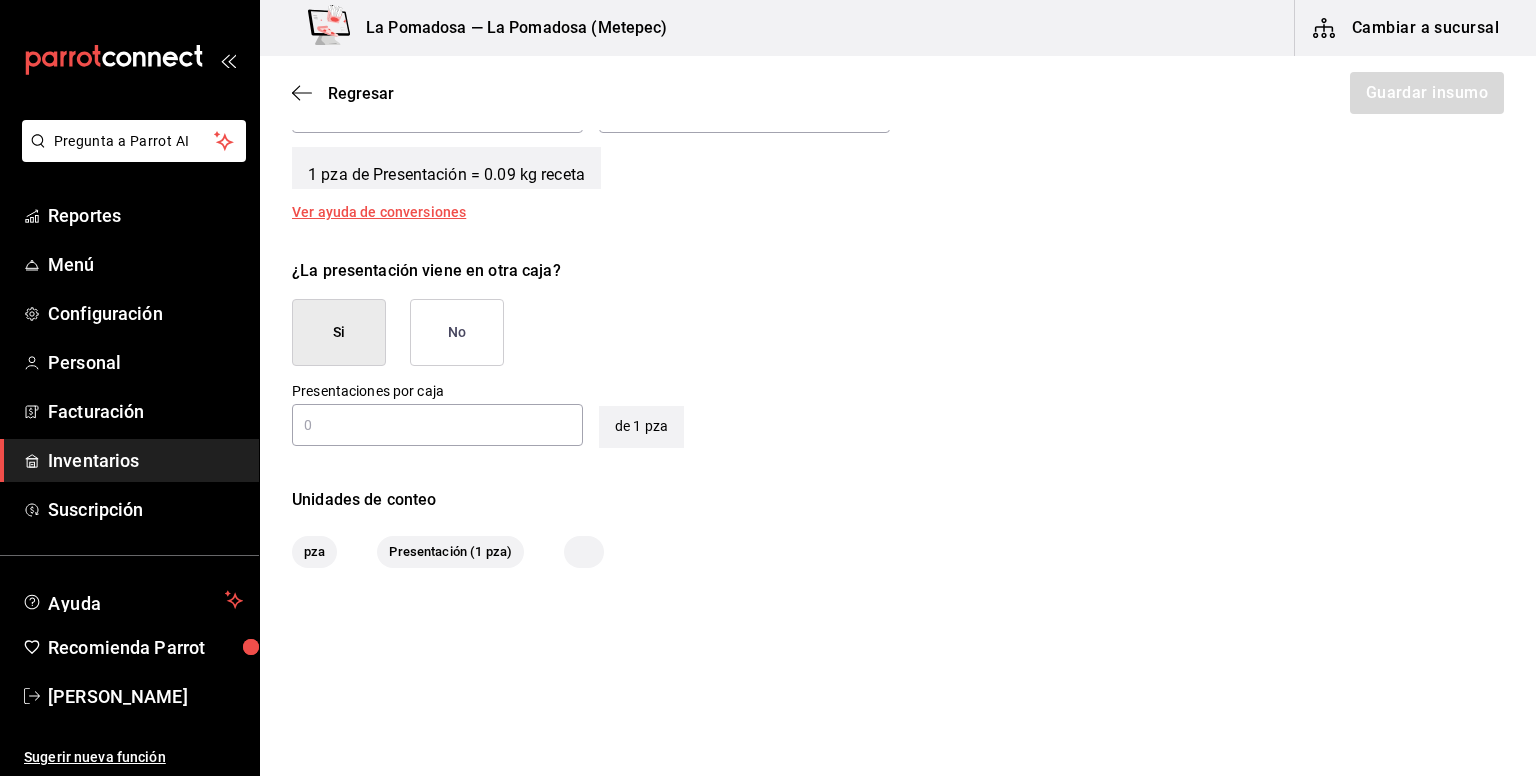 click on "No" at bounding box center [457, 332] 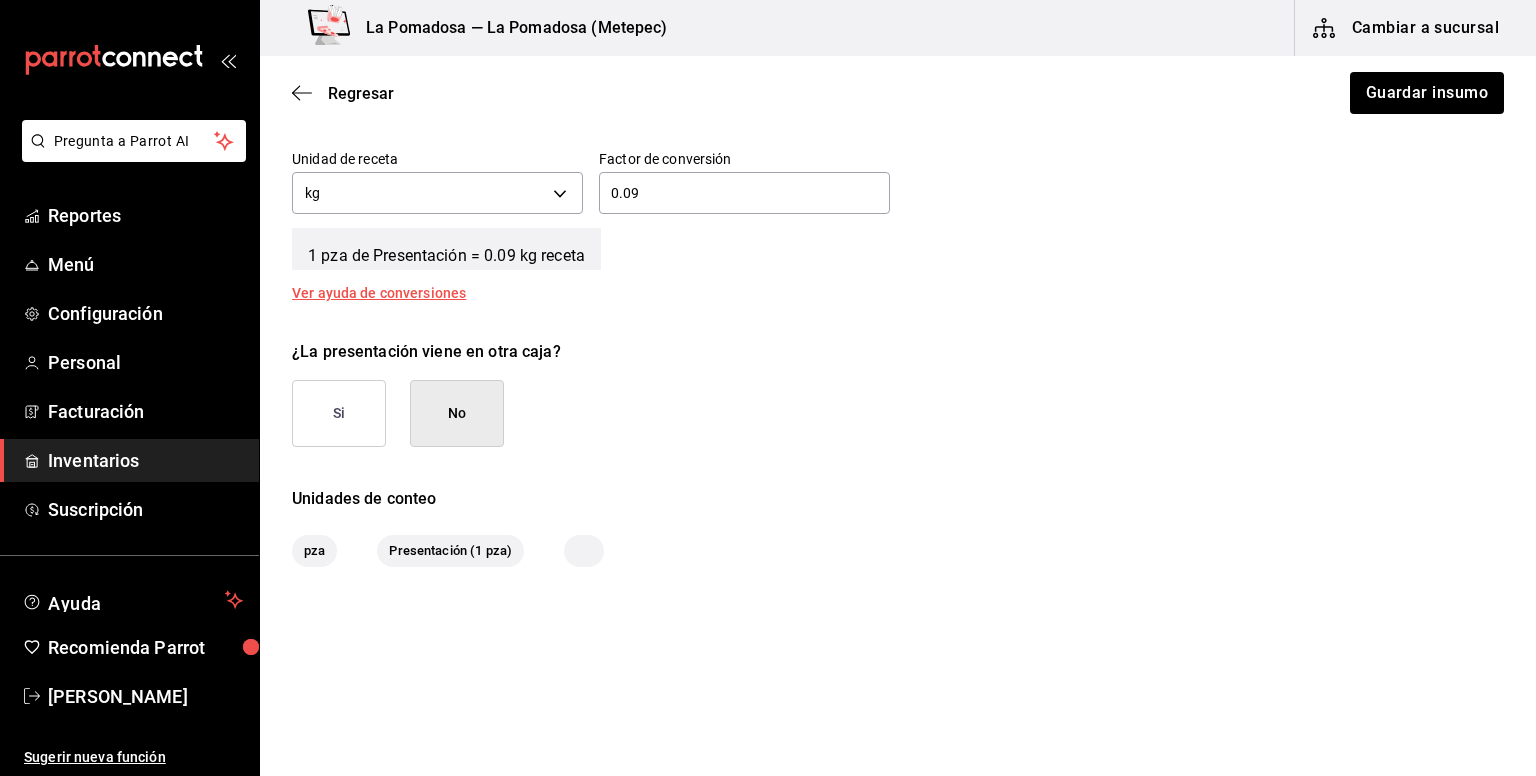 scroll, scrollTop: 749, scrollLeft: 0, axis: vertical 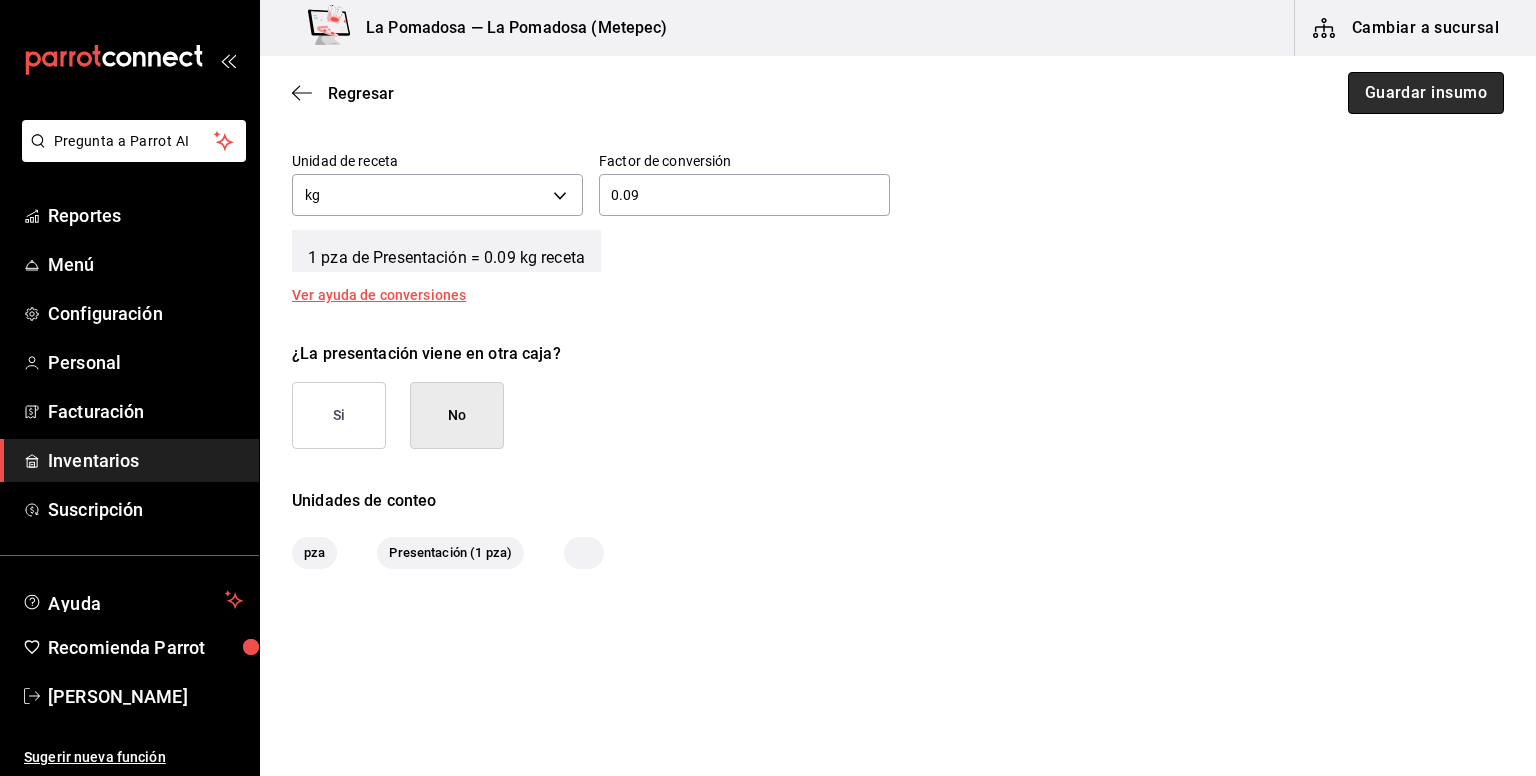 click on "Guardar insumo" at bounding box center [1426, 93] 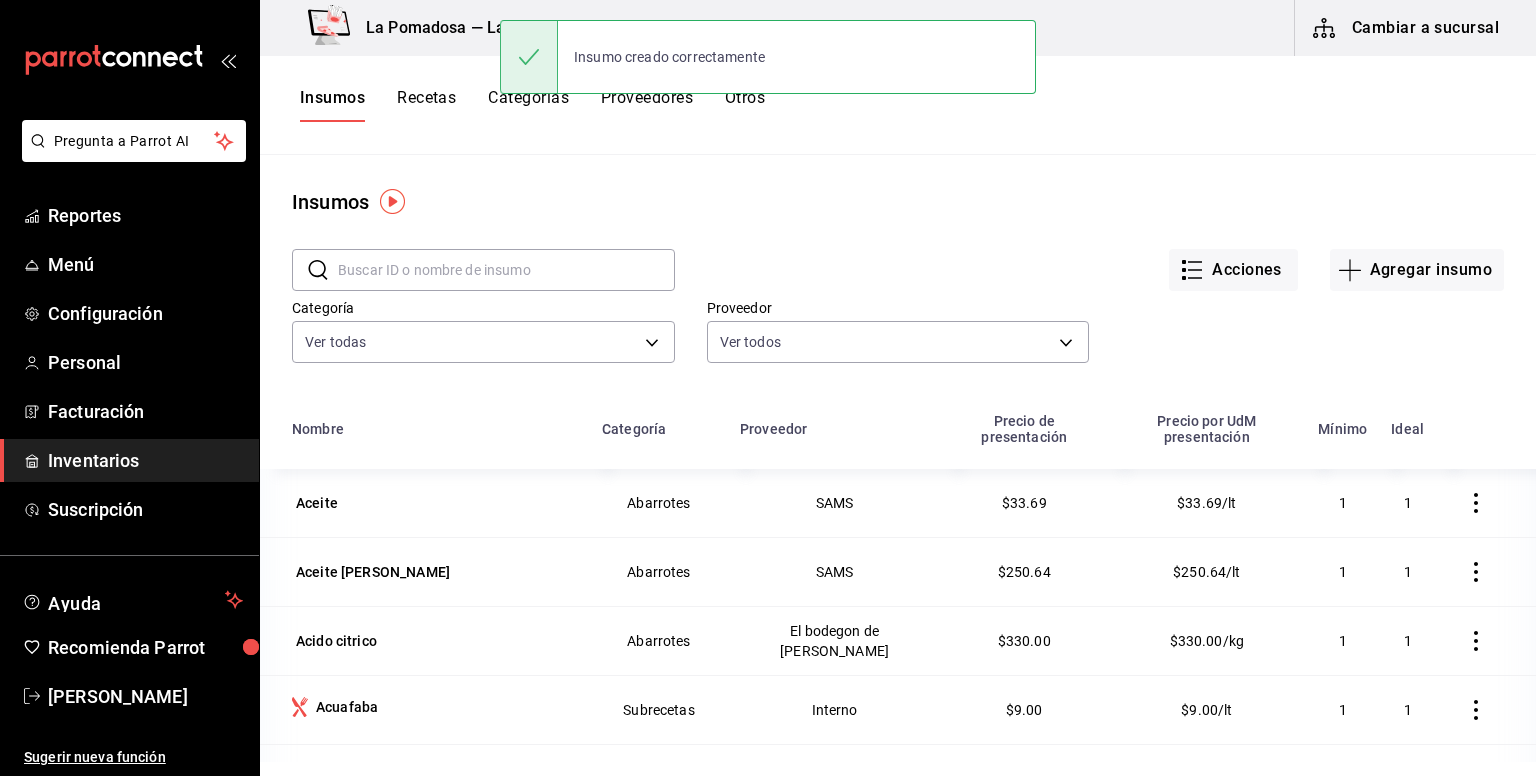 click on "Cambiar a sucursal" at bounding box center [1407, 28] 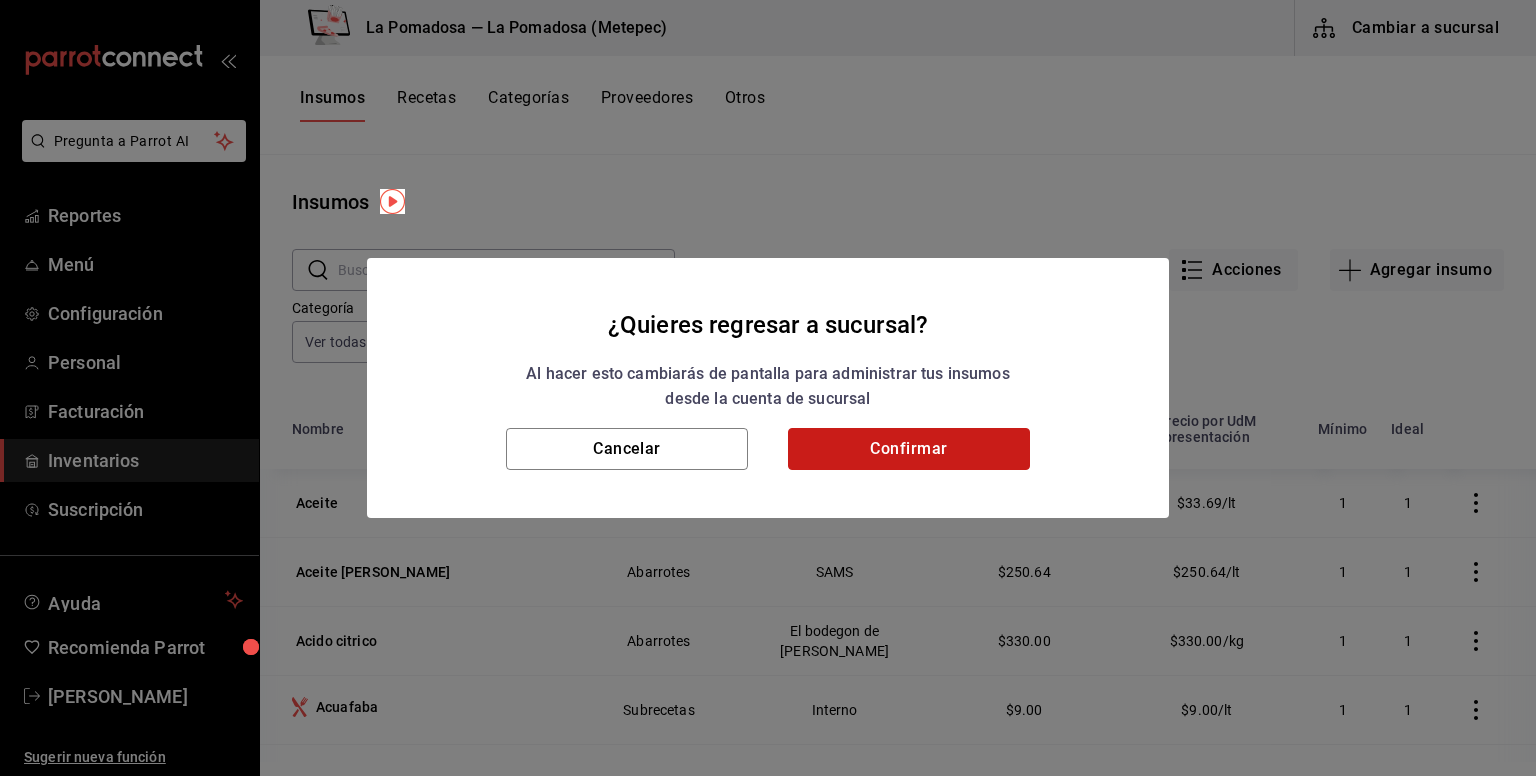 click on "Confirmar" at bounding box center [909, 449] 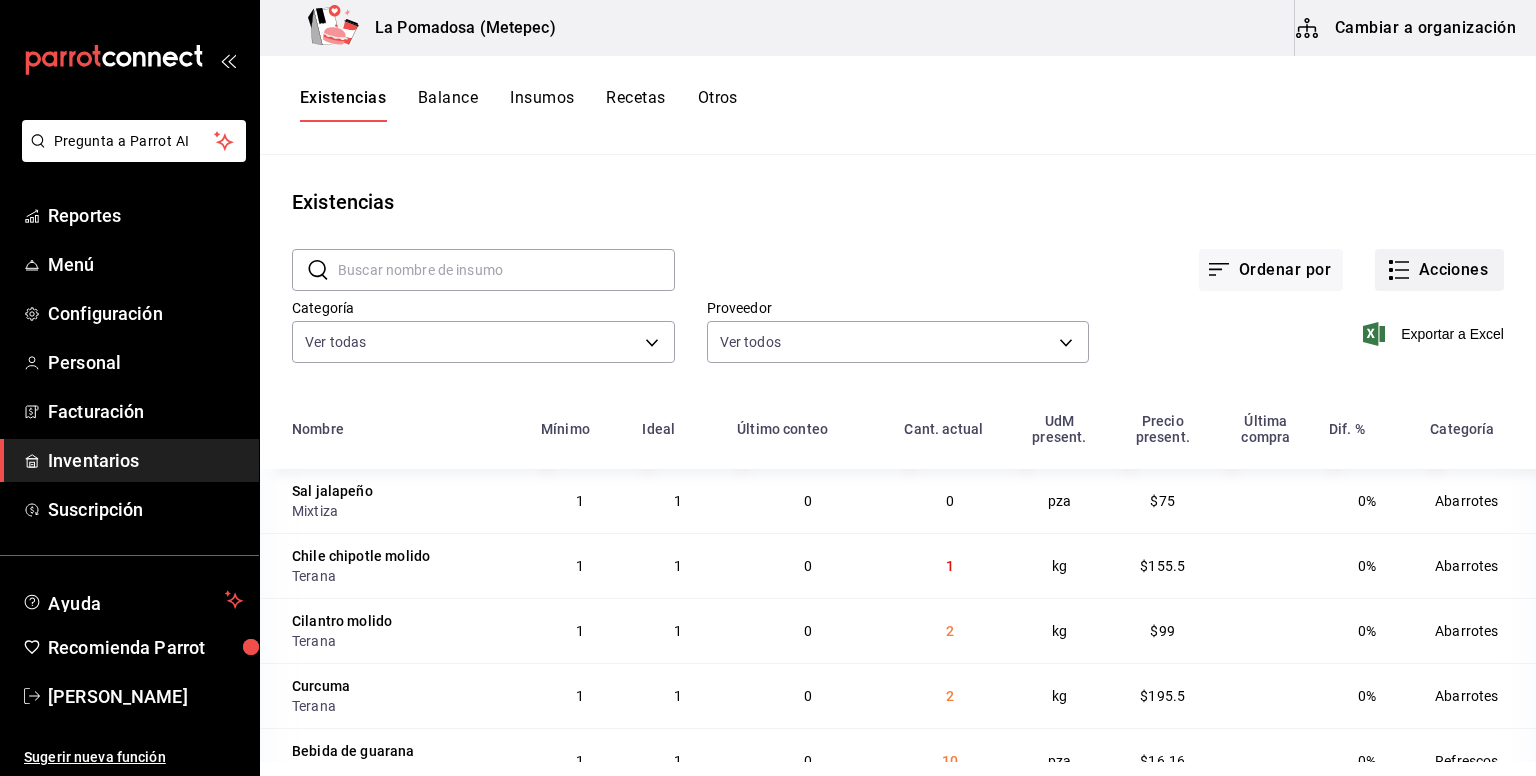 click on "Acciones" at bounding box center [1439, 270] 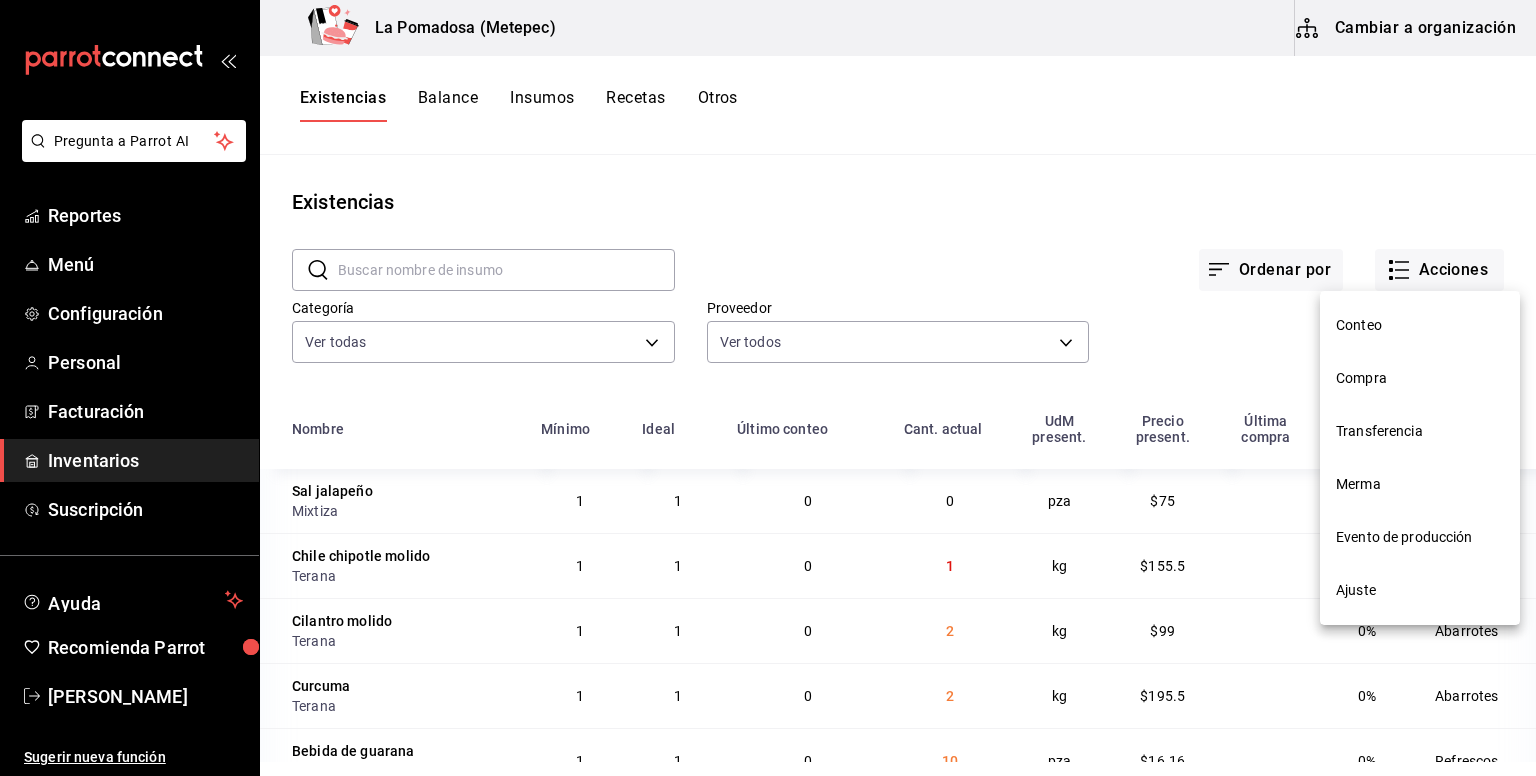 click on "Compra" at bounding box center [1420, 378] 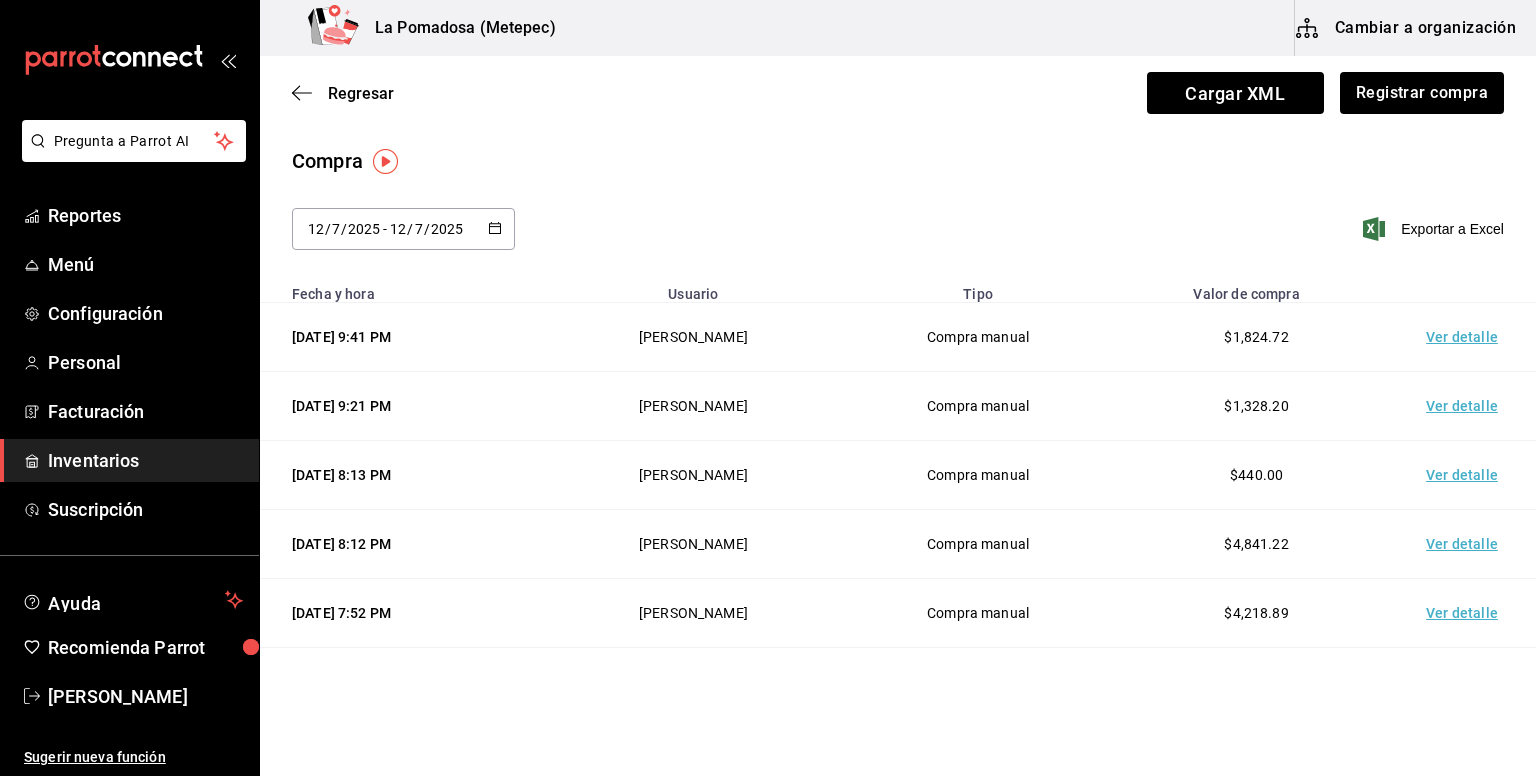 click on "Compra manual" at bounding box center [978, 337] 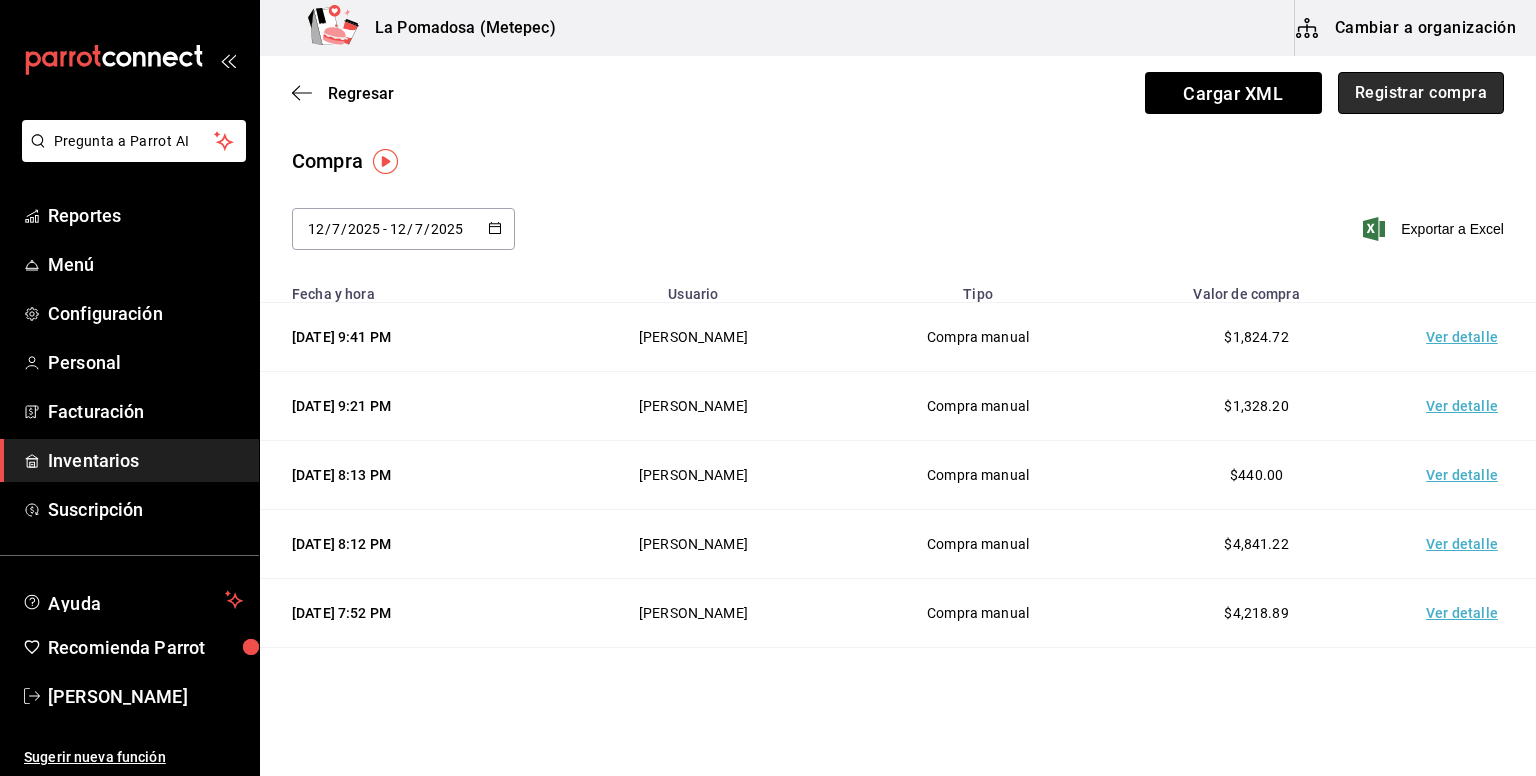click on "Registrar compra" at bounding box center [1421, 93] 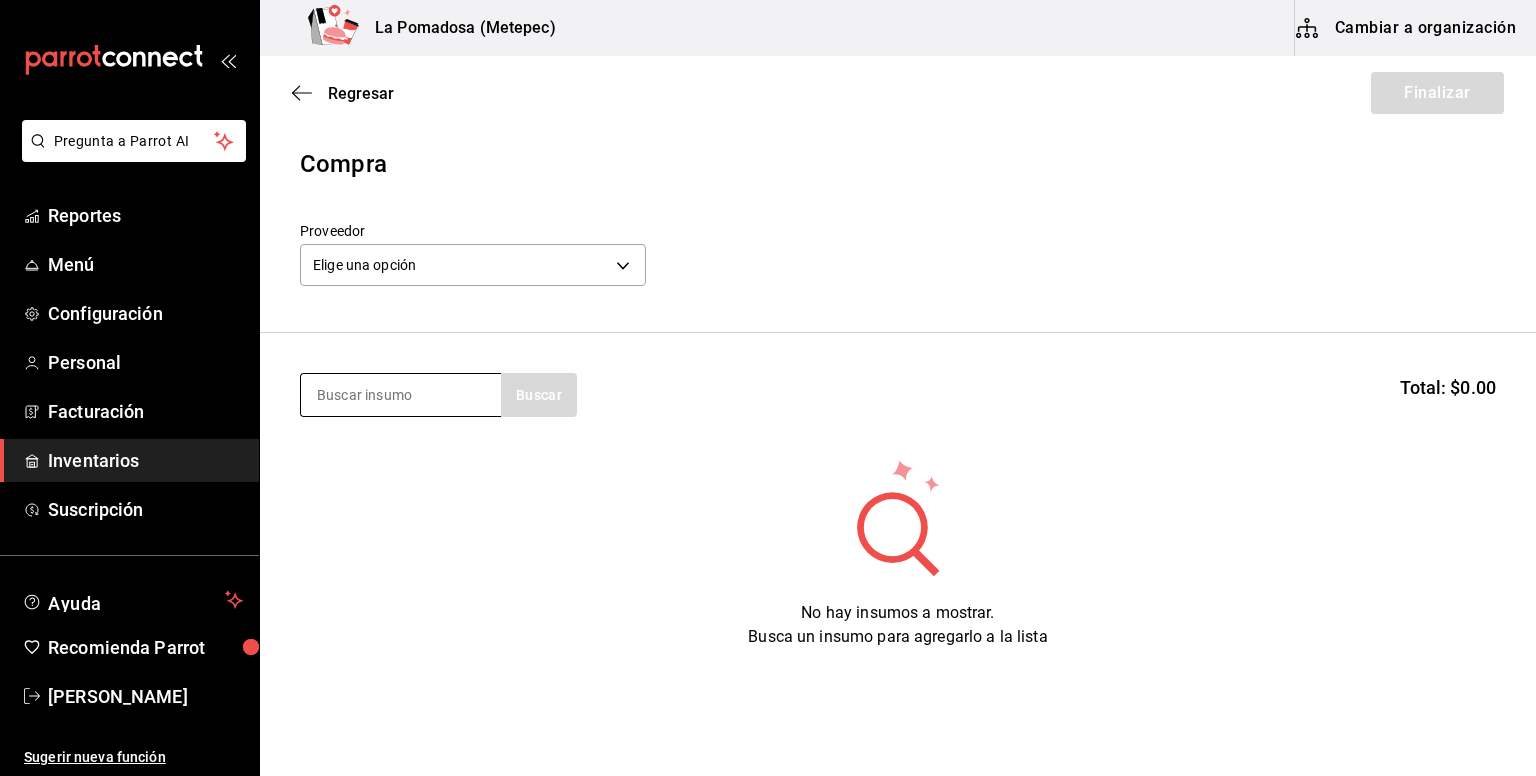 click at bounding box center (401, 395) 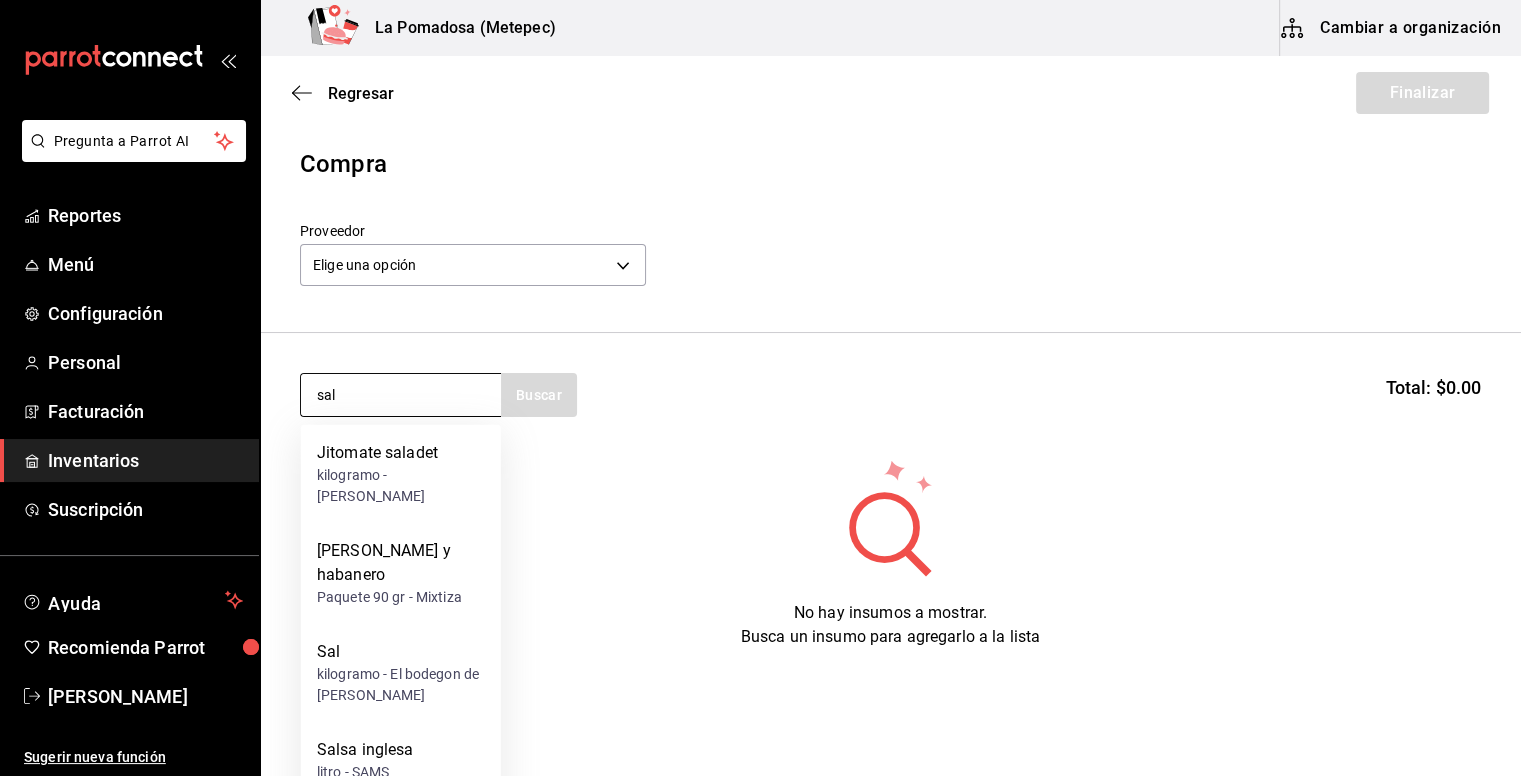 type on "sal" 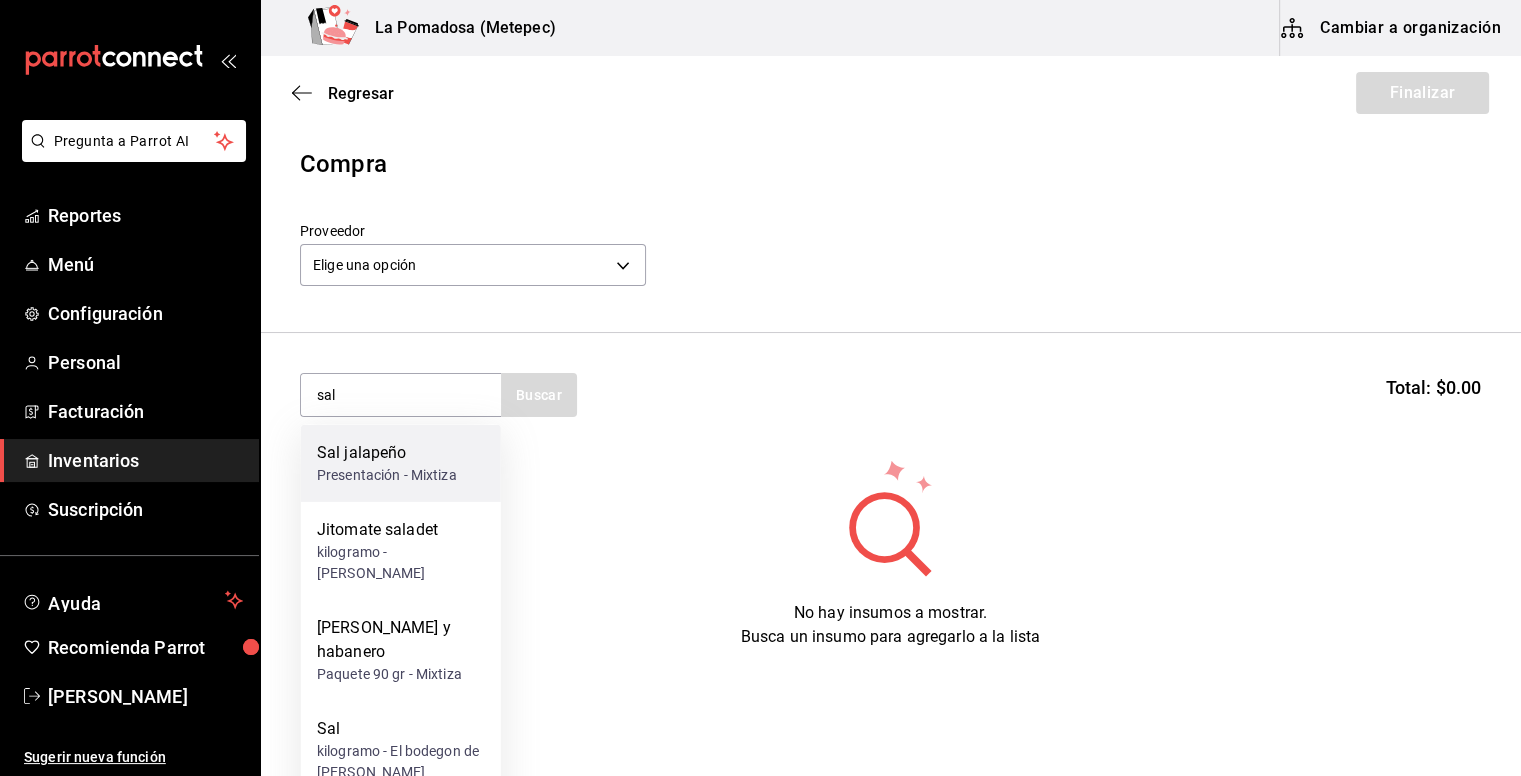 click on "Presentación - Mixtiza" at bounding box center [387, 475] 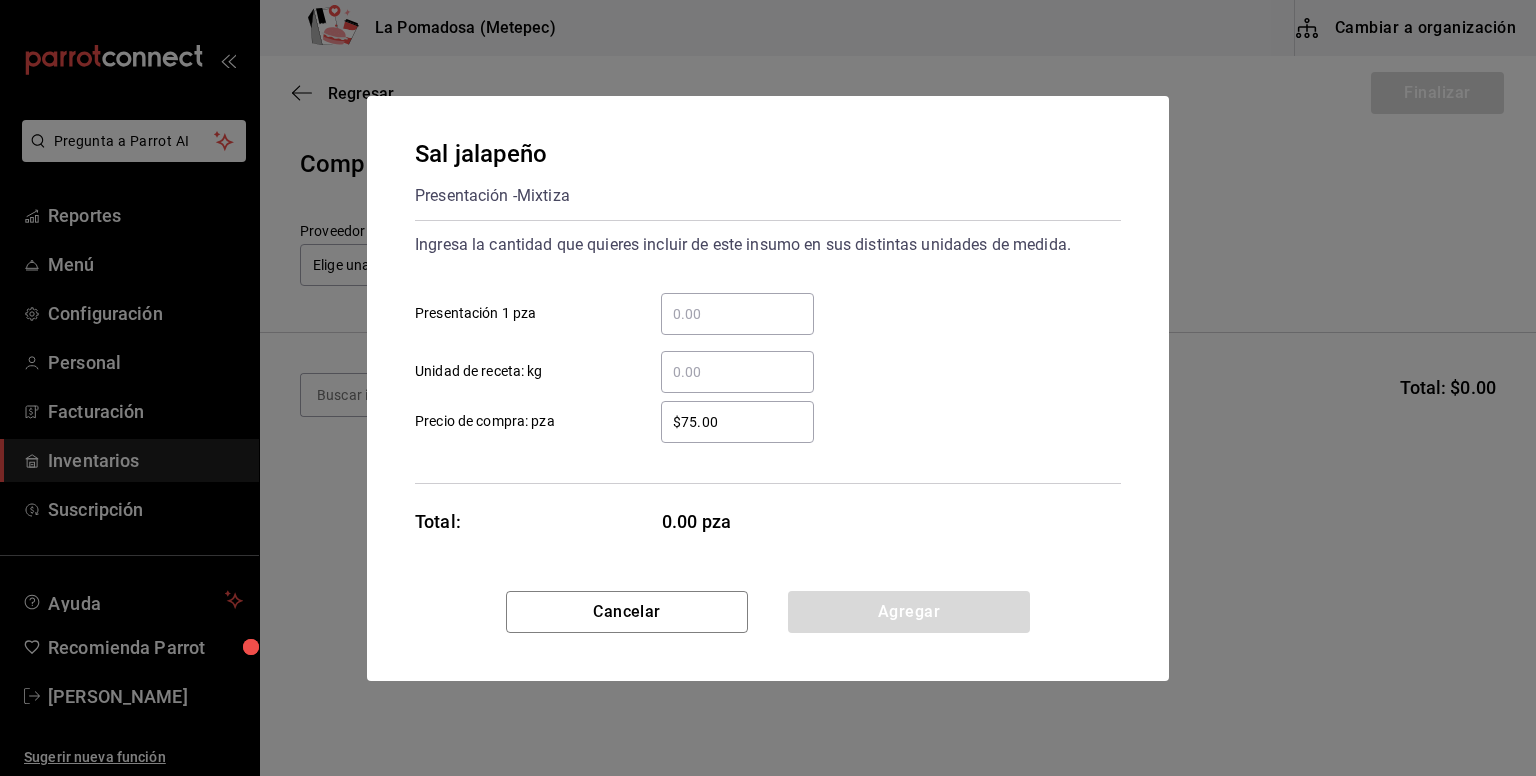 click on "​ Presentación 1 pza" at bounding box center [737, 314] 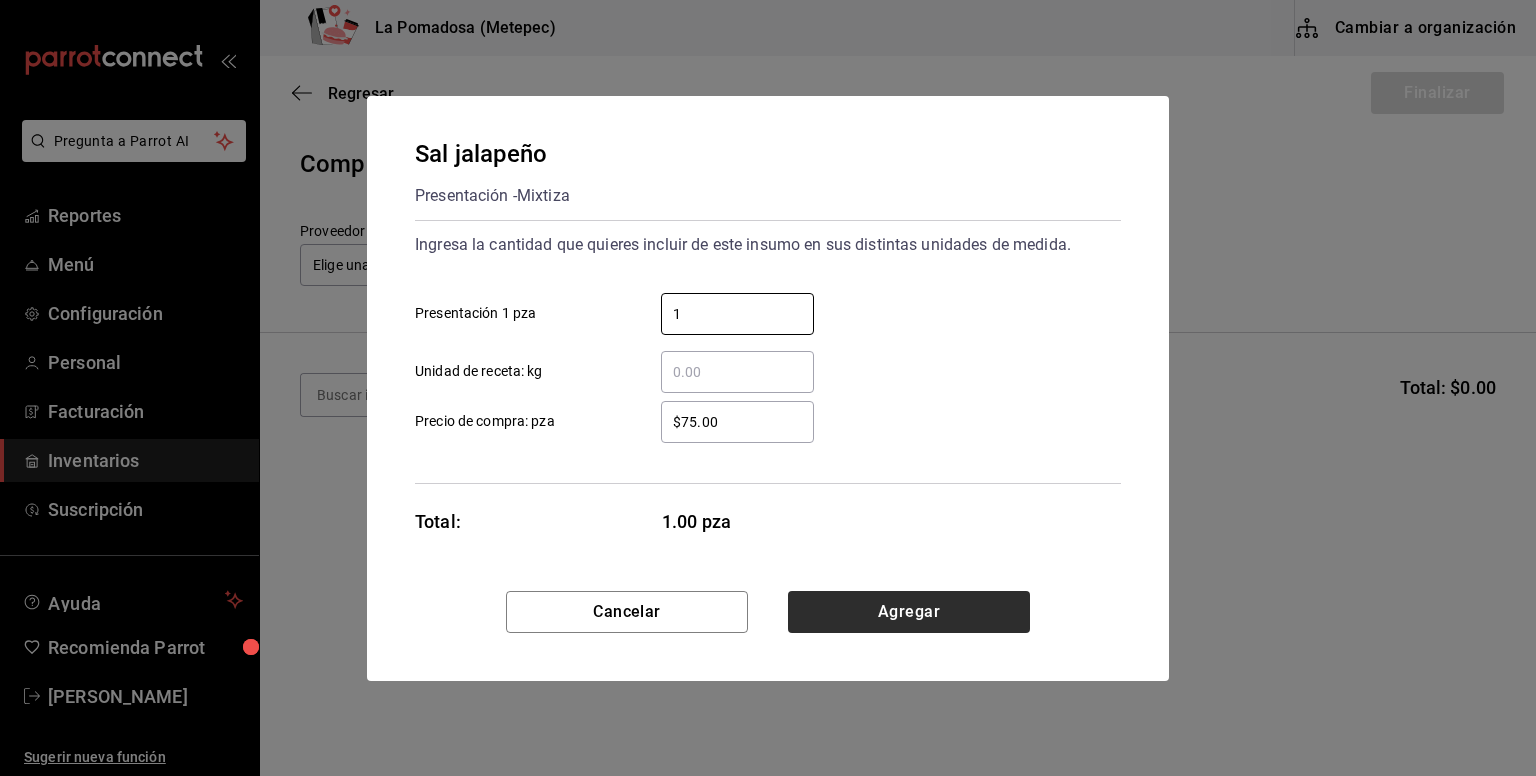 type on "1" 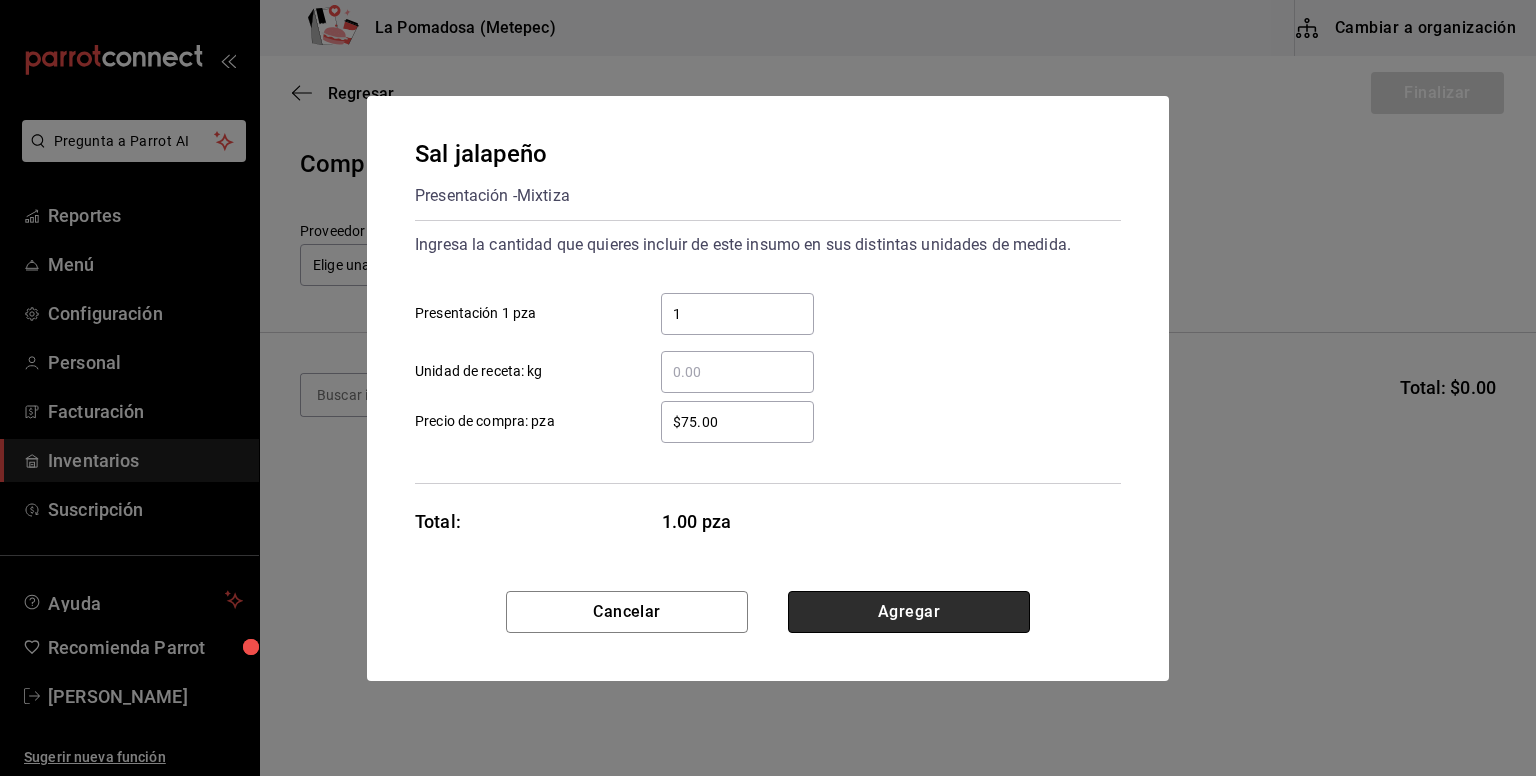 click on "Agregar" at bounding box center (909, 612) 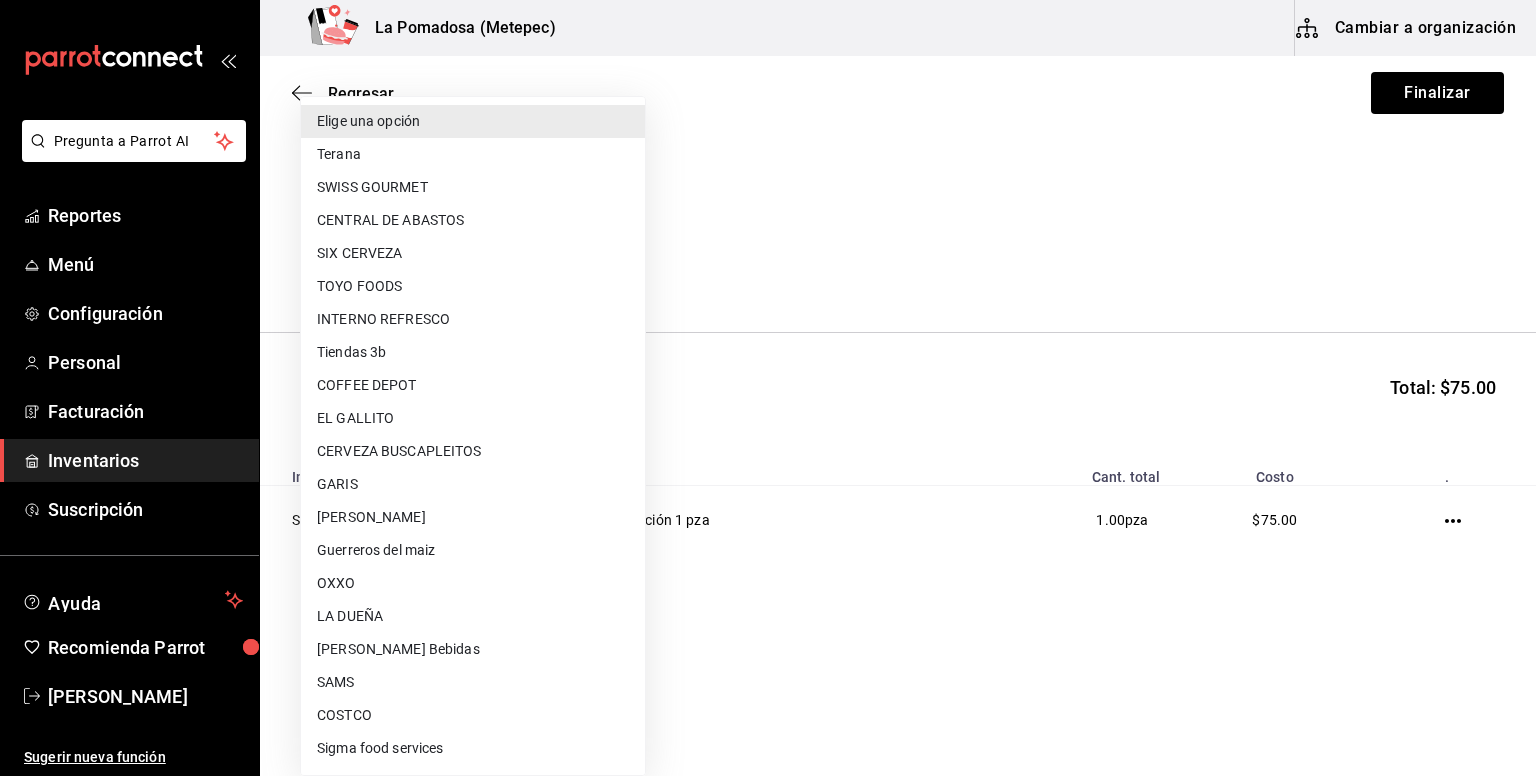 click on "Pregunta a Parrot AI Reportes   Menú   Configuración   Personal   Facturación   Inventarios   Suscripción   Ayuda Recomienda Parrot   [PERSON_NAME]   Sugerir nueva función   La Pomadosa (Metepec) Cambiar a organización Regresar Finalizar Compra Proveedor Elige una opción default Buscar Total: $75.00 Insumo Unidades Cant. total Costo  .  Sal jalapeño 1 Presentación 1 pza 1.00  pza $75.00 GANA 1 MES GRATIS EN TU SUSCRIPCIÓN AQUÍ ¿Recuerdas cómo empezó tu restaurante?
[DATE] puedes ayudar a un colega a tener el mismo cambio que tú viviste.
Recomienda Parrot directamente desde tu Portal Administrador.
Es fácil y rápido.
🎁 Por cada restaurante que se una, ganas 1 mes gratis. Ver video tutorial Ir a video Pregunta a Parrot AI Reportes   Menú   Configuración   Personal   Facturación   Inventarios   Suscripción   Ayuda Recomienda Parrot   [PERSON_NAME]   Sugerir nueva función   Editar Eliminar Visitar centro de ayuda [PHONE_NUMBER] [EMAIL_ADDRESS][DOMAIN_NAME]" at bounding box center [768, 331] 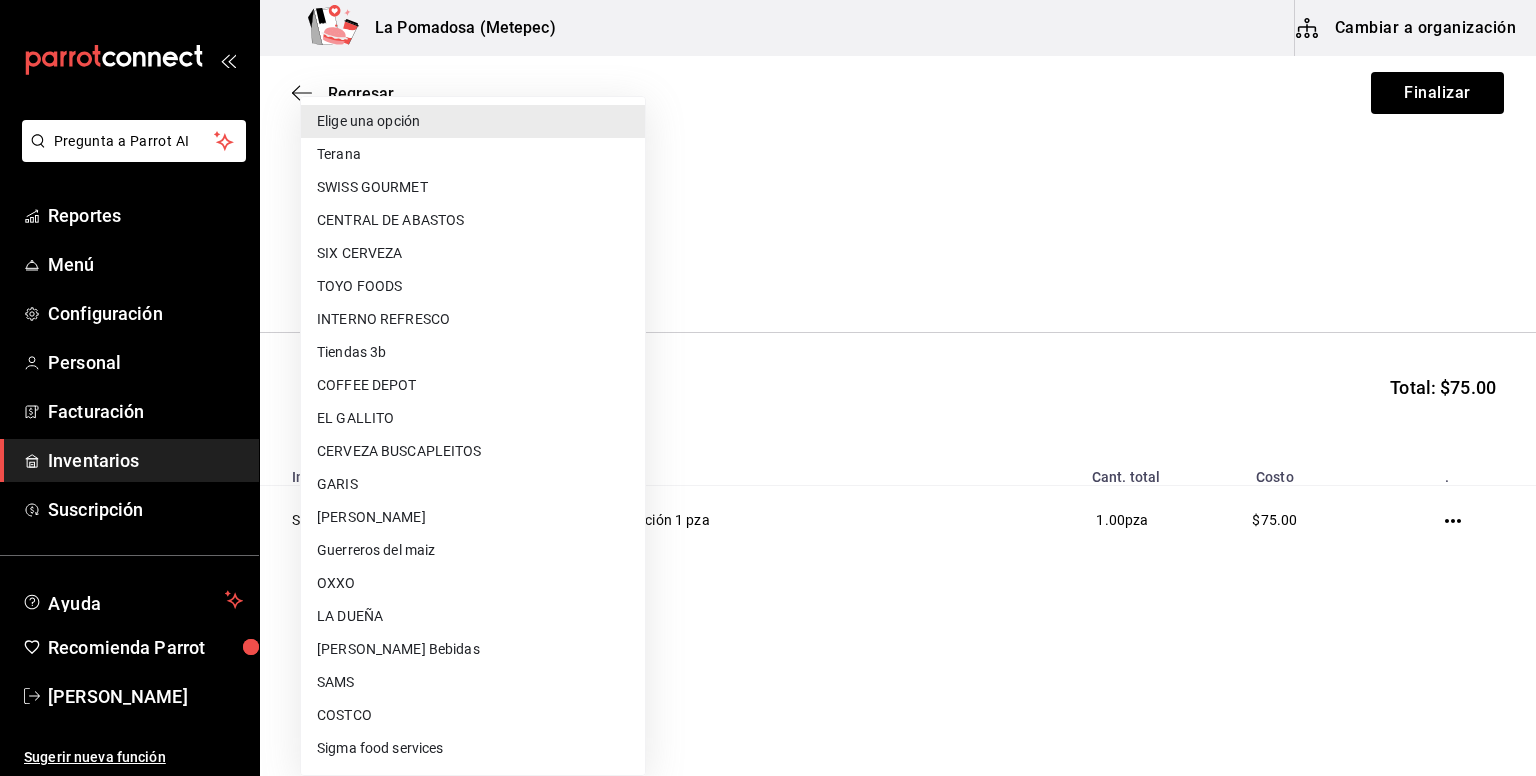 type 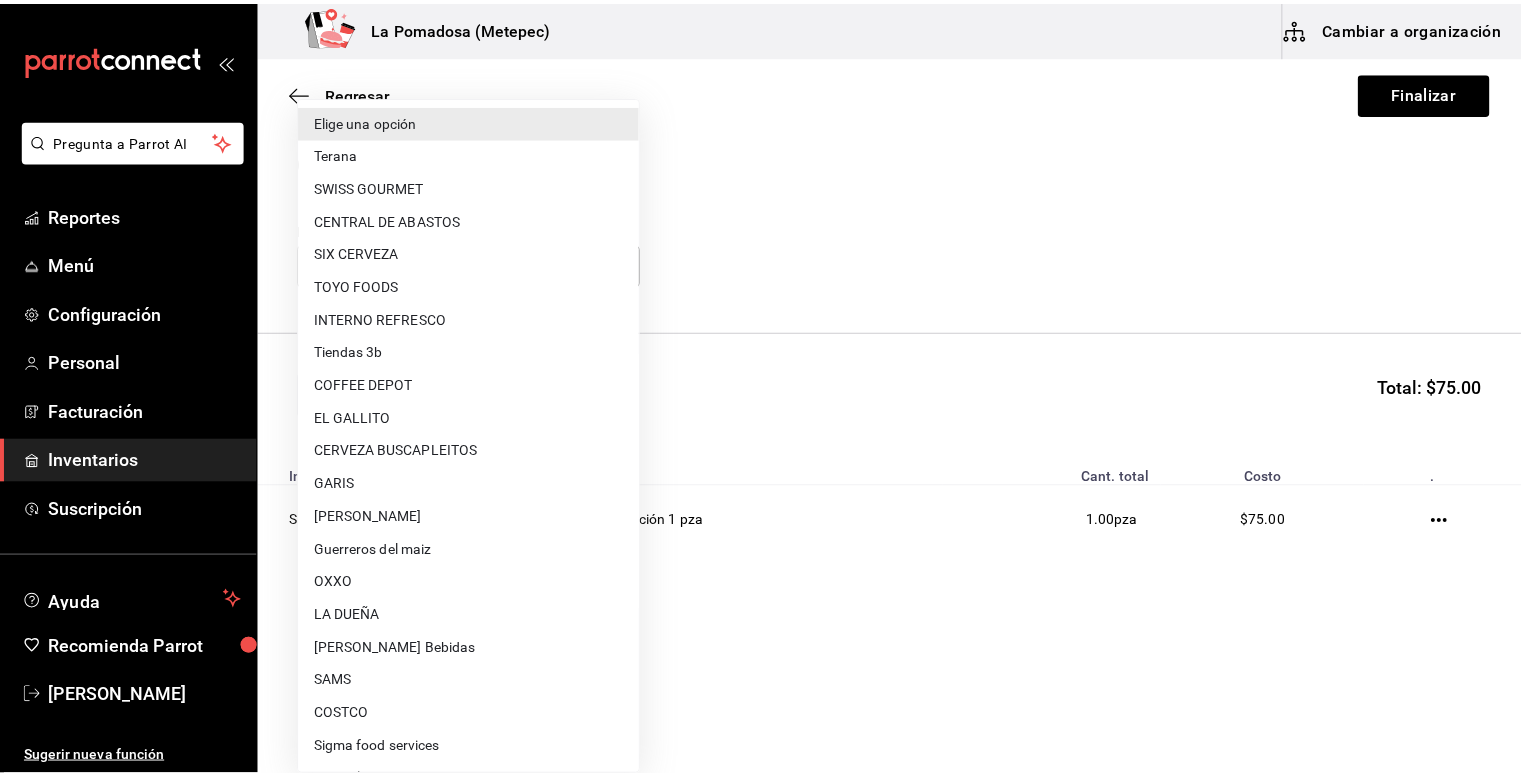 scroll, scrollTop: 411, scrollLeft: 0, axis: vertical 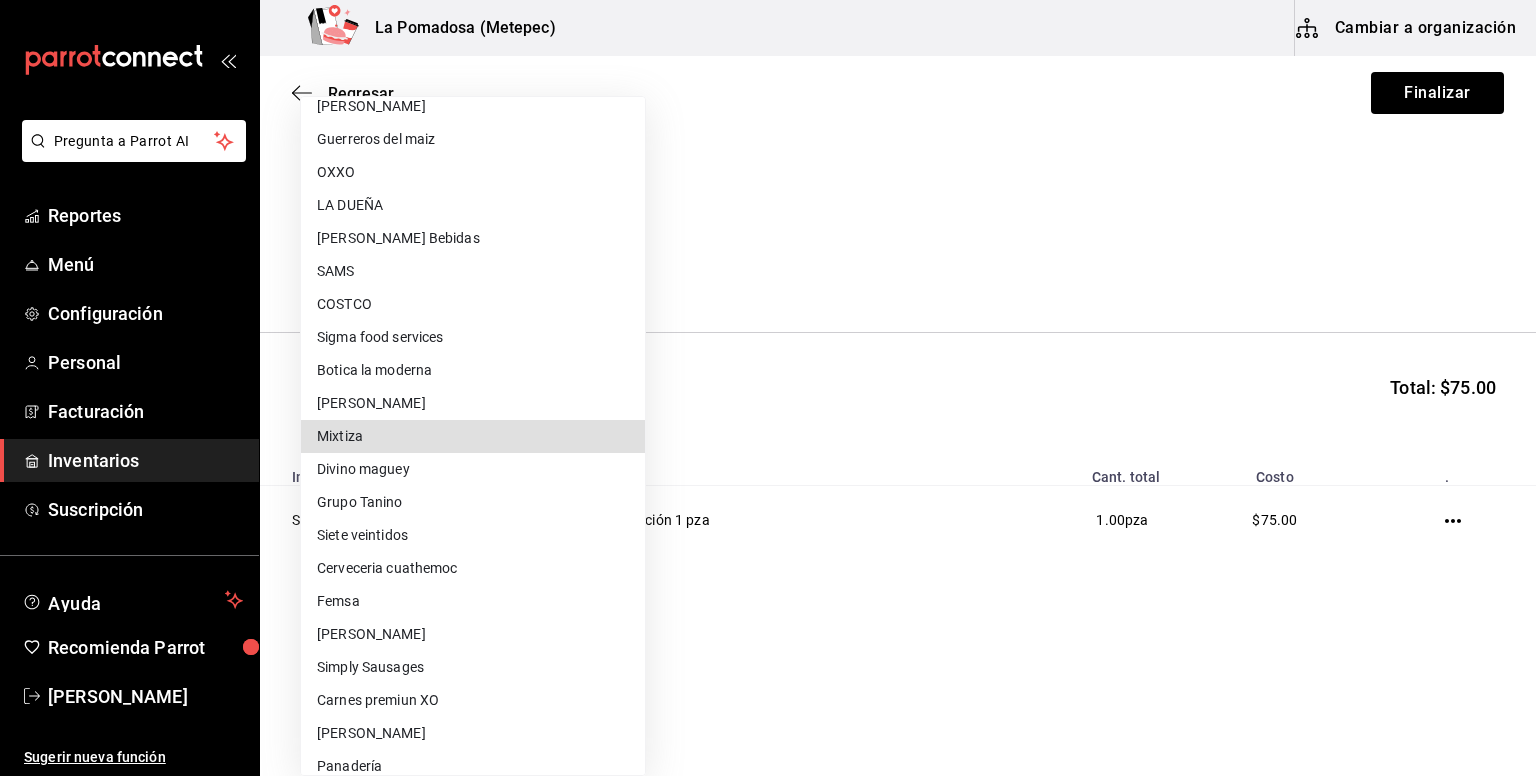 type on "72fd4e89-8cf8-41e8-9bb3-11c5bd82d025" 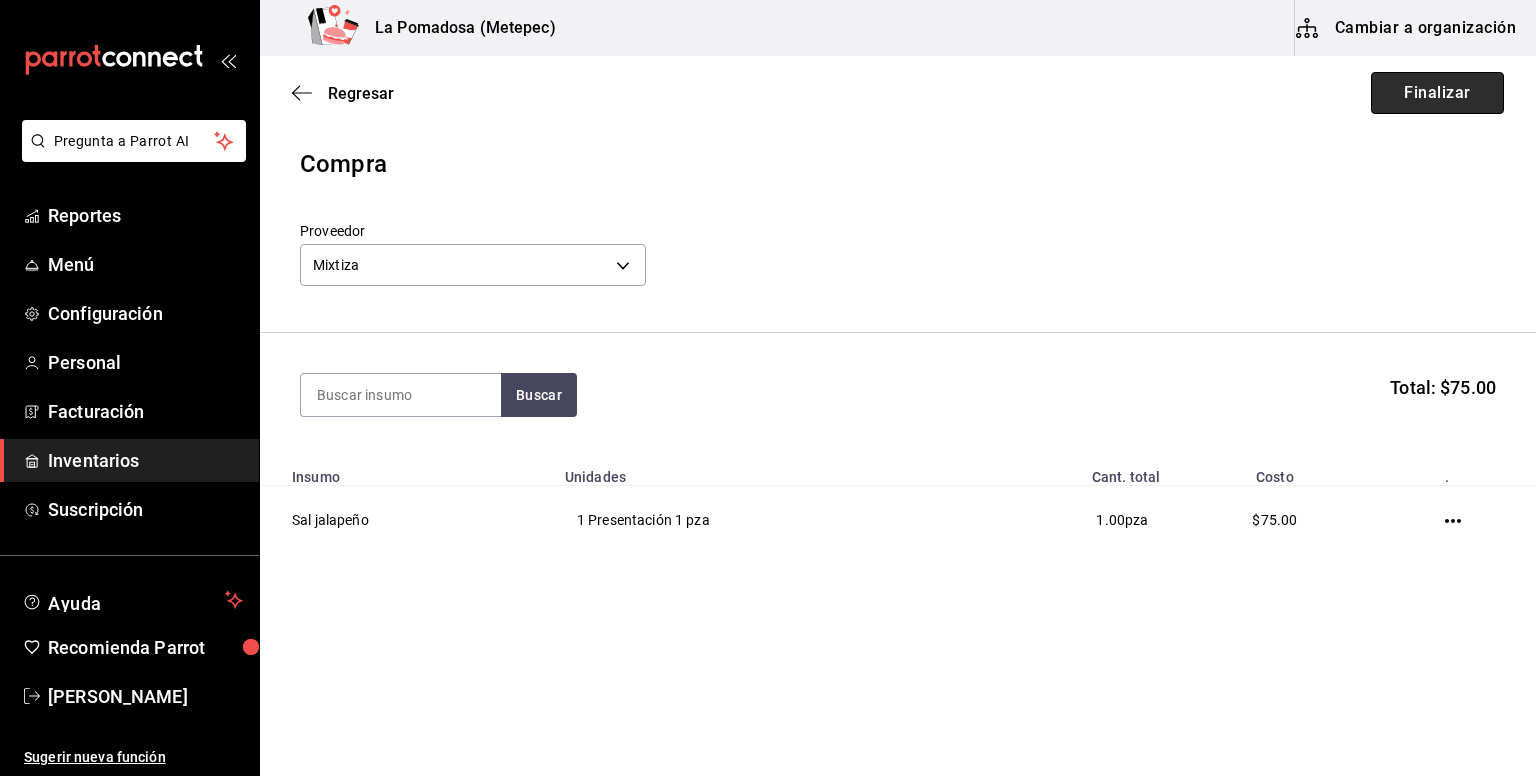 click on "Finalizar" at bounding box center (1437, 93) 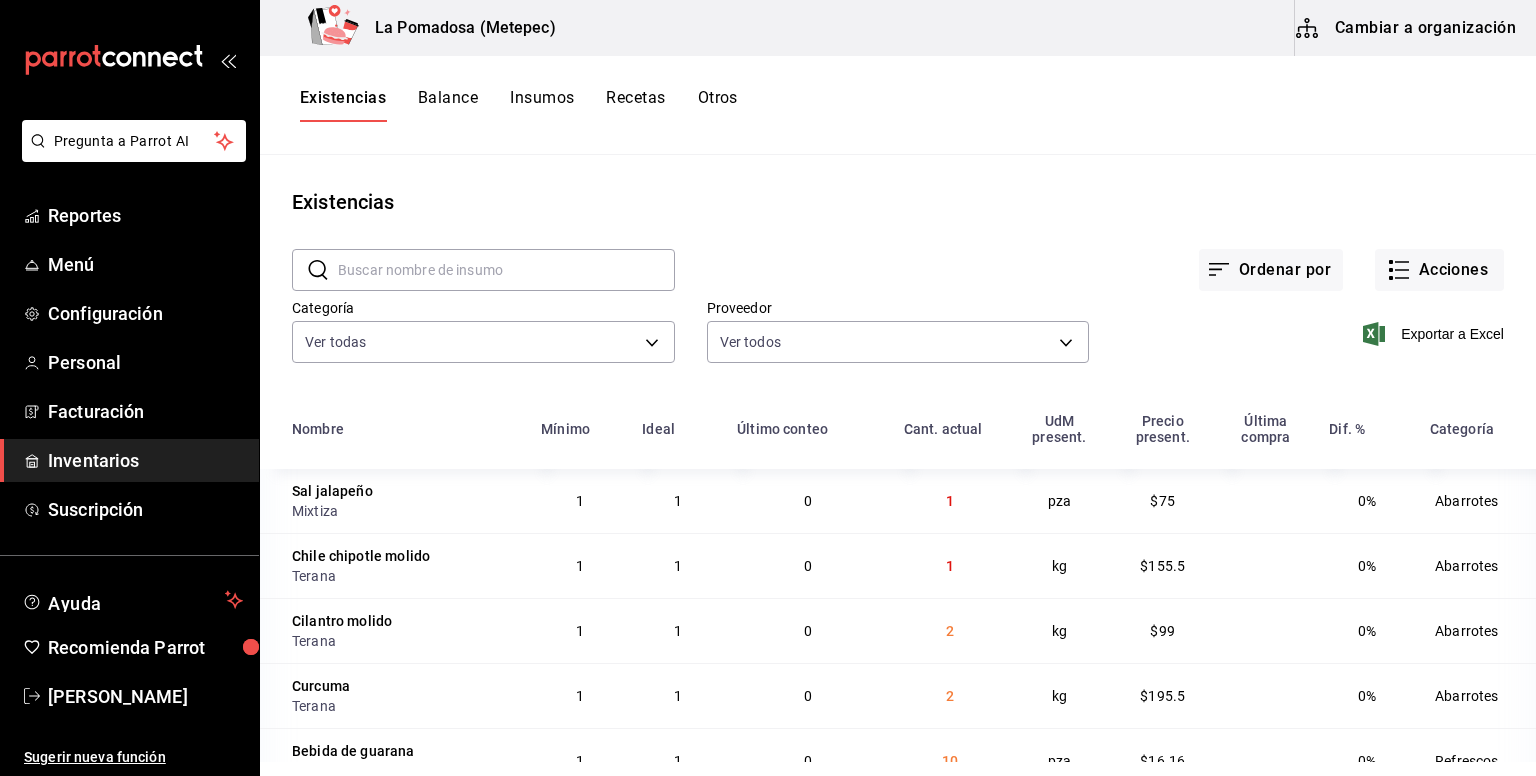 click on "0%" at bounding box center (1367, 630) 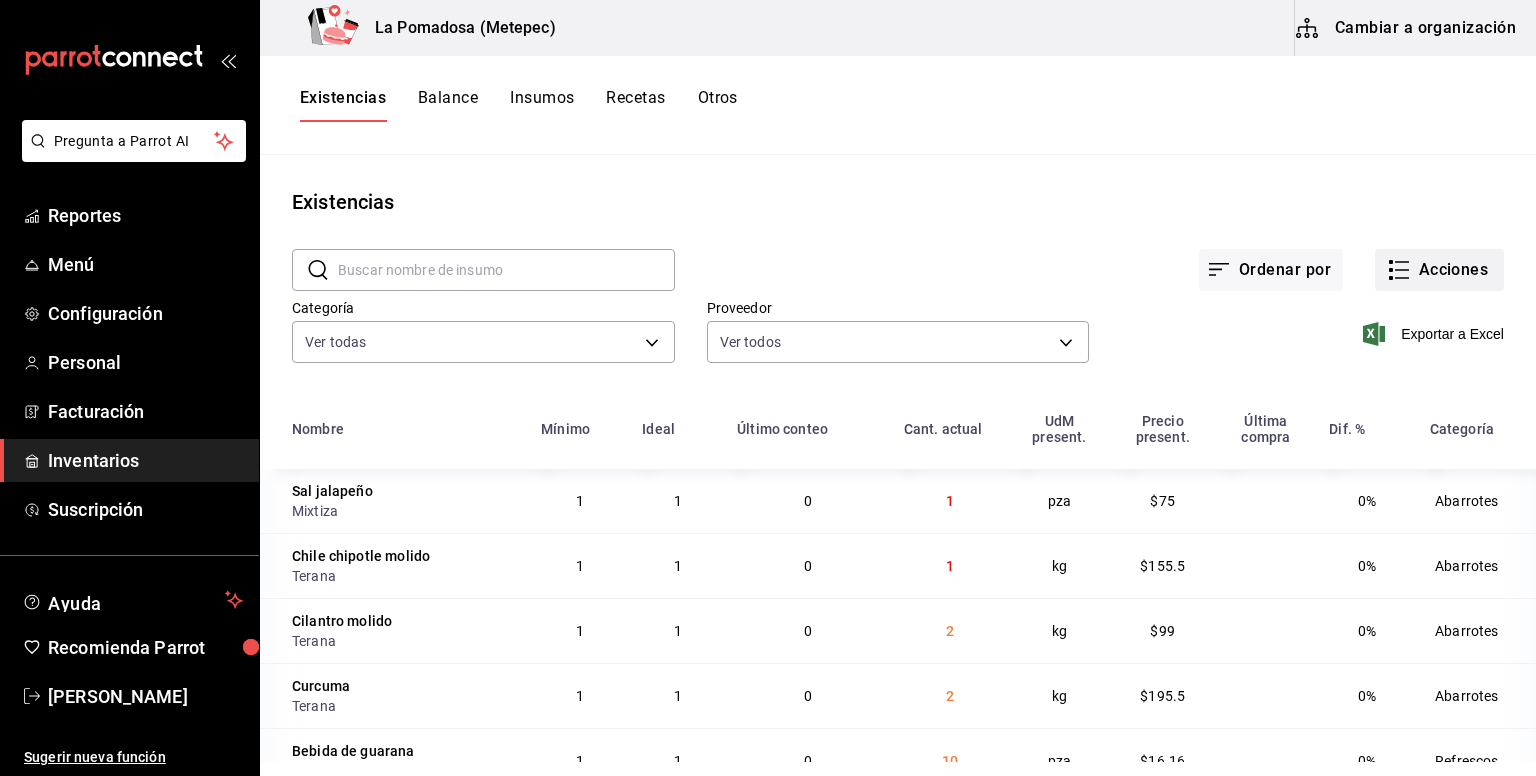 click 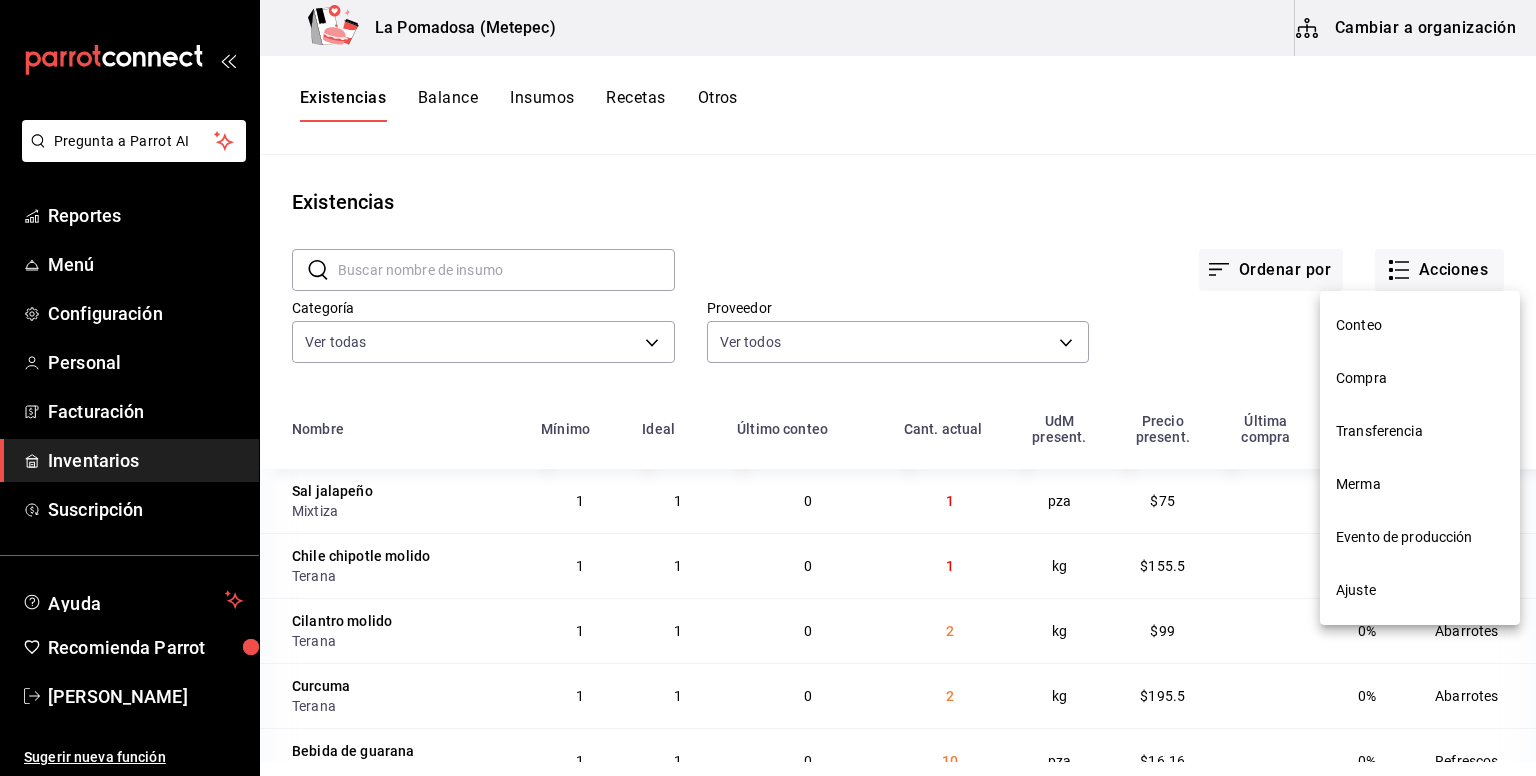 click on "Compra" at bounding box center [1420, 378] 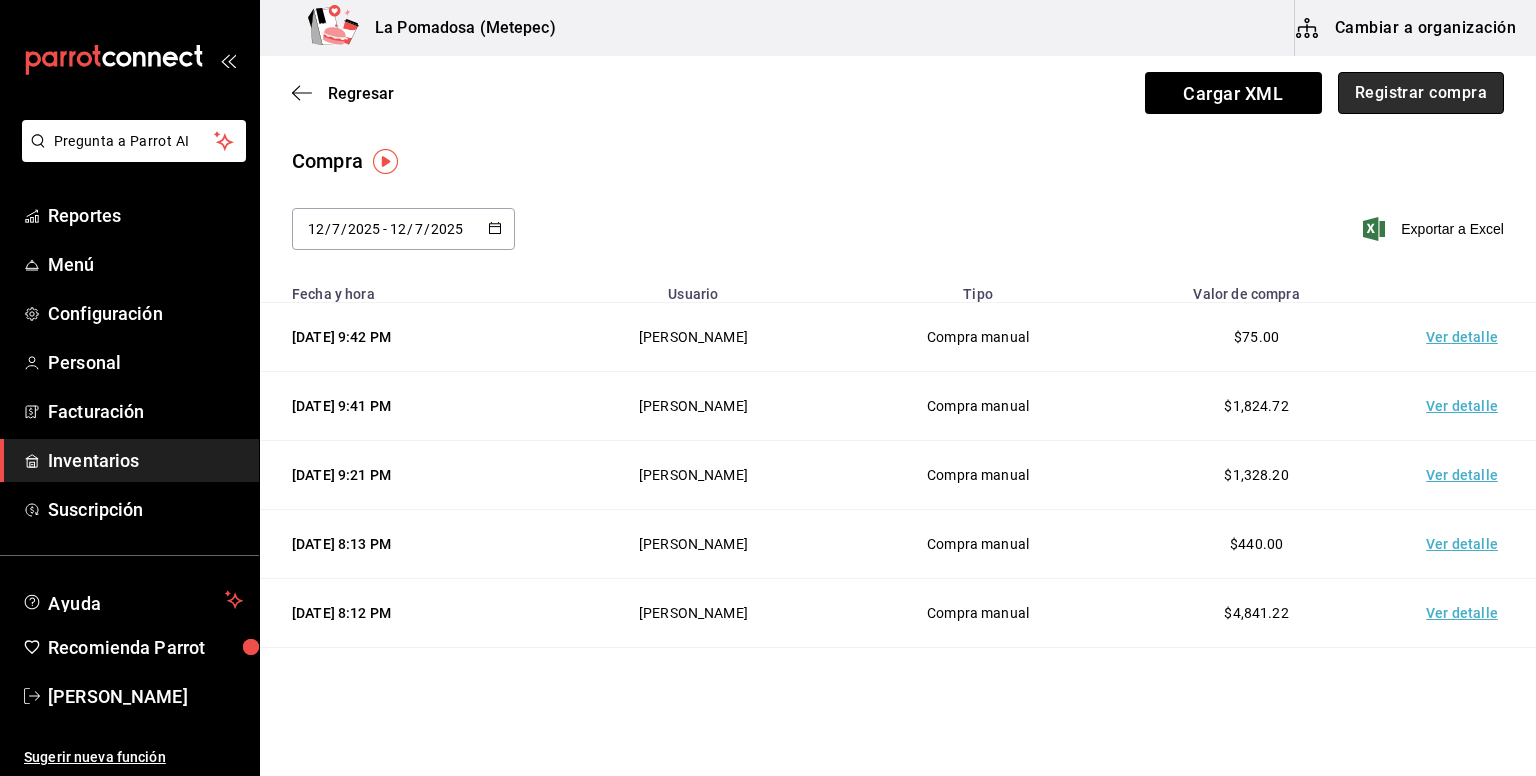 click on "Registrar compra" at bounding box center [1421, 93] 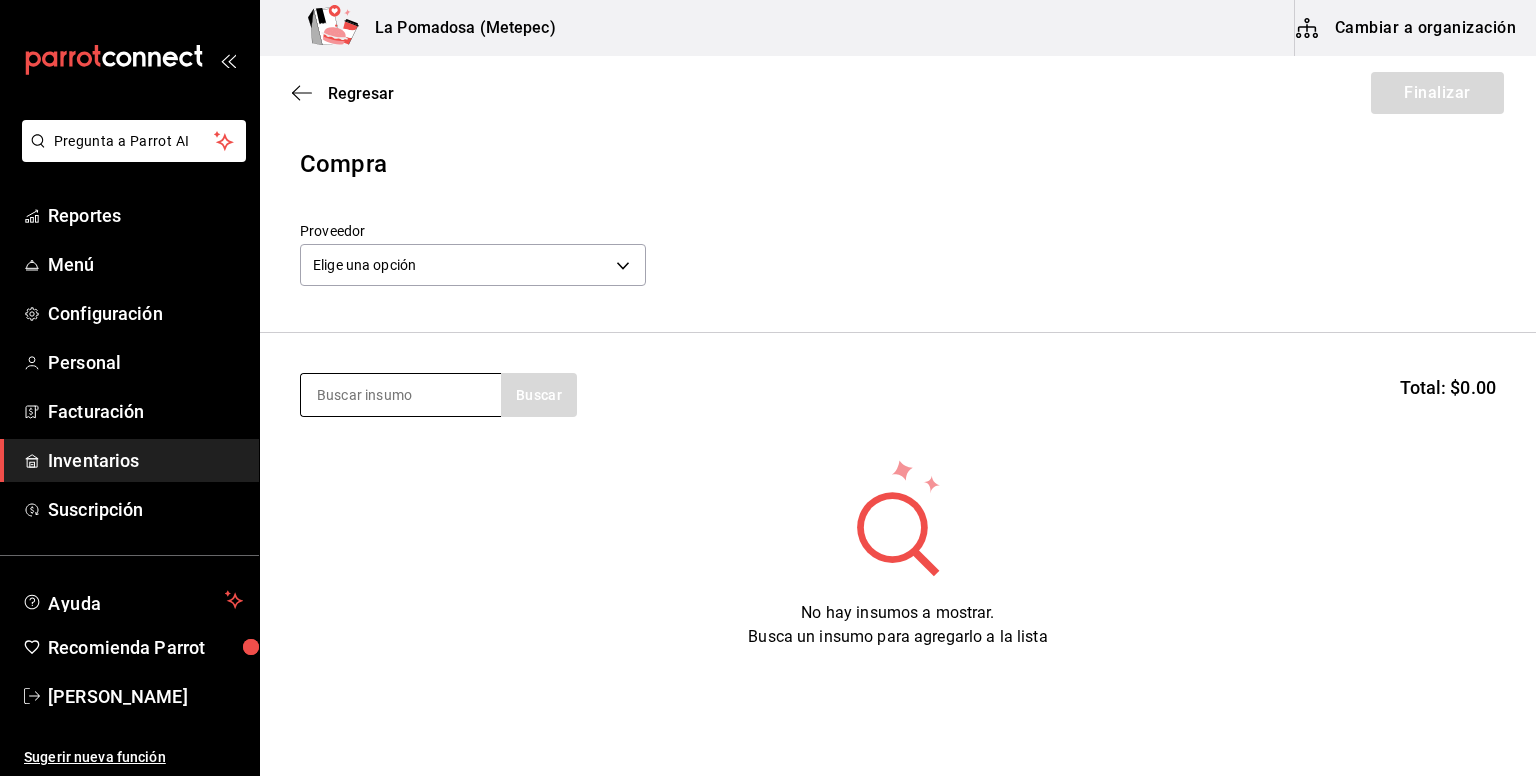 click at bounding box center (401, 395) 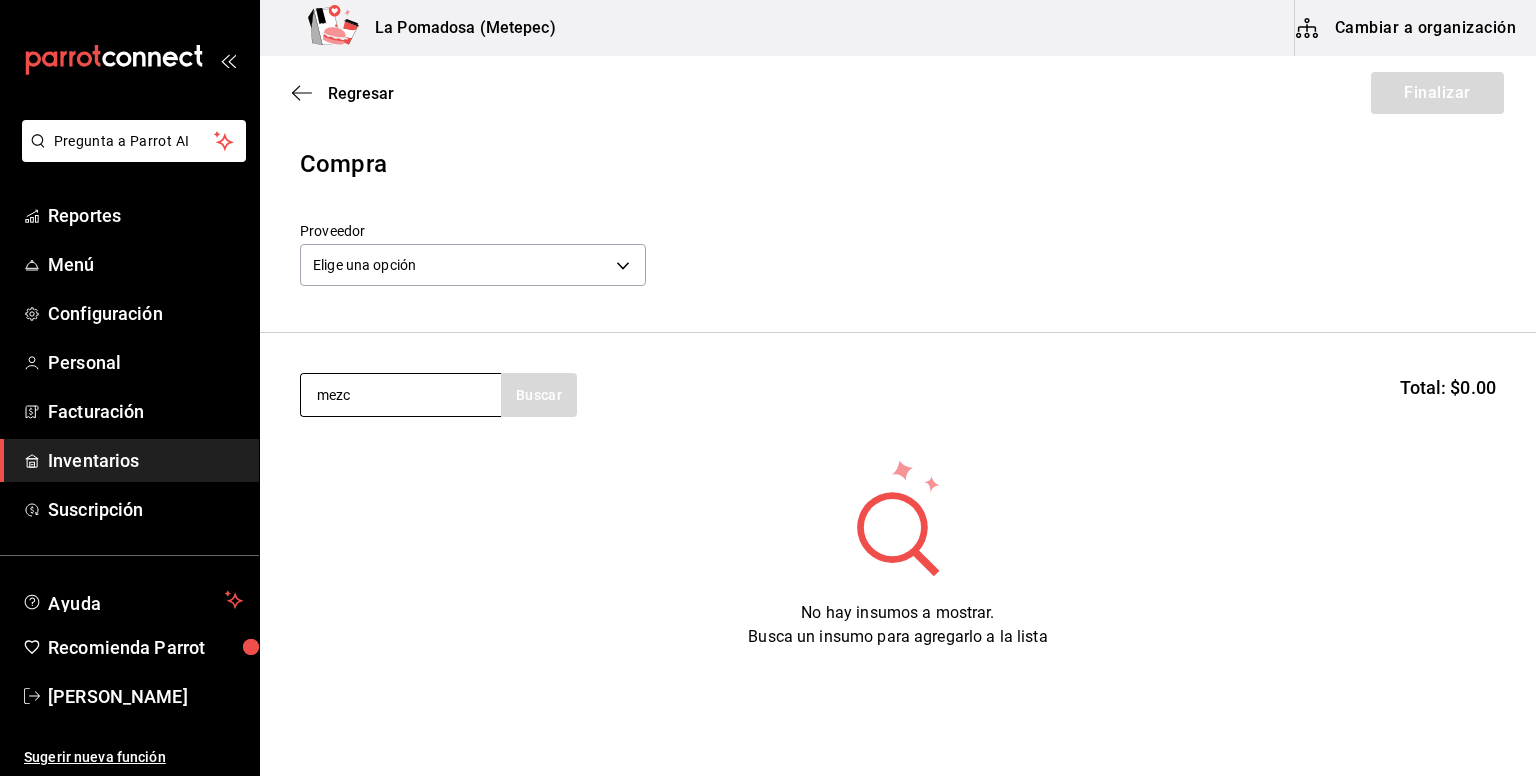 type on "mezc" 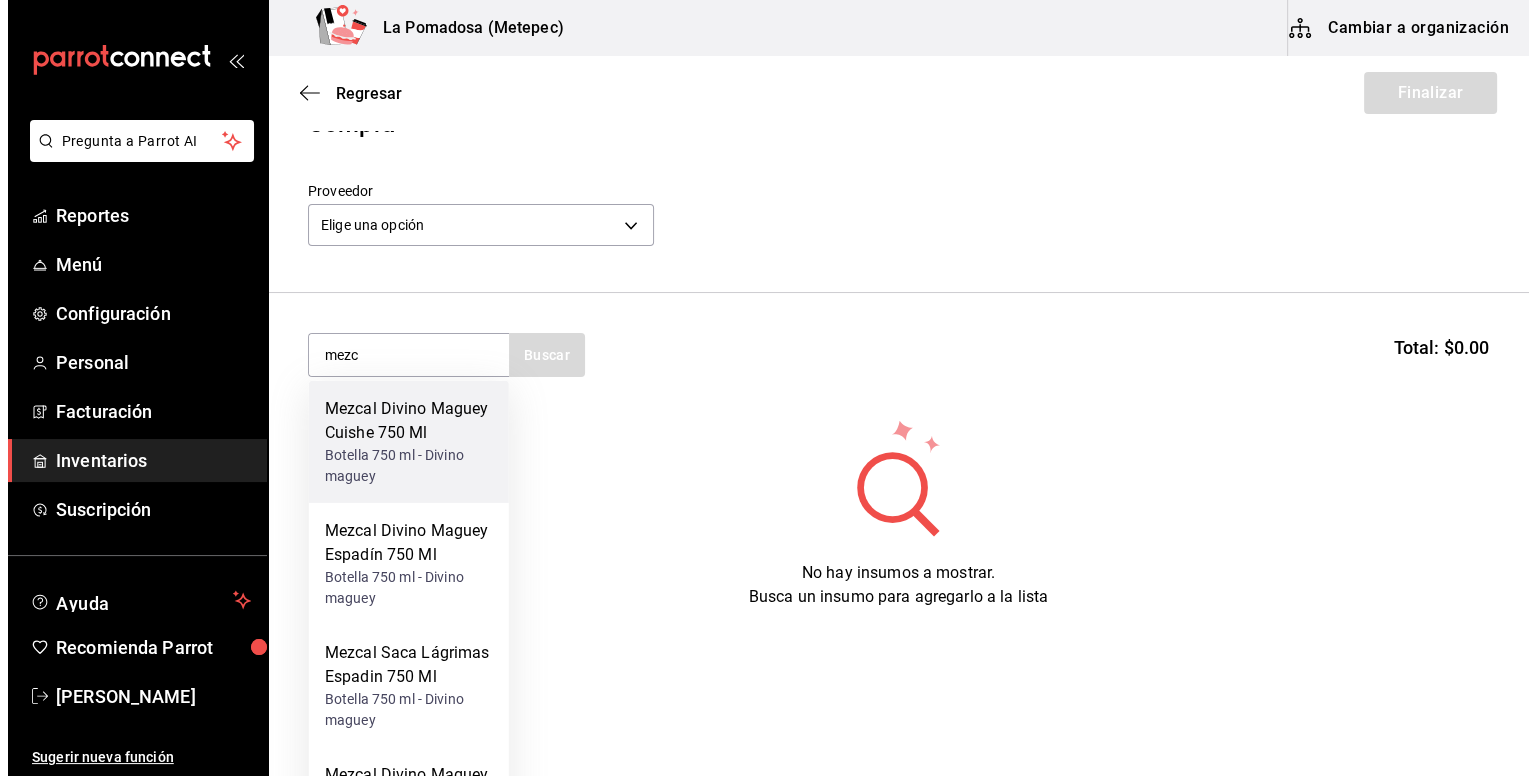 scroll, scrollTop: 49, scrollLeft: 0, axis: vertical 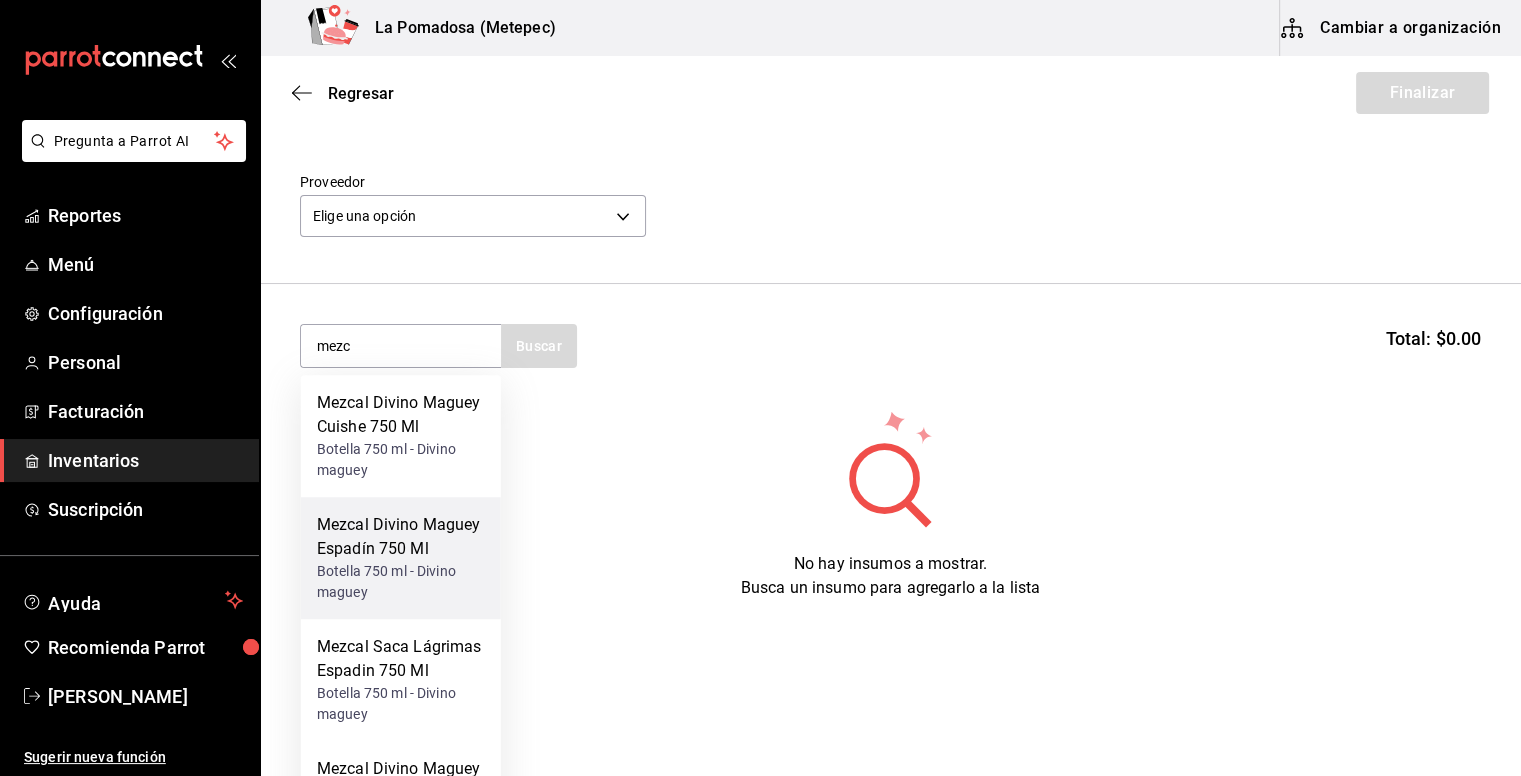click on "Botella 750 ml - Divino maguey" at bounding box center [401, 582] 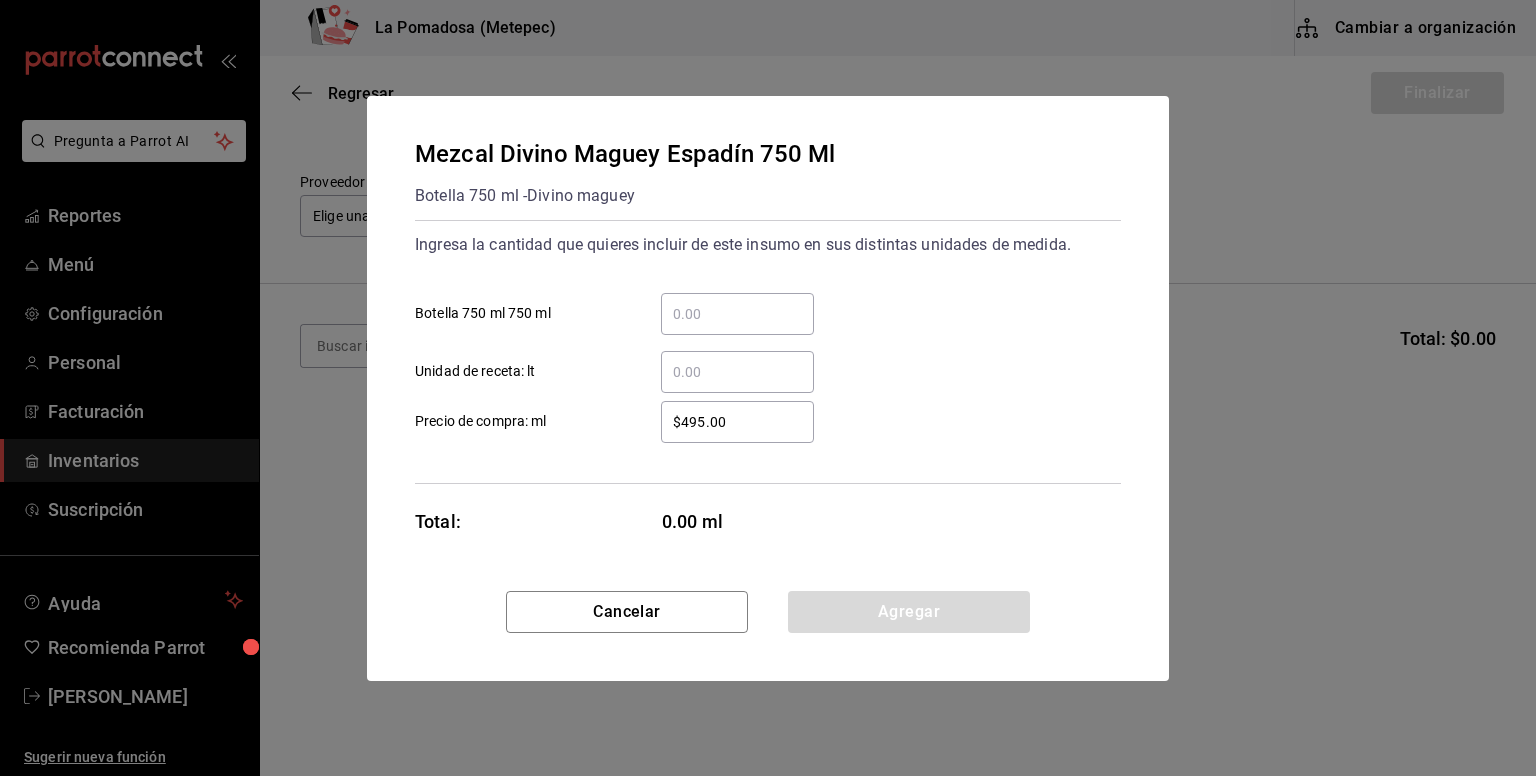click on "​ Botella 750 ml 750 ml" at bounding box center [737, 314] 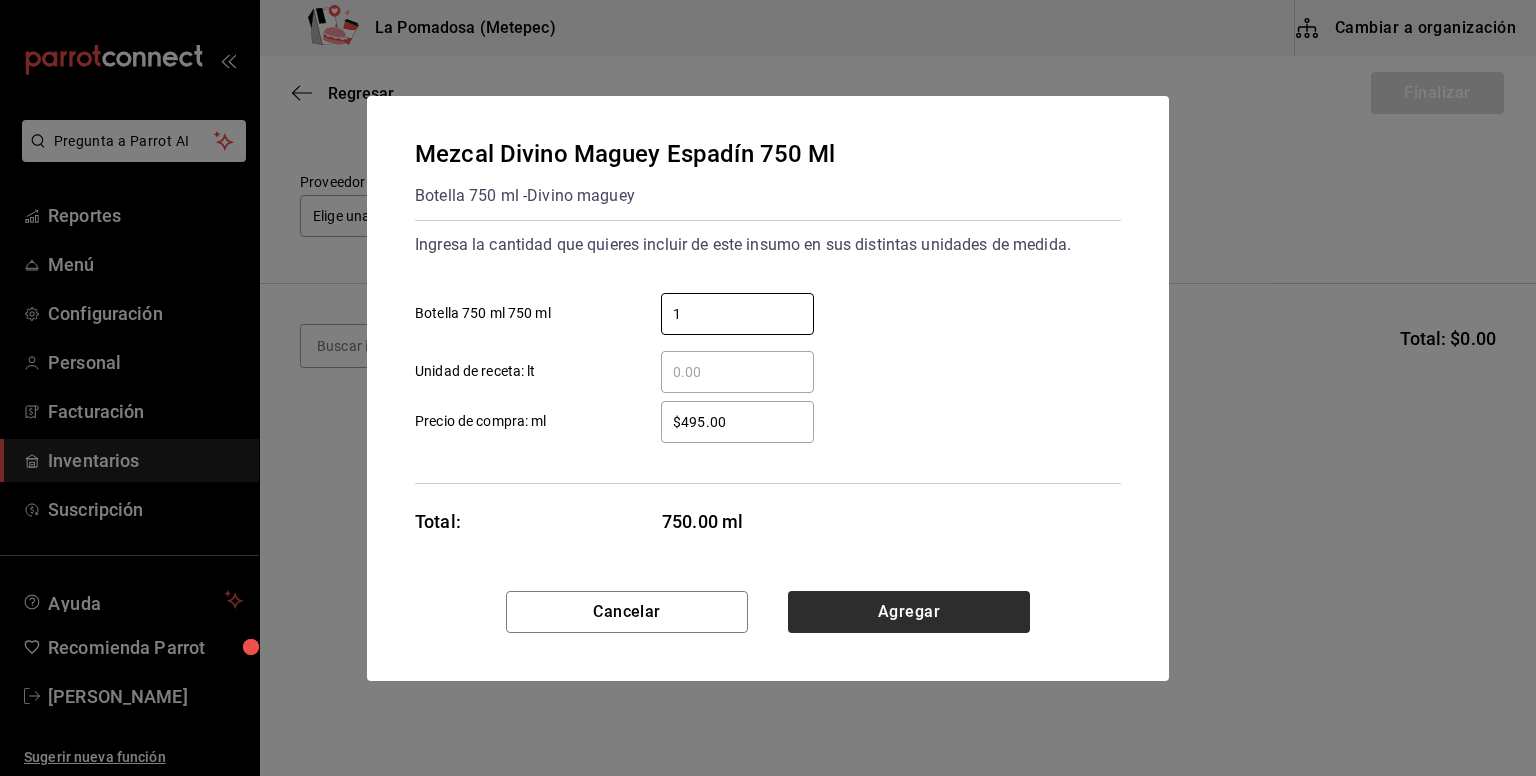 type on "1" 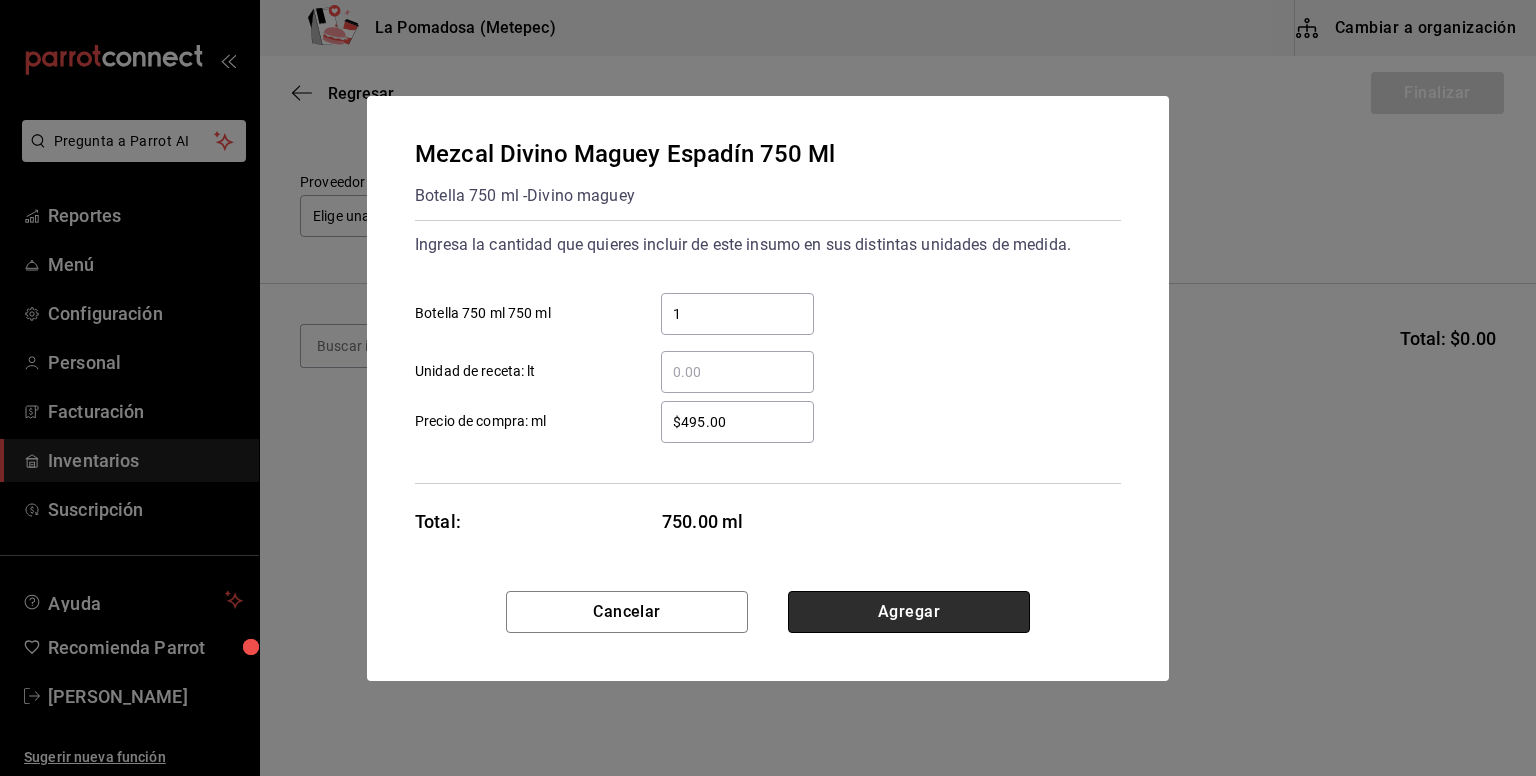 click on "Agregar" at bounding box center [909, 612] 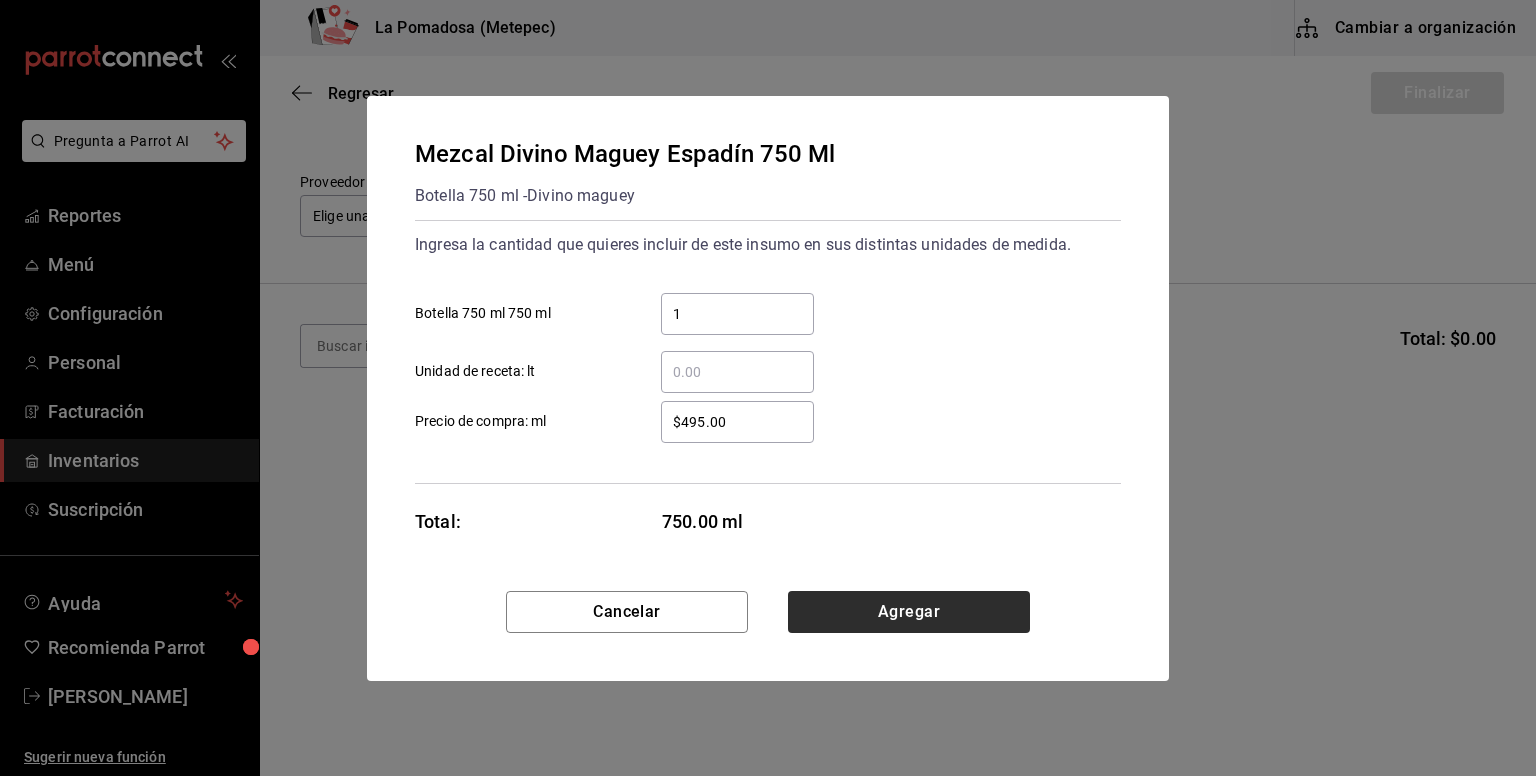 scroll, scrollTop: 0, scrollLeft: 0, axis: both 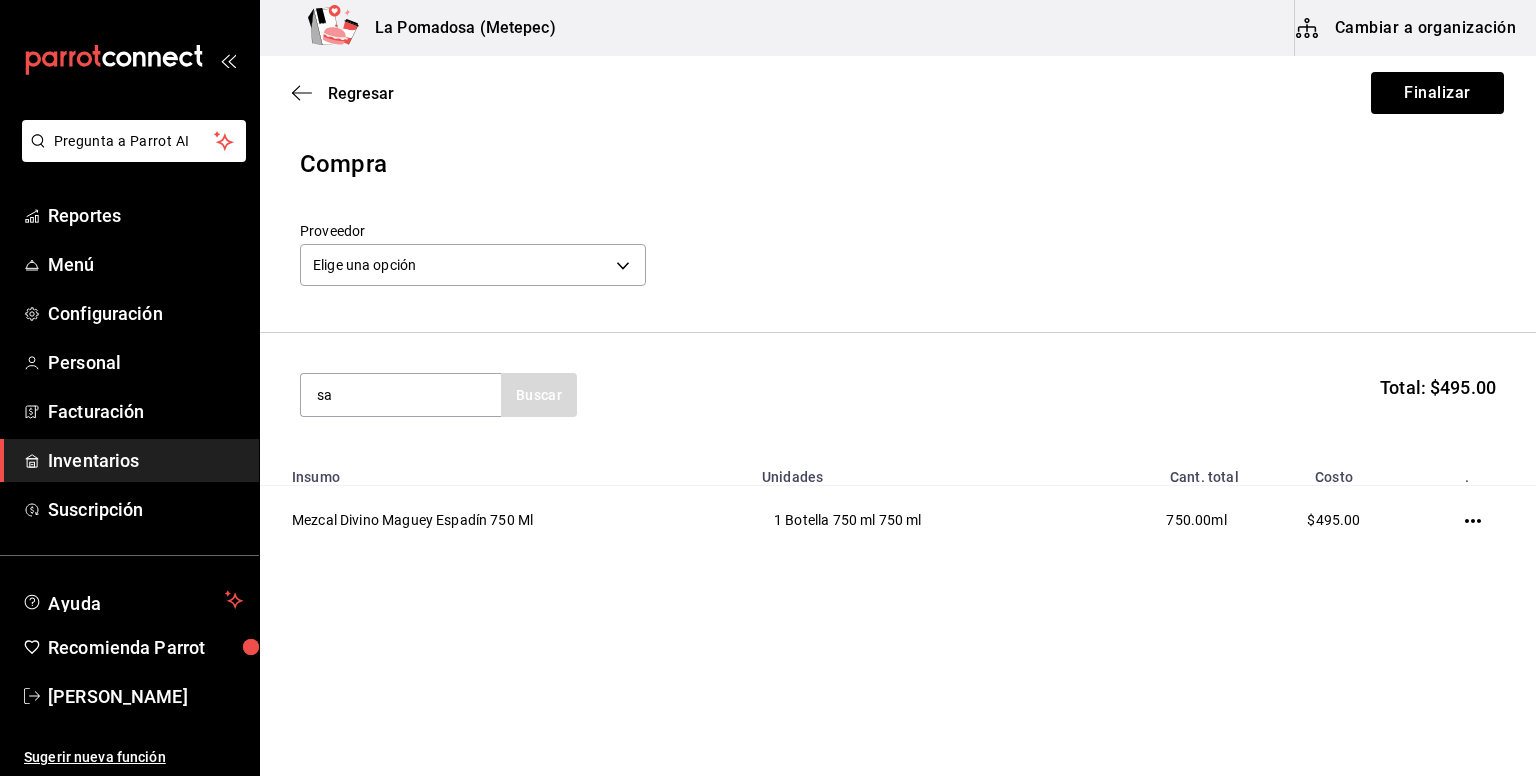 type on "s" 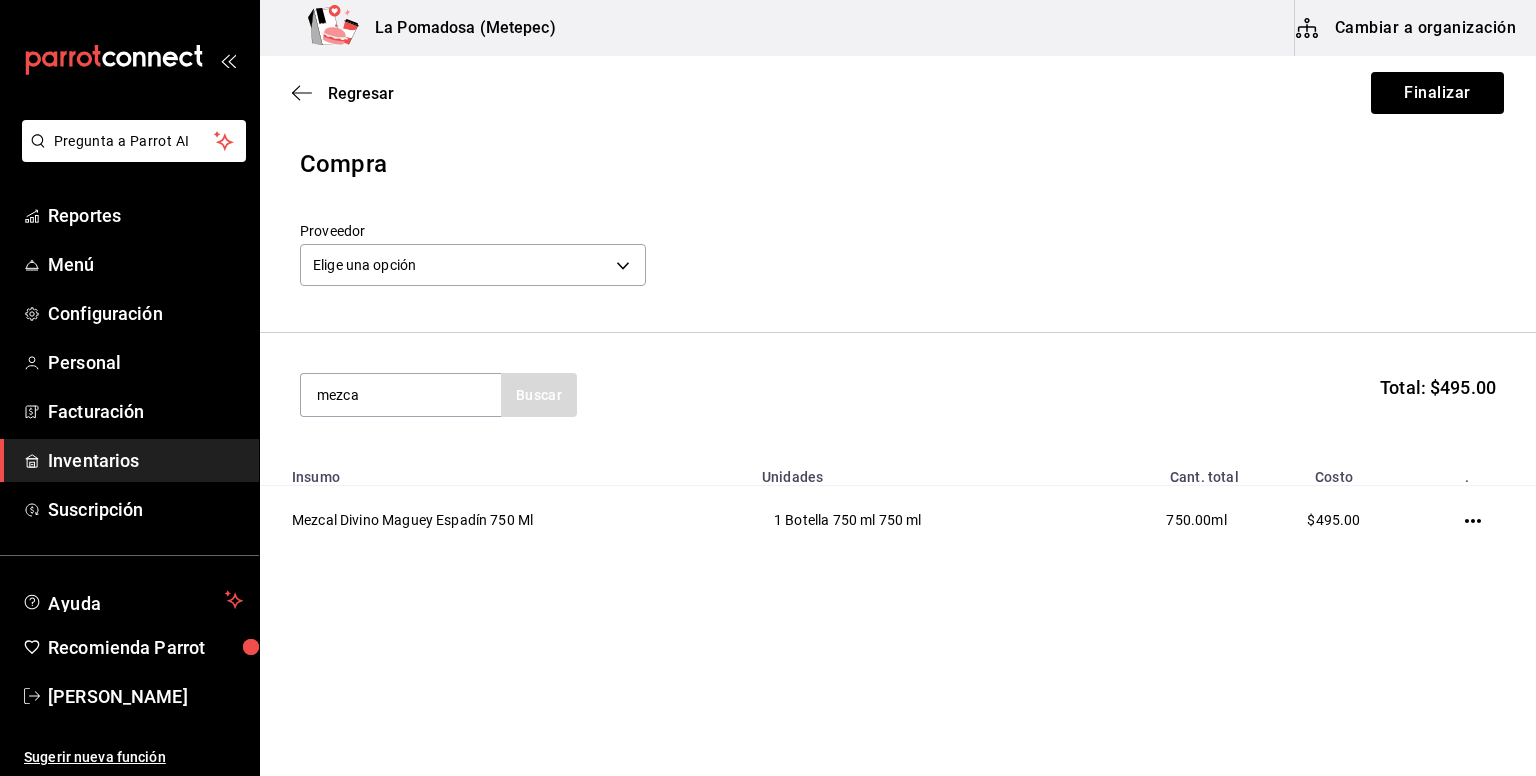 type on "mezca" 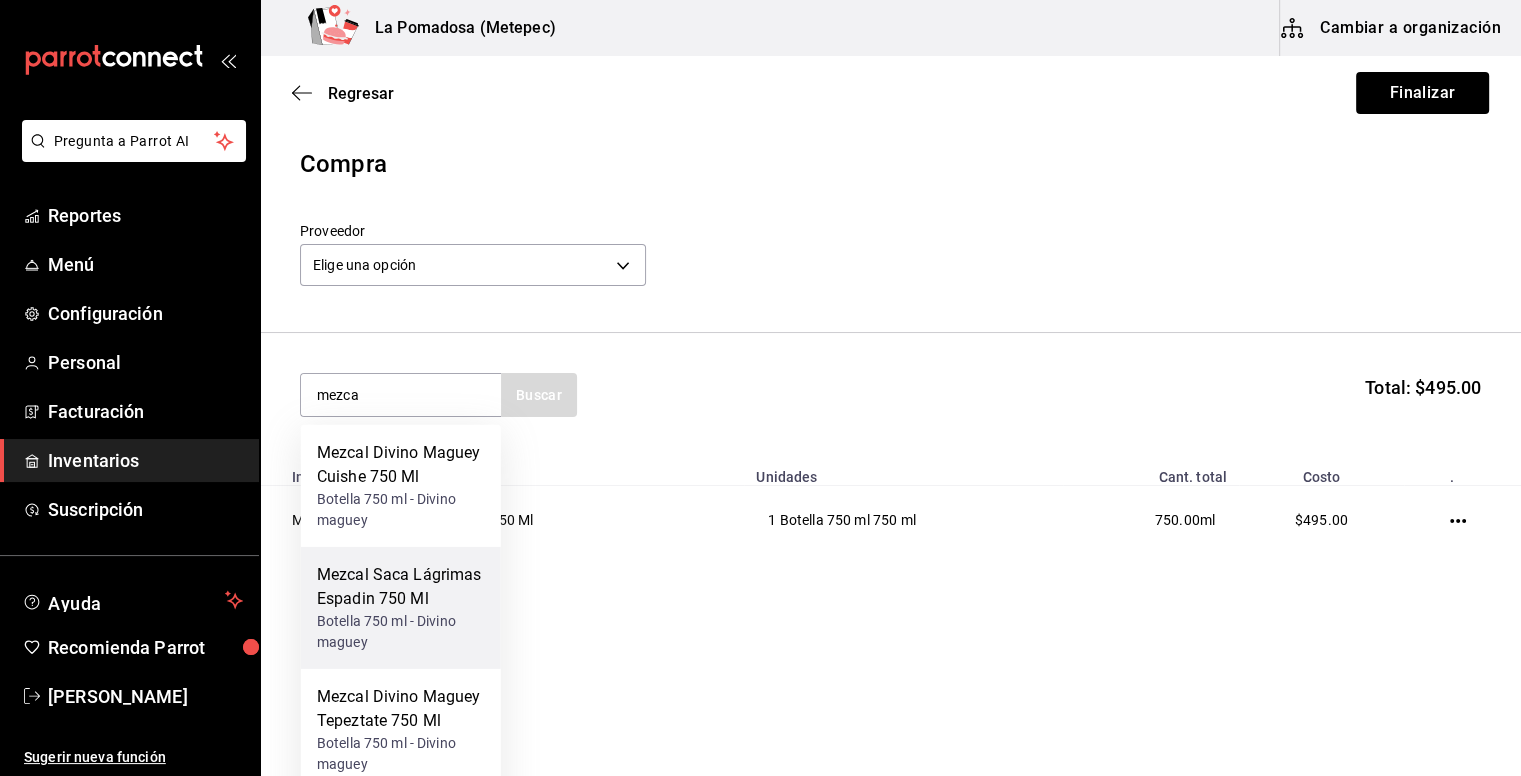 click on "Mezcal Saca Lágrimas Espadin 750 Ml" at bounding box center [401, 587] 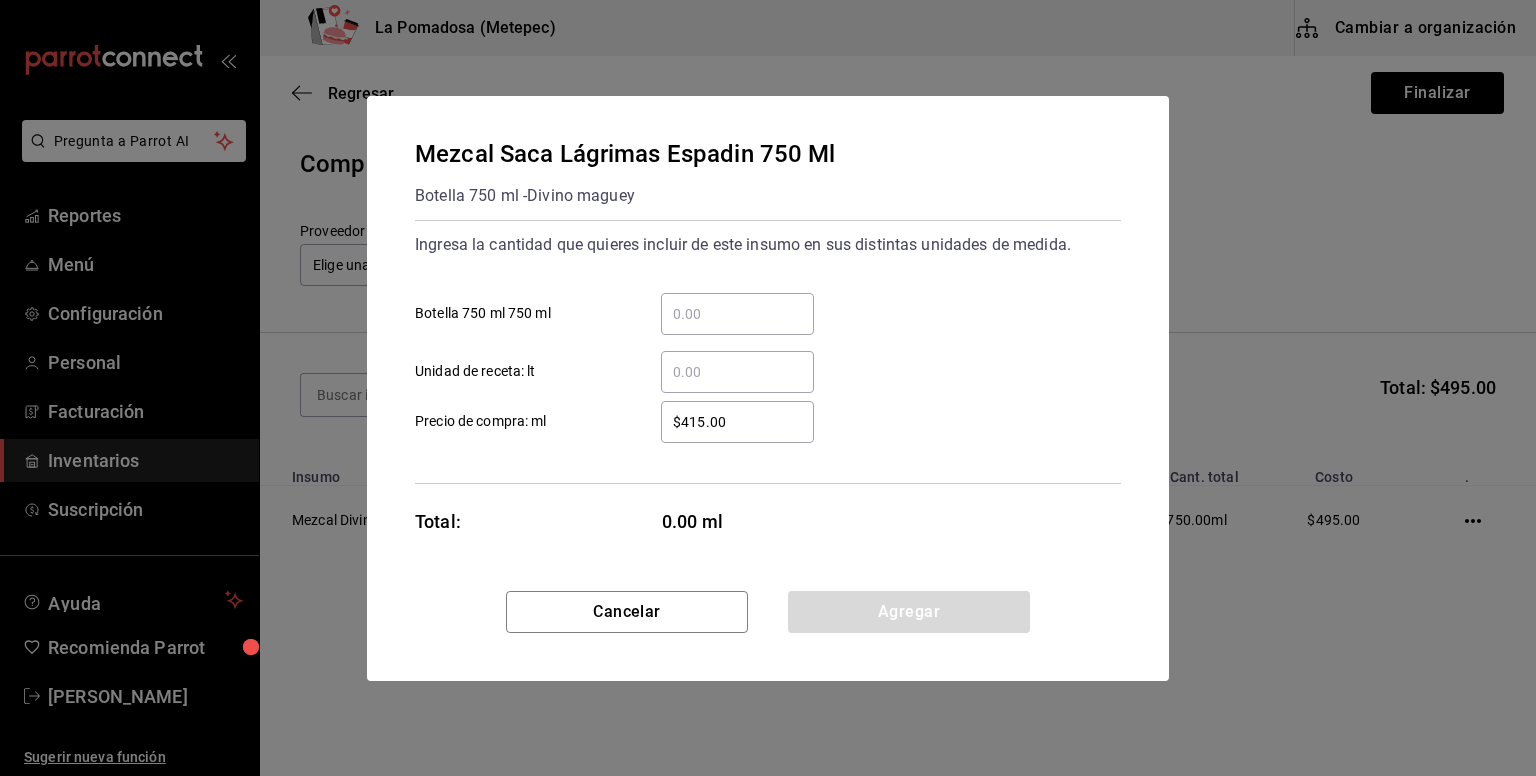 click on "​ Botella 750 ml 750 ml" at bounding box center (737, 314) 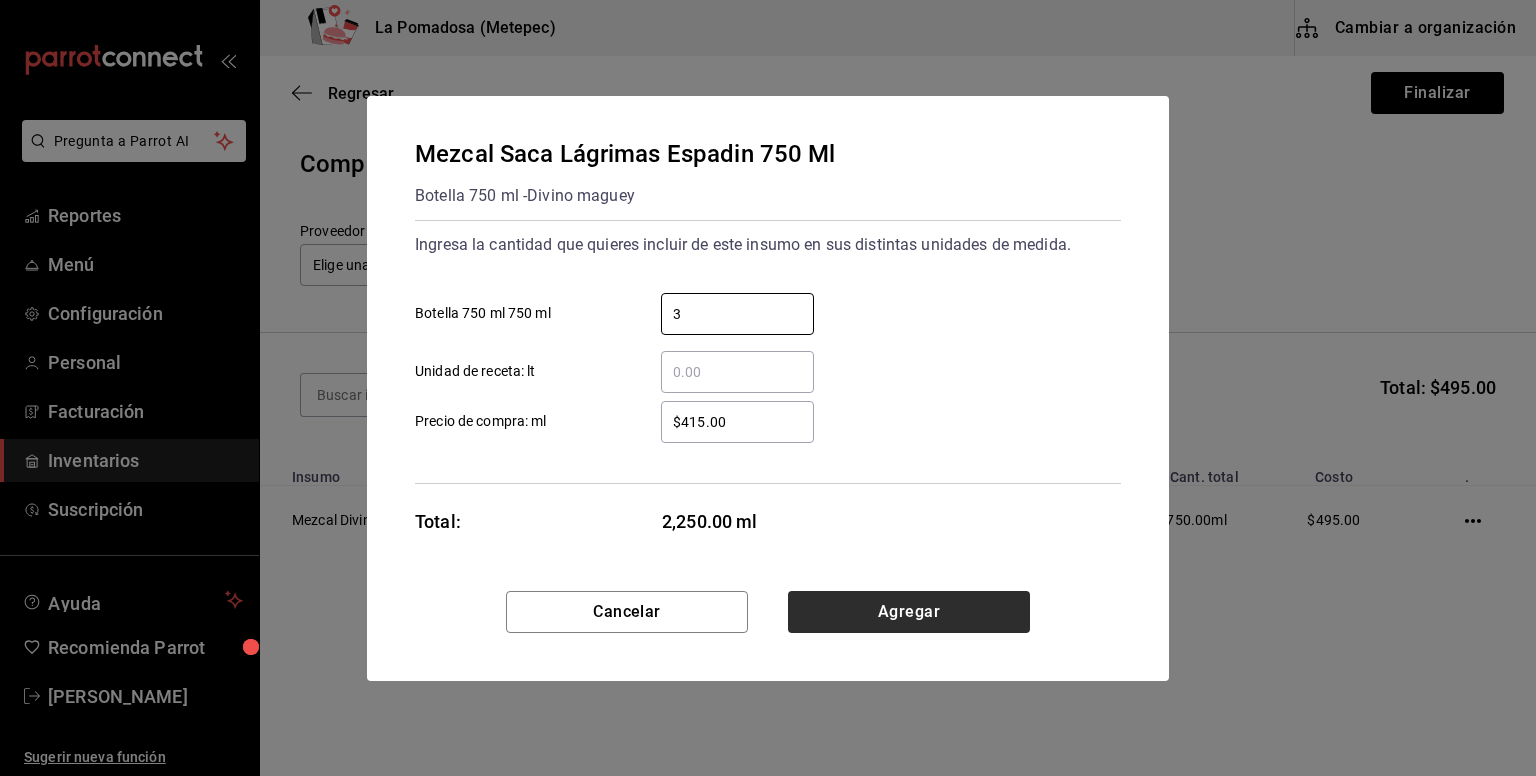 type on "3" 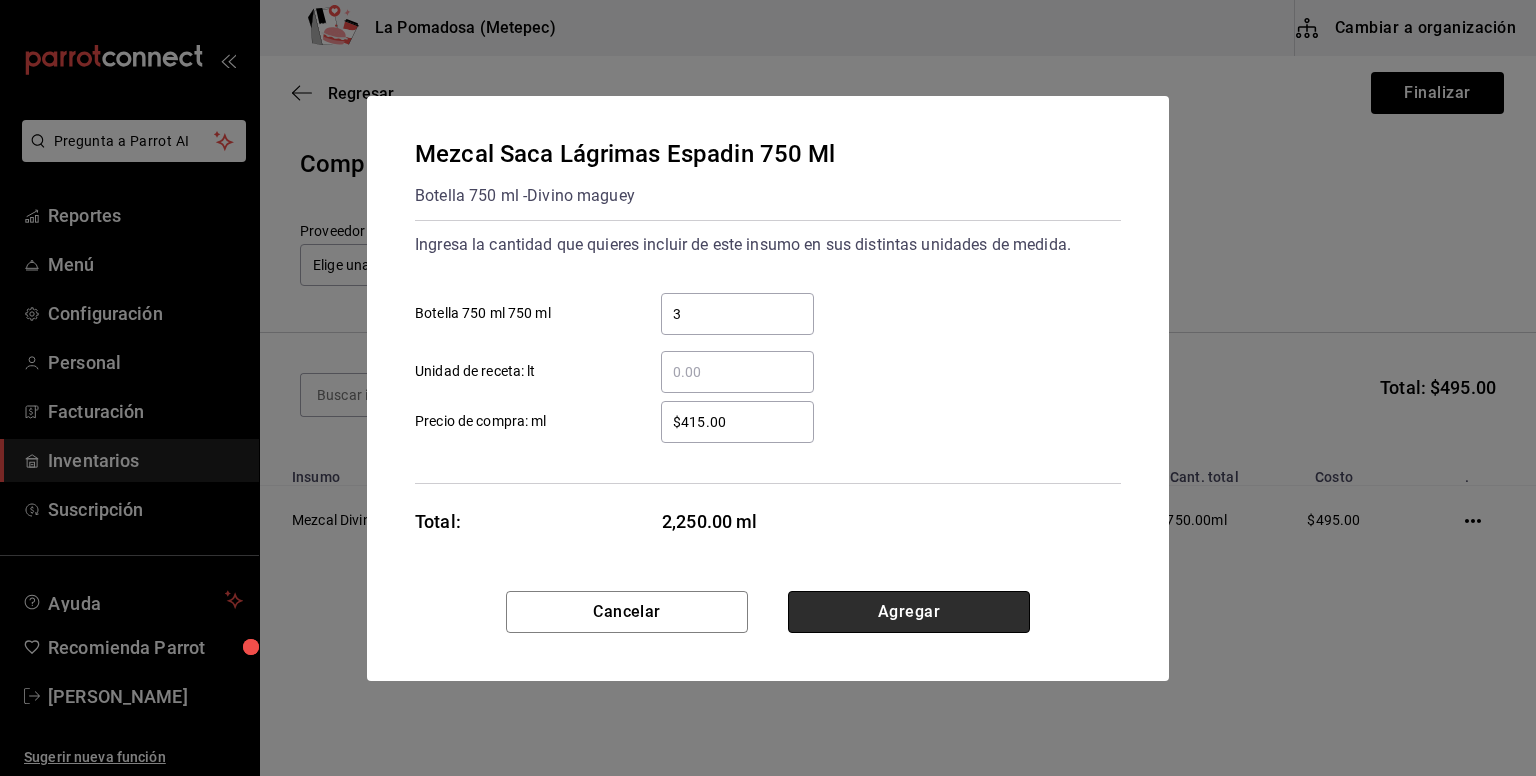 click on "Agregar" at bounding box center [909, 612] 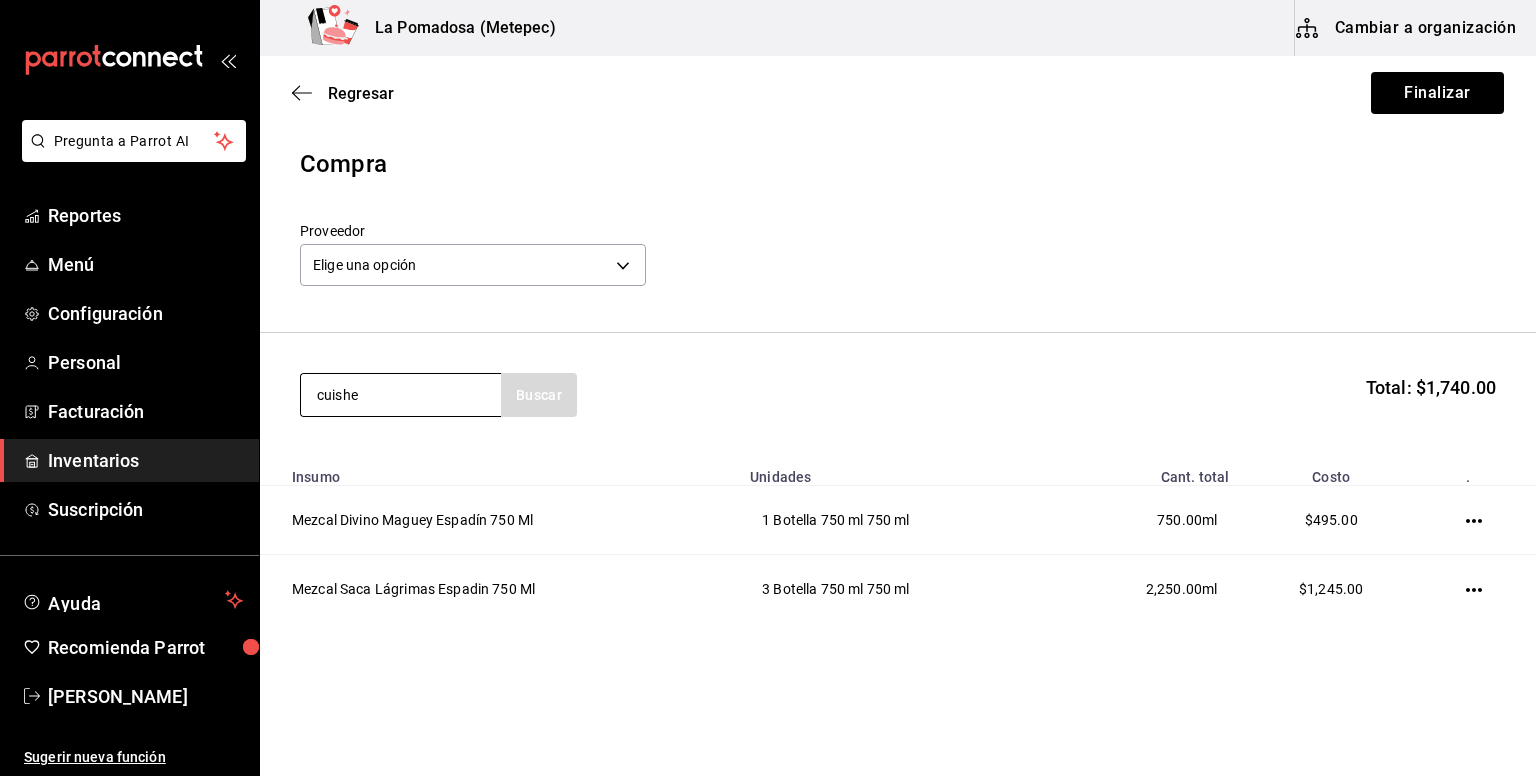 type on "cuishe" 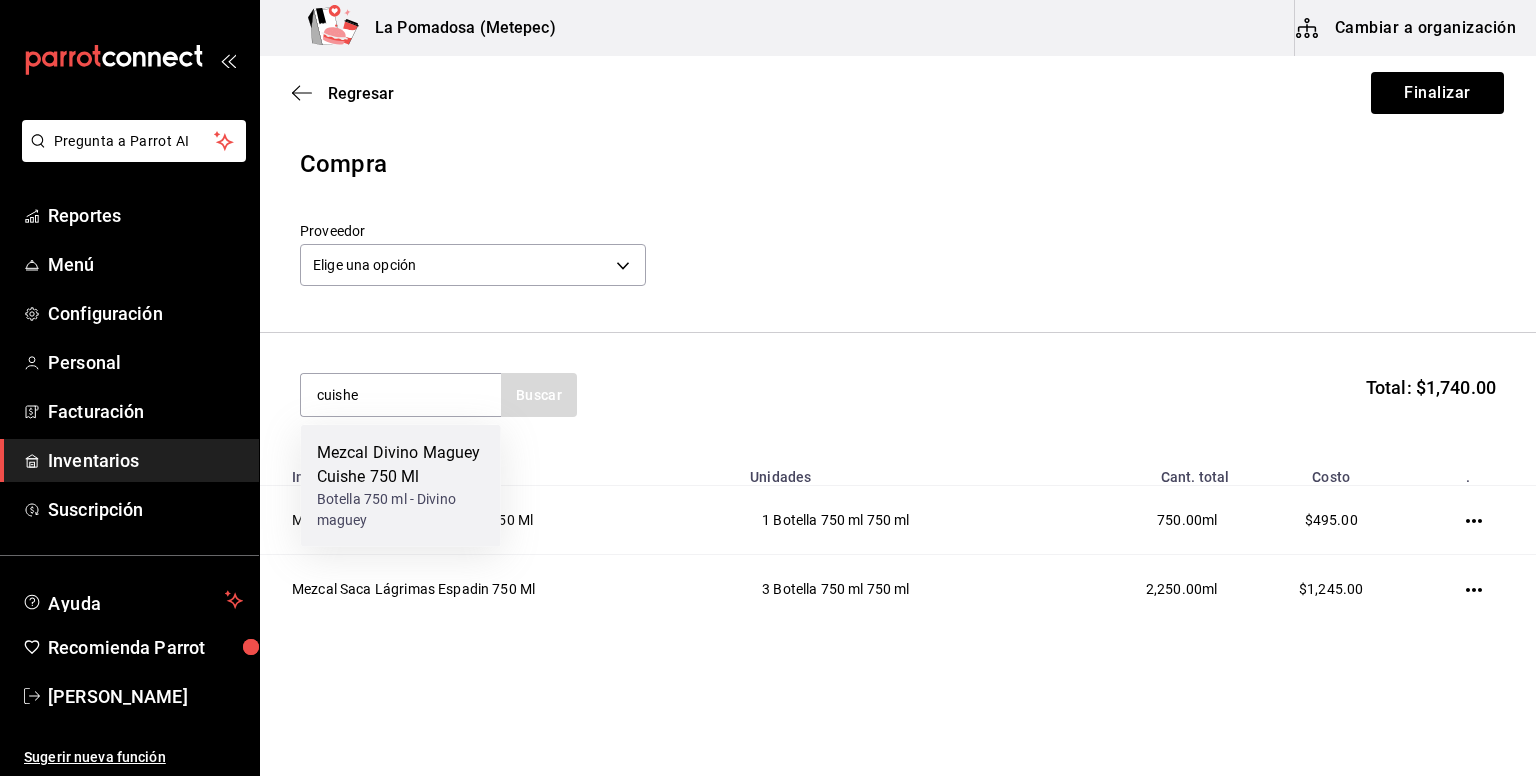 click on "Mezcal Divino Maguey Cuishe 750 Ml" at bounding box center (401, 465) 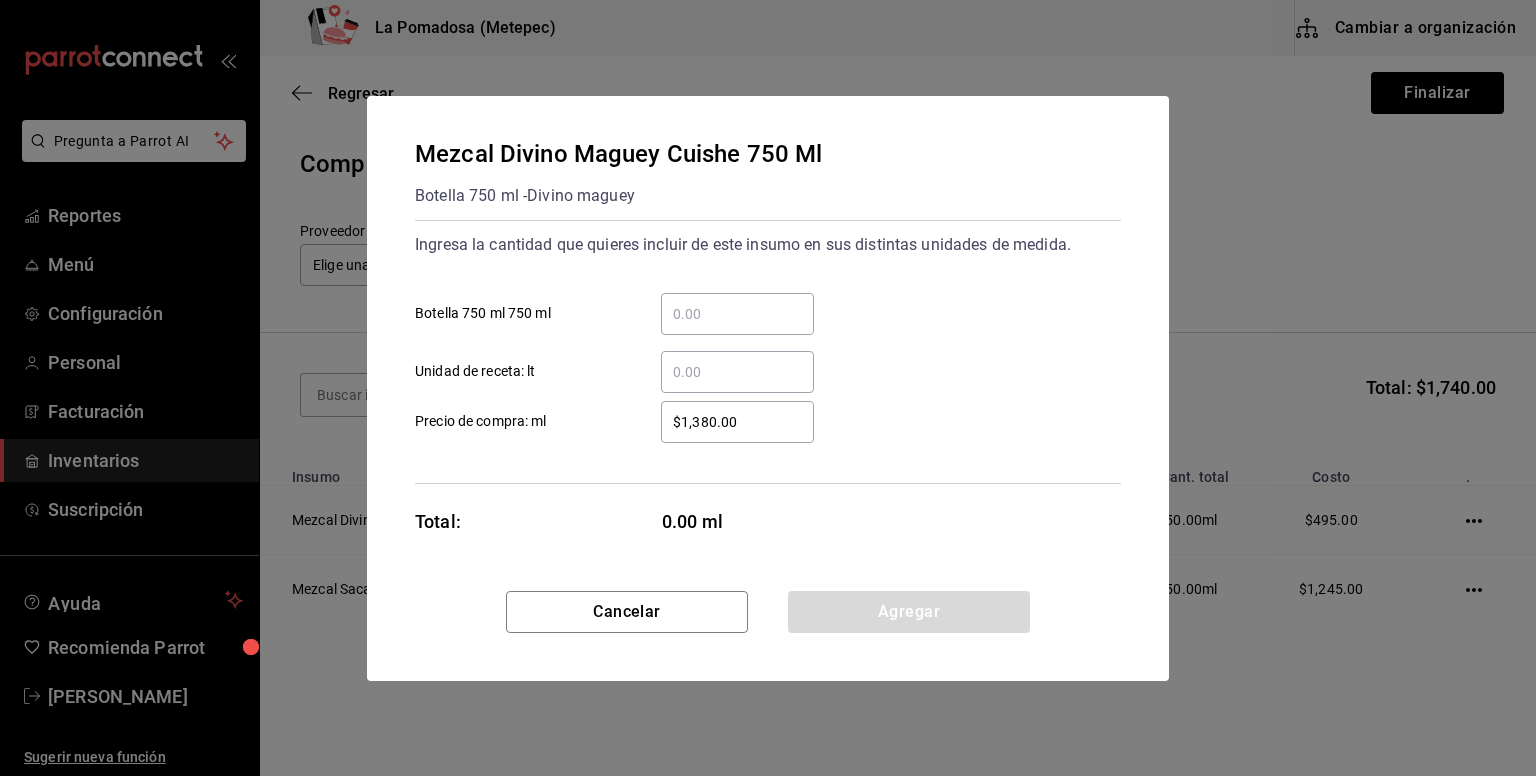 click on "​ Botella 750 ml 750 ml" at bounding box center [737, 314] 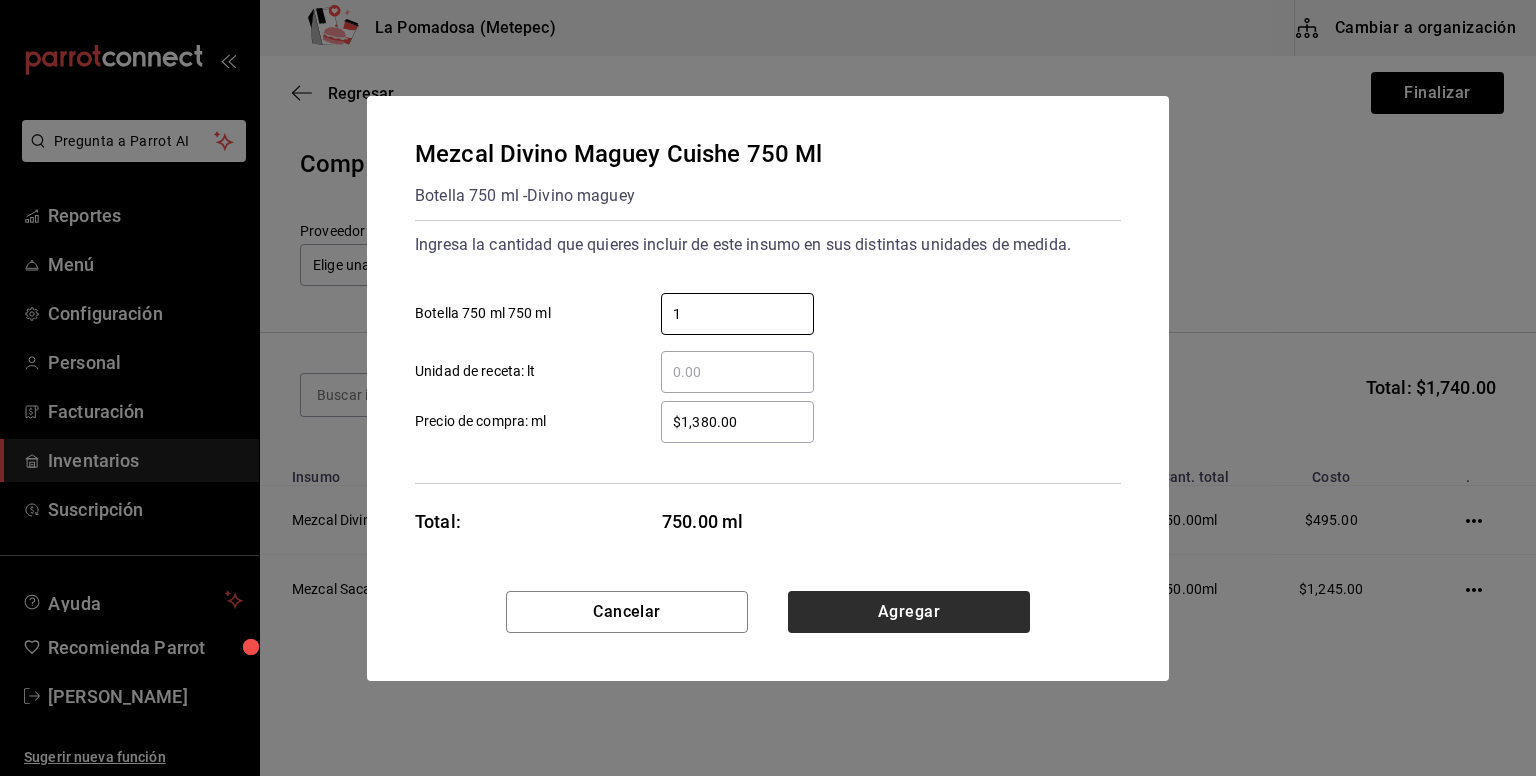 type on "1" 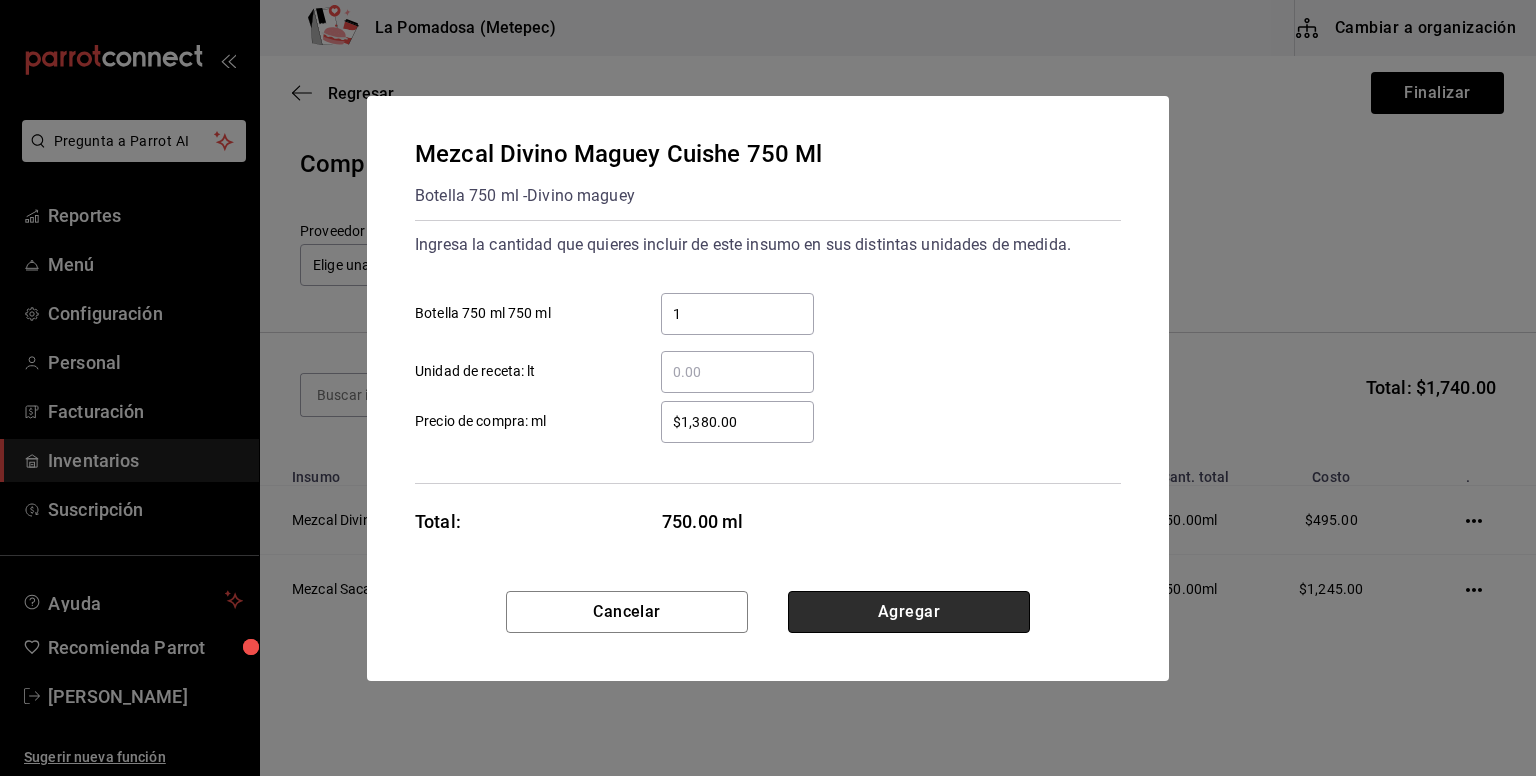 click on "Agregar" at bounding box center [909, 612] 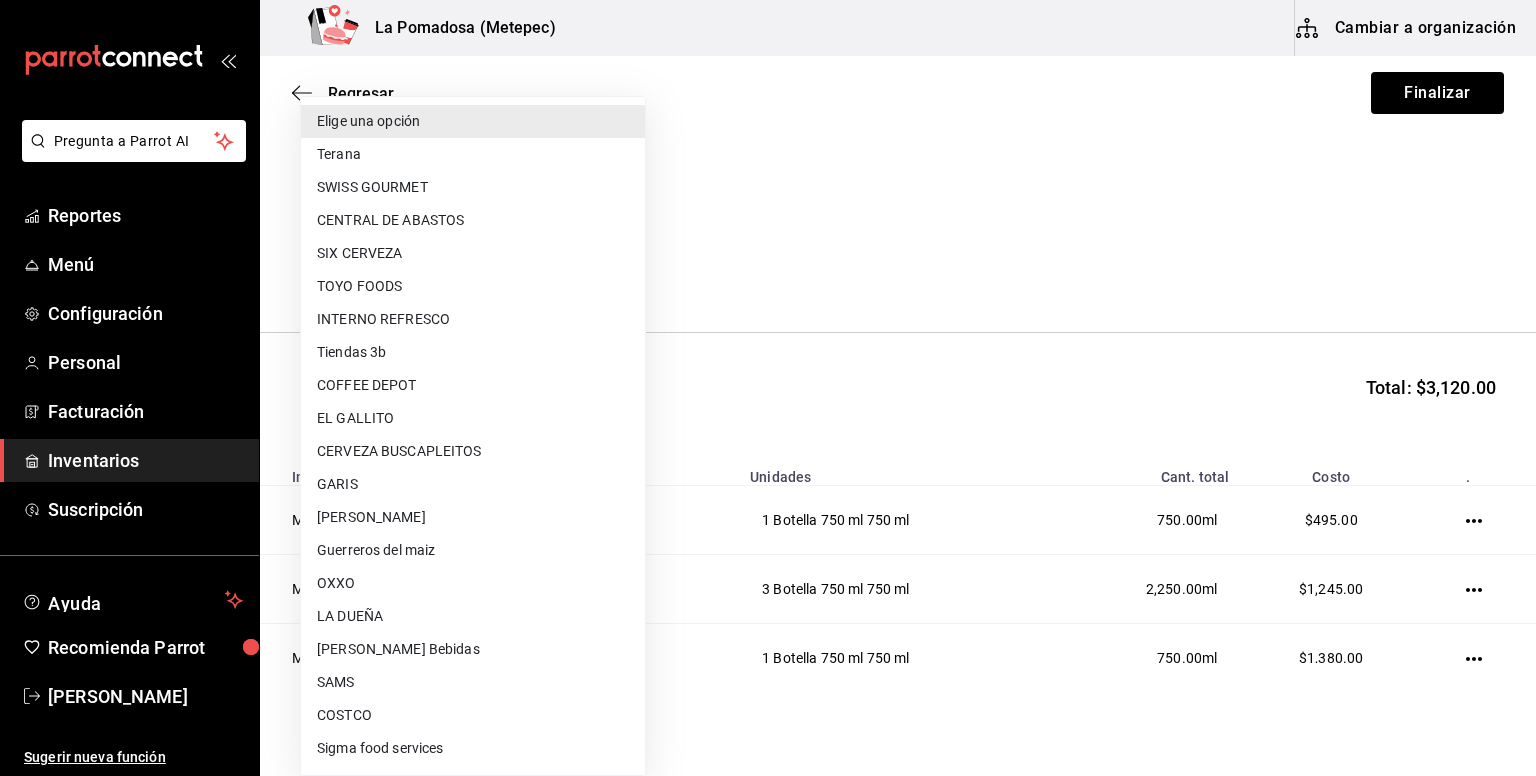 click on "Pregunta a Parrot AI Reportes   Menú   Configuración   Personal   Facturación   Inventarios   Suscripción   Ayuda Recomienda Parrot   [PERSON_NAME]   Sugerir nueva función   La Pomadosa (Metepec) Cambiar a organización Regresar Finalizar Compra Proveedor Elige una opción default Buscar Total: $3,120.00 Insumo Unidades Cant. total Costo  .  Mezcal Divino Maguey Espadín 750 Ml 1 Botella 750 ml 750 ml 750.00  ml $495.00 Mezcal Saca Lágrimas Espadin 750 Ml 3 Botella 750 ml 750 ml 2,250.00  ml $1,245.00 Mezcal Divino Maguey Cuishe 750 Ml 1 Botella 750 ml 750 ml 750.00  ml $1,380.00 GANA 1 MES GRATIS EN TU SUSCRIPCIÓN AQUÍ ¿Recuerdas cómo empezó tu restaurante?
[DATE] puedes ayudar a un colega a tener el mismo cambio que tú viviste.
Recomienda Parrot directamente desde tu Portal Administrador.
Es fácil y rápido.
🎁 Por cada restaurante que se una, ganas 1 mes gratis. Ver video tutorial Ir a video Pregunta a Parrot AI Reportes   Menú   Configuración   Personal   Facturación" at bounding box center [768, 331] 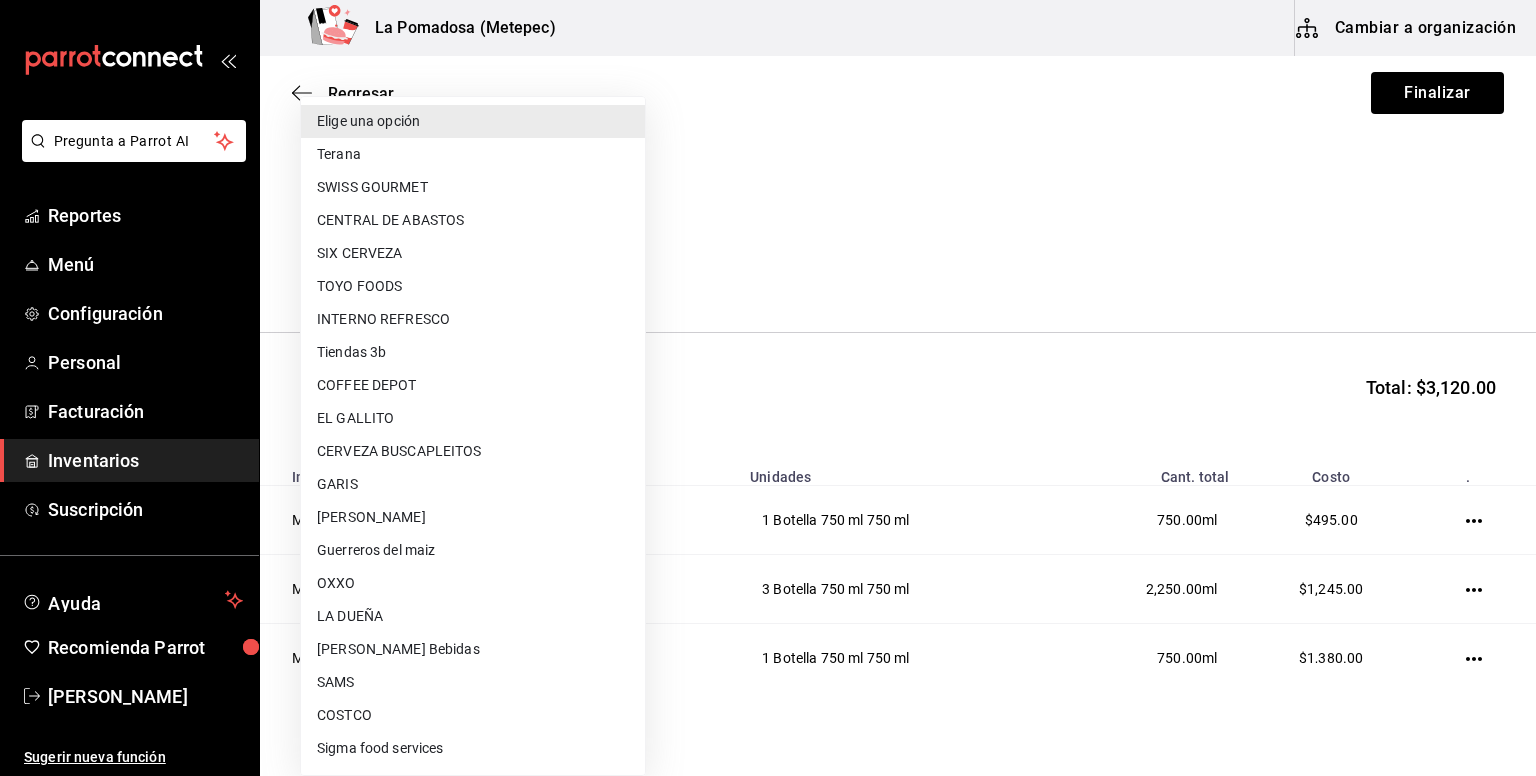 type 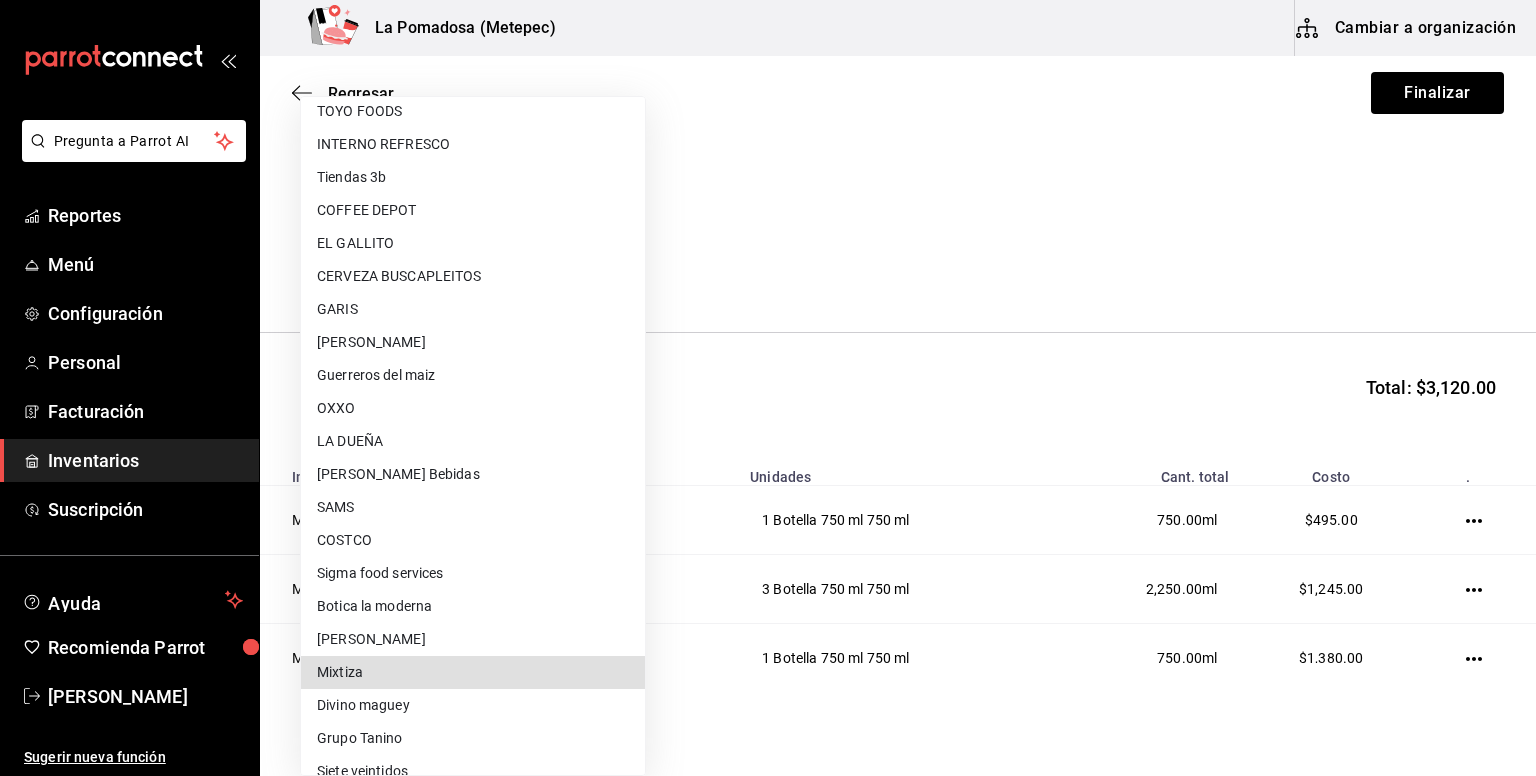scroll, scrollTop: 0, scrollLeft: 0, axis: both 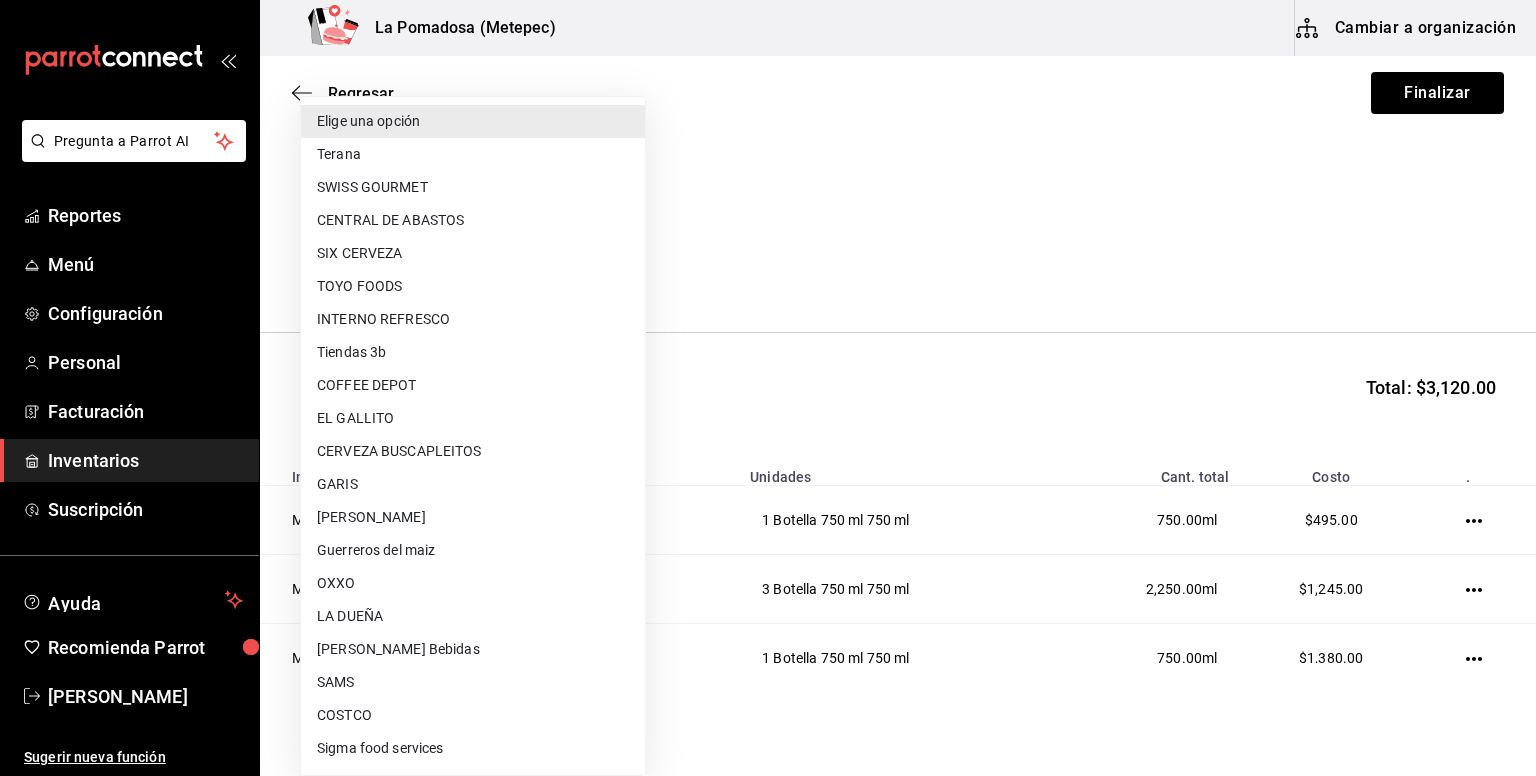 type 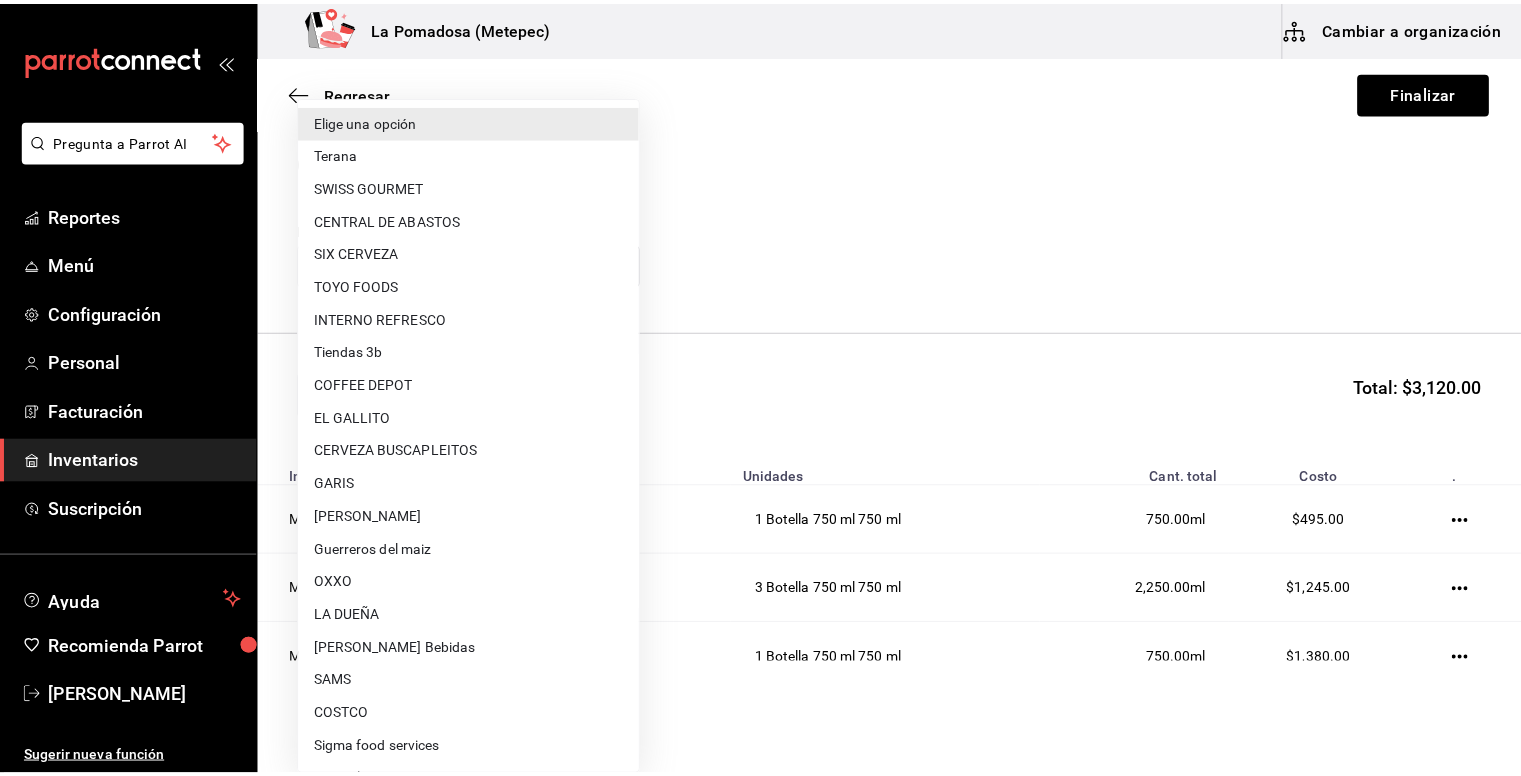 scroll, scrollTop: 444, scrollLeft: 0, axis: vertical 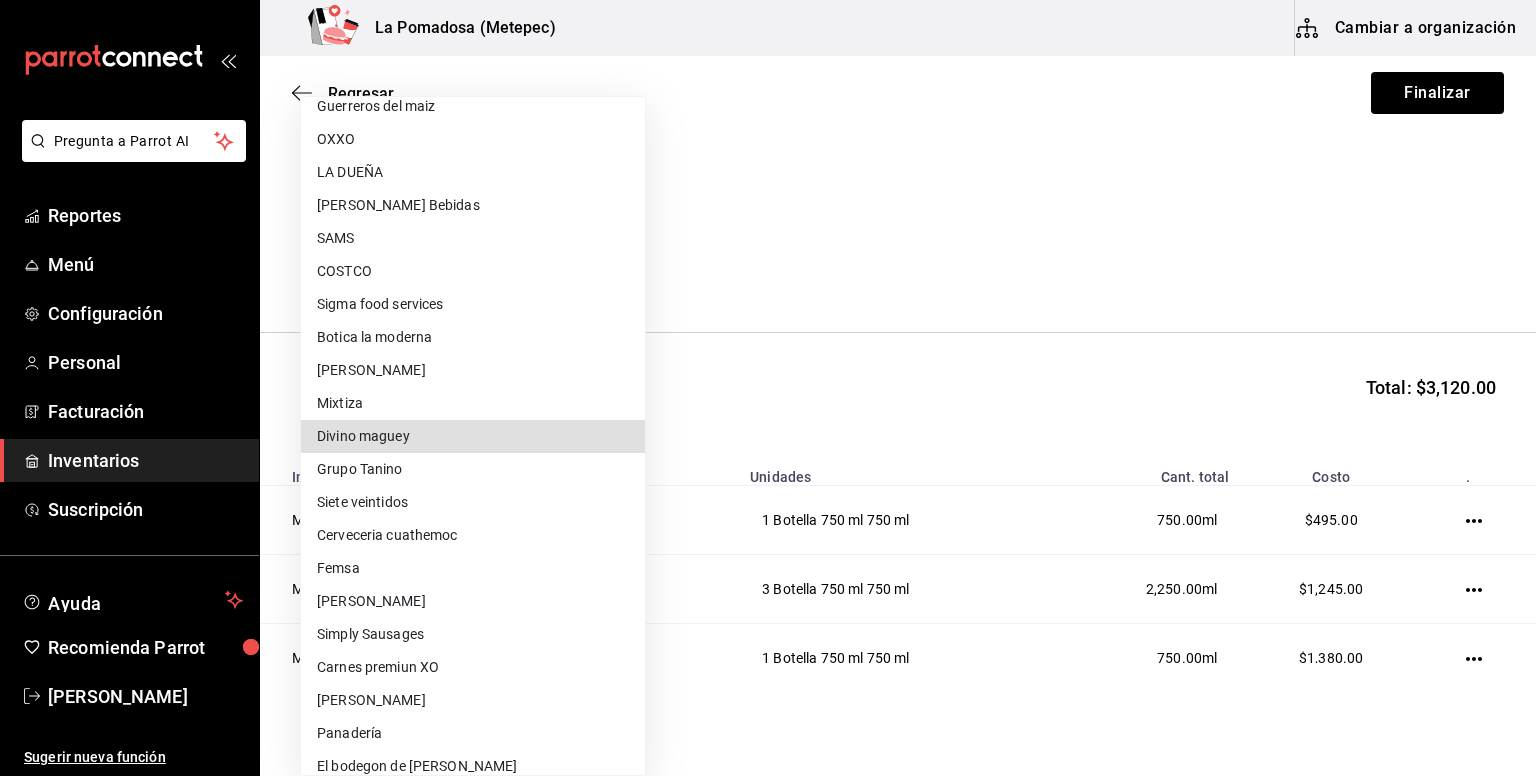 type on "4c44ea2b-b15a-4e03-b989-8ef00127fe20" 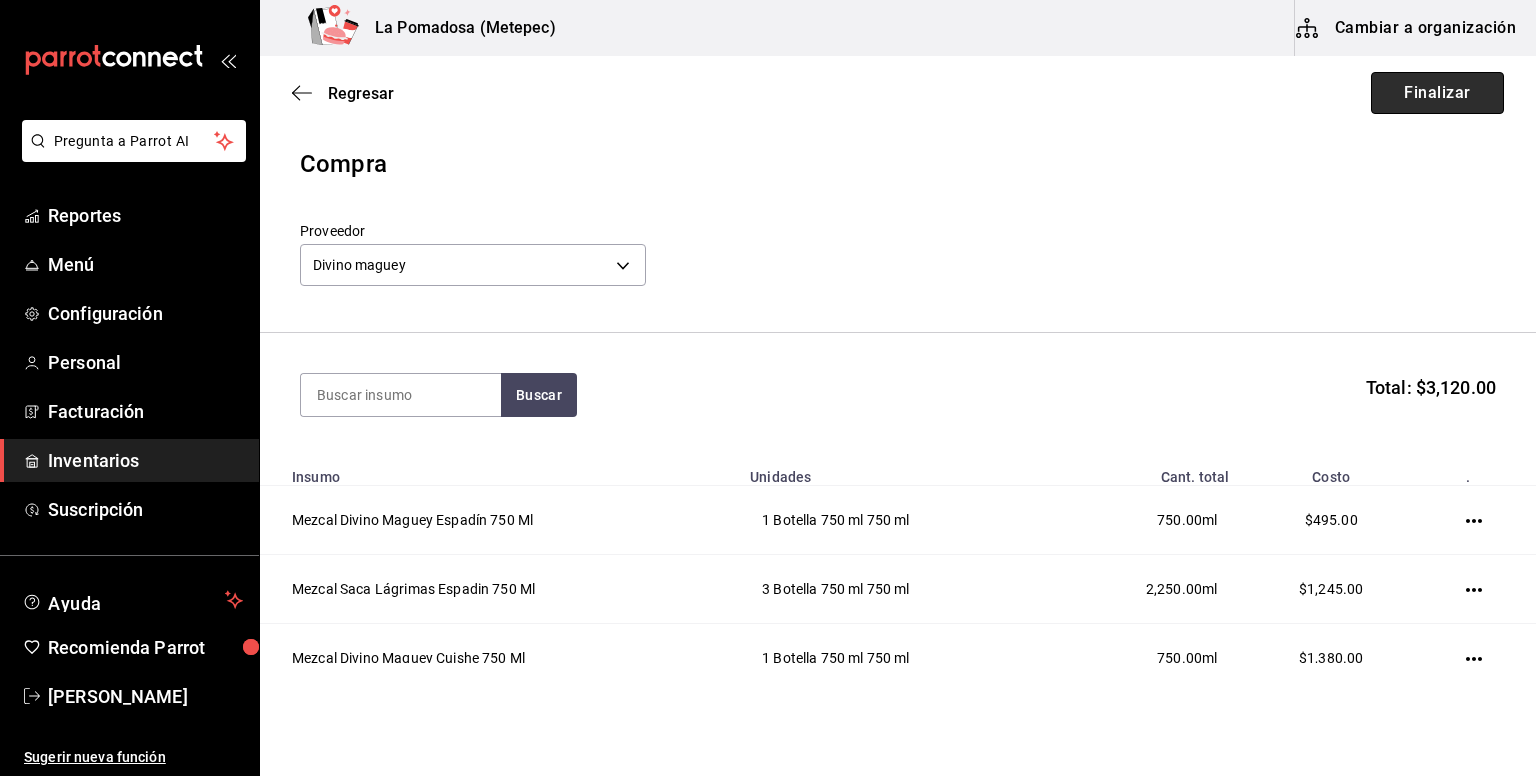 click on "Finalizar" at bounding box center (1437, 93) 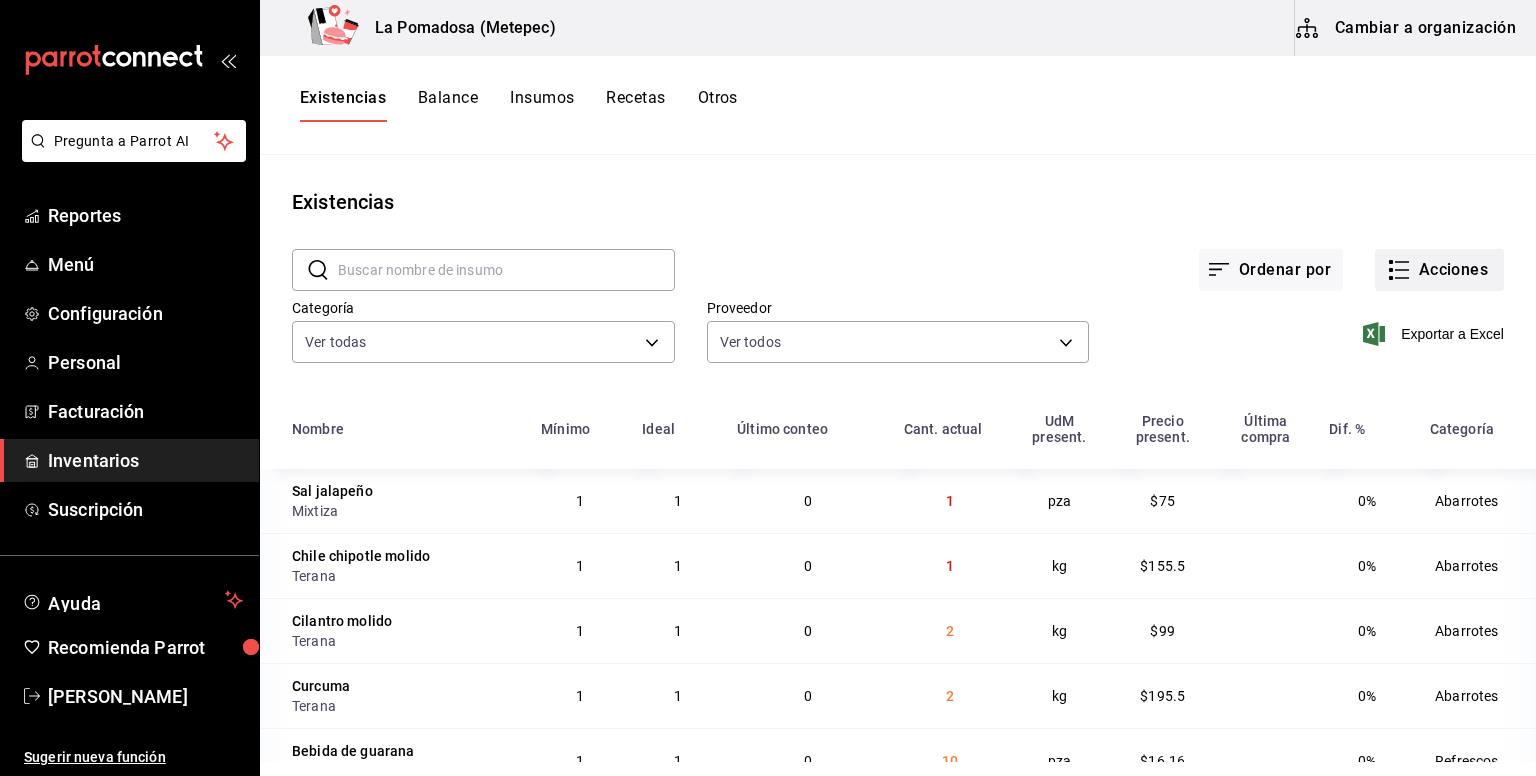 click 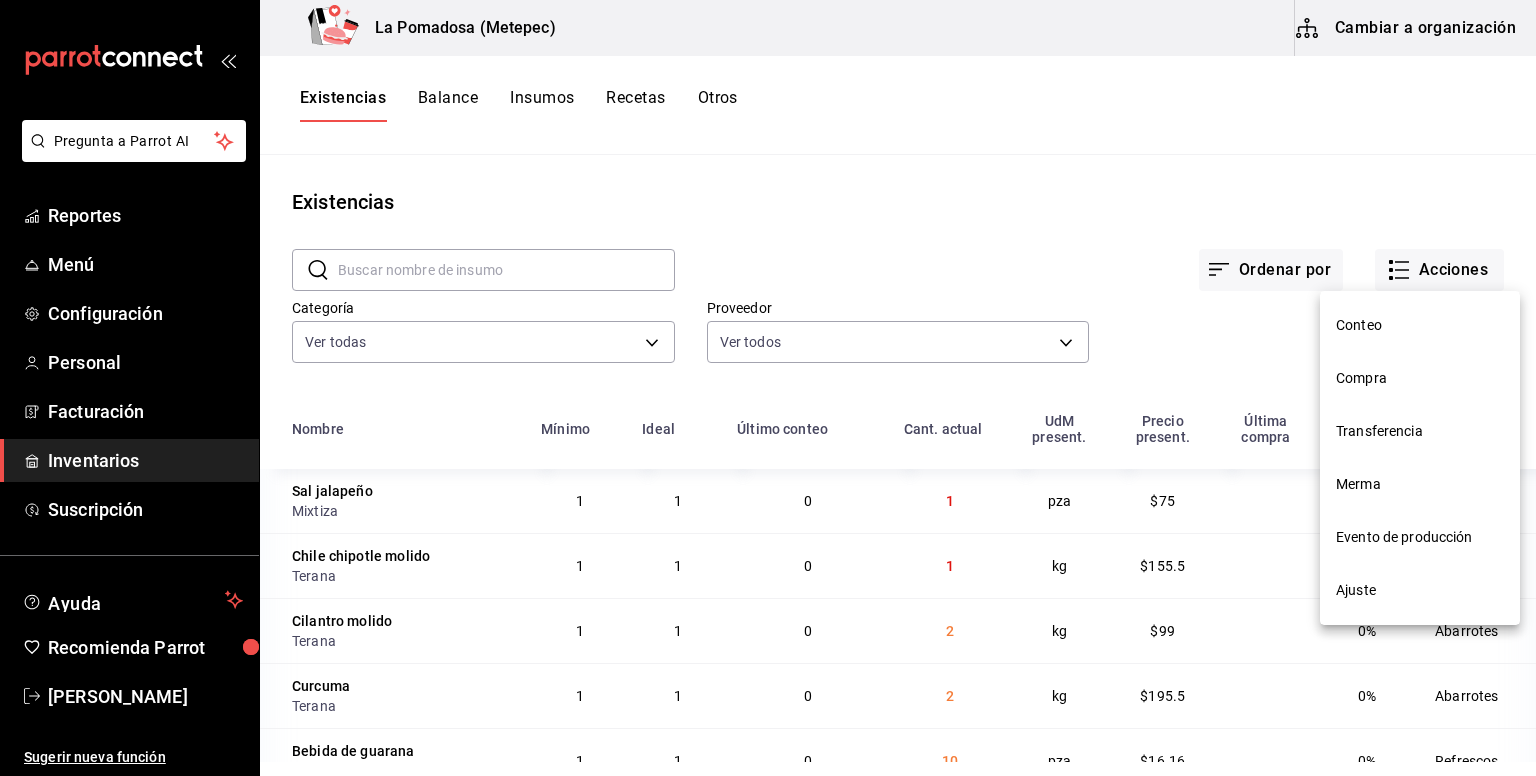 click at bounding box center (768, 388) 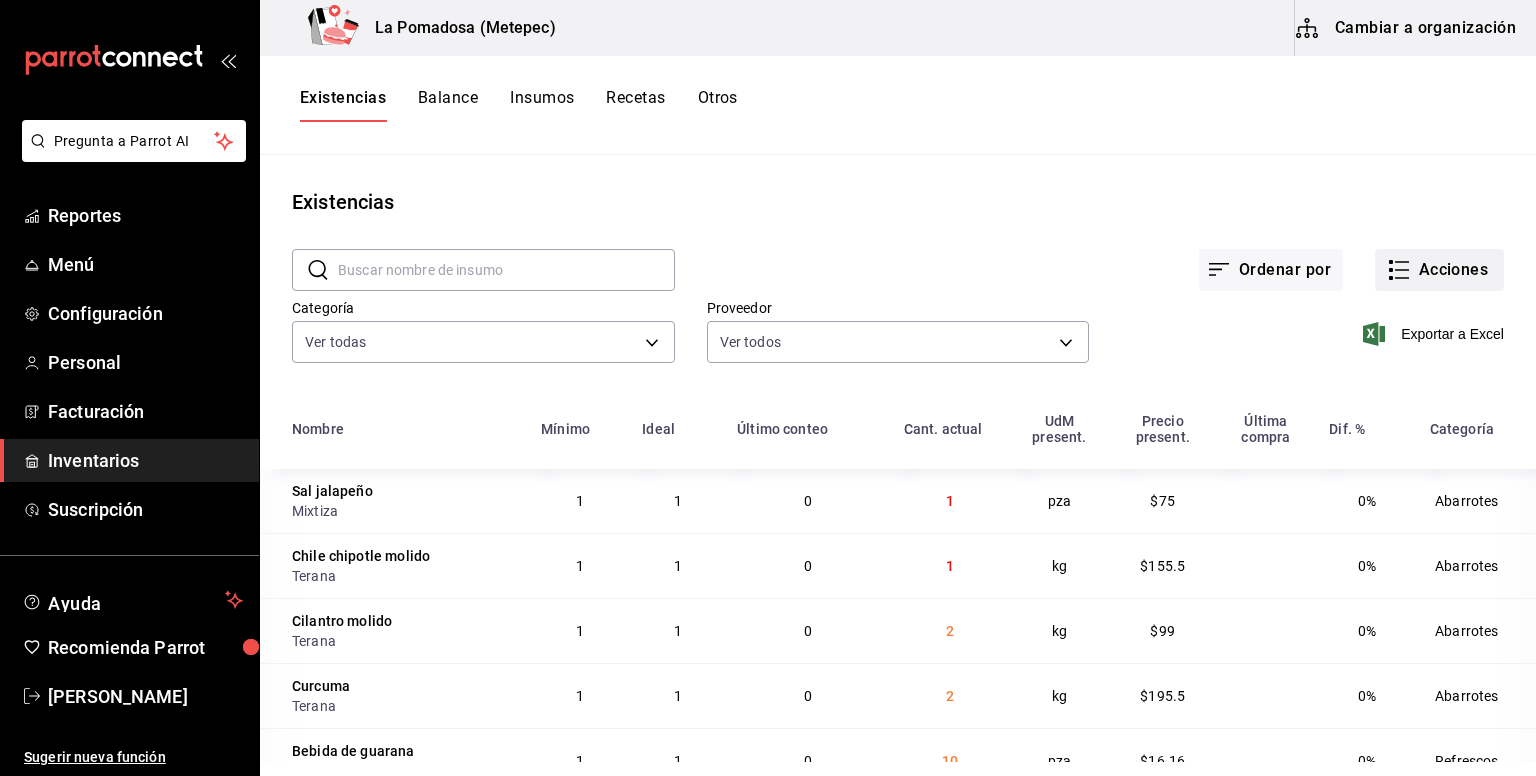 click on "Acciones" at bounding box center [1439, 270] 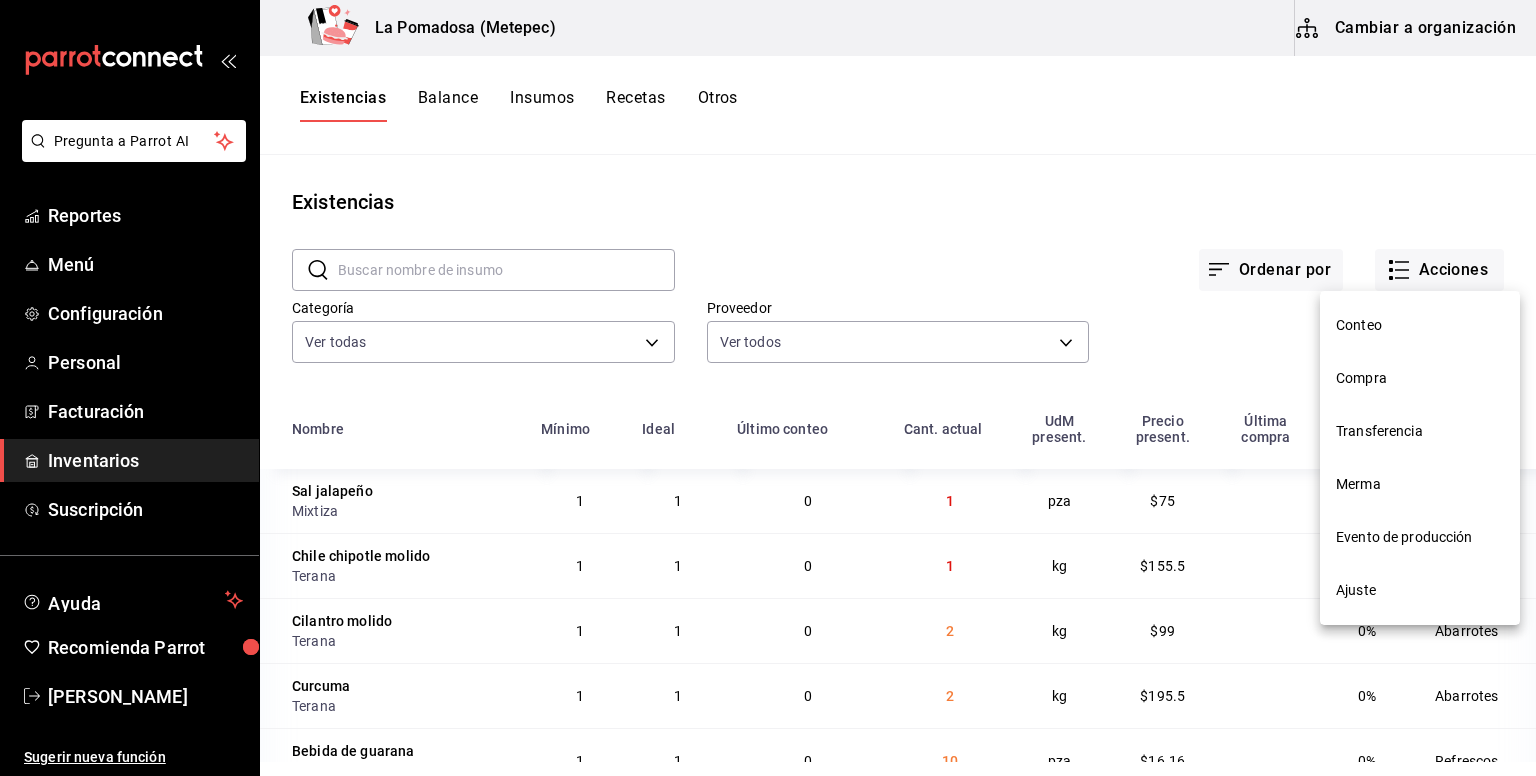 click on "Compra" at bounding box center (1420, 378) 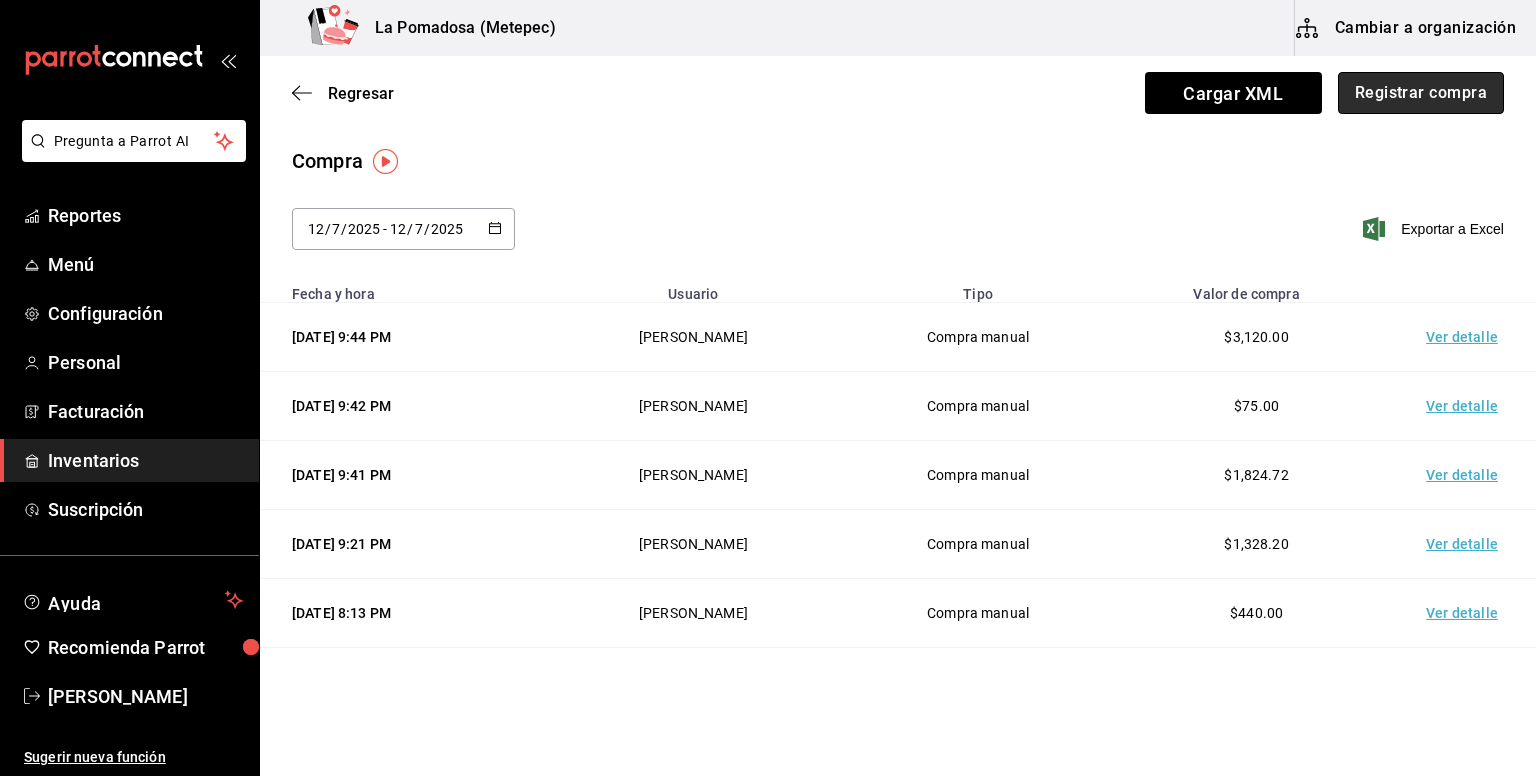 click on "Registrar compra" at bounding box center [1421, 93] 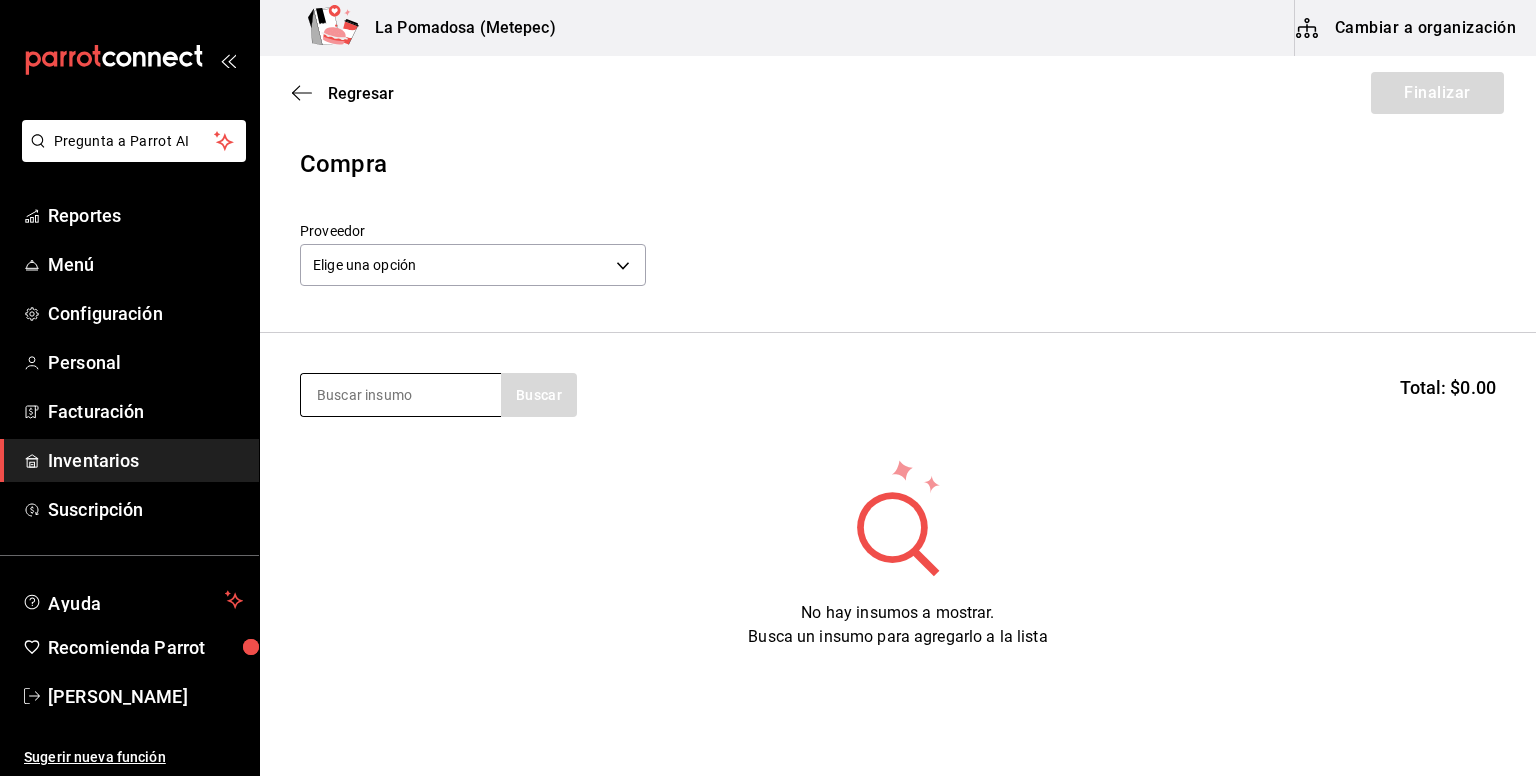 click at bounding box center [401, 395] 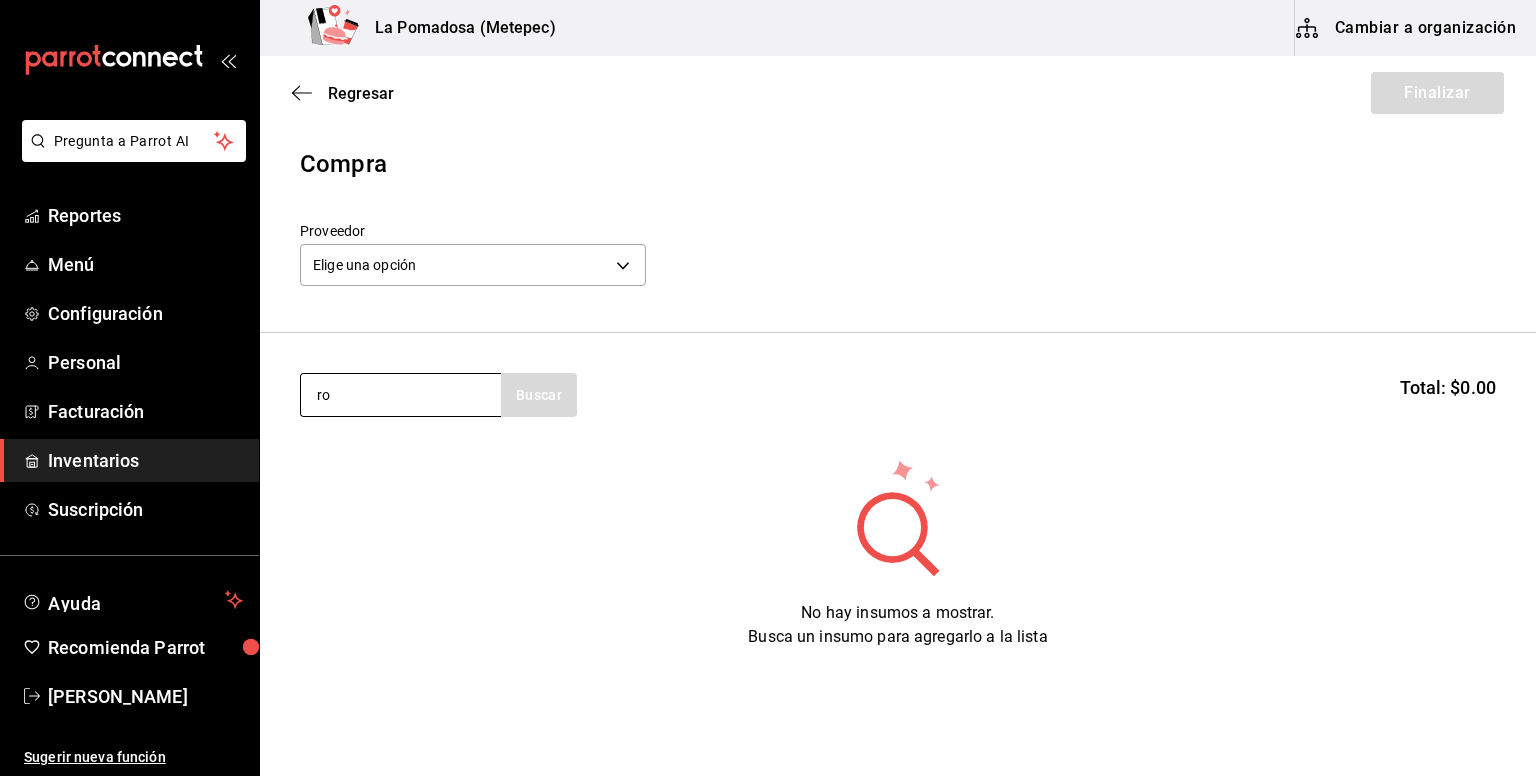 type on "r" 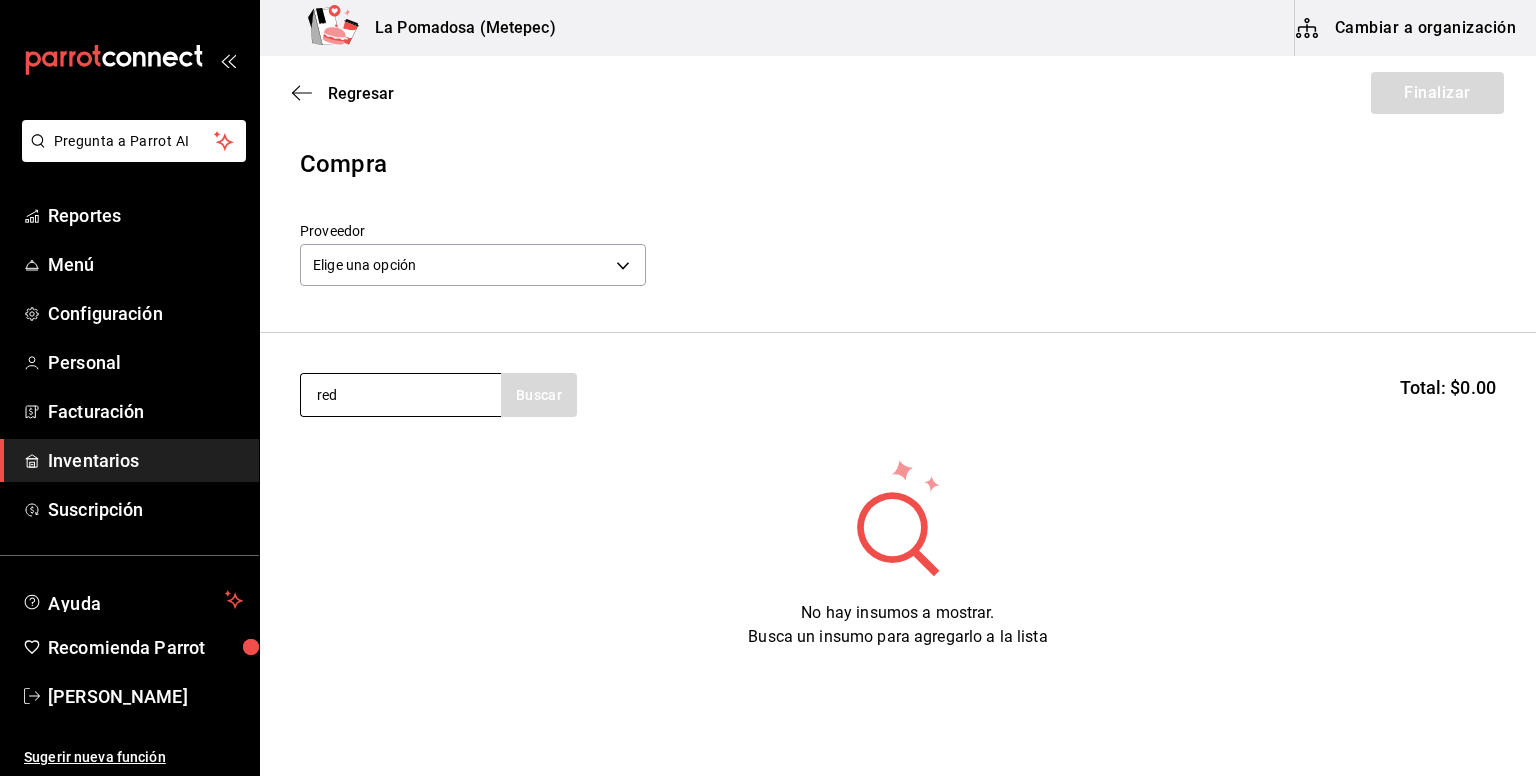 type on "red" 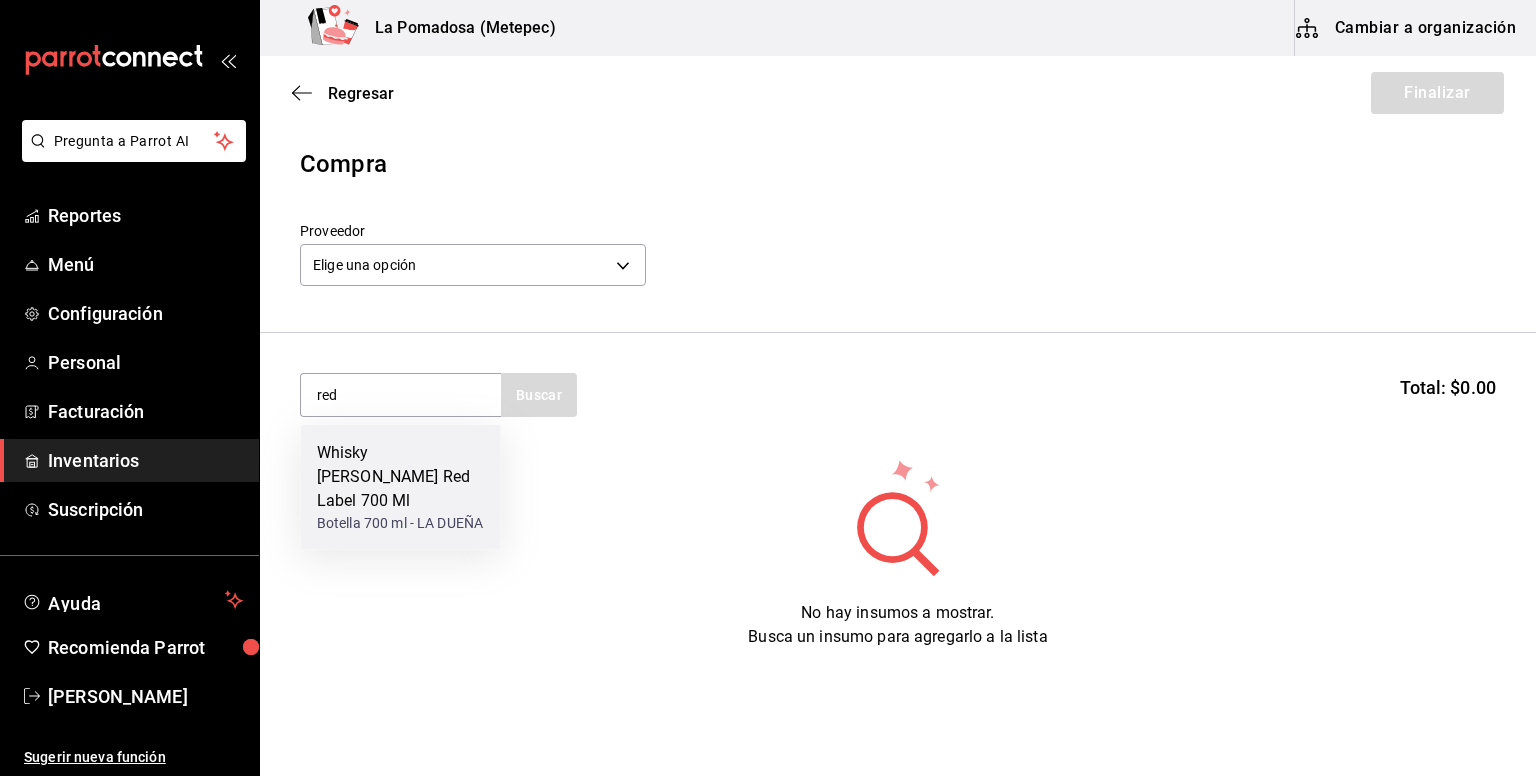 click on "Botella 700 ml - LA DUEÑA" at bounding box center [401, 523] 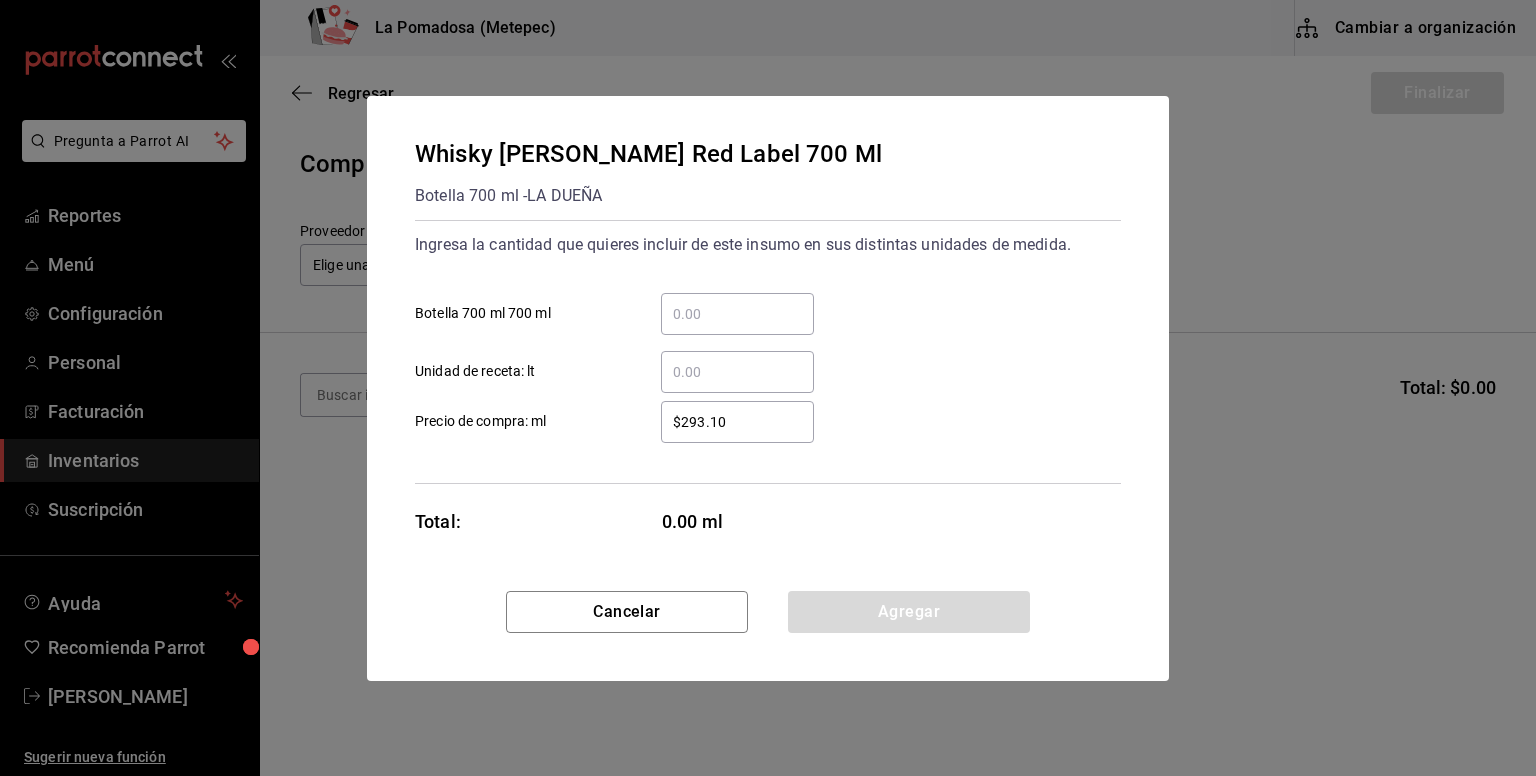 click on "​ Botella 700 ml 700 ml" at bounding box center [760, 306] 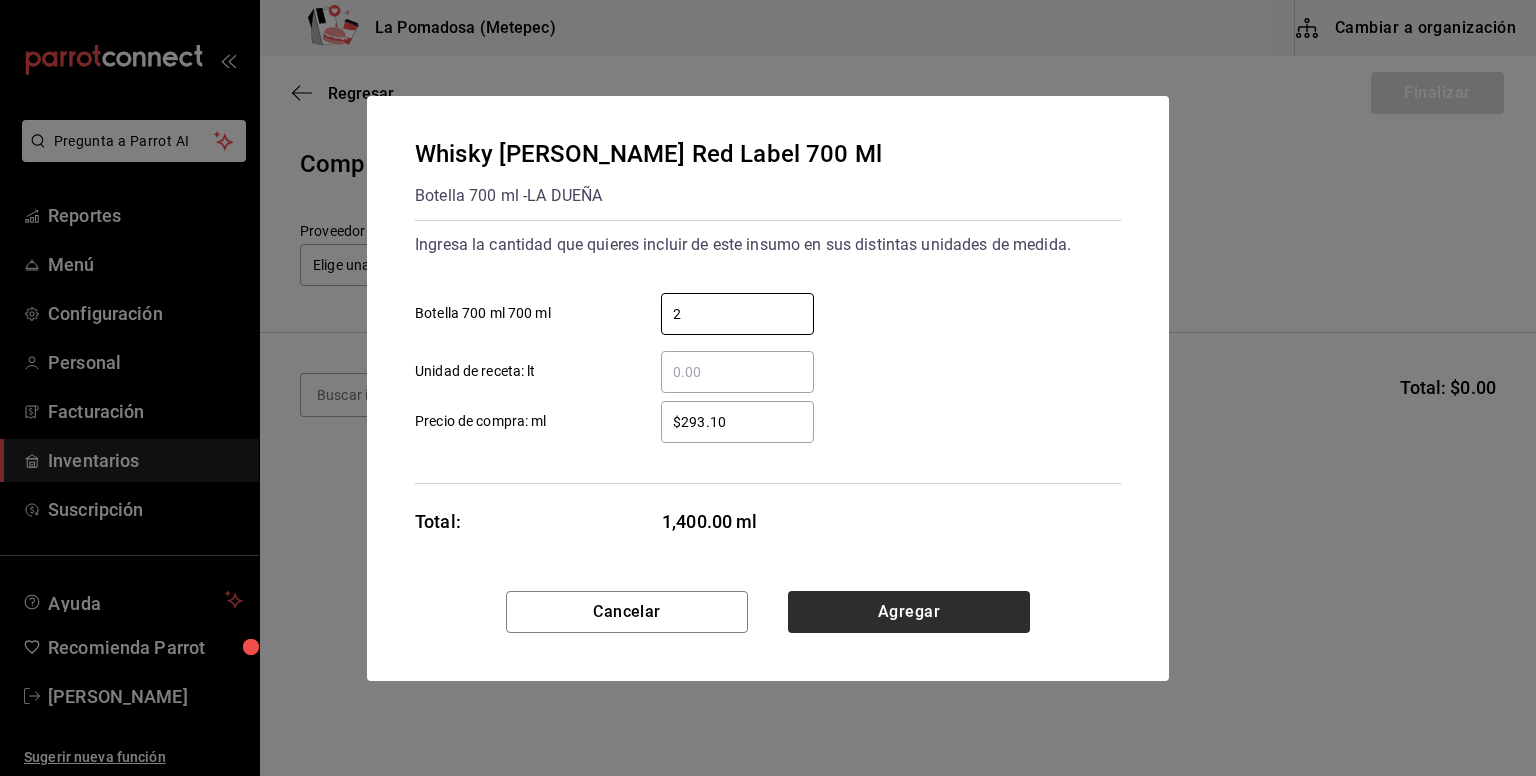 type on "2" 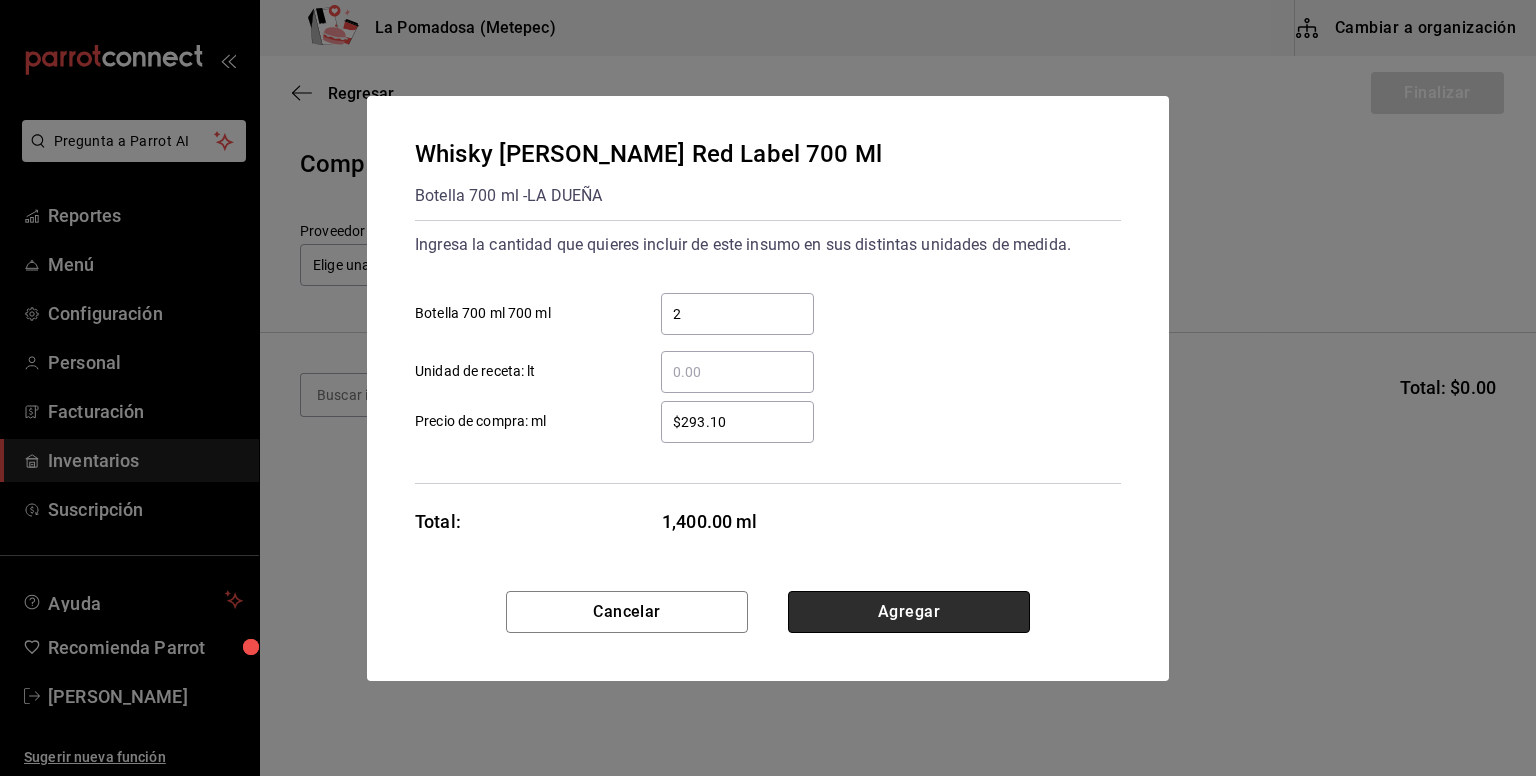 click on "Agregar" at bounding box center (909, 612) 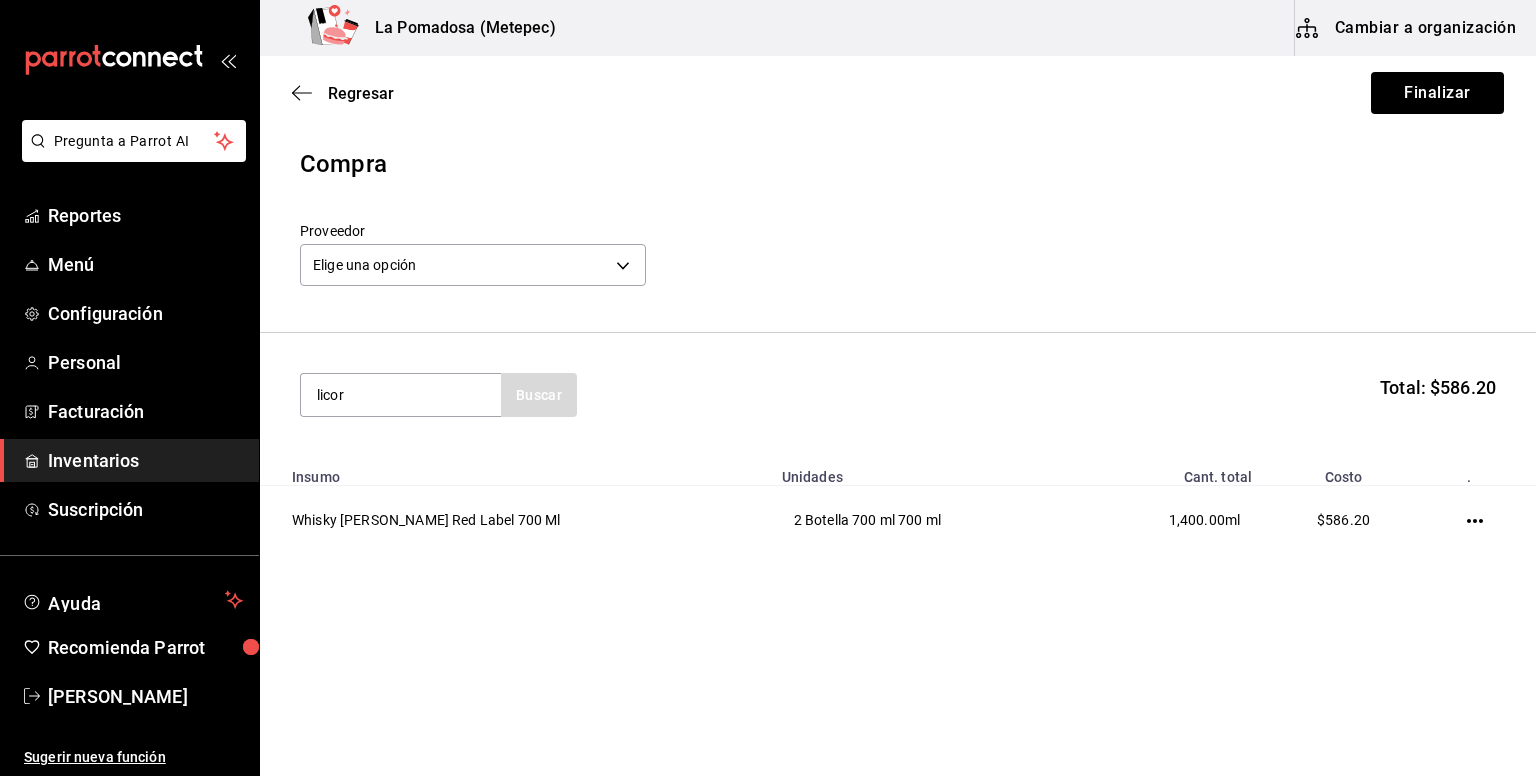 type on "licor" 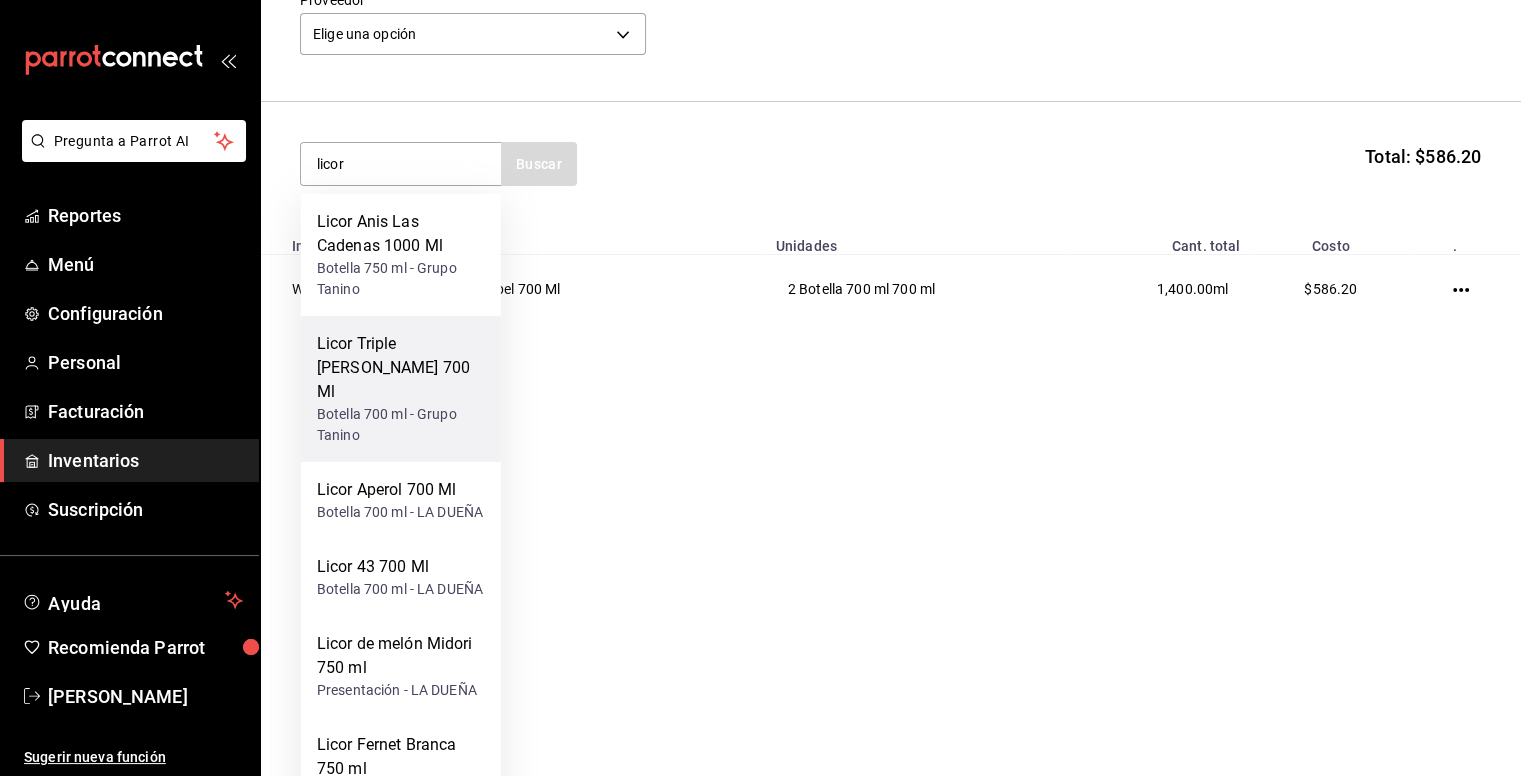scroll, scrollTop: 236, scrollLeft: 0, axis: vertical 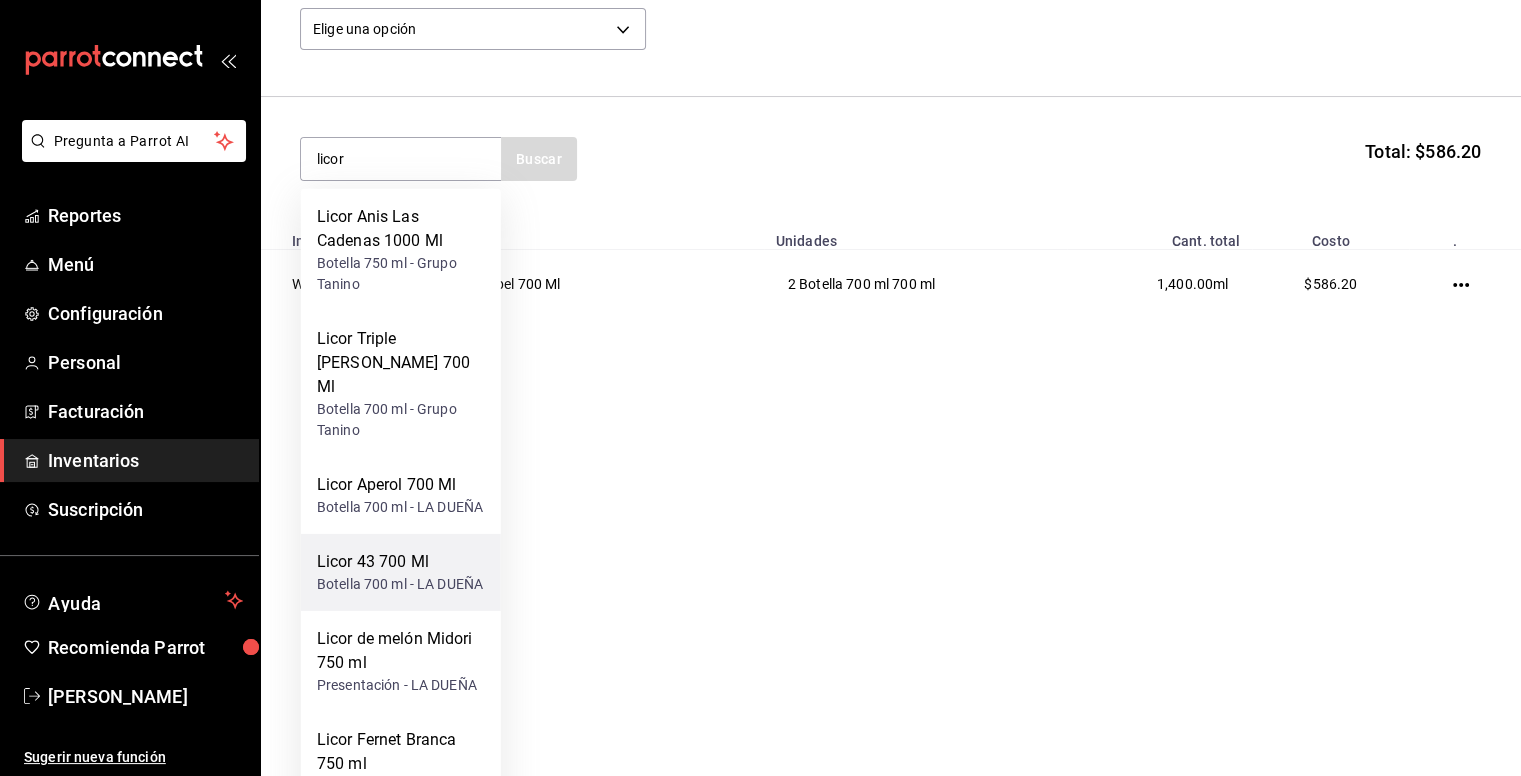 click on "Botella 700 ml - LA DUEÑA" at bounding box center (400, 584) 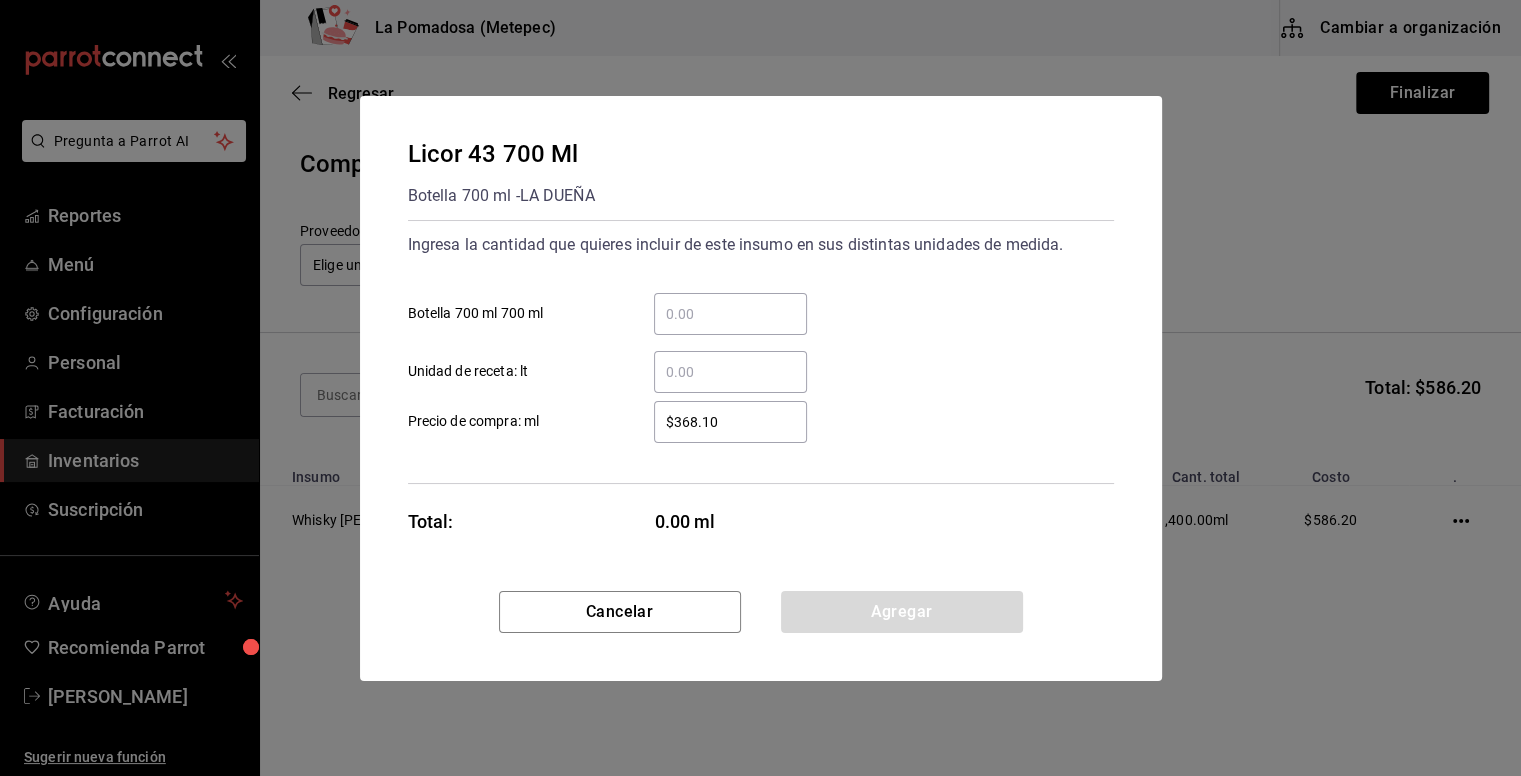 scroll, scrollTop: 0, scrollLeft: 0, axis: both 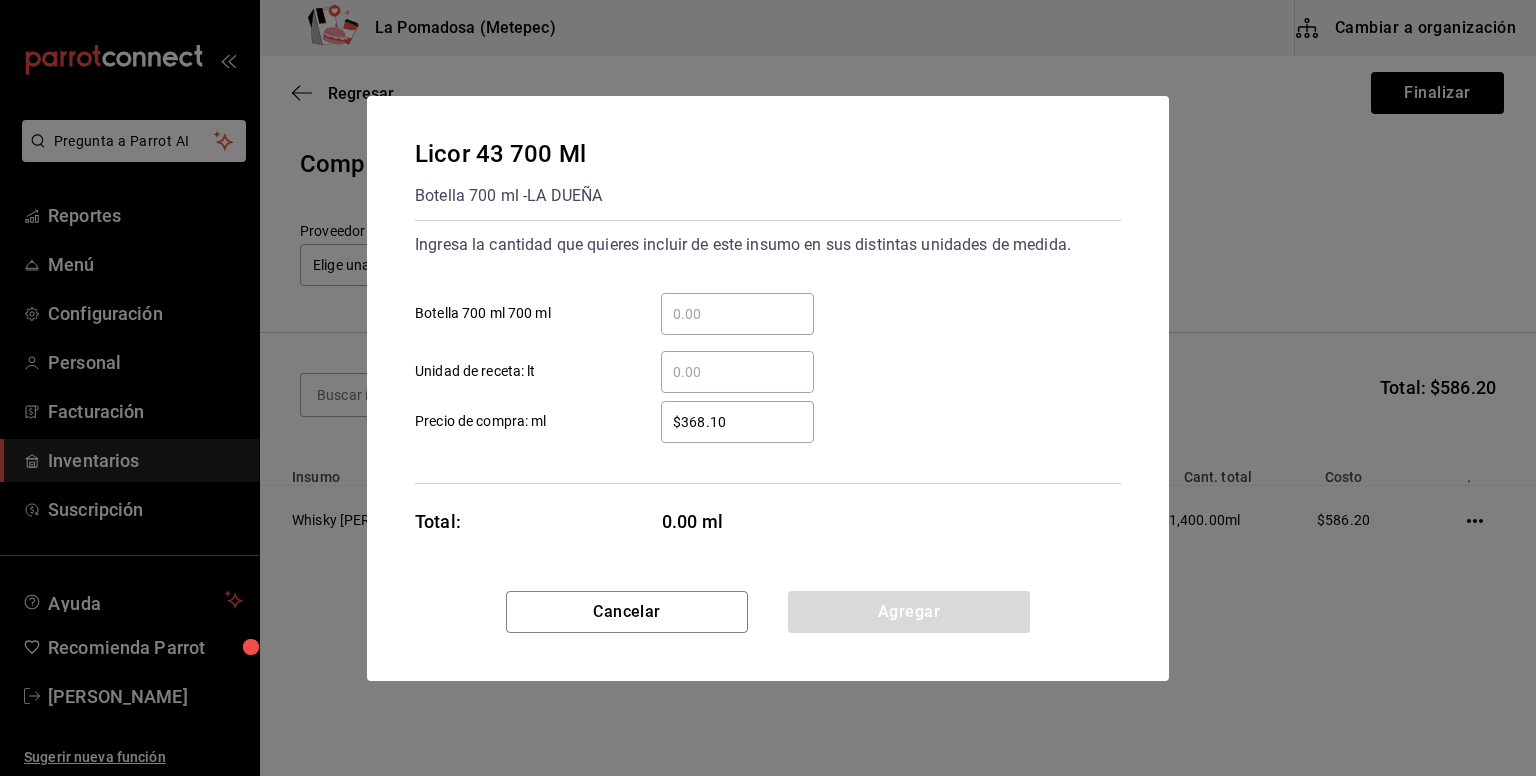click on "​" at bounding box center (737, 314) 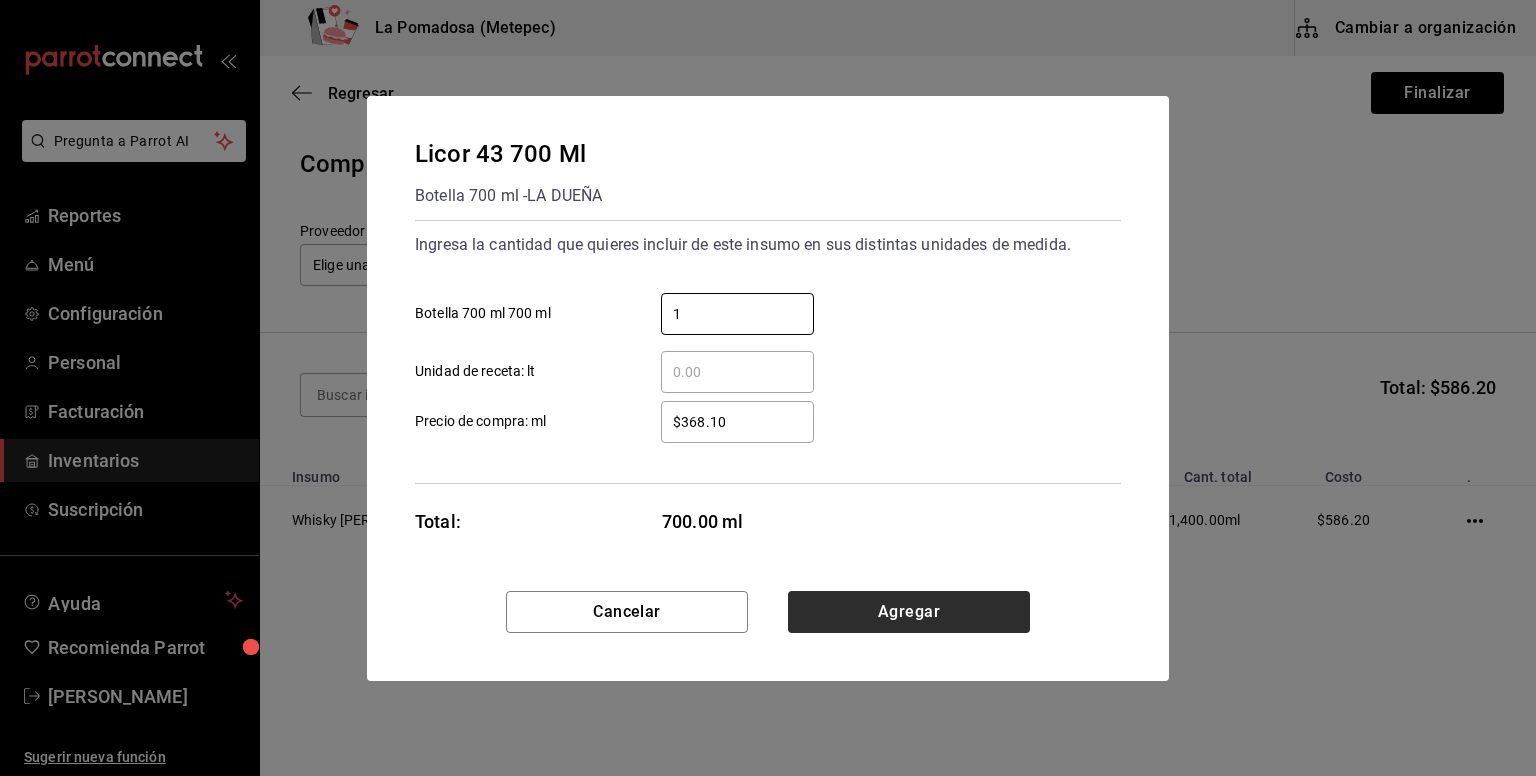 type on "1" 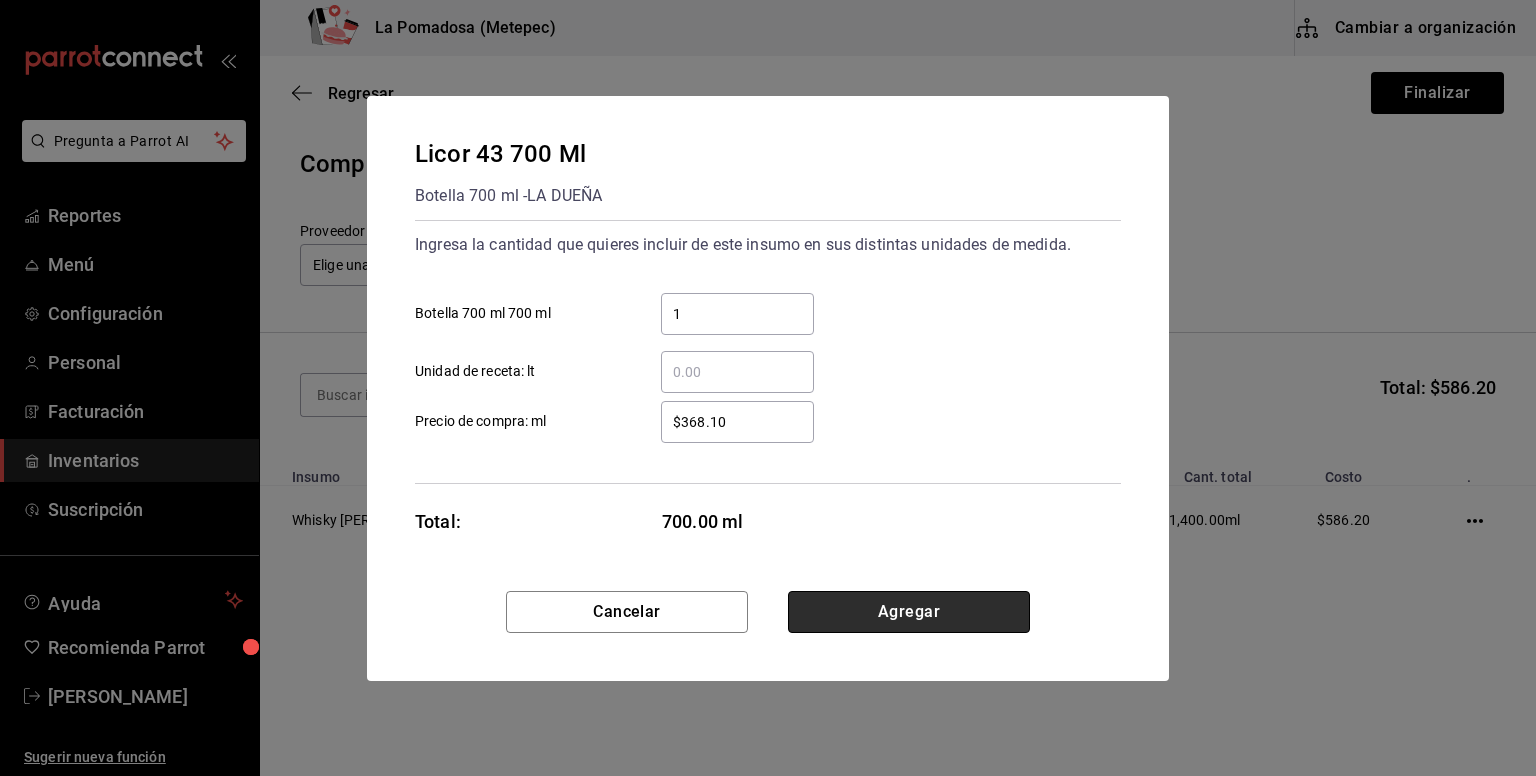 click on "Agregar" at bounding box center (909, 612) 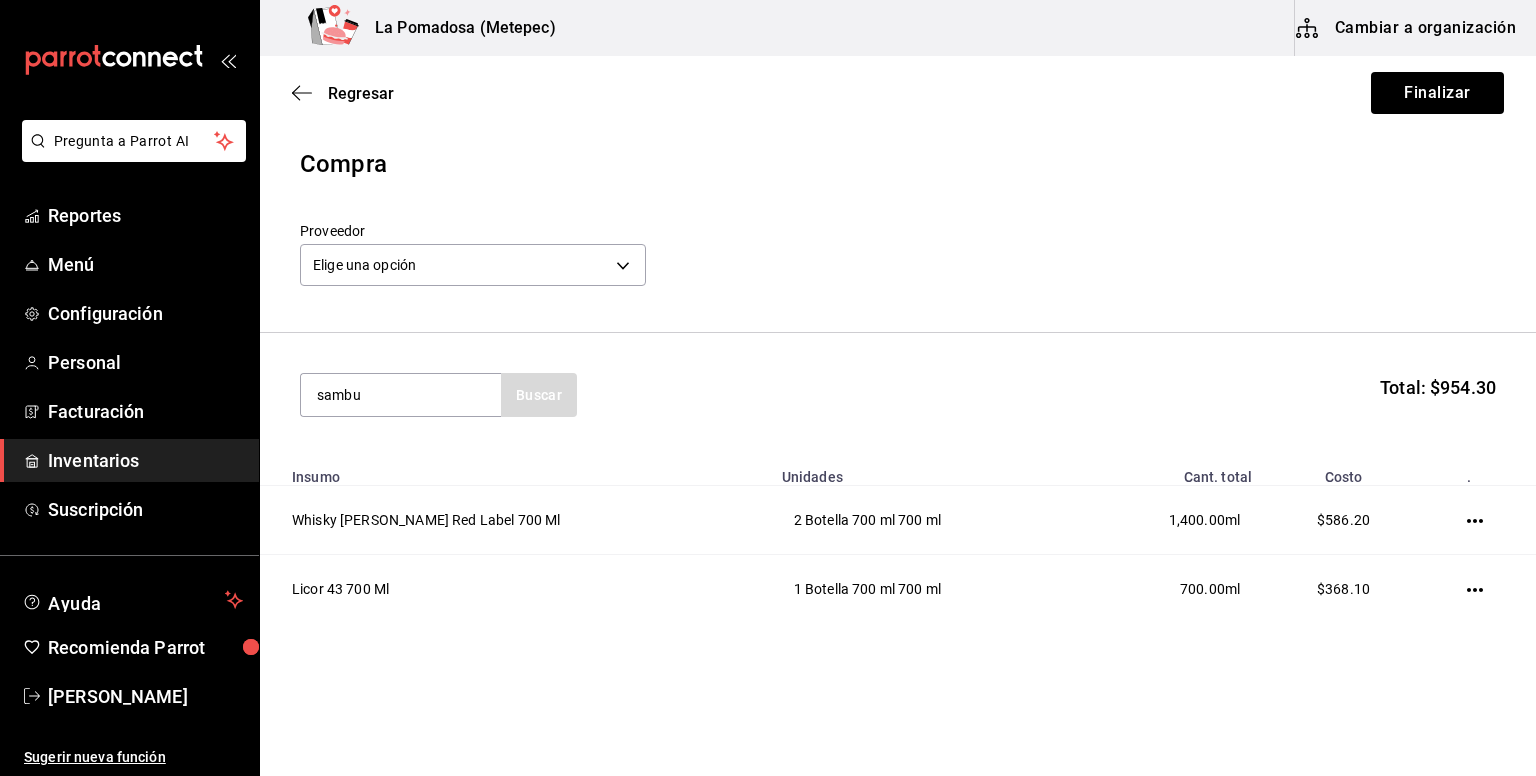 type on "sambu" 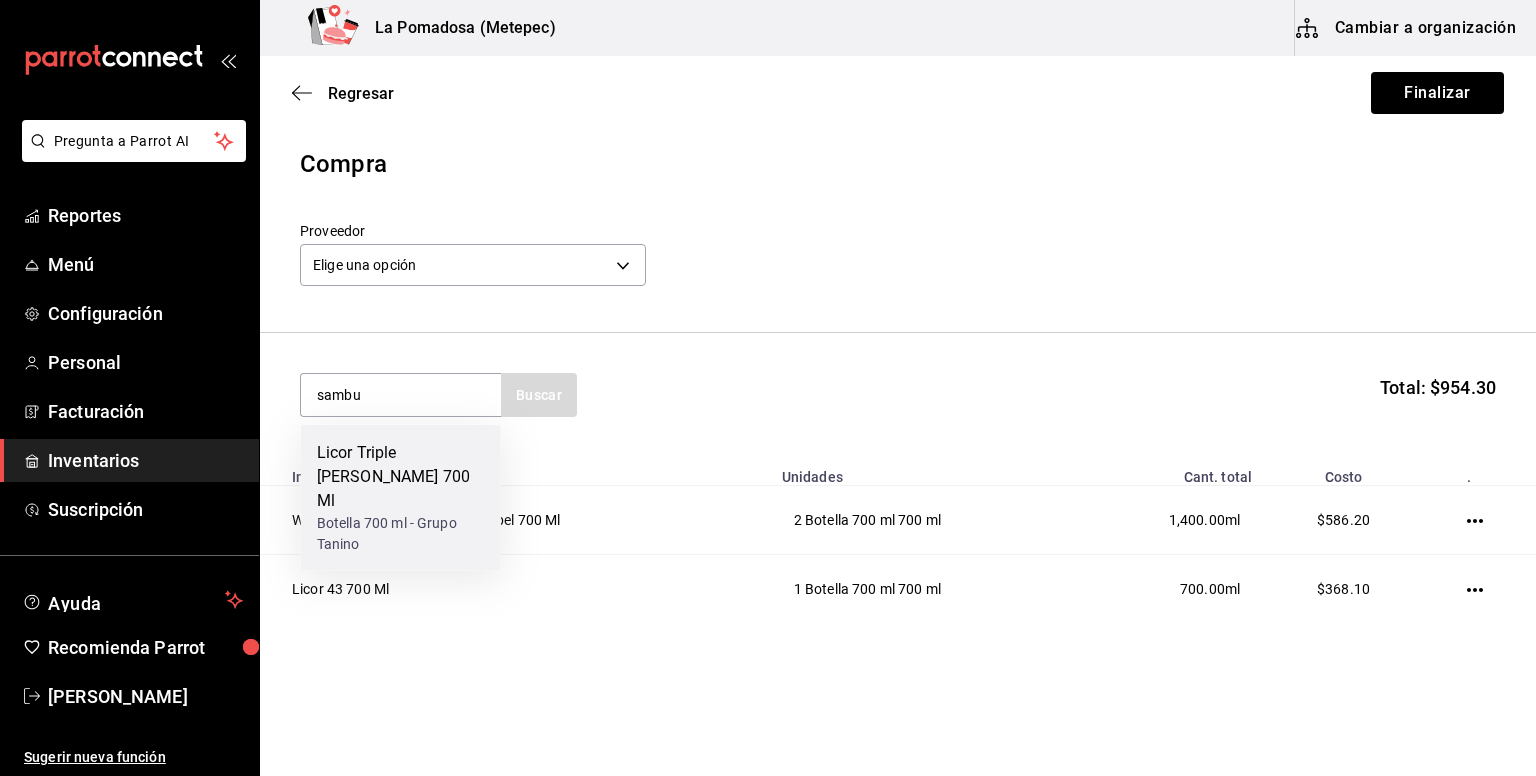 click on "Licor Triple [PERSON_NAME] 700 Ml" at bounding box center (401, 477) 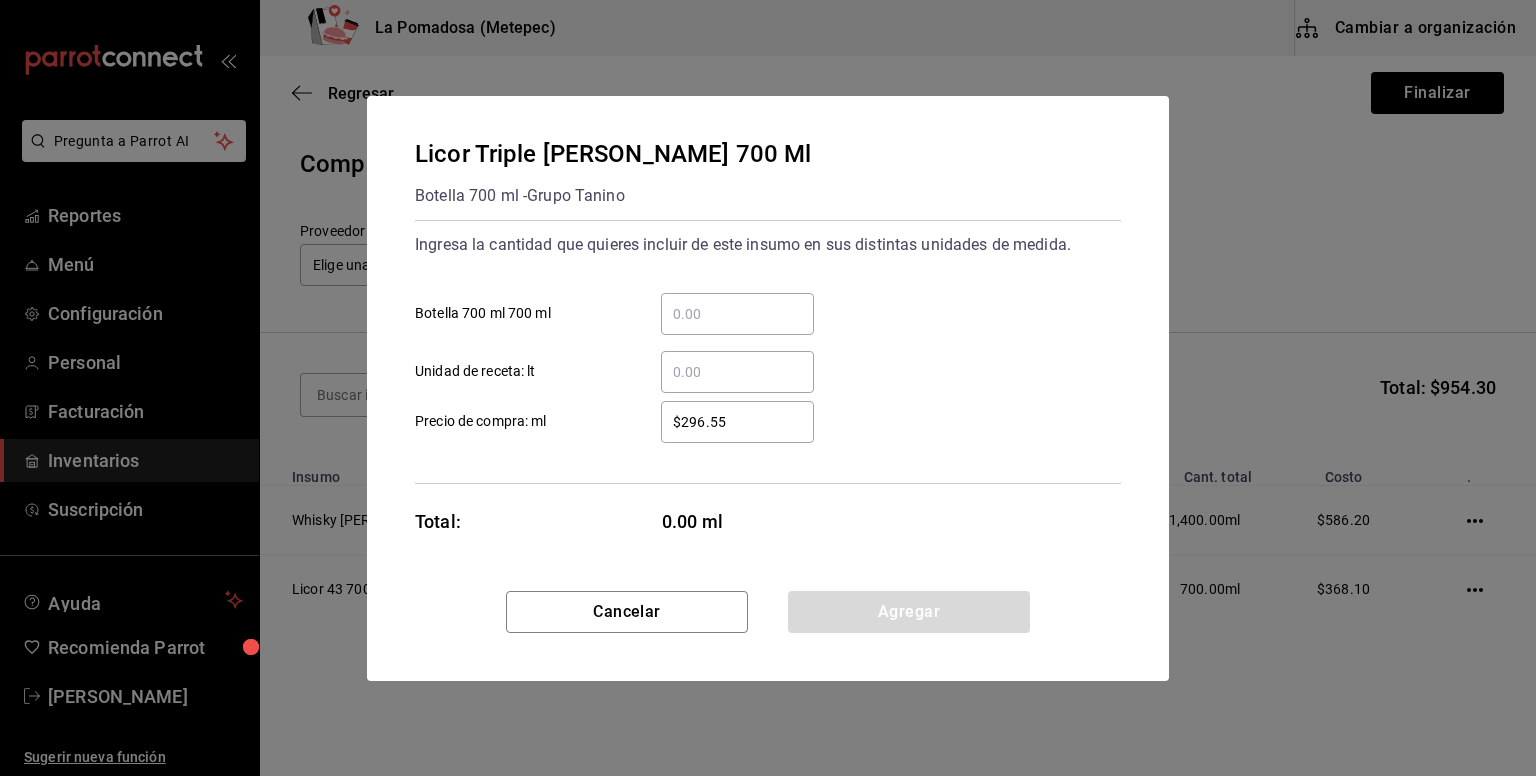 click on "​" at bounding box center (737, 314) 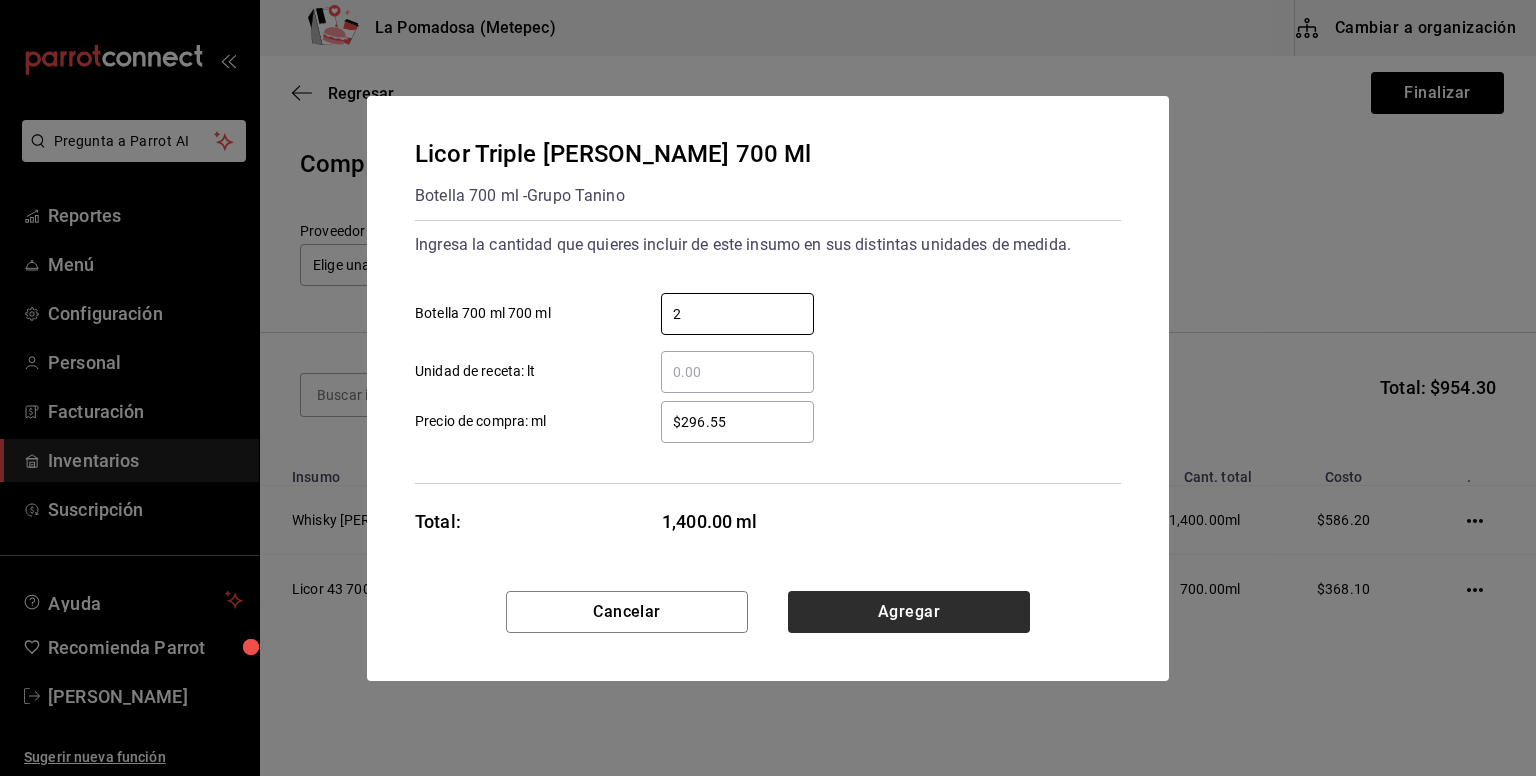 type on "2" 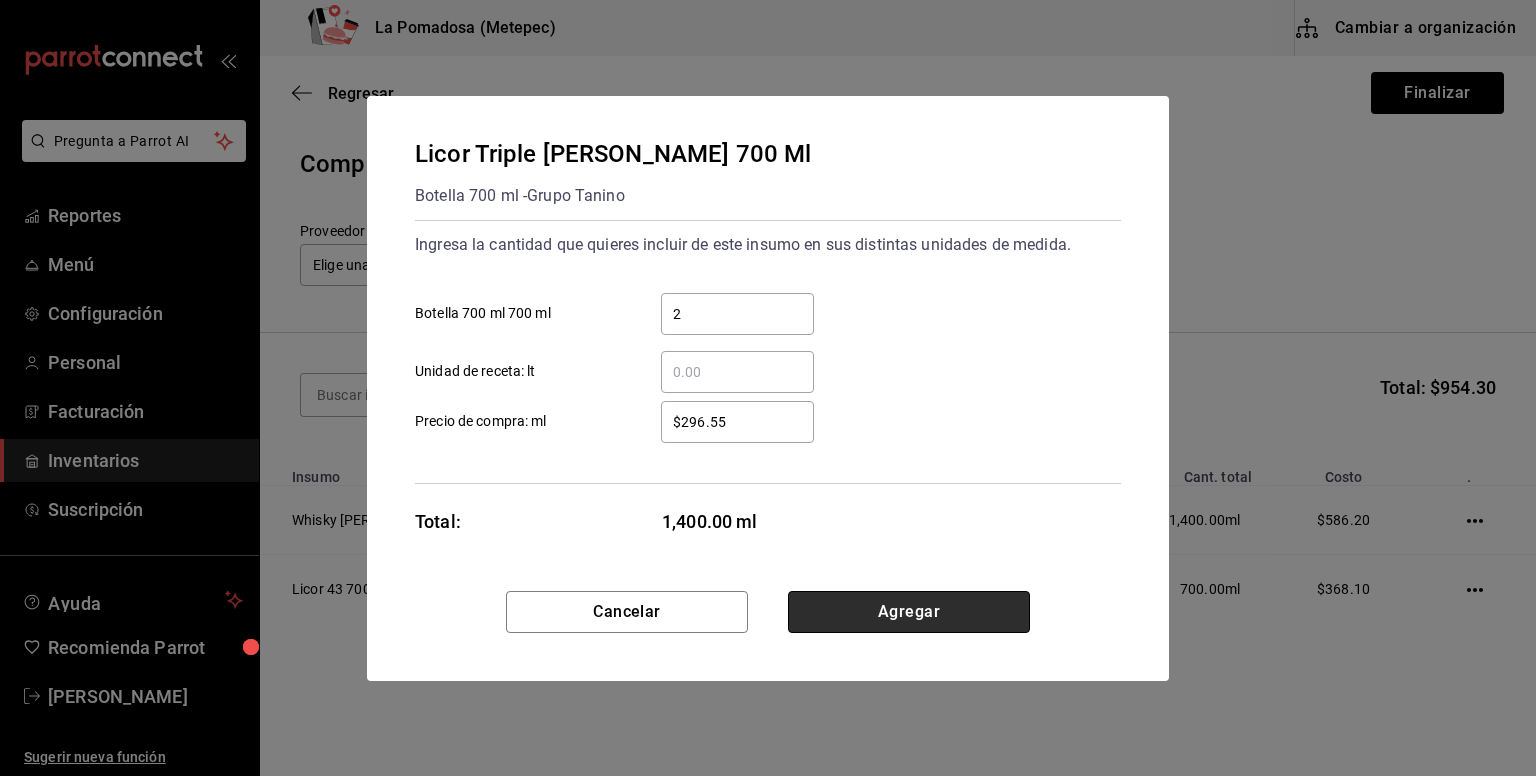 click on "Agregar" at bounding box center (909, 612) 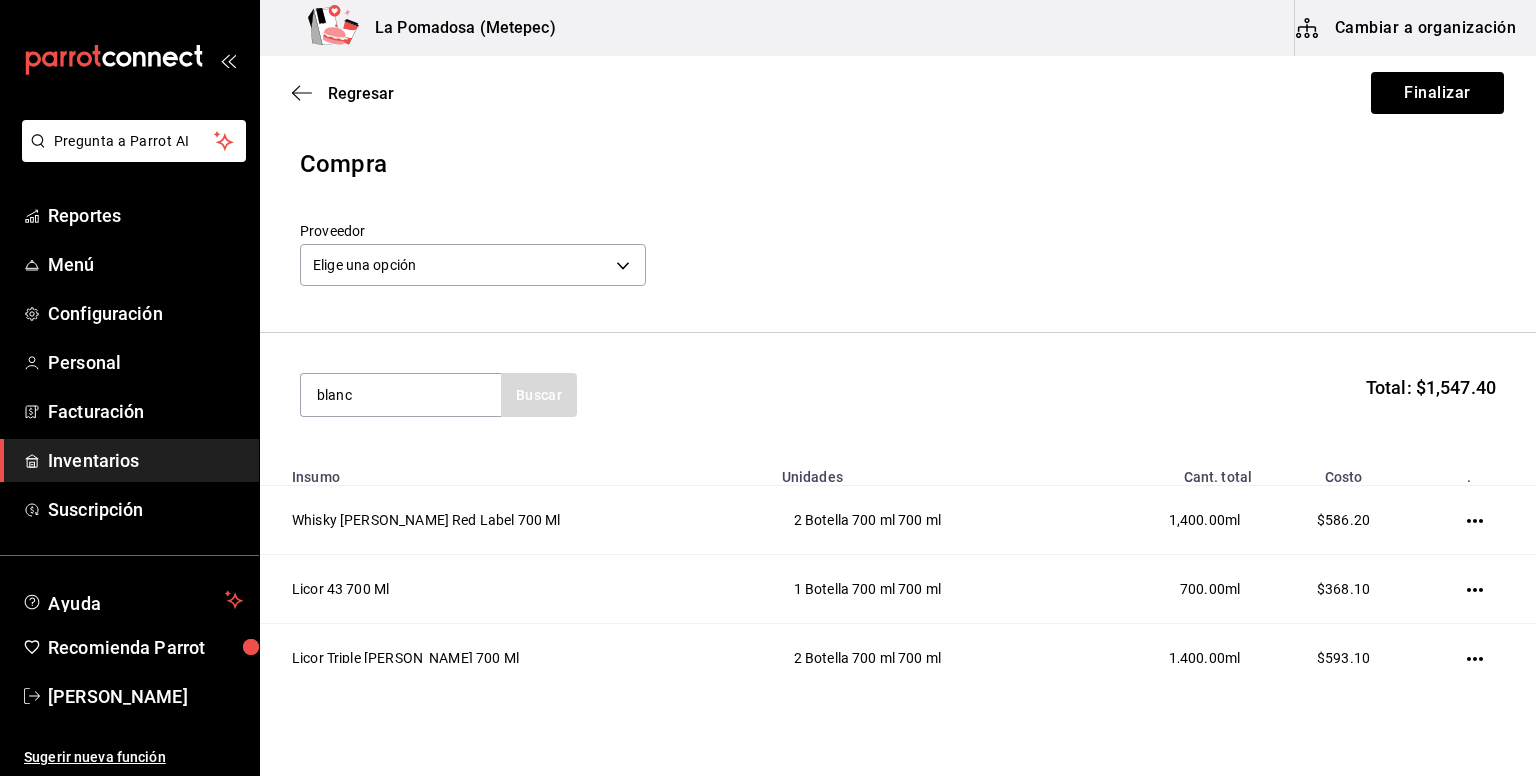 type on "blanc" 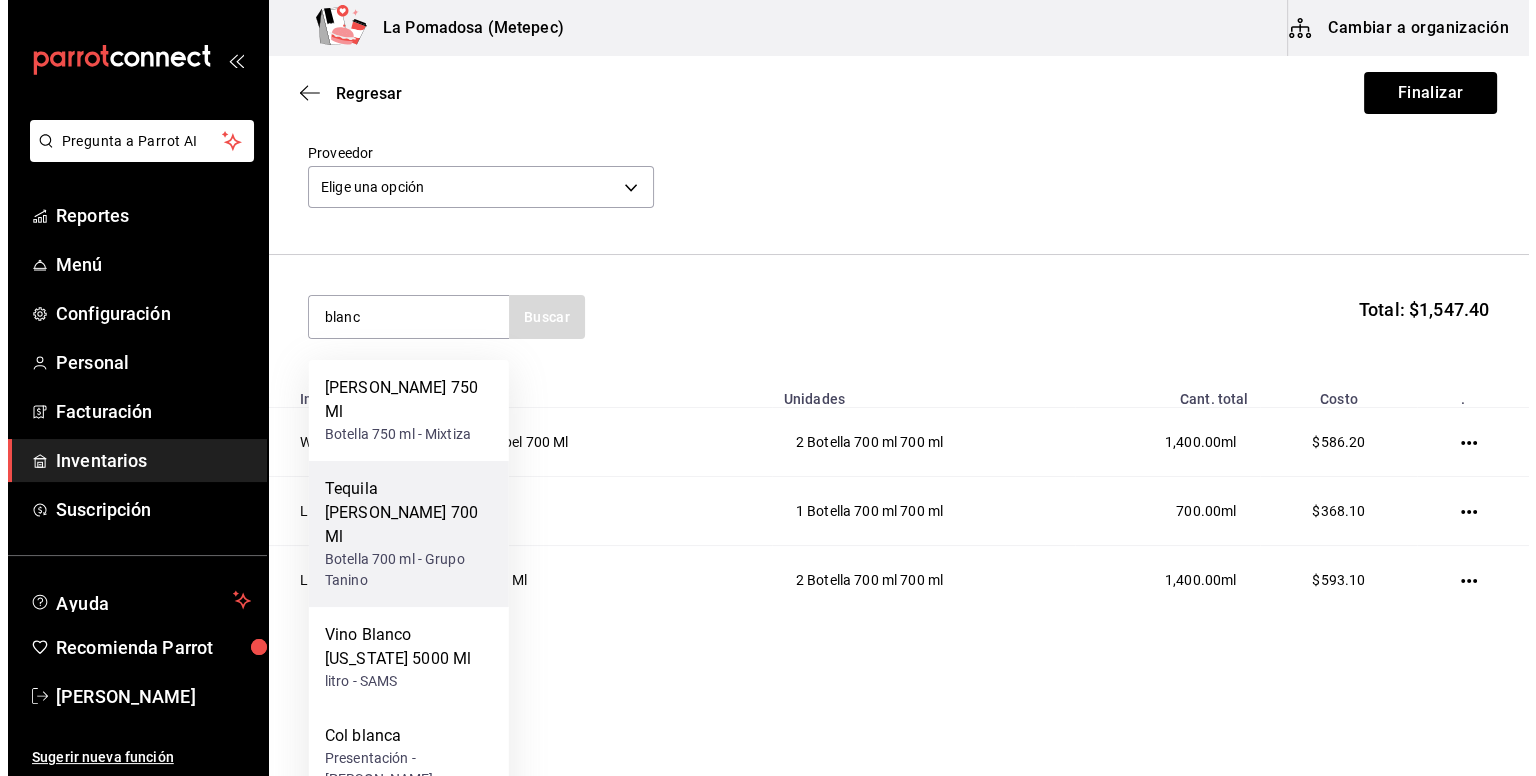 scroll, scrollTop: 92, scrollLeft: 0, axis: vertical 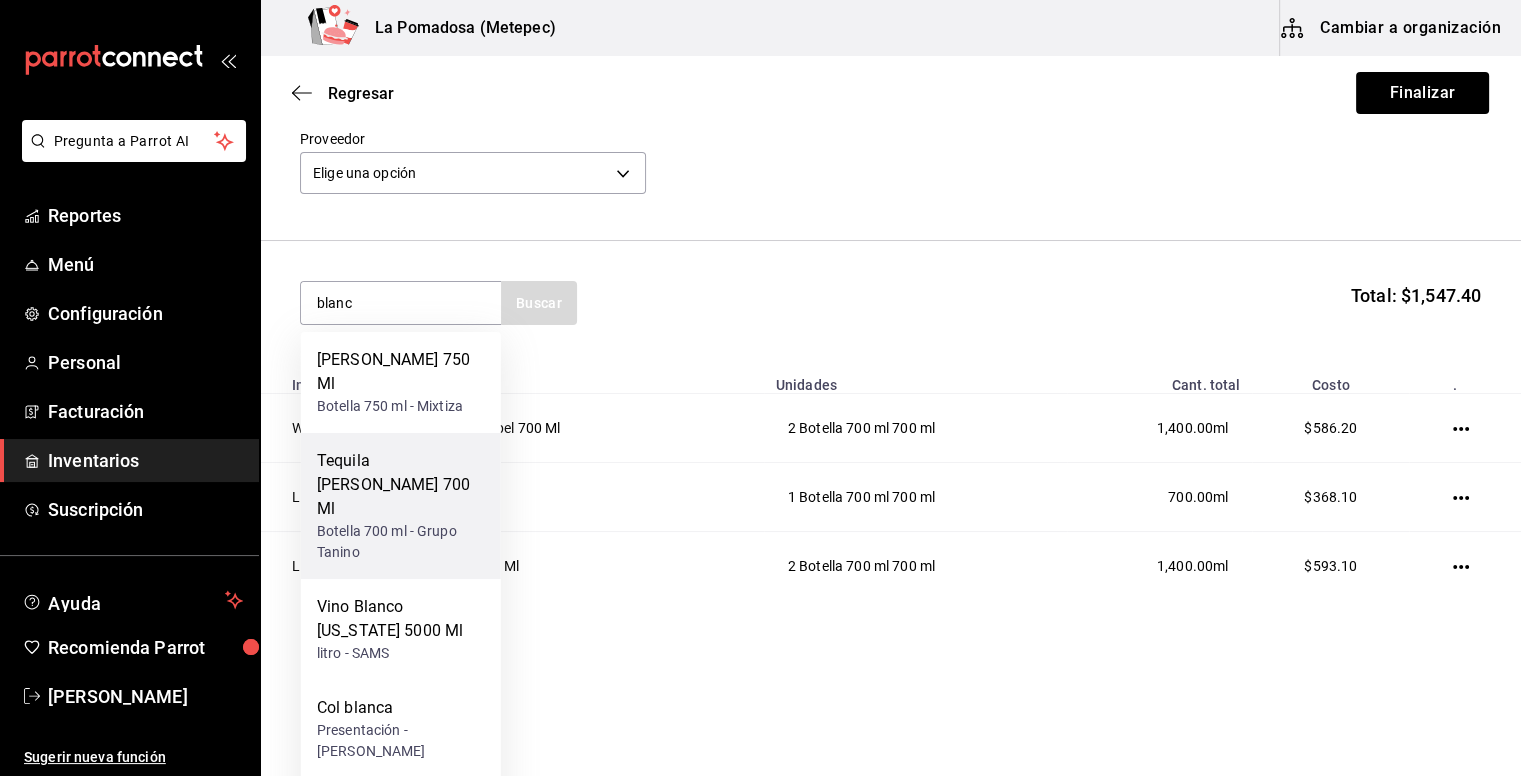 click on "Botella 700 ml - Grupo Tanino" at bounding box center (401, 542) 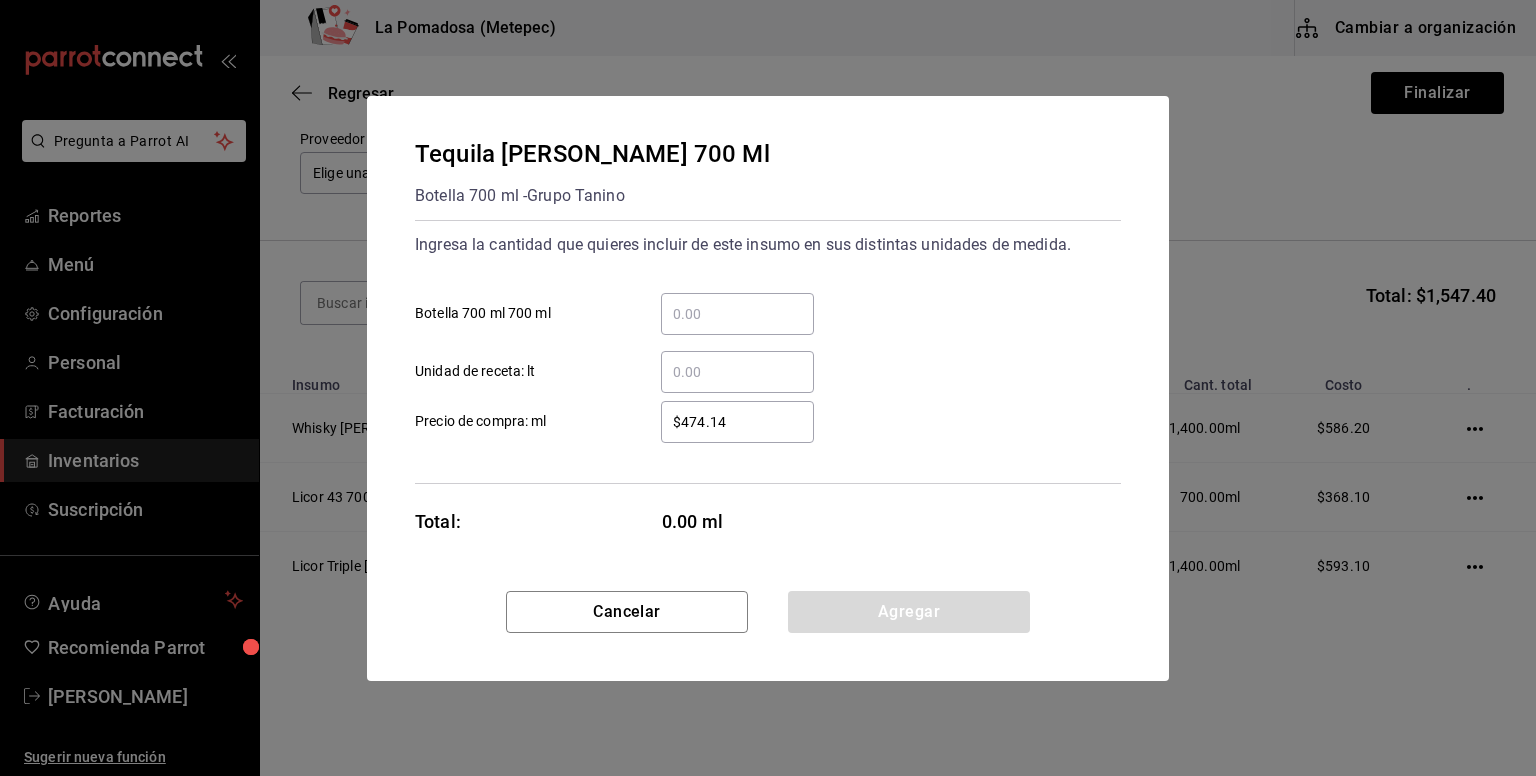 click on "​ Botella 700 ml 700 ml" at bounding box center [737, 314] 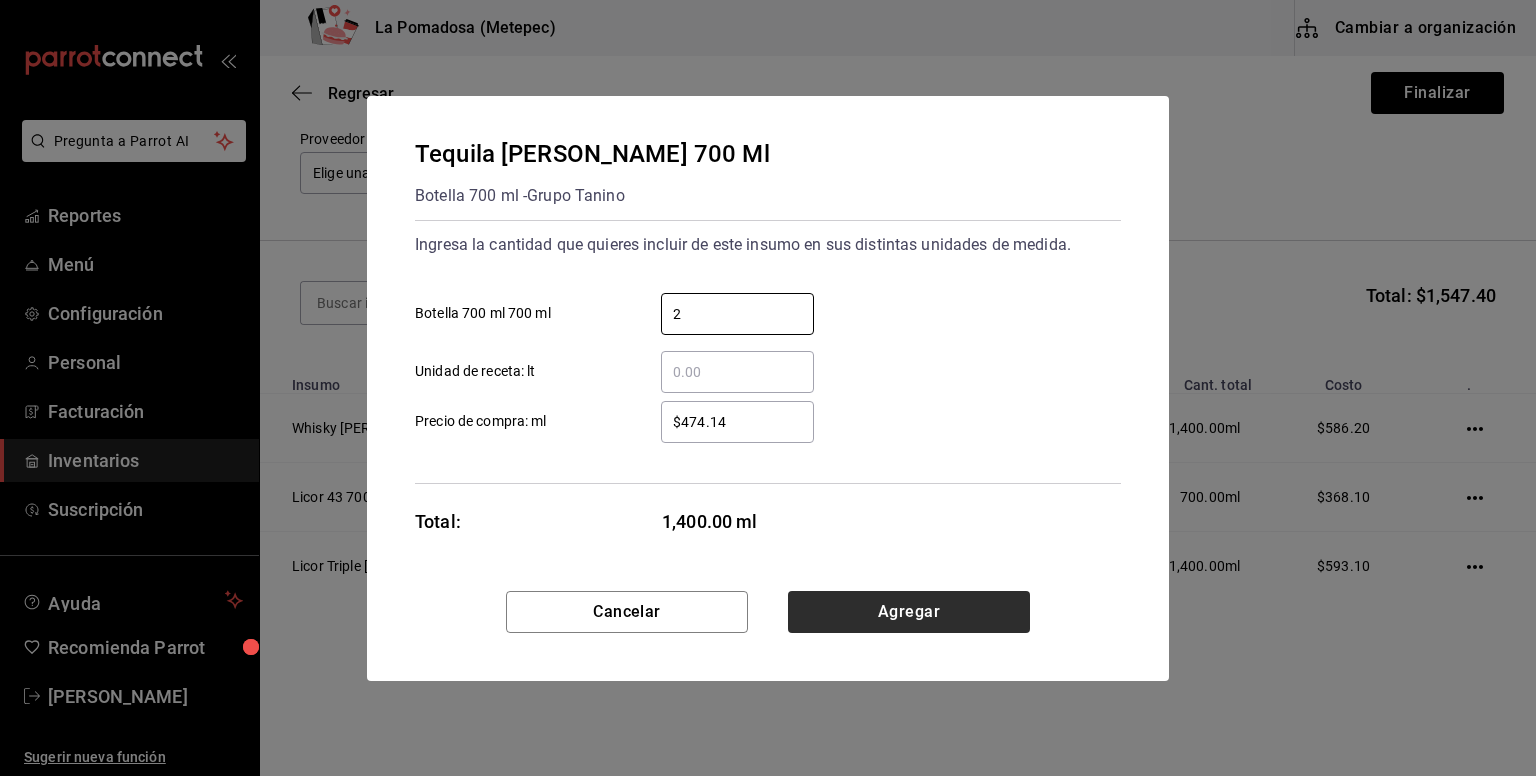 type on "2" 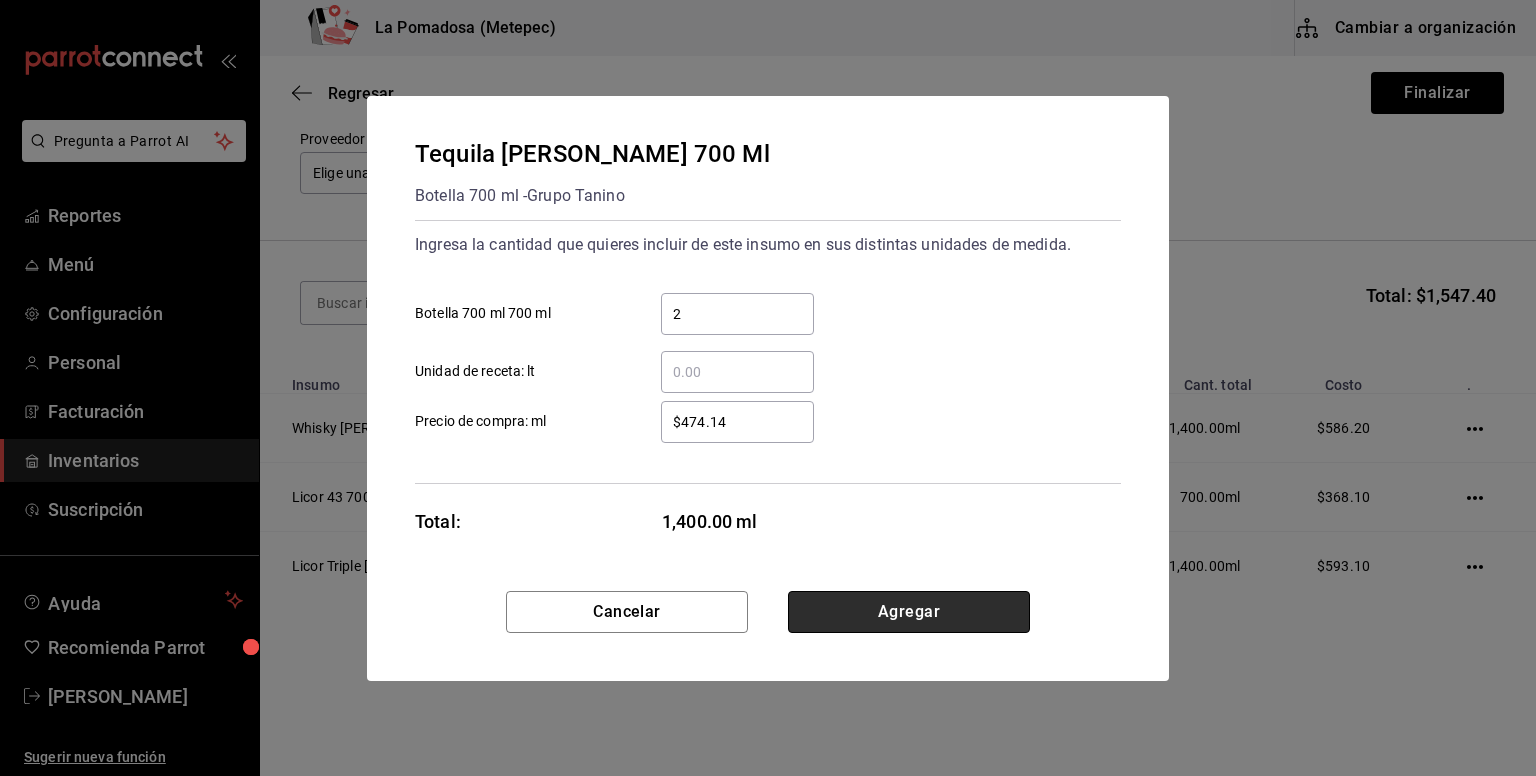 click on "Agregar" at bounding box center (909, 612) 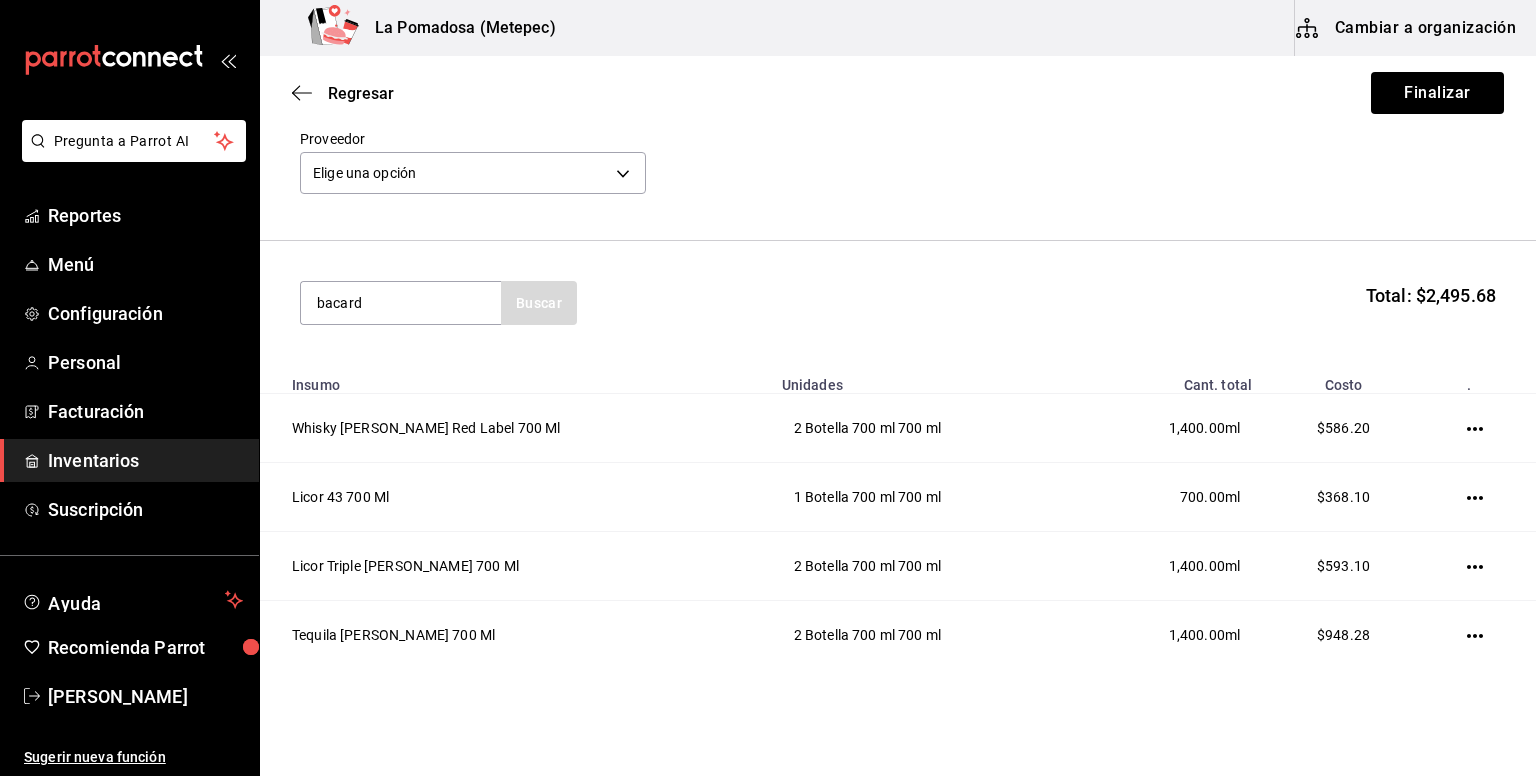 type on "bacard" 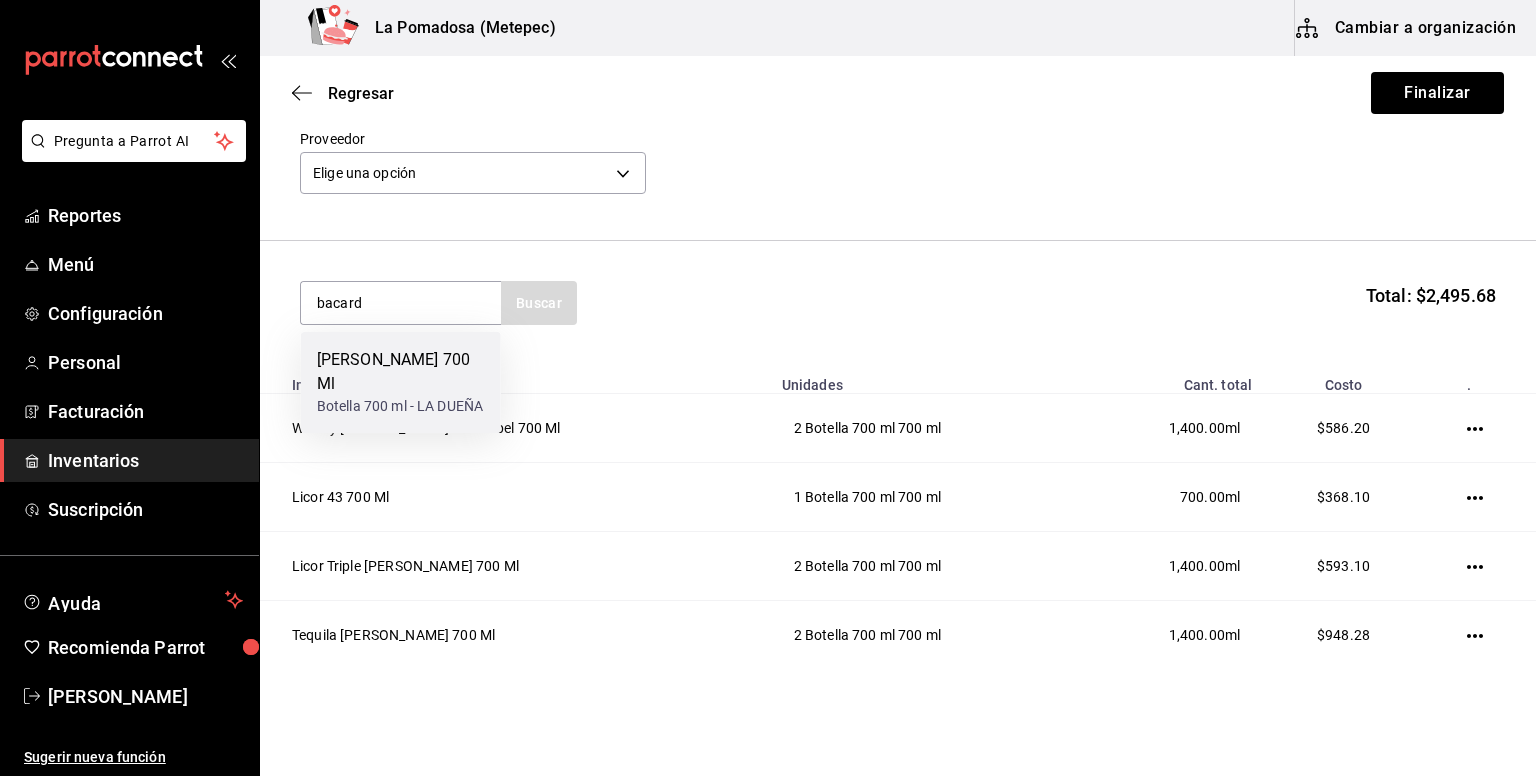 click on "Botella 700 ml - LA DUEÑA" at bounding box center (401, 406) 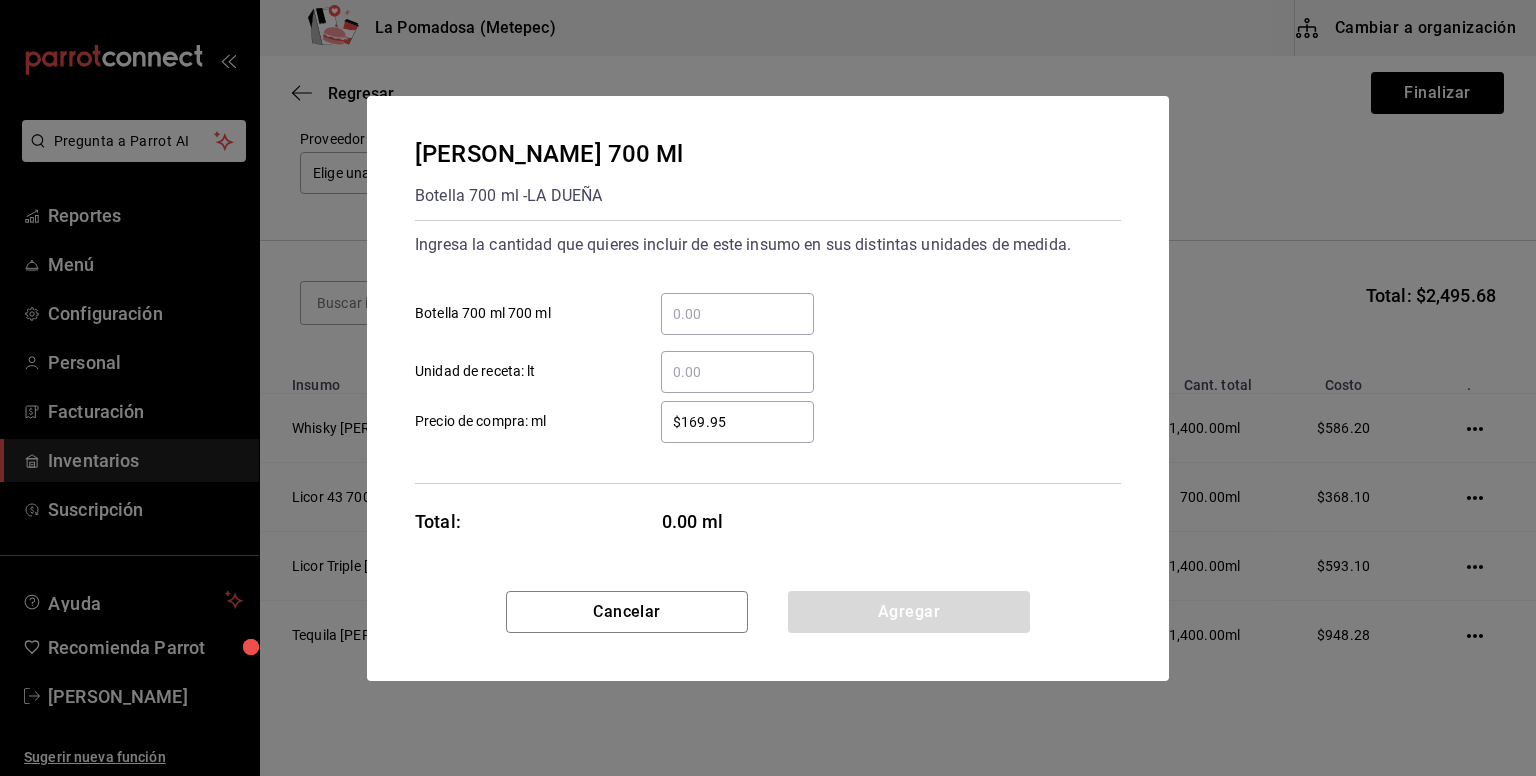 click on "​" at bounding box center [737, 314] 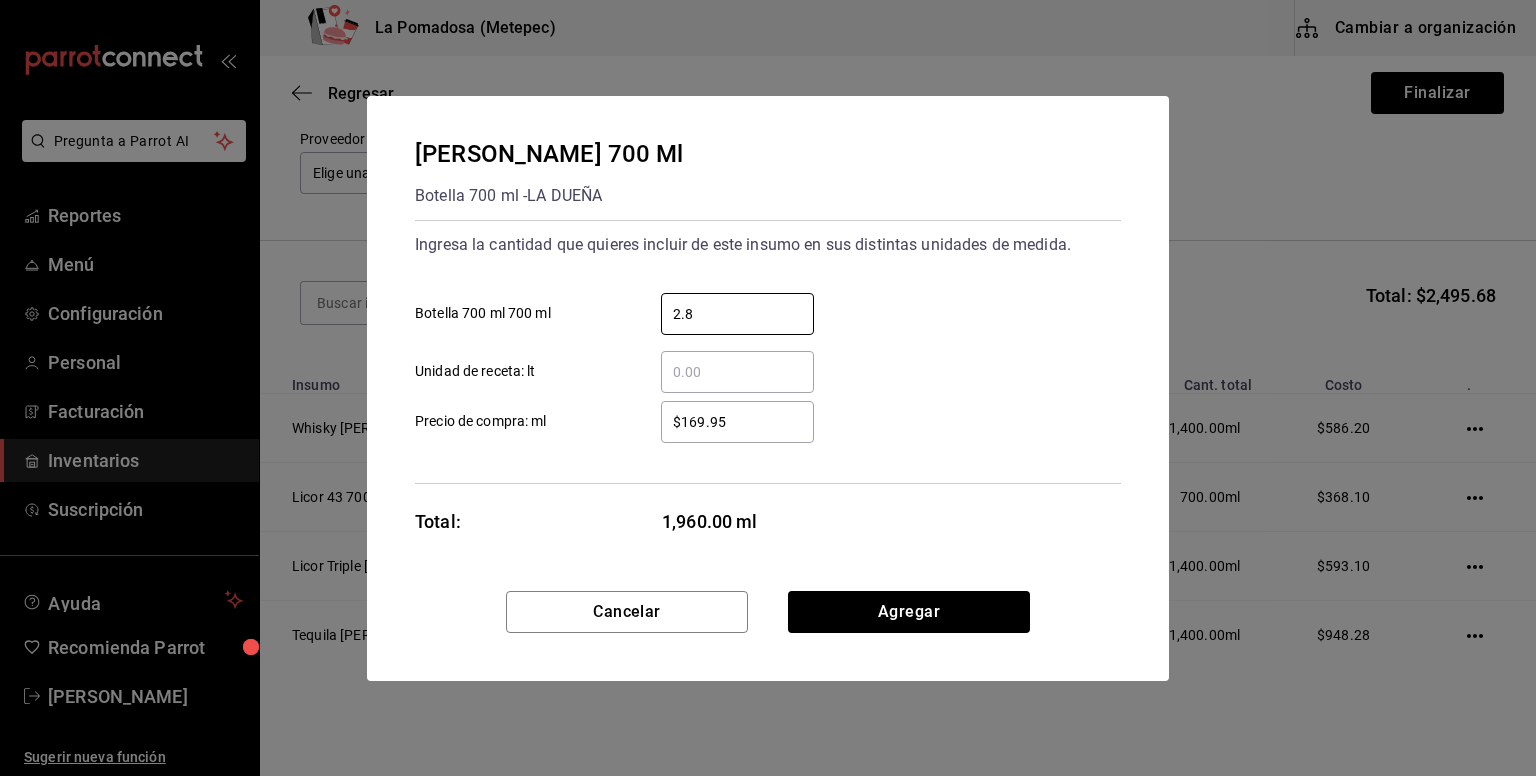 type on "2.8" 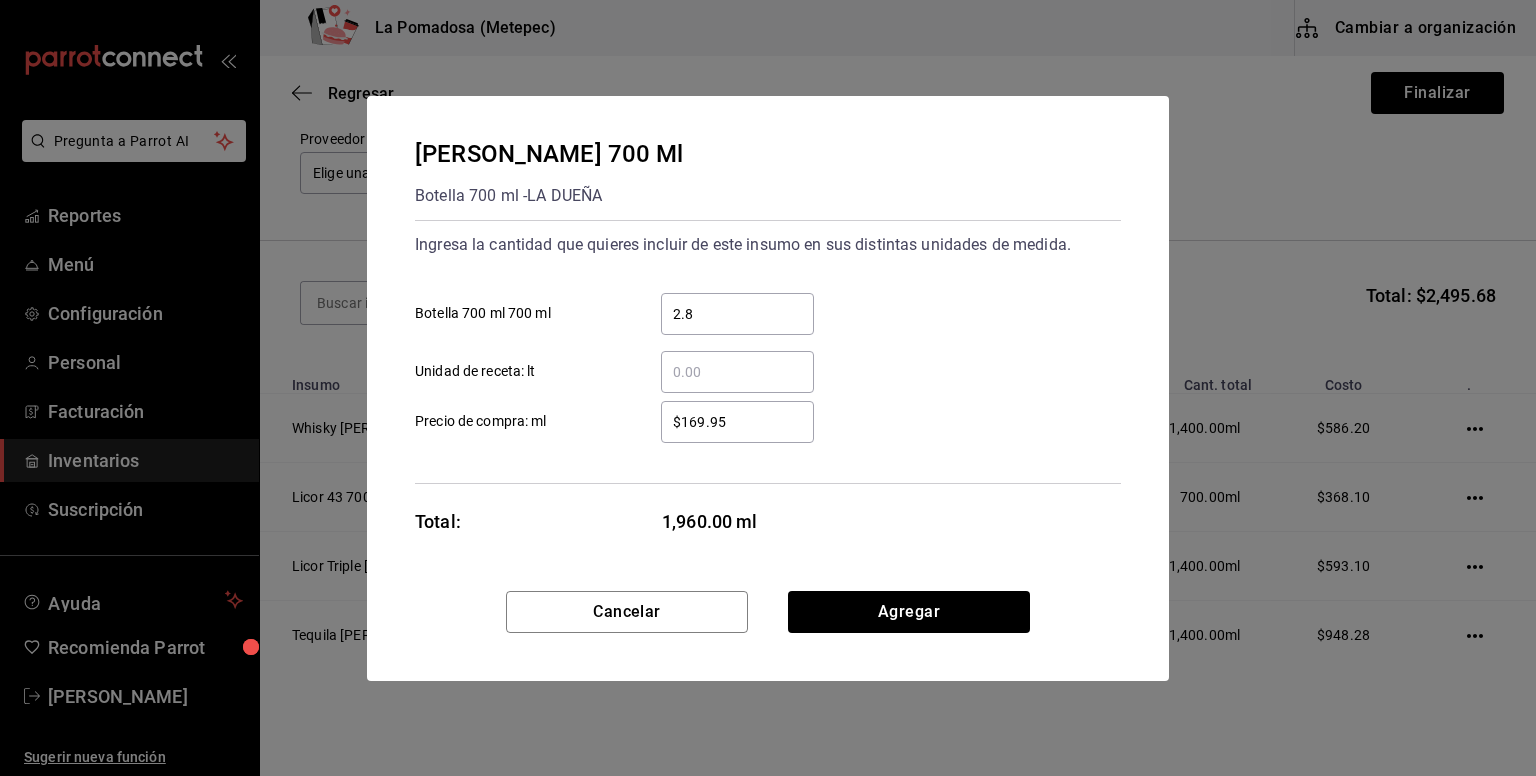 click on "$169.95" at bounding box center [737, 422] 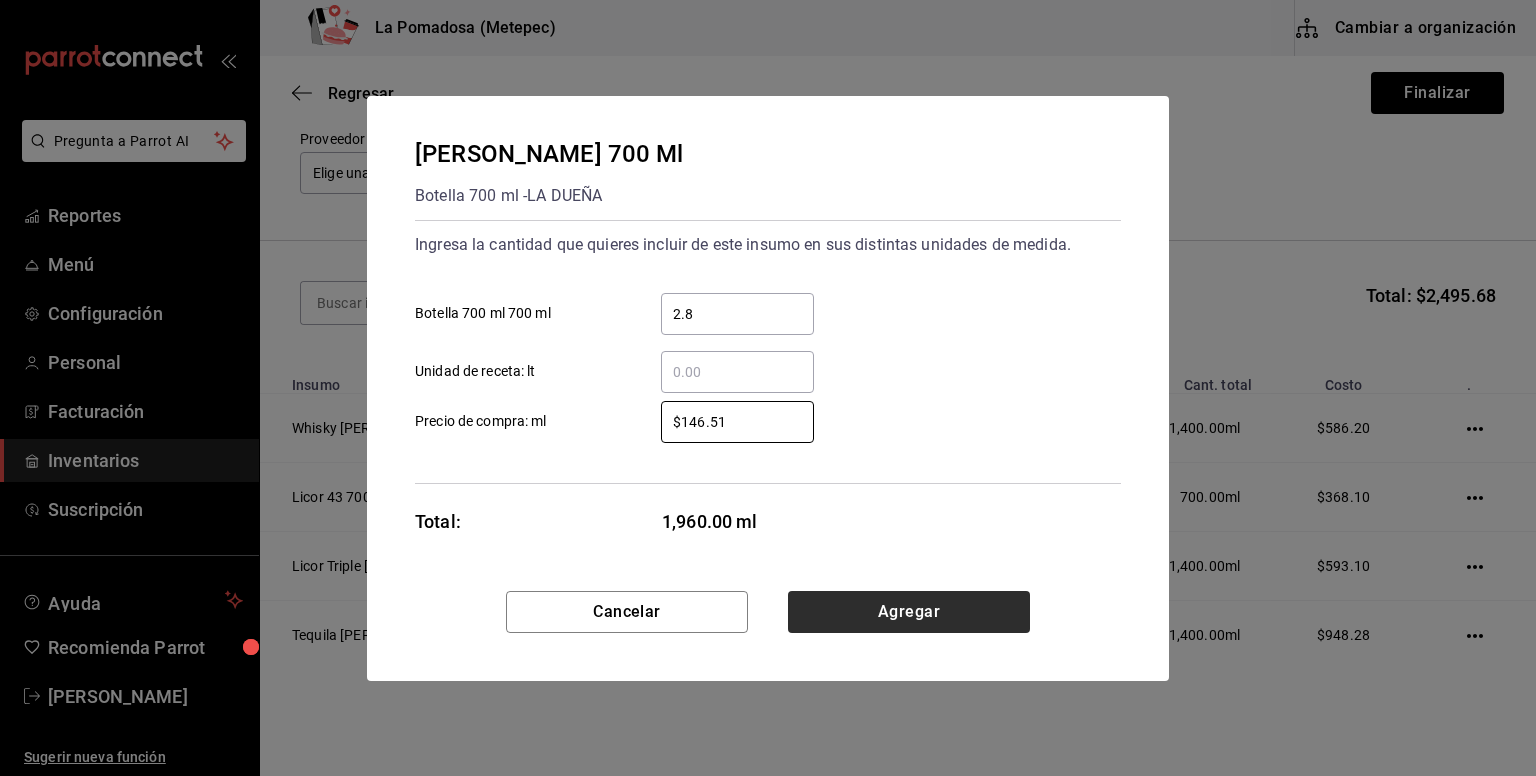 type on "$146.51" 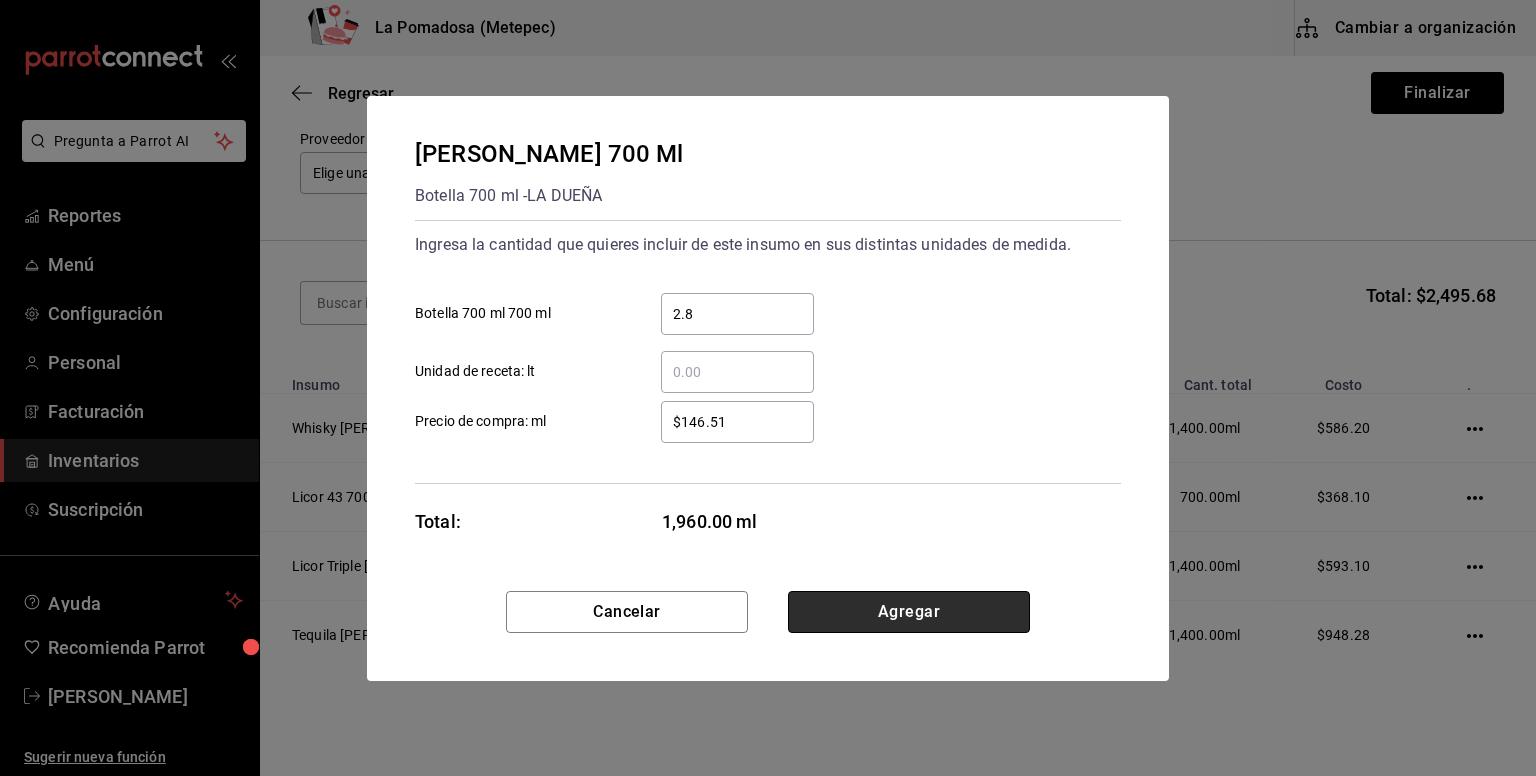 click on "Agregar" at bounding box center [909, 612] 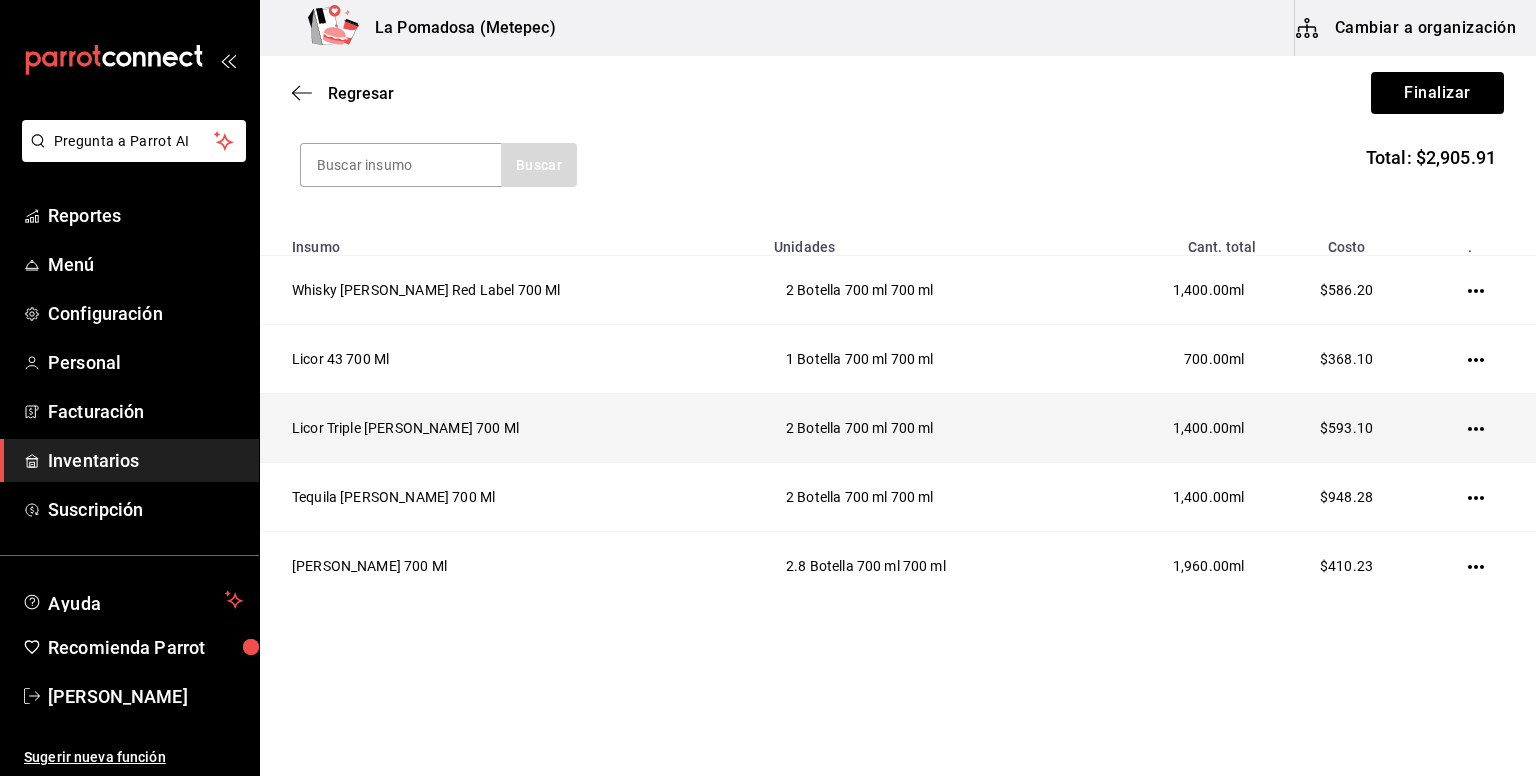 scroll, scrollTop: 0, scrollLeft: 0, axis: both 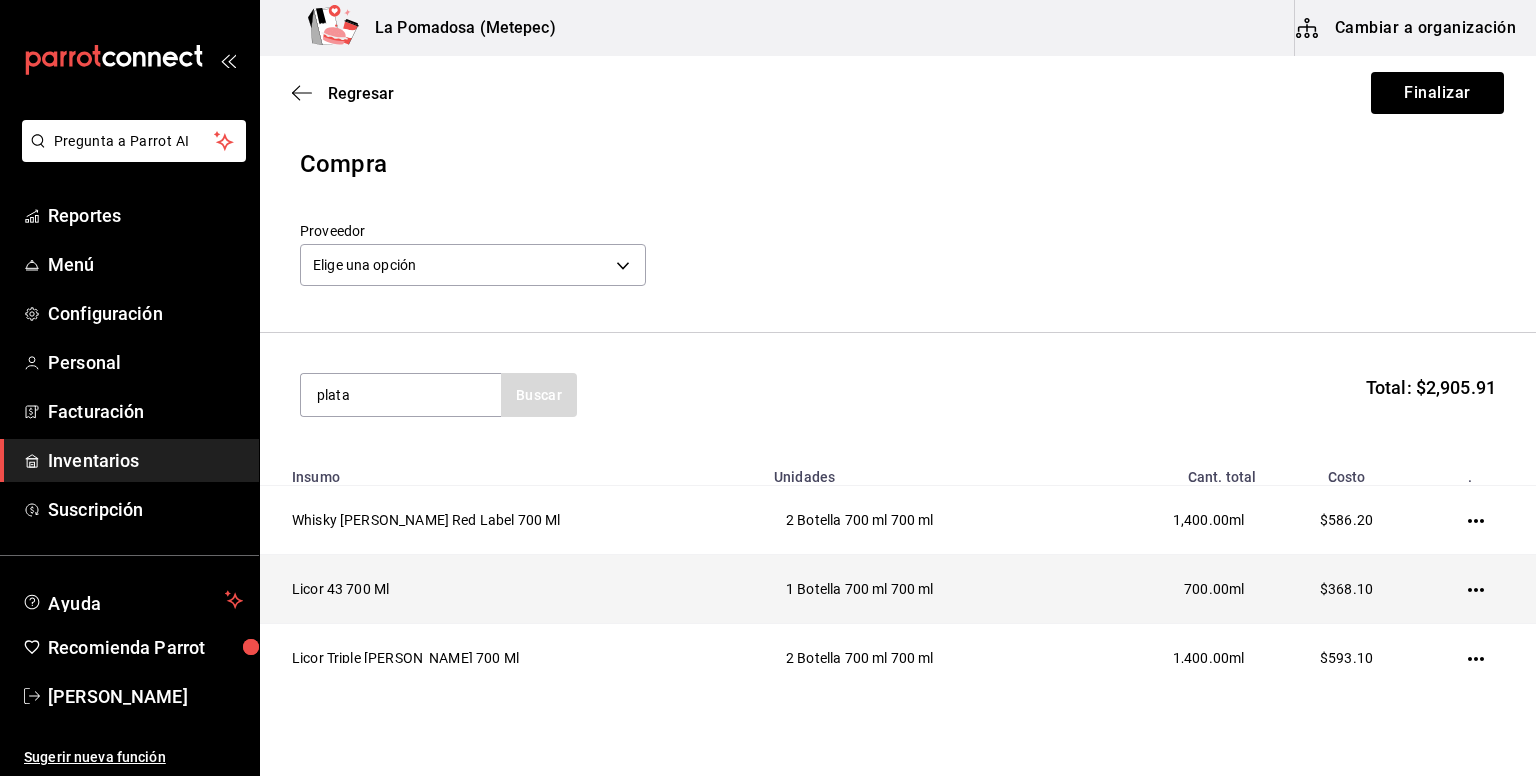 type on "plata" 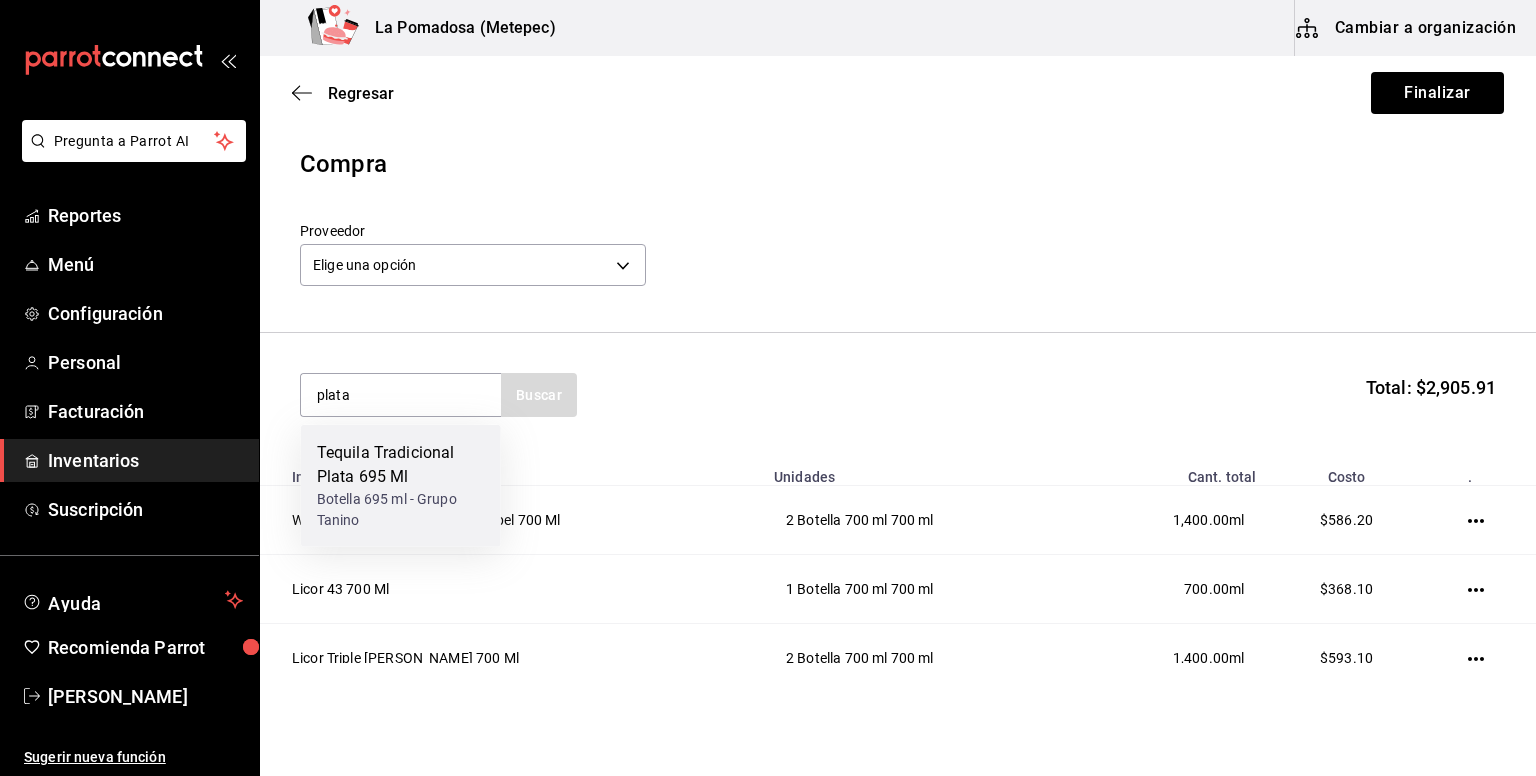 click on "Botella 695 ml - Grupo Tanino" at bounding box center [401, 510] 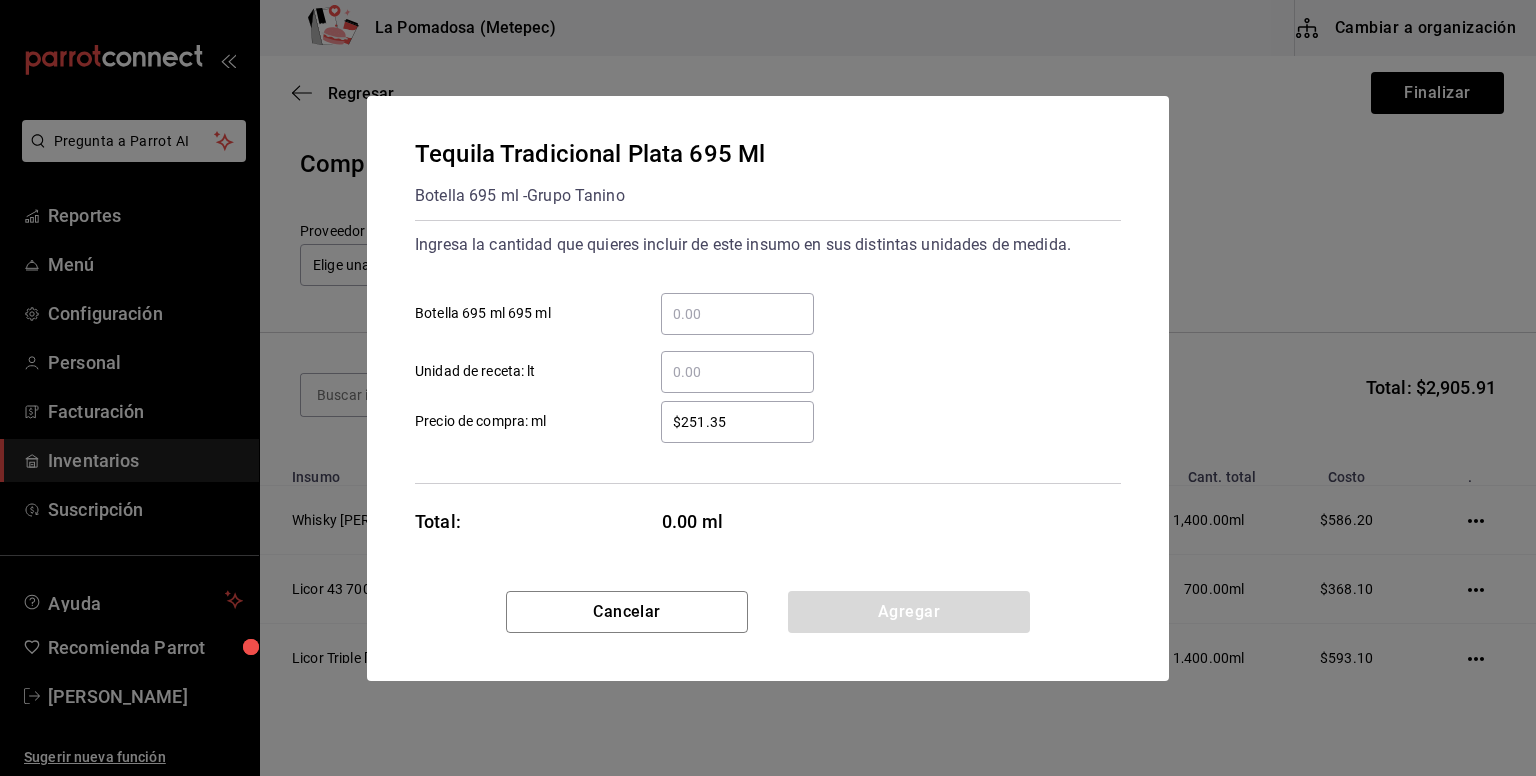 click on "​ Botella 695 ml 695 ml" at bounding box center [737, 314] 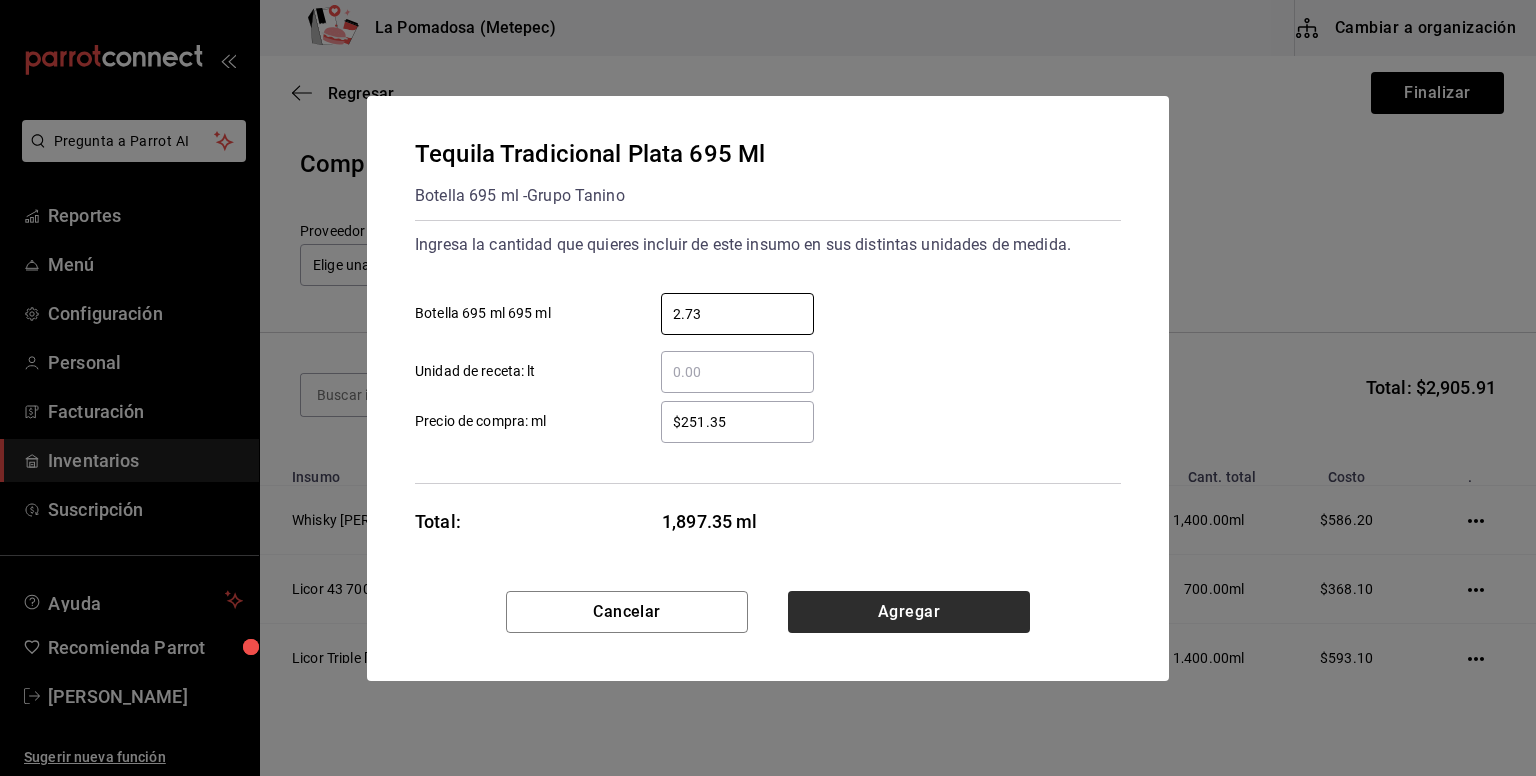 type on "2.73" 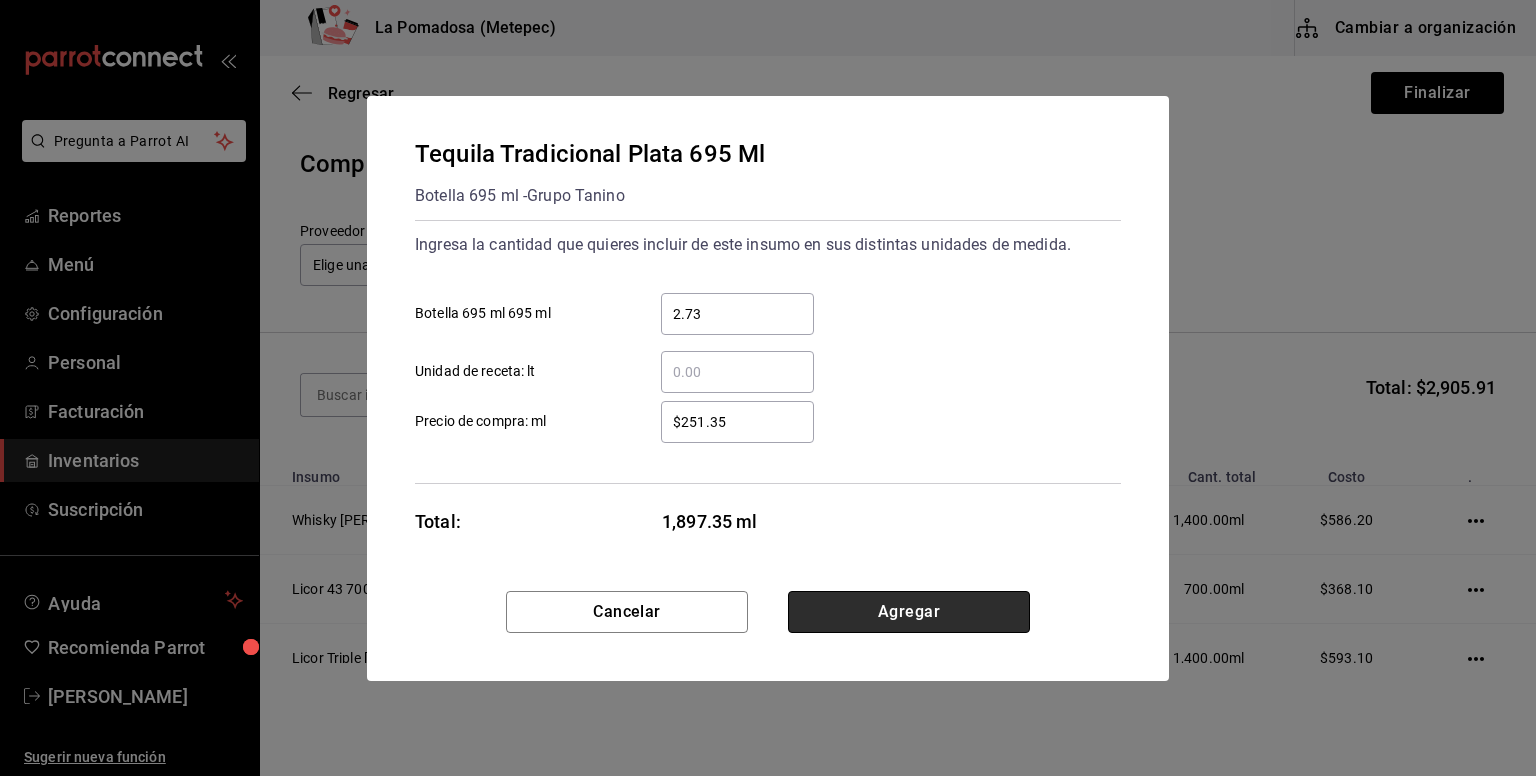click on "Agregar" at bounding box center (909, 612) 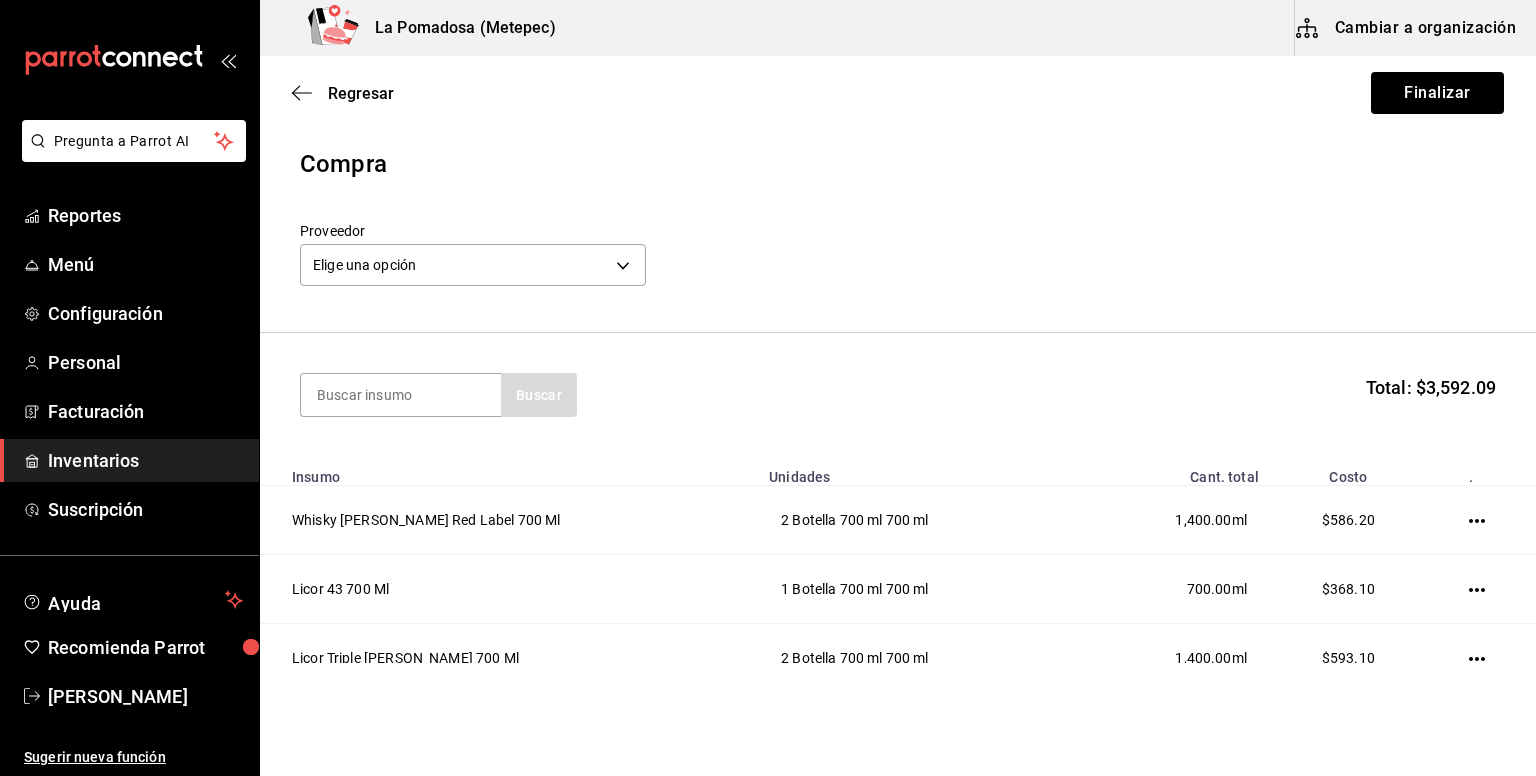scroll, scrollTop: 299, scrollLeft: 0, axis: vertical 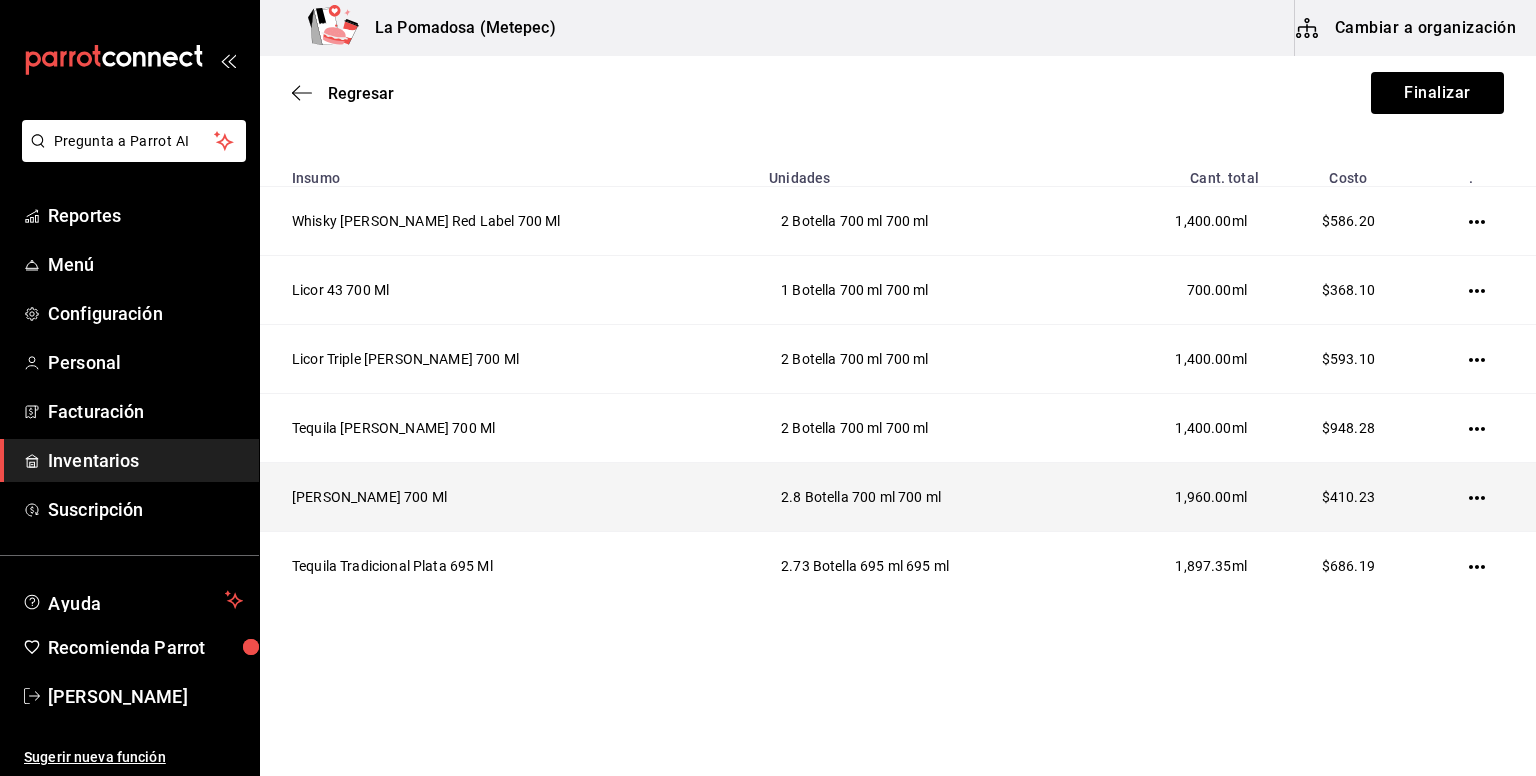 click 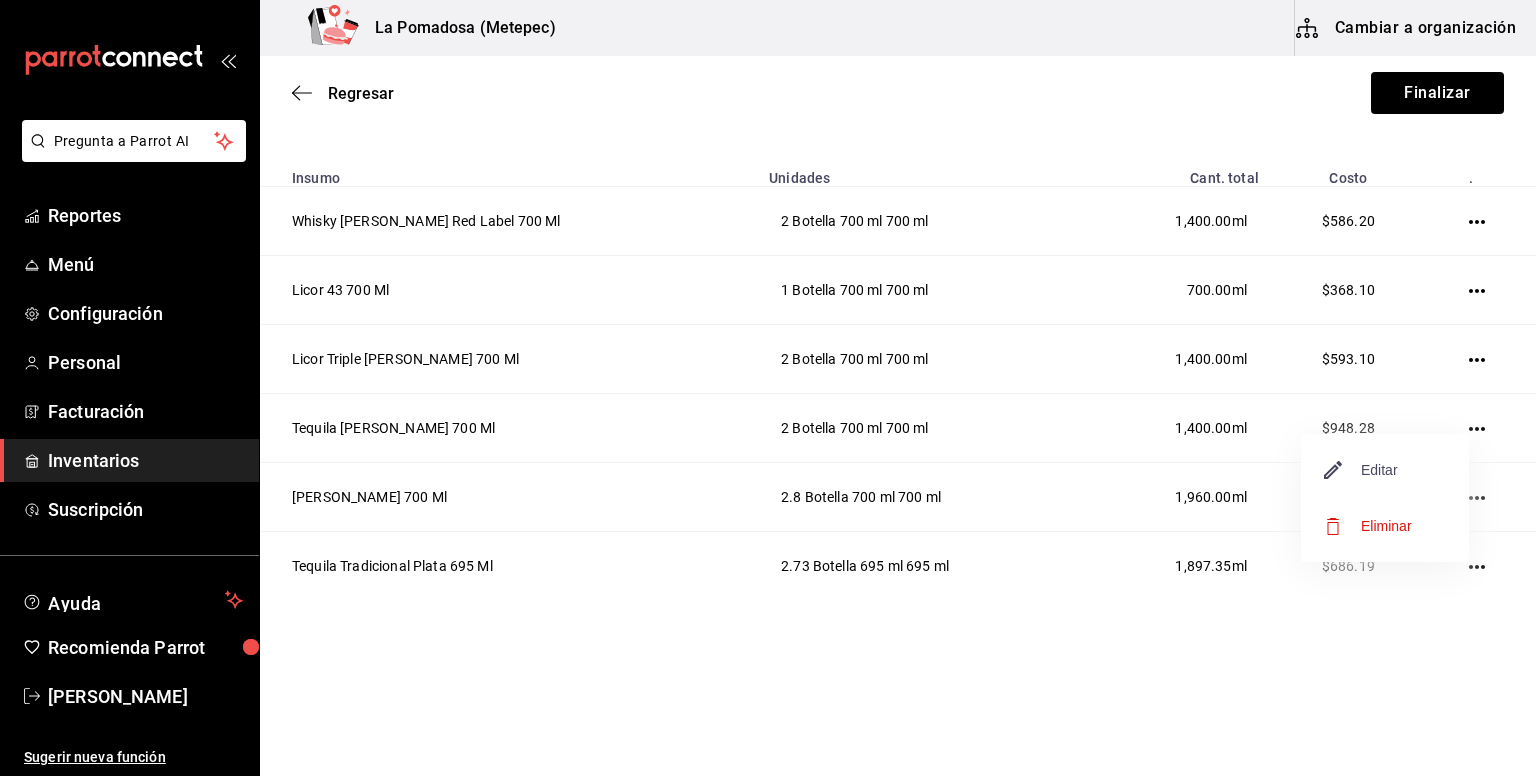 click on "Editar" at bounding box center [1361, 470] 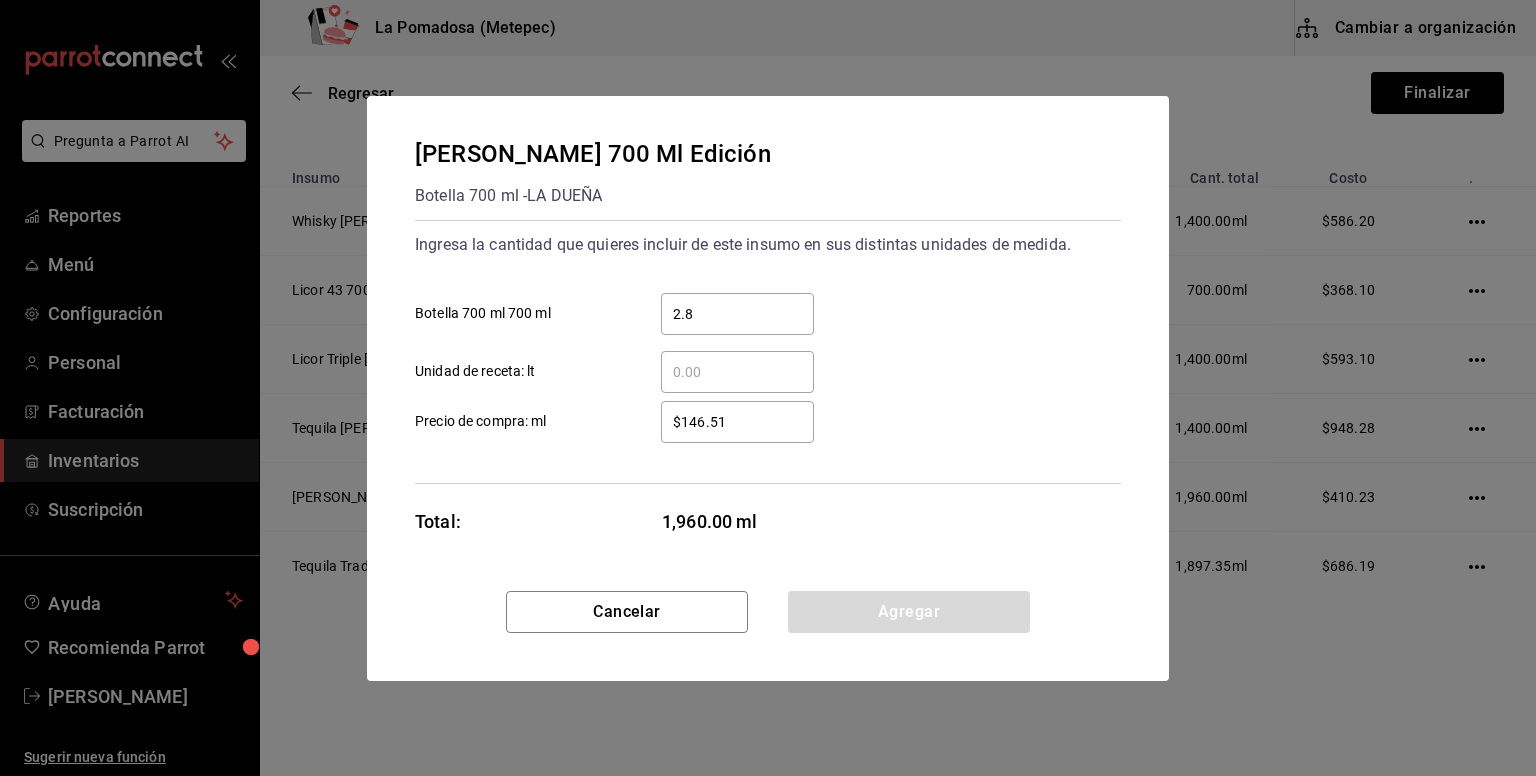 click on "$146.51" at bounding box center (737, 422) 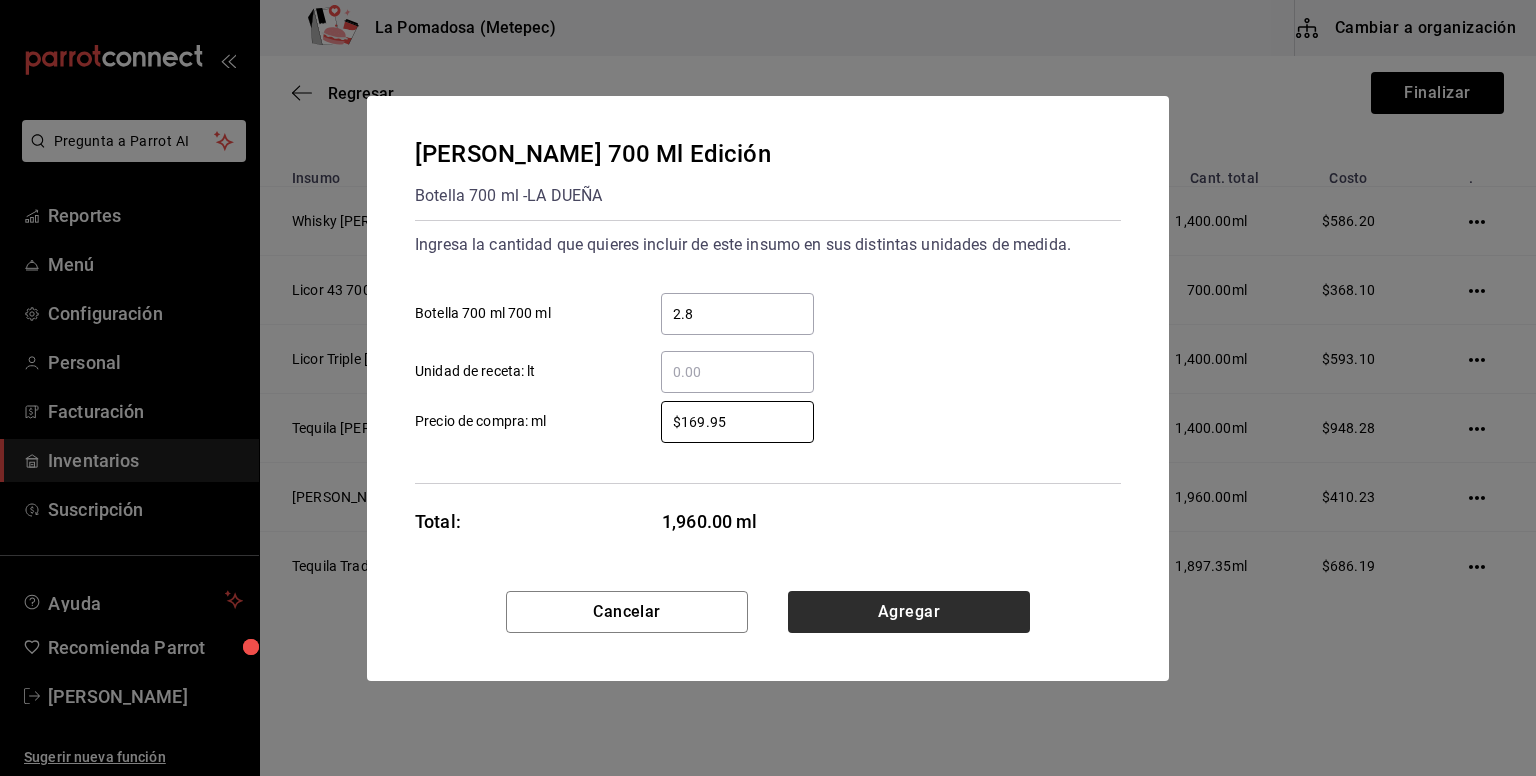 type on "$169.95" 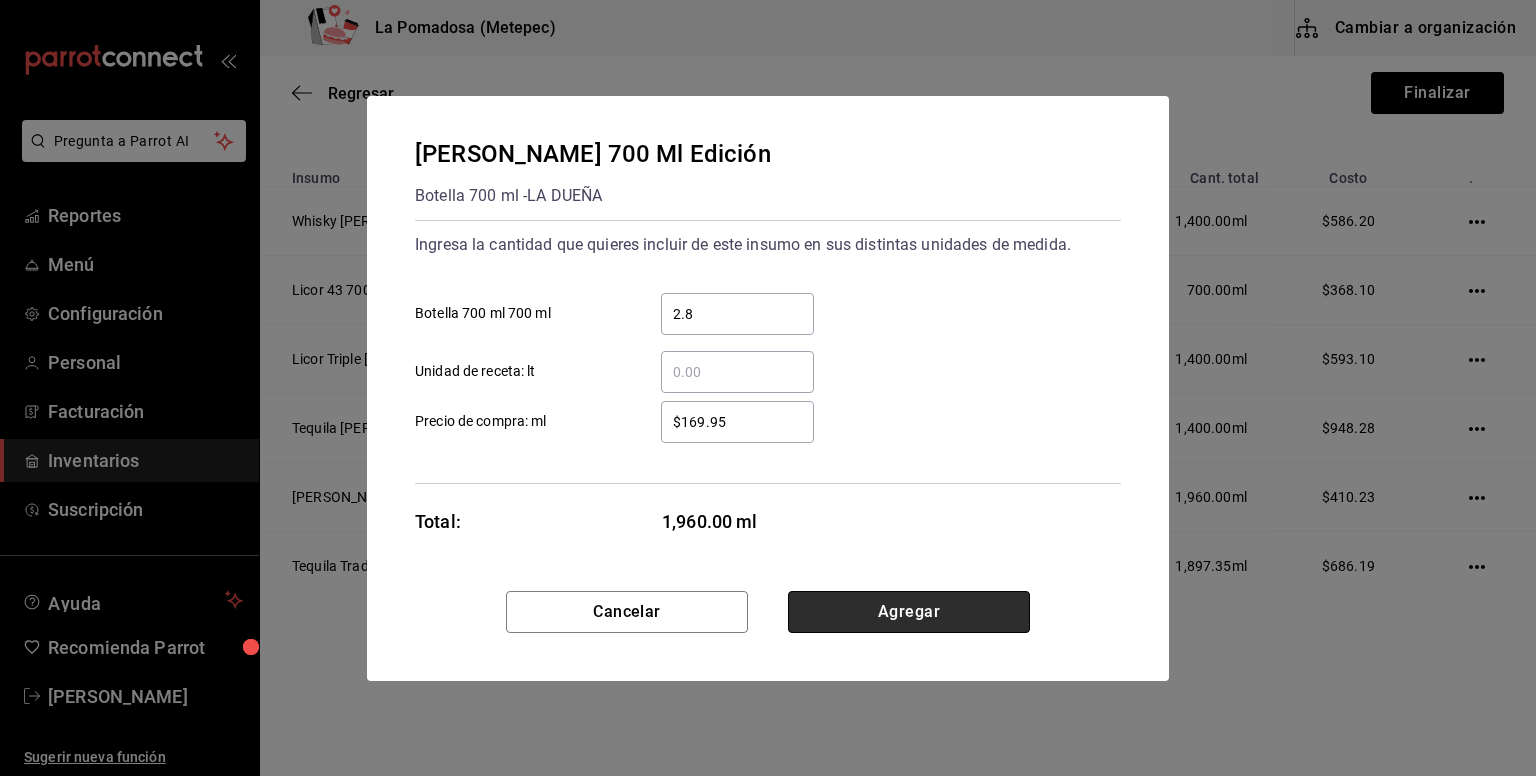 click on "Agregar" at bounding box center (909, 612) 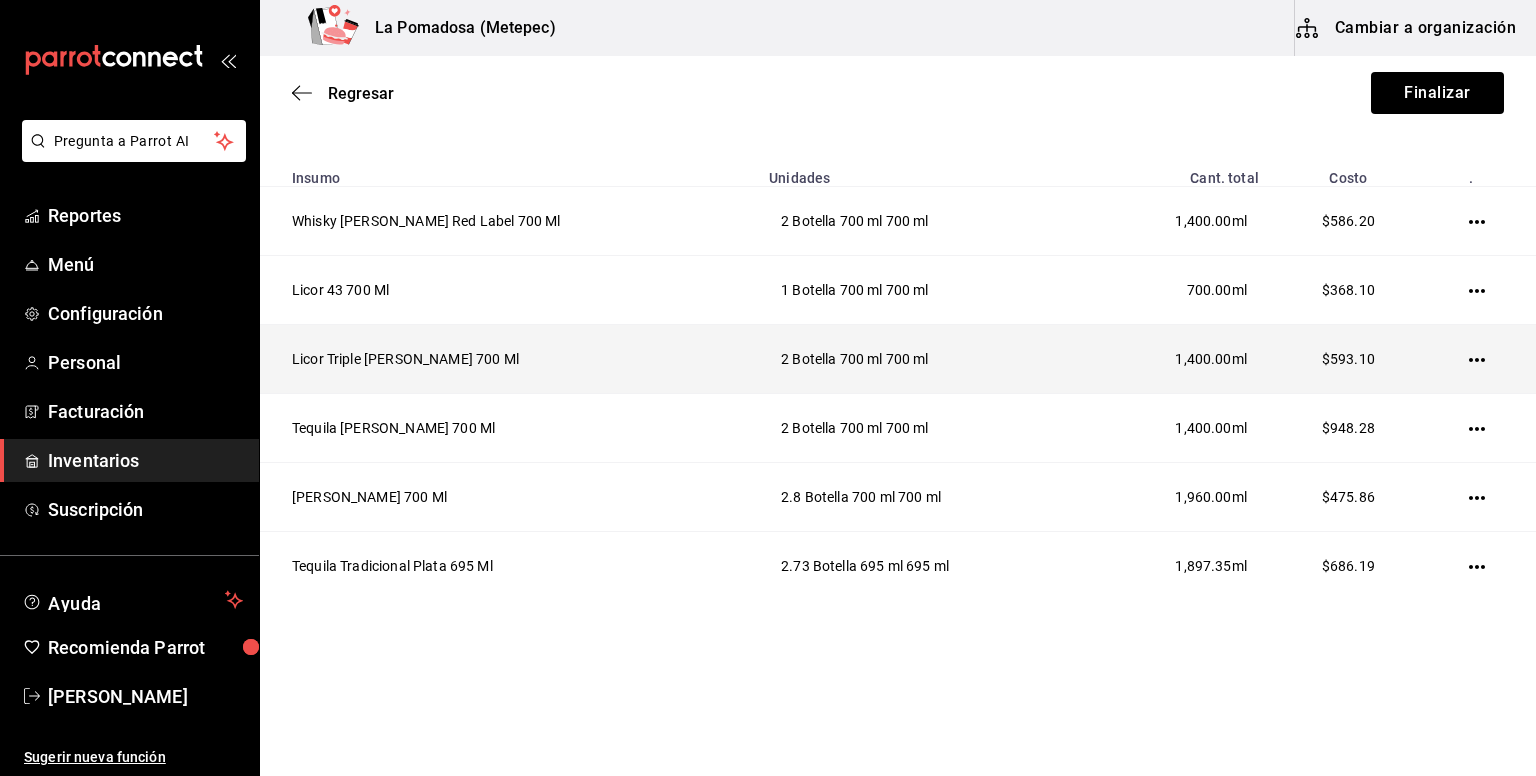 scroll, scrollTop: 0, scrollLeft: 0, axis: both 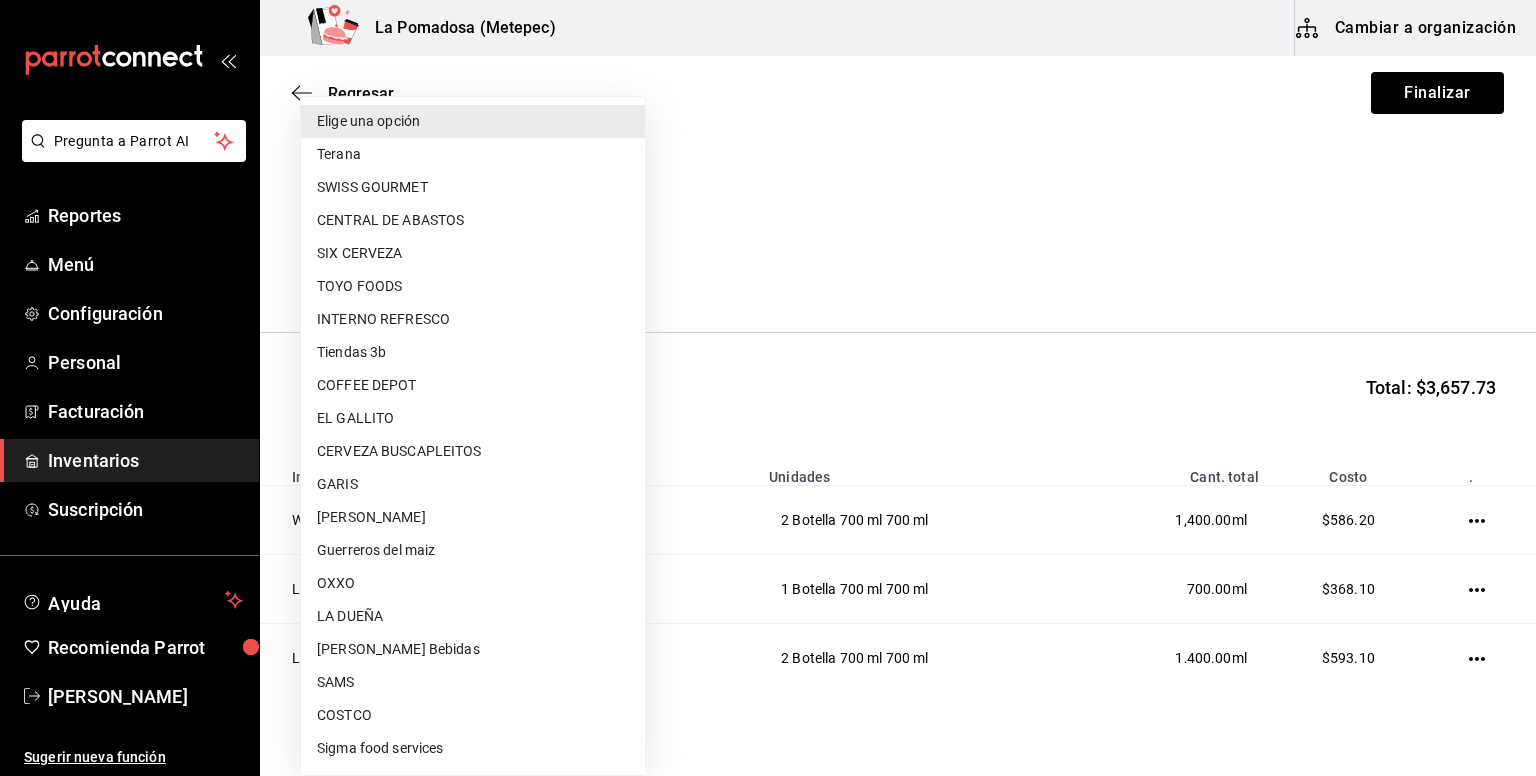 click on "Pregunta a Parrot AI Reportes   Menú   Configuración   Personal   Facturación   Inventarios   Suscripción   Ayuda Recomienda Parrot   [PERSON_NAME]   Sugerir nueva función   La Pomadosa (Metepec) Cambiar a organización Regresar Finalizar Compra Proveedor Elige una opción default Buscar Total: $3,657.73 Insumo Unidades Cant. total Costo  .  Whisky [PERSON_NAME] Red Label 700 Ml 2 Botella 700 ml 700 ml 1,400.00  ml $586.20 Licor 43 700 Ml 1 Botella 700 ml 700 ml 700.00  ml $368.10 Licor Triple [PERSON_NAME] 700 Ml 2 Botella 700 ml 700 ml 1,400.00  ml $593.10 Tequila [PERSON_NAME] 700 Ml 2 Botella 700 ml 700 ml 1,400.00  ml $948.28 [PERSON_NAME] 700 Ml 2.8 Botella 700 ml 700 ml 1,960.00  ml $475.86 Tequila Tradicional Plata 695 Ml 2.73 Botella 695 ml 695 ml 1,897.35  ml $686.19 GANA 1 MES GRATIS EN TU SUSCRIPCIÓN AQUÍ Ver video tutorial Ir a video Pregunta a Parrot AI Reportes   Menú   Configuración   Personal   Facturación   Inventarios   Suscripción   Ayuda Recomienda Parrot" at bounding box center (768, 331) 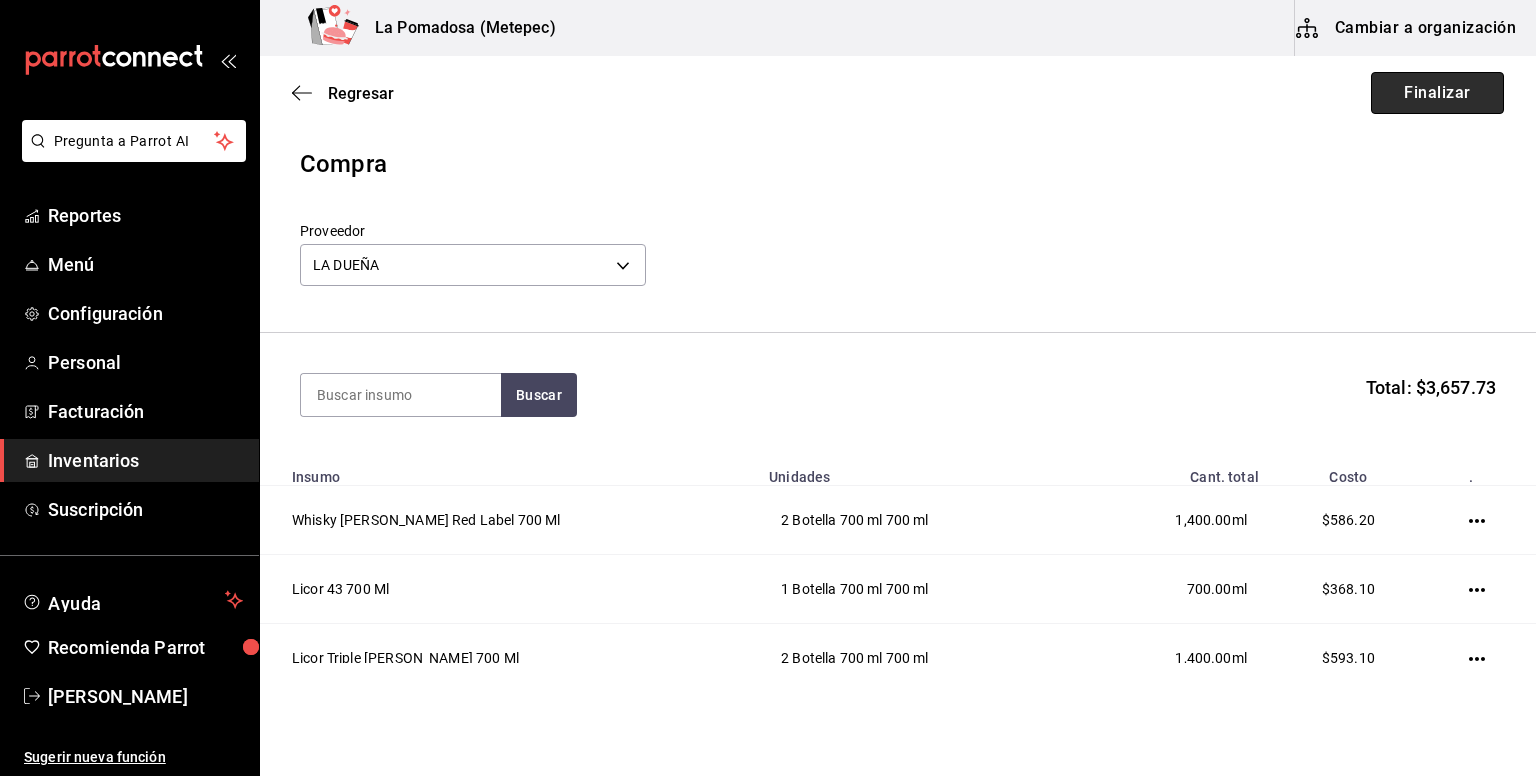 click on "Finalizar" at bounding box center (1437, 93) 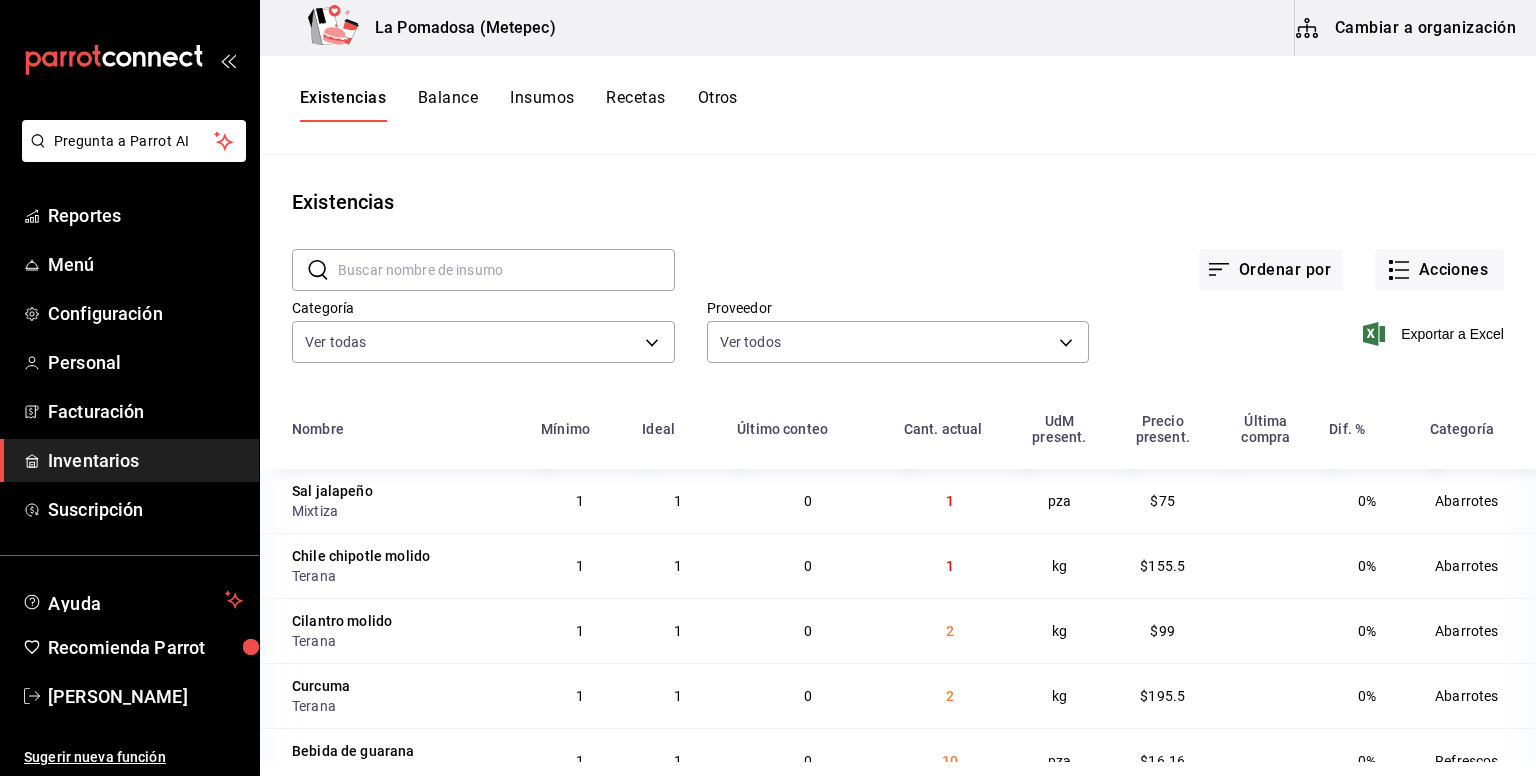 click on "Cambiar a organización" at bounding box center (1407, 28) 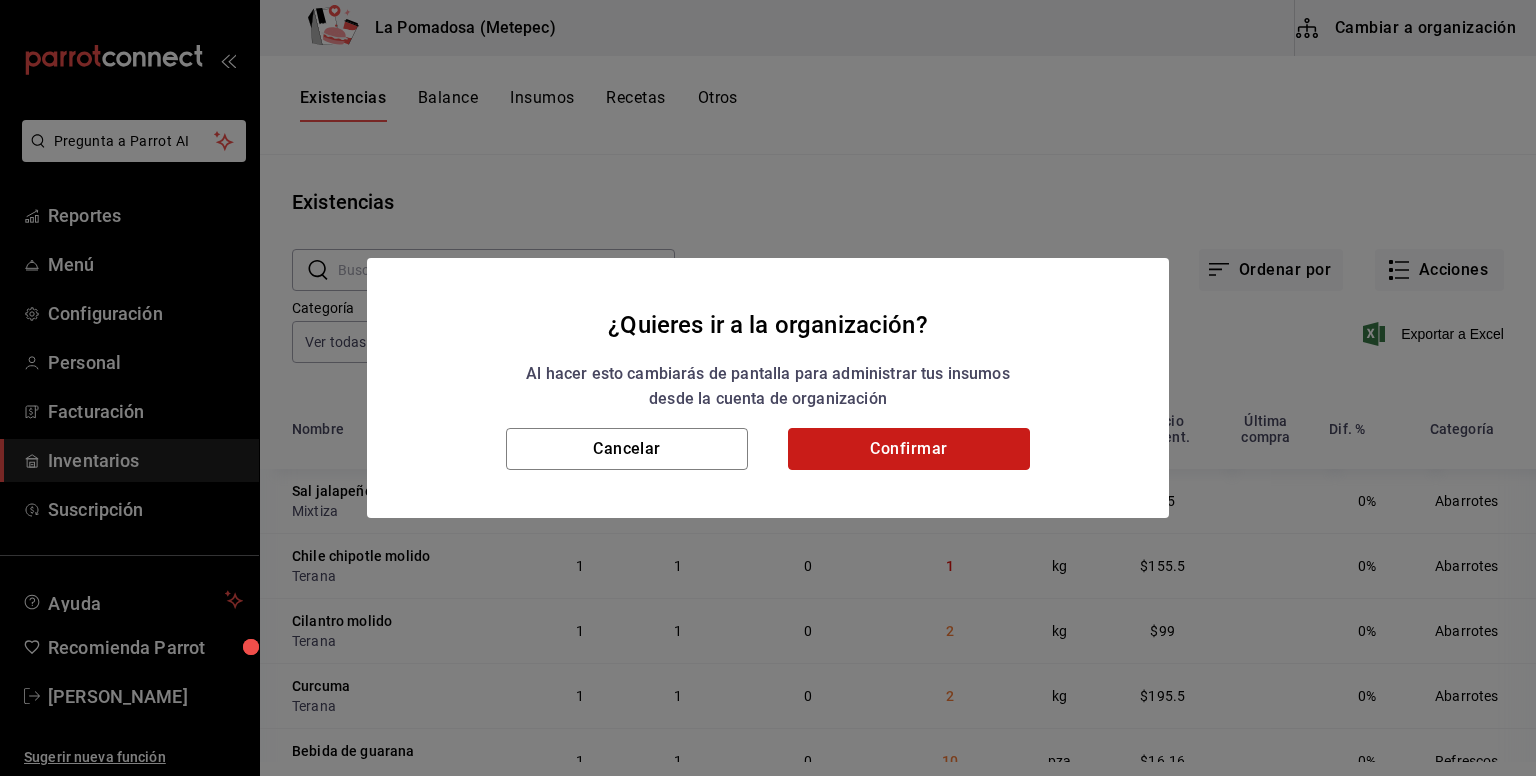 click on "Confirmar" at bounding box center [909, 449] 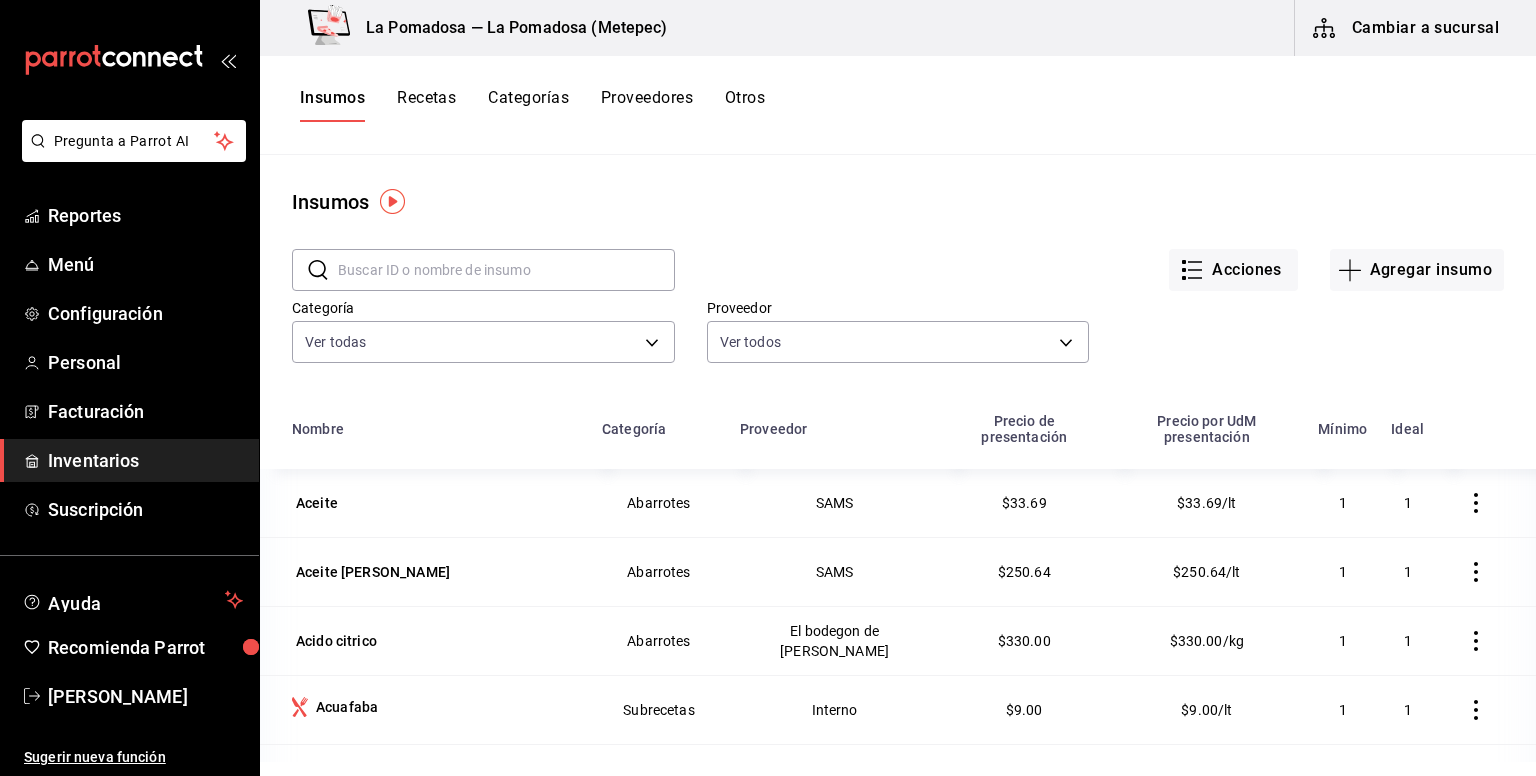 type 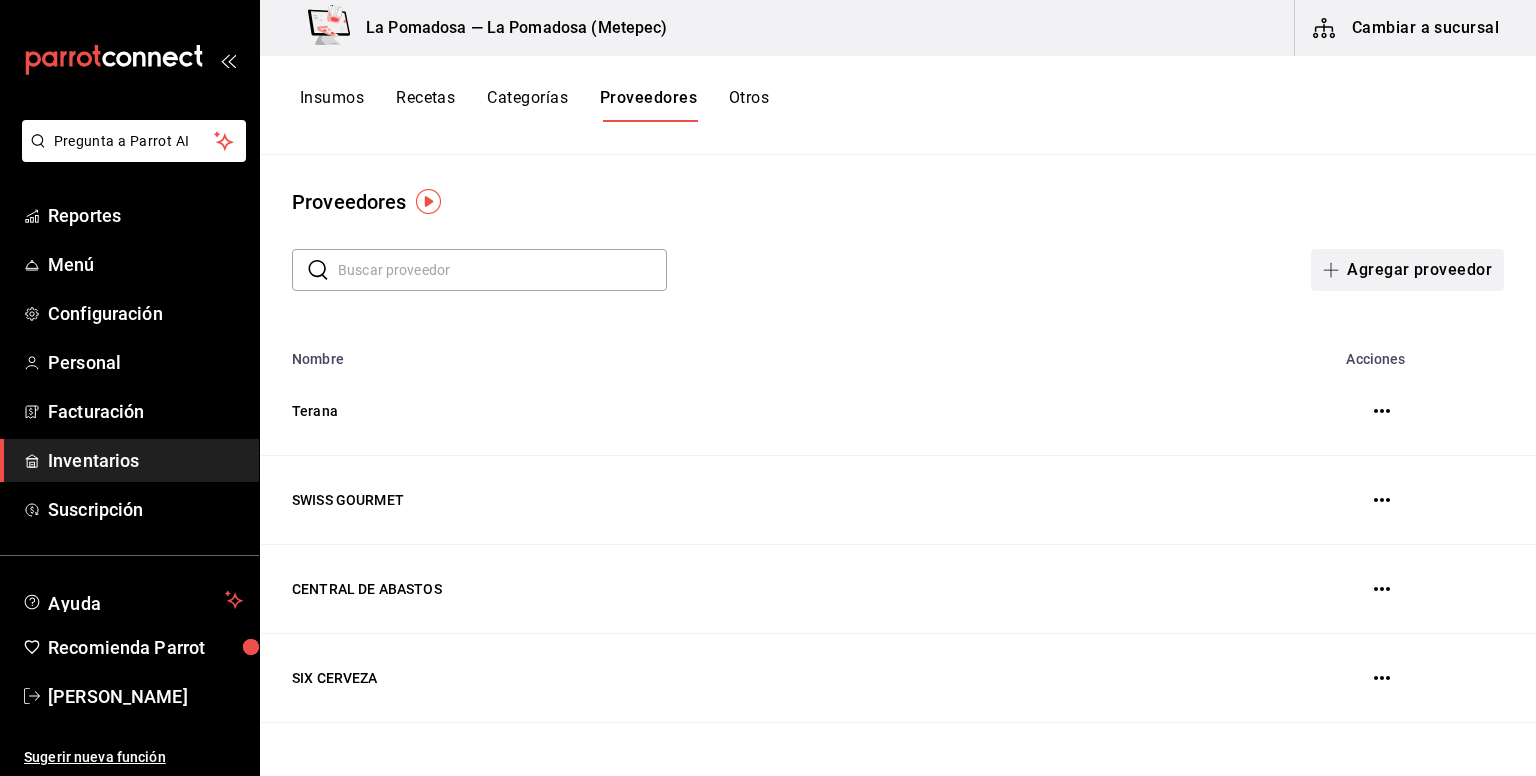 click on "Agregar proveedor" at bounding box center [1407, 270] 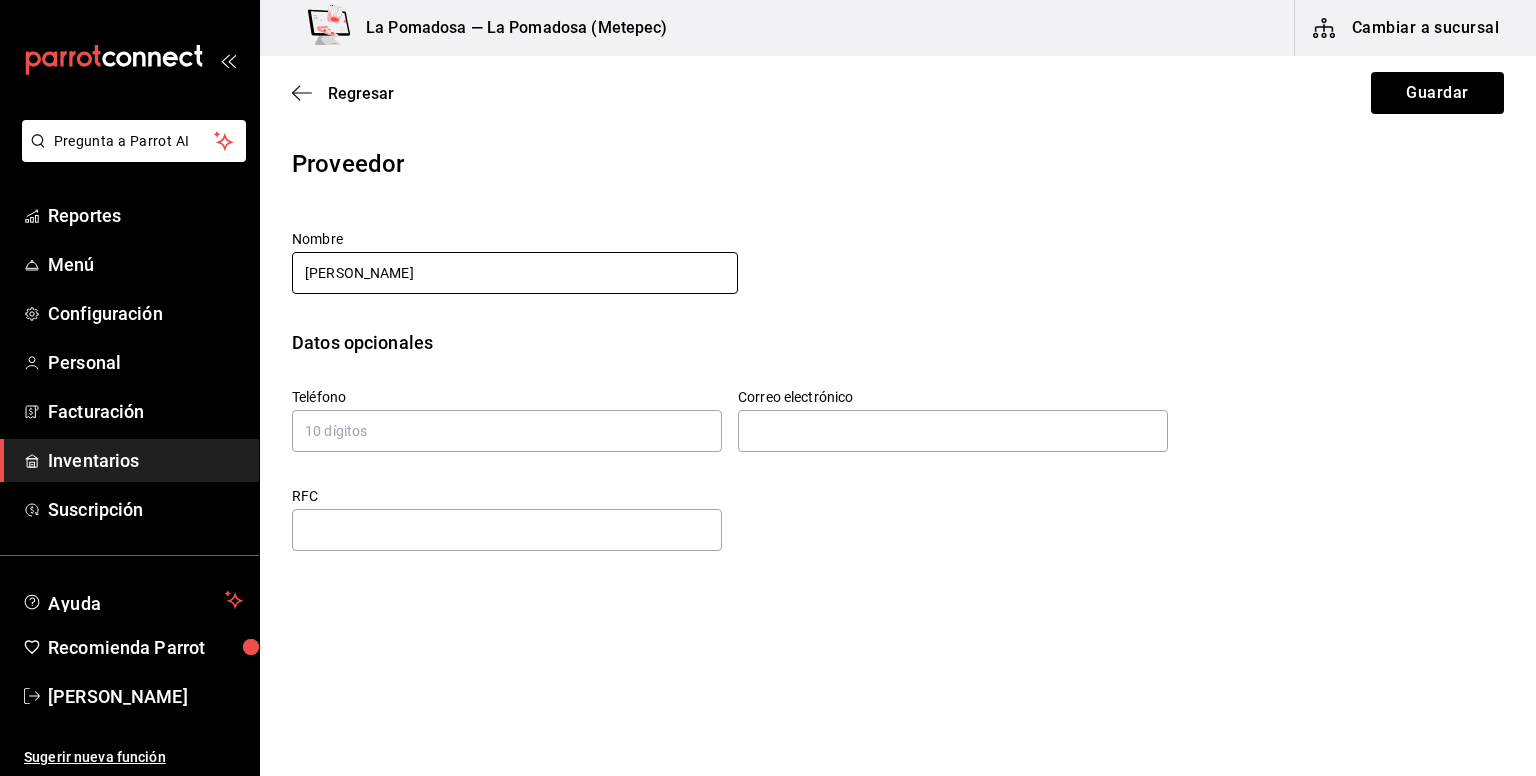 type on "[PERSON_NAME]" 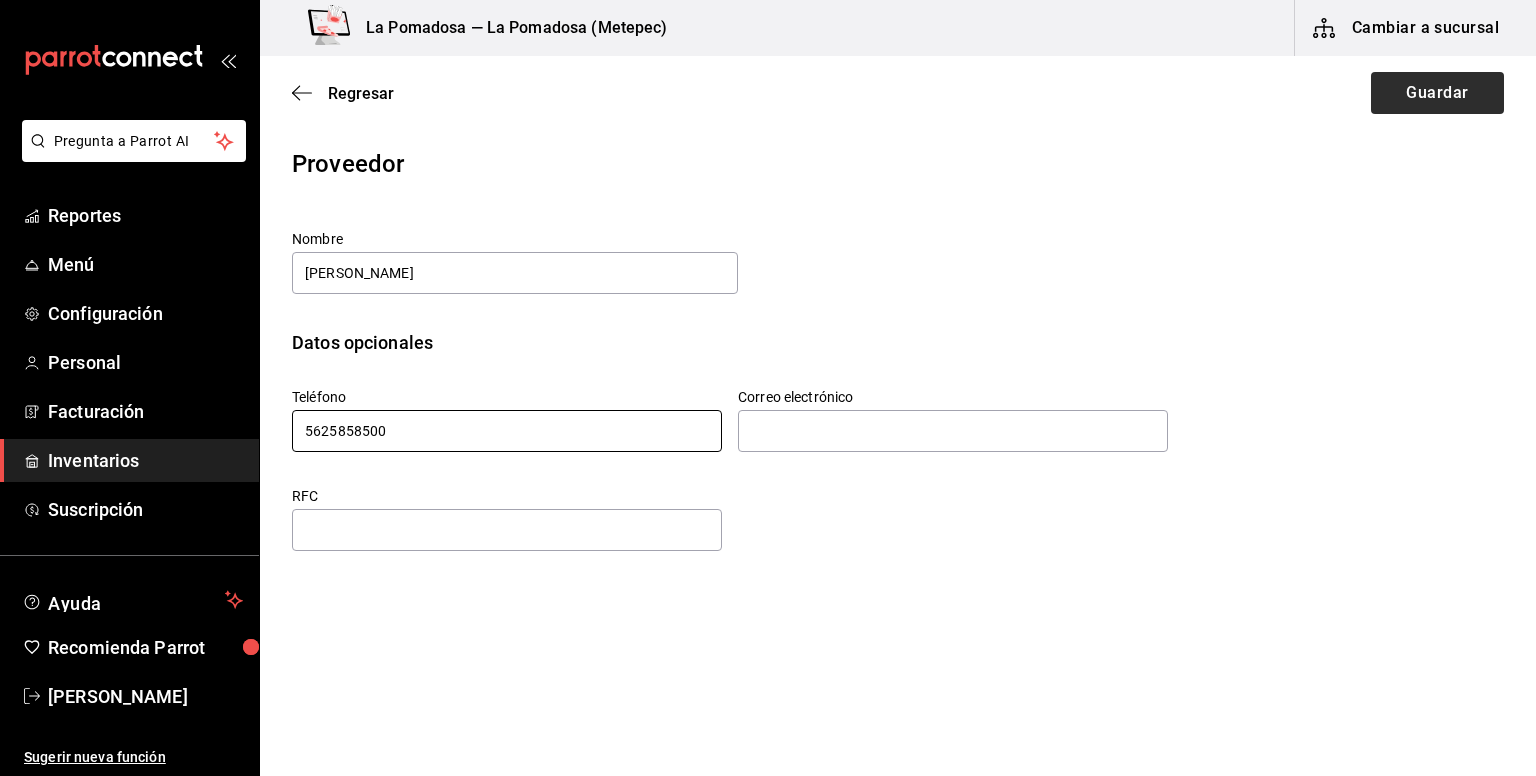 type on "5625858500" 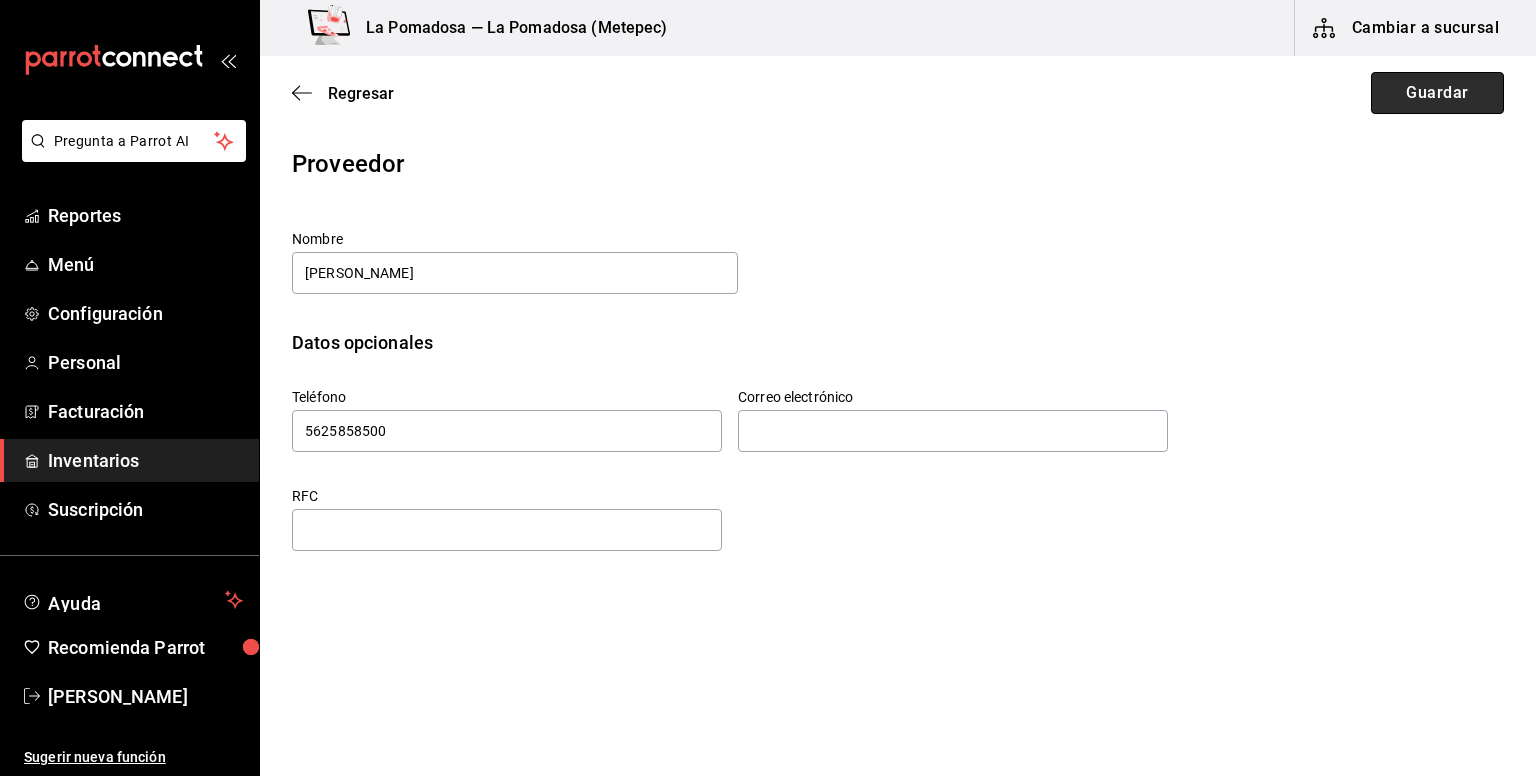 click on "Guardar" at bounding box center (1437, 93) 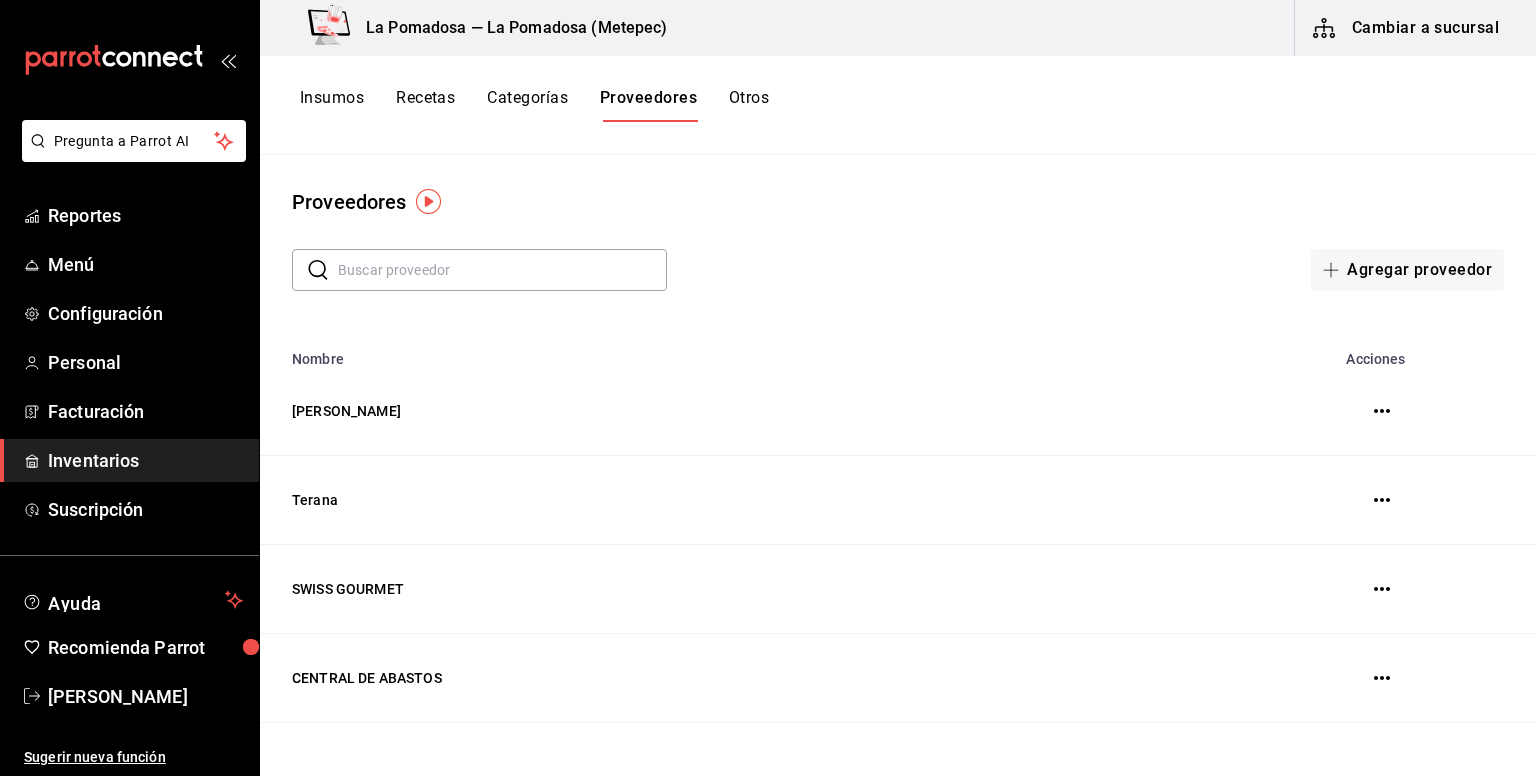 click on "Cambiar a sucursal" at bounding box center (1407, 28) 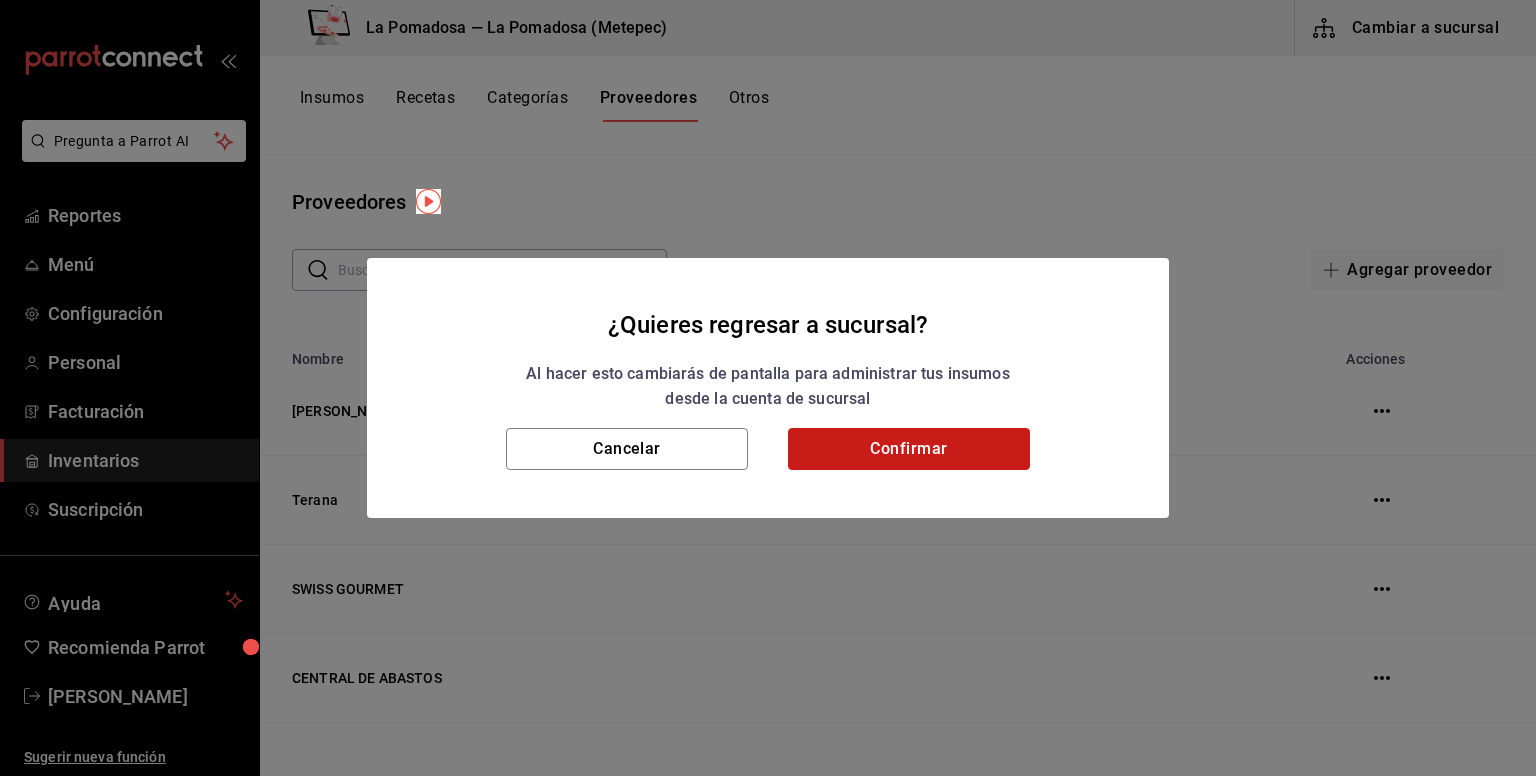 click on "Confirmar" at bounding box center [909, 449] 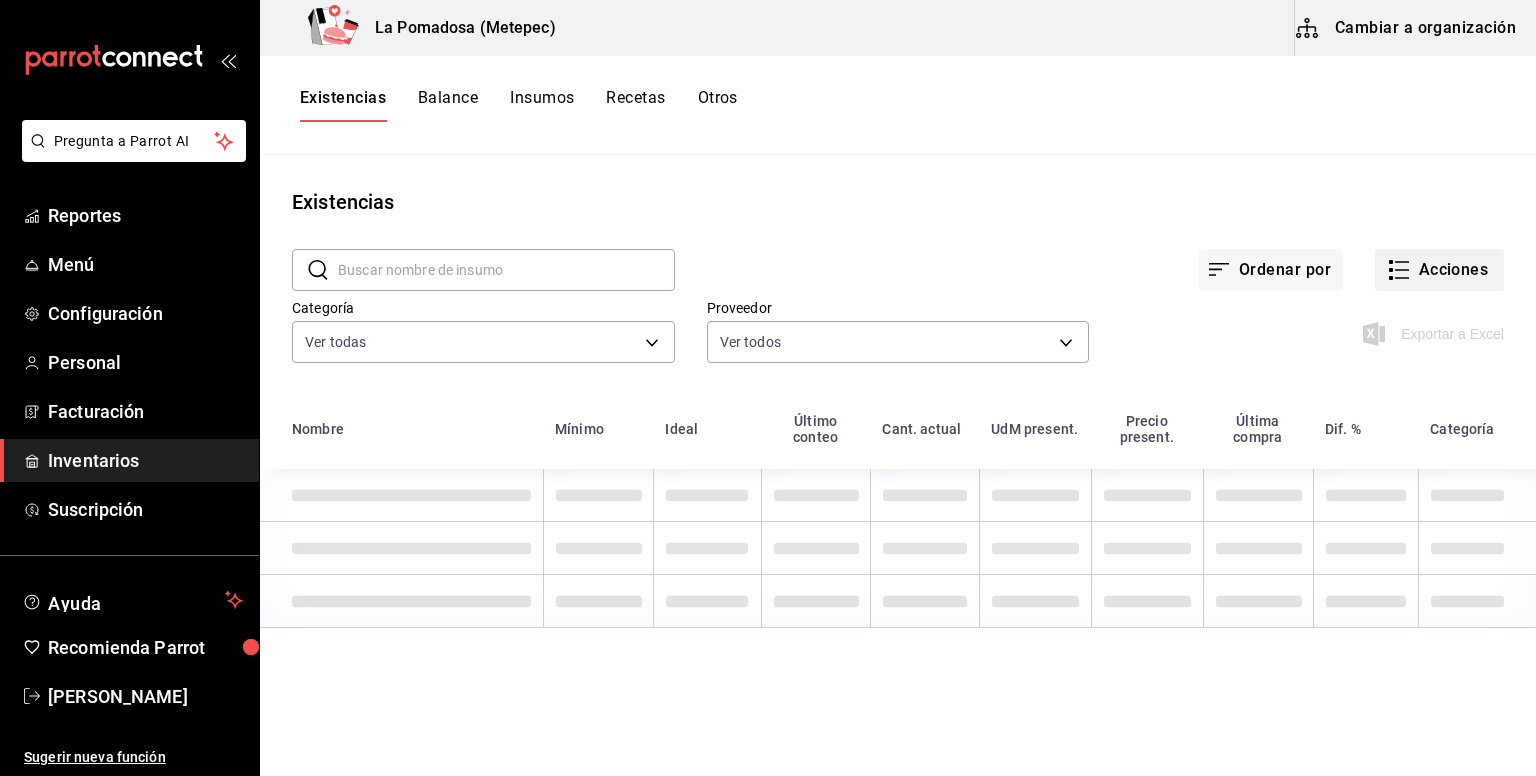 click on "Acciones" at bounding box center (1439, 270) 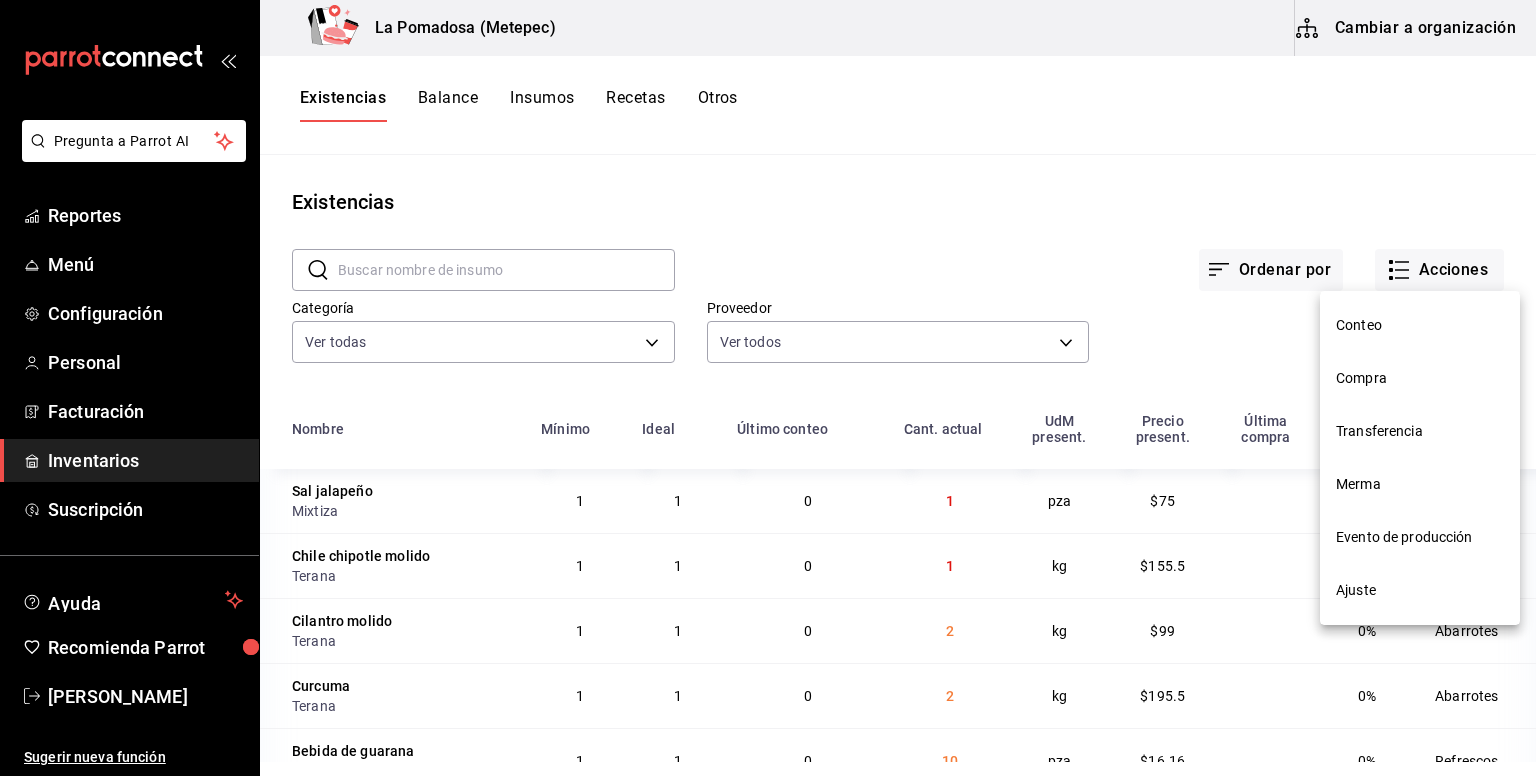 click on "Compra" at bounding box center [1420, 378] 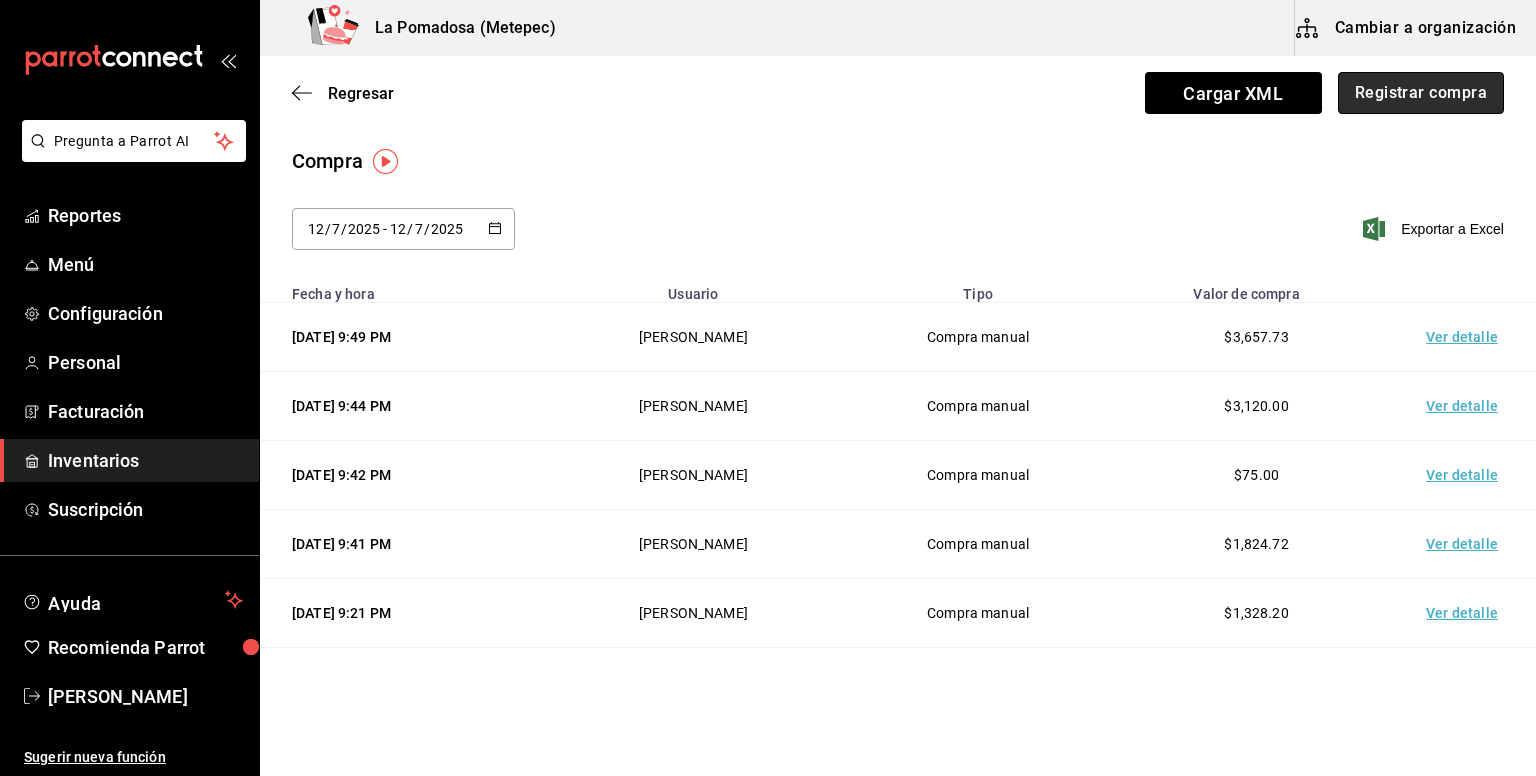 click on "Registrar compra" at bounding box center [1421, 93] 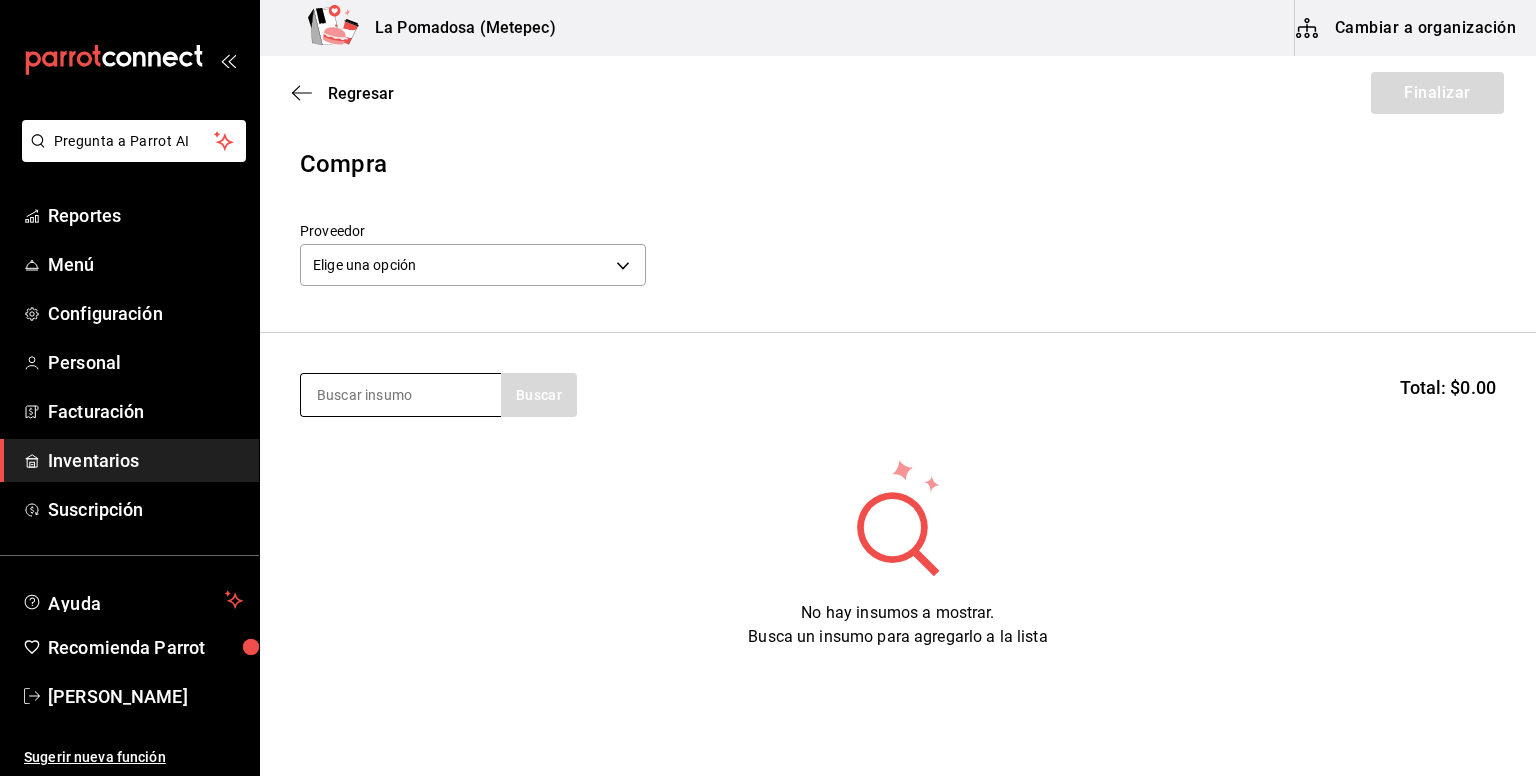 click at bounding box center [401, 395] 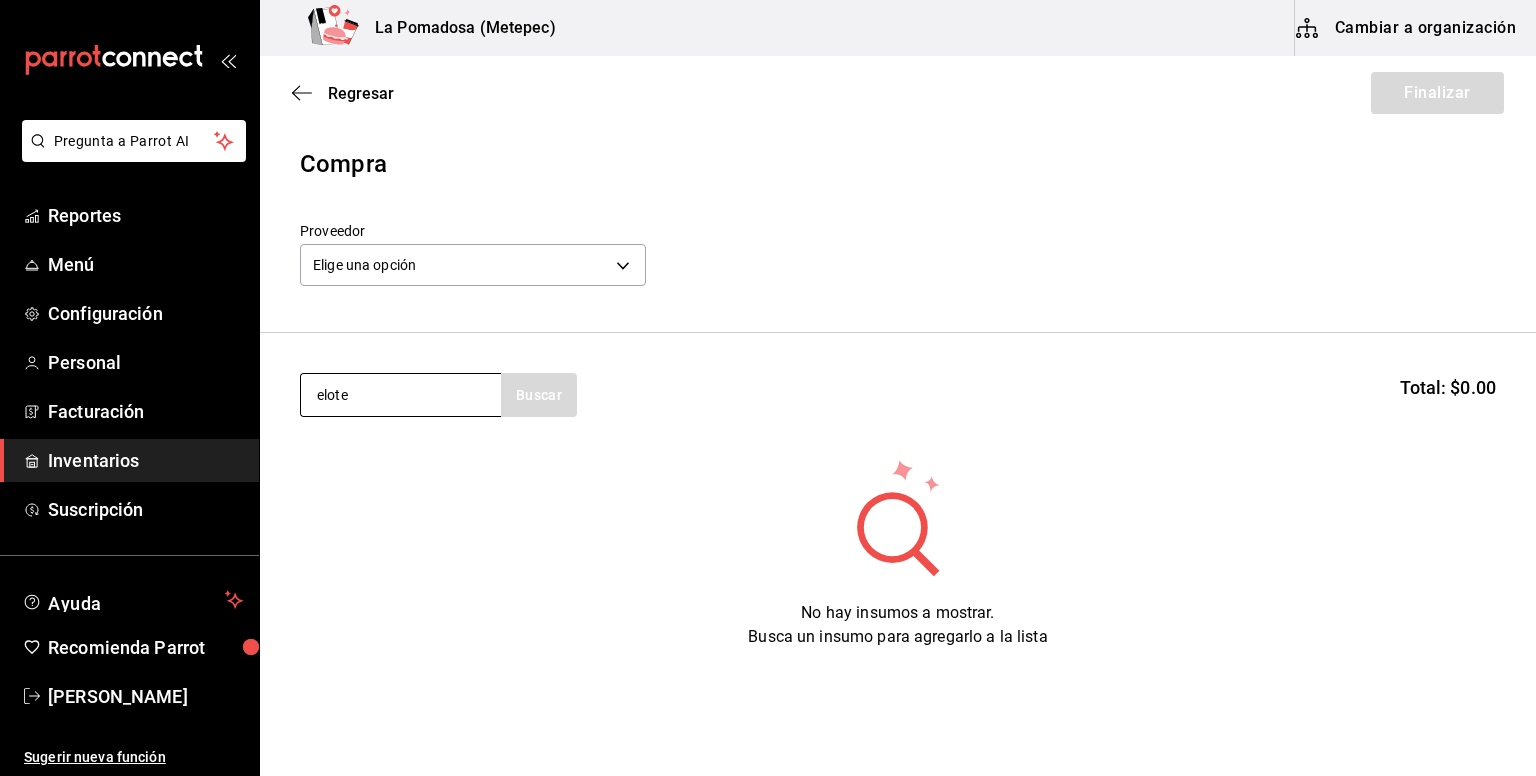 type on "elote" 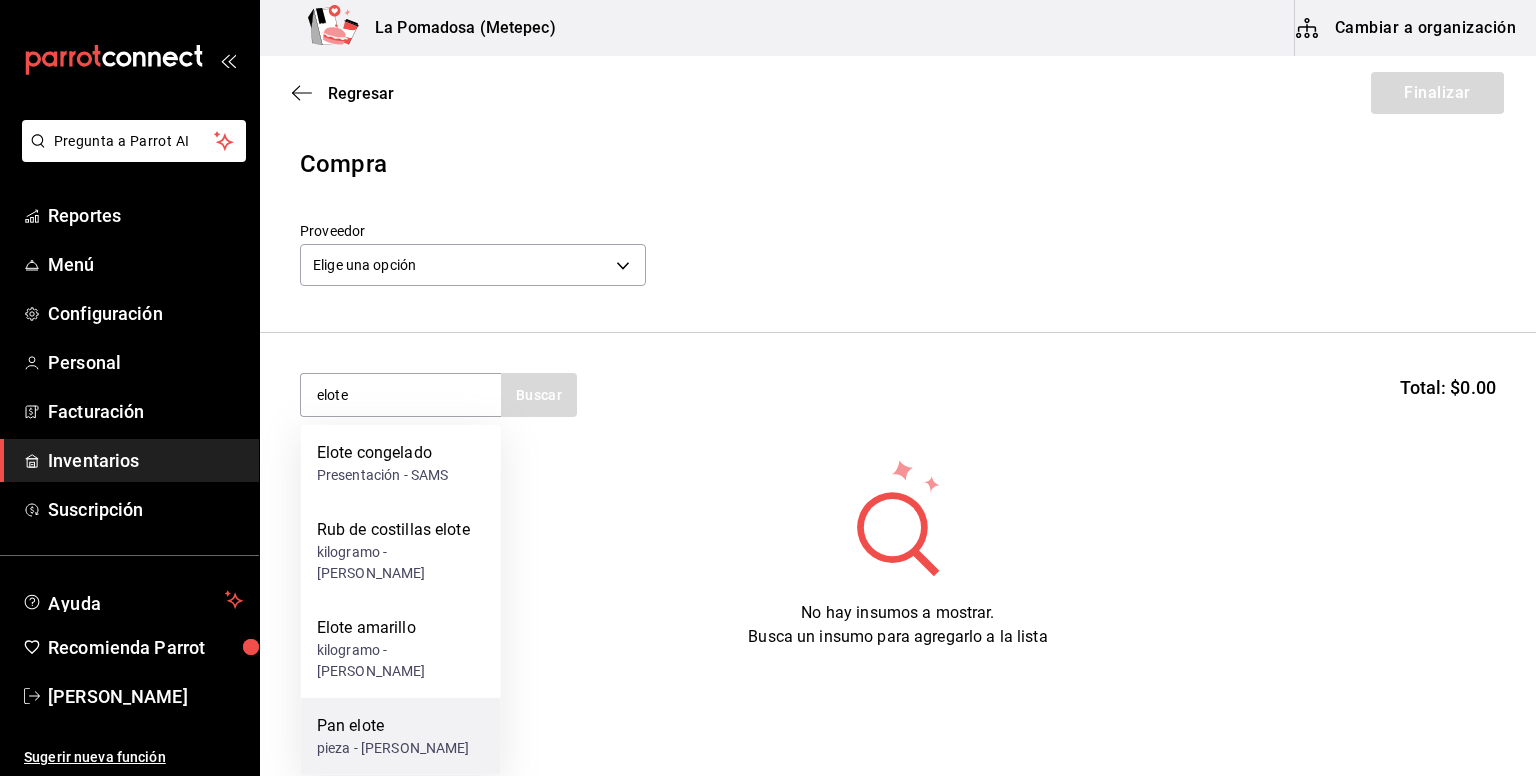 click on "Pan elote" at bounding box center (393, 726) 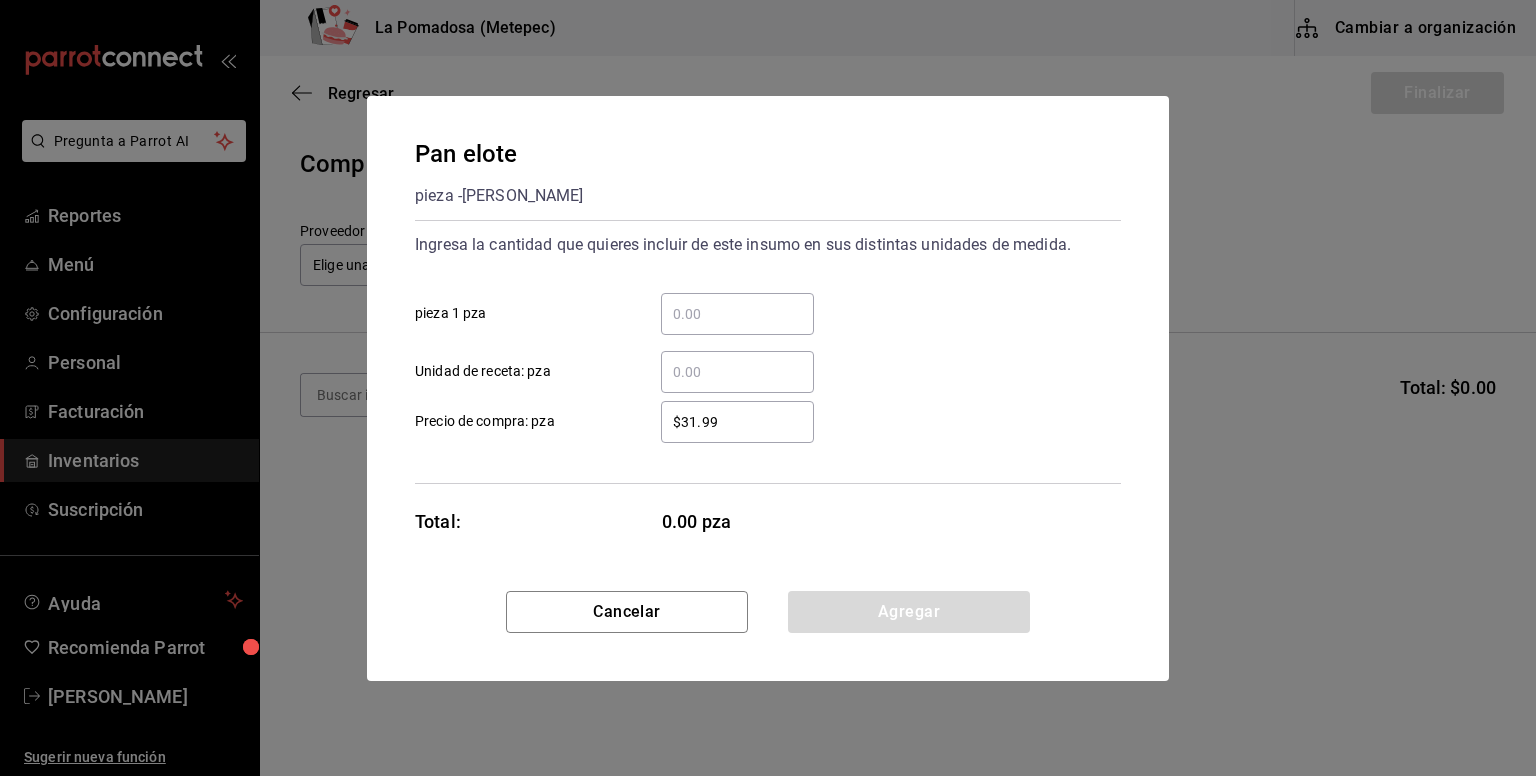 click on "​ pieza 1 pza" at bounding box center [737, 314] 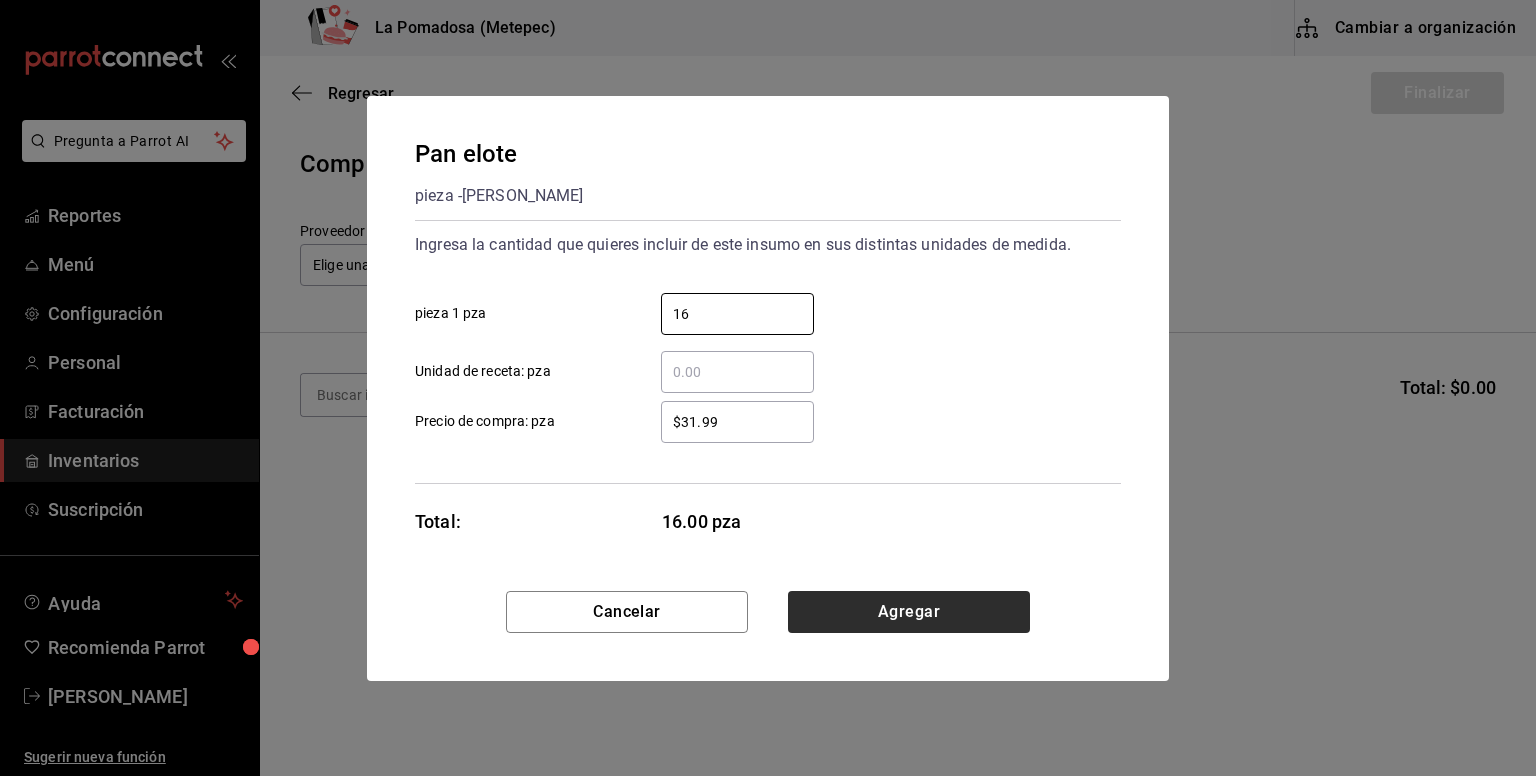 type on "16" 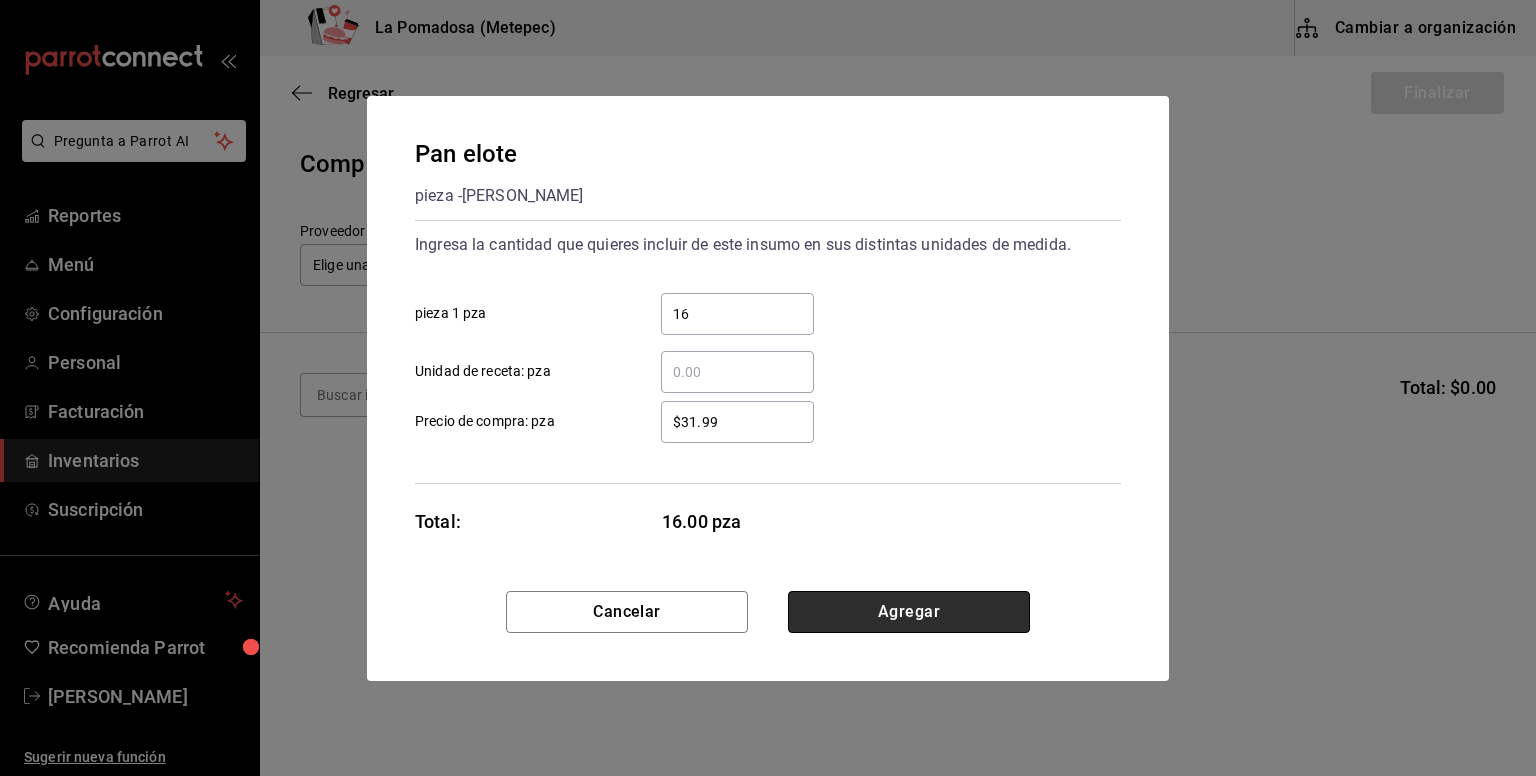 click on "Agregar" at bounding box center [909, 612] 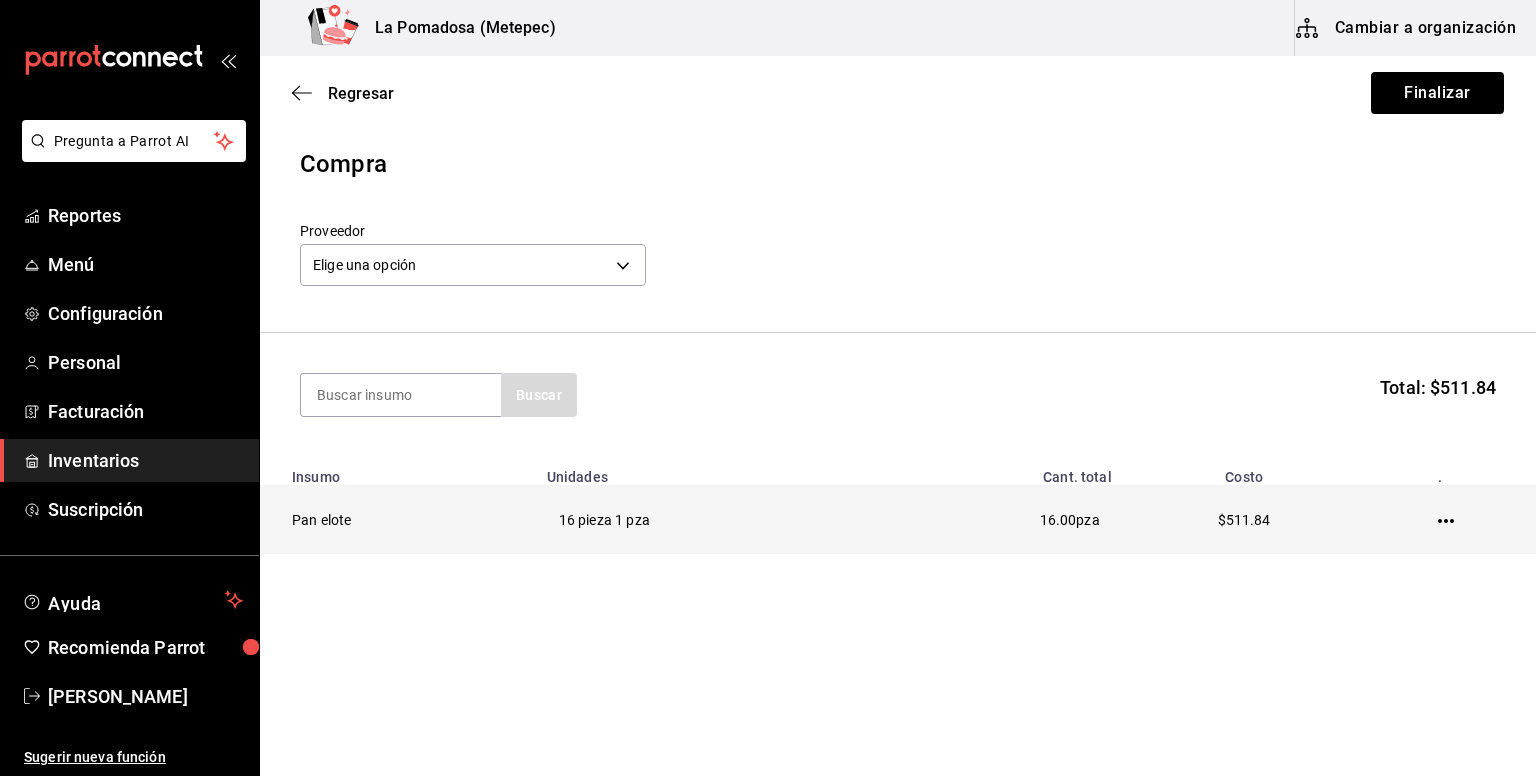 click 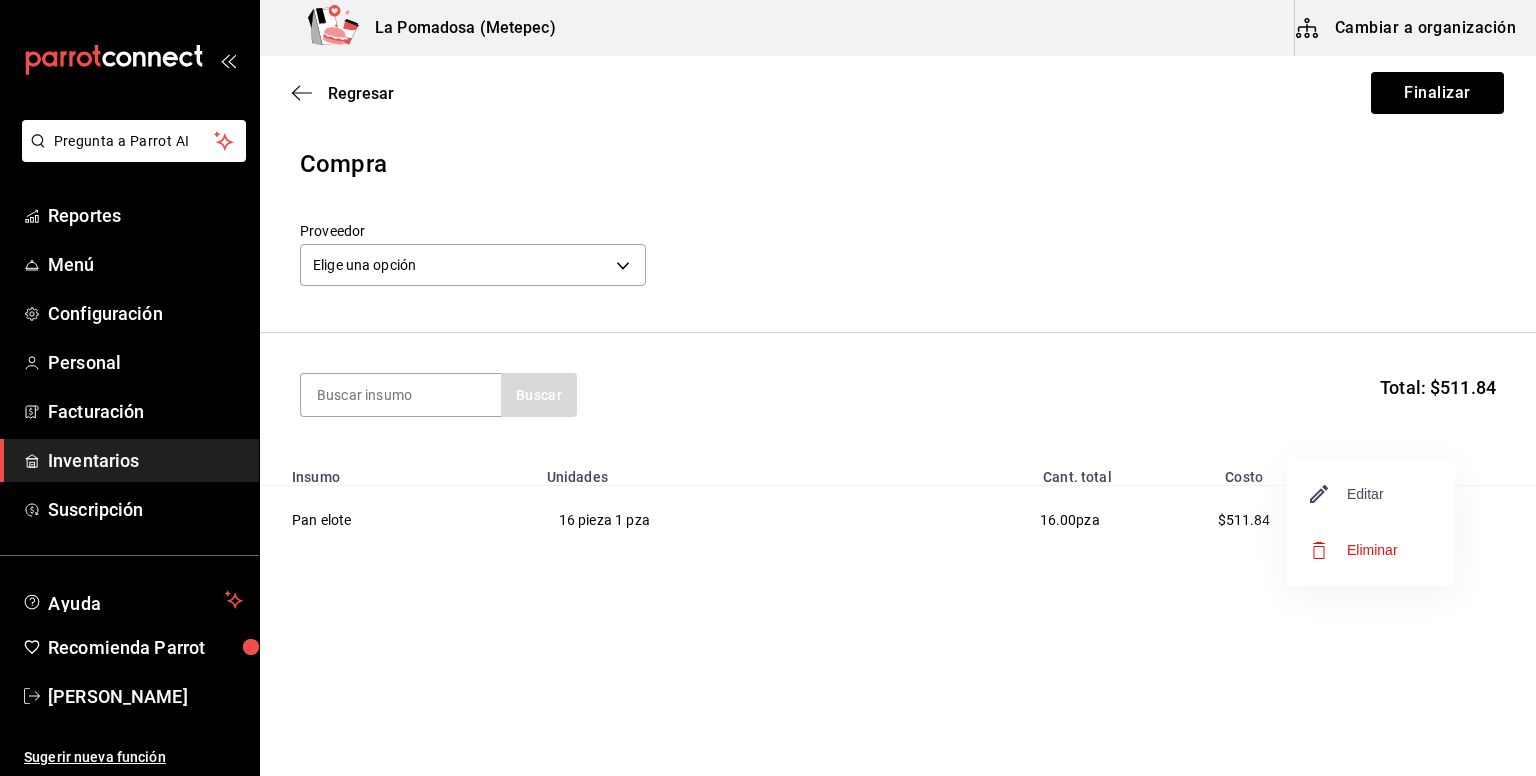 click on "Editar" at bounding box center (1347, 494) 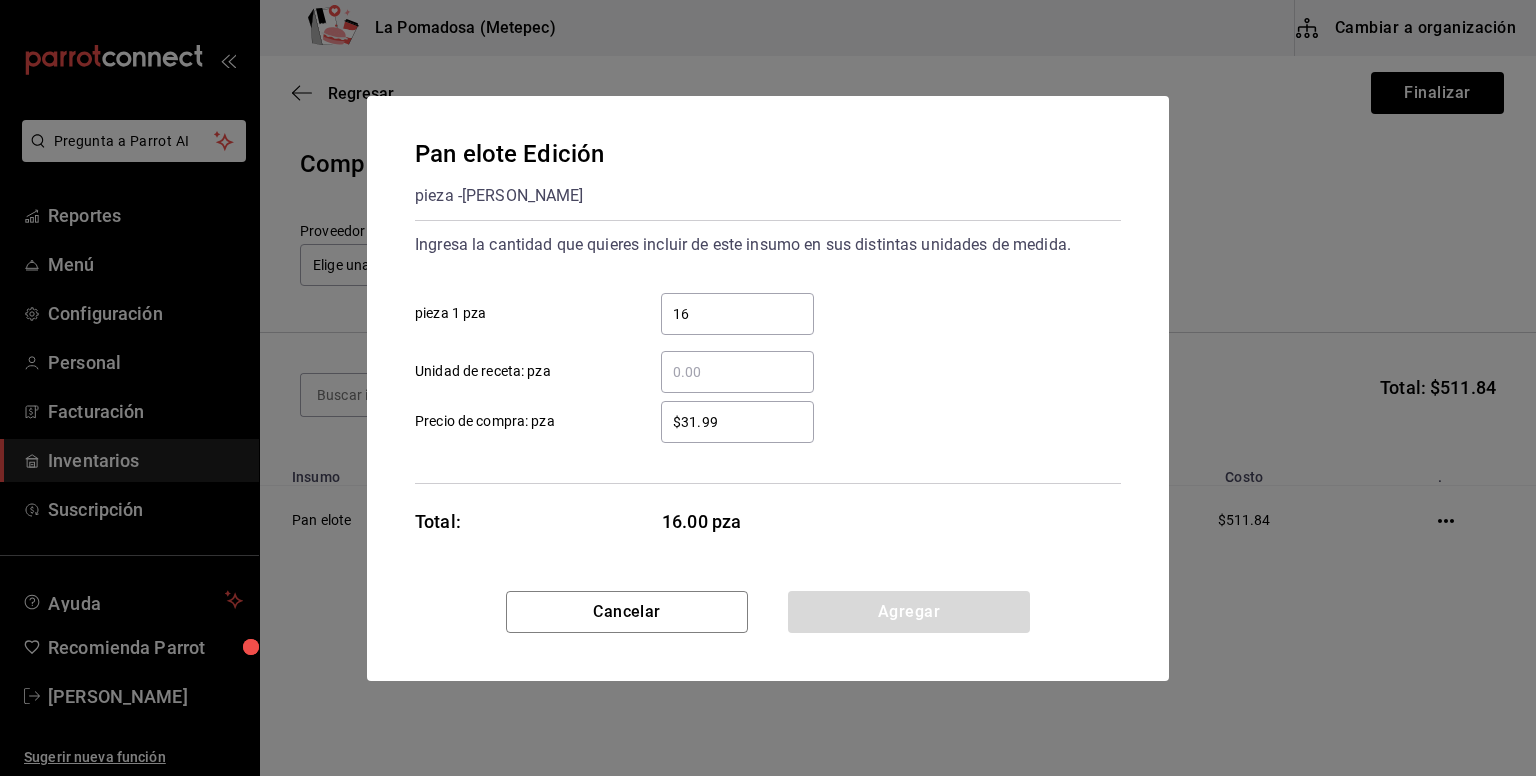 click on "$31.99 ​" at bounding box center [737, 422] 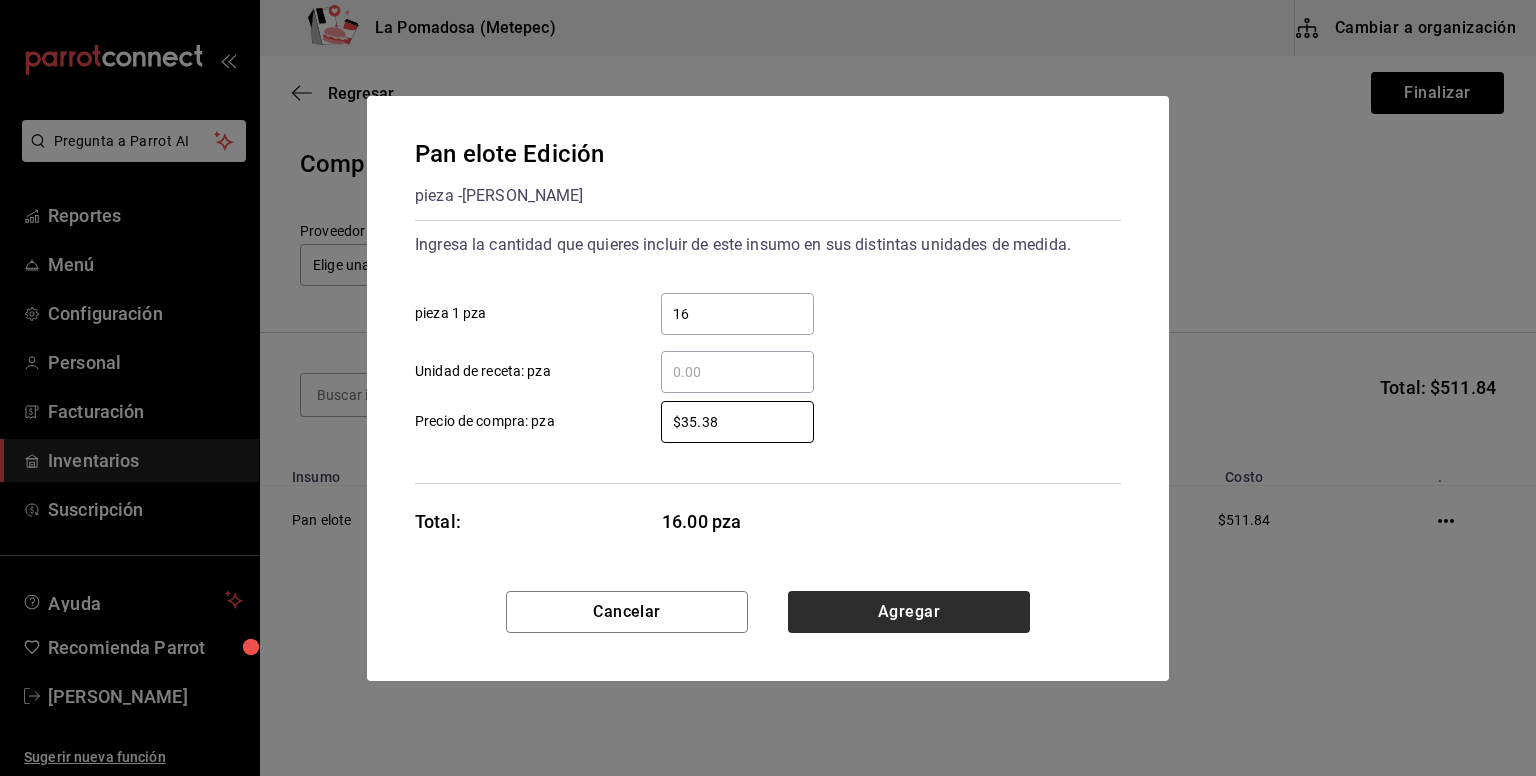 type on "$35.38" 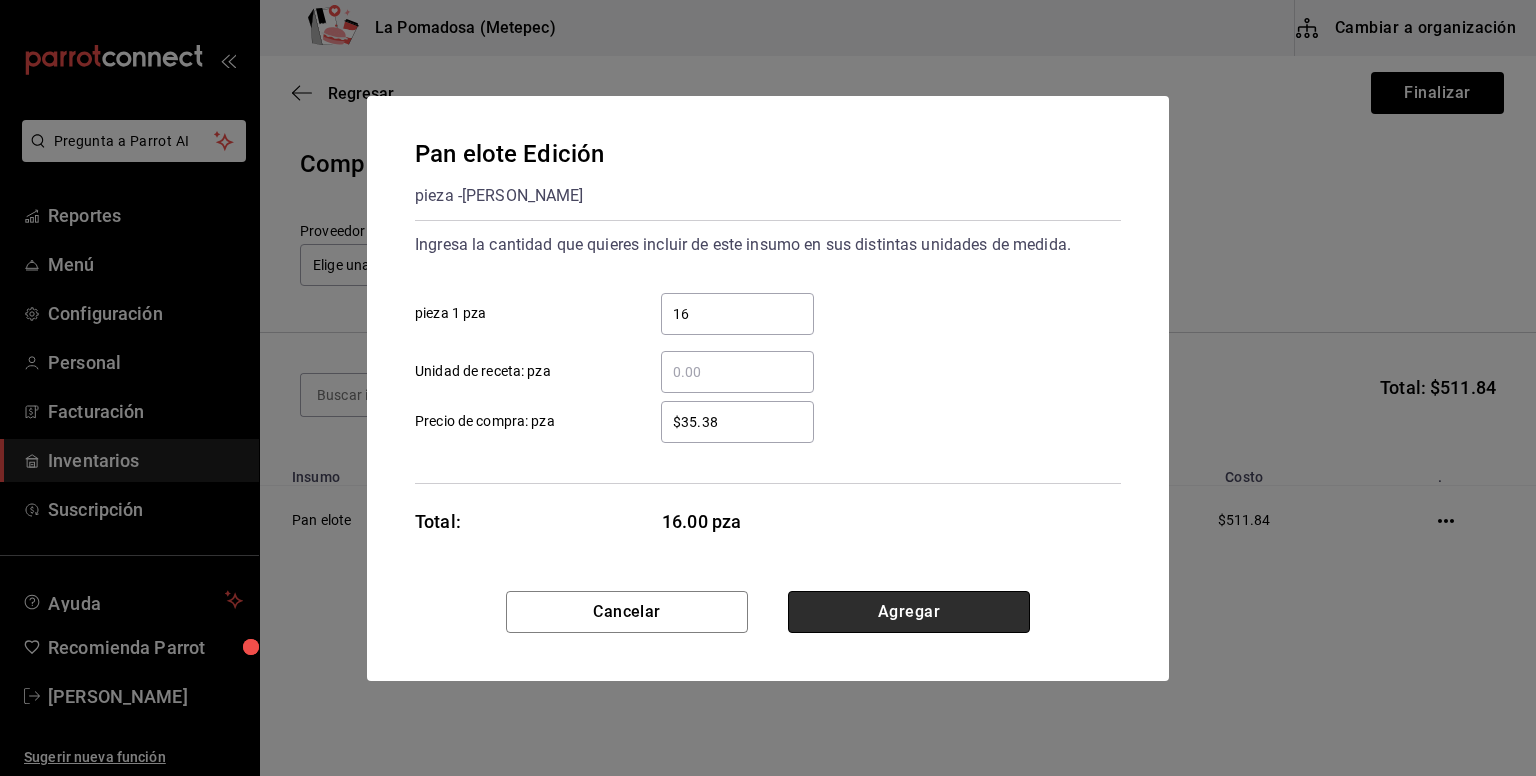 click on "Agregar" at bounding box center (909, 612) 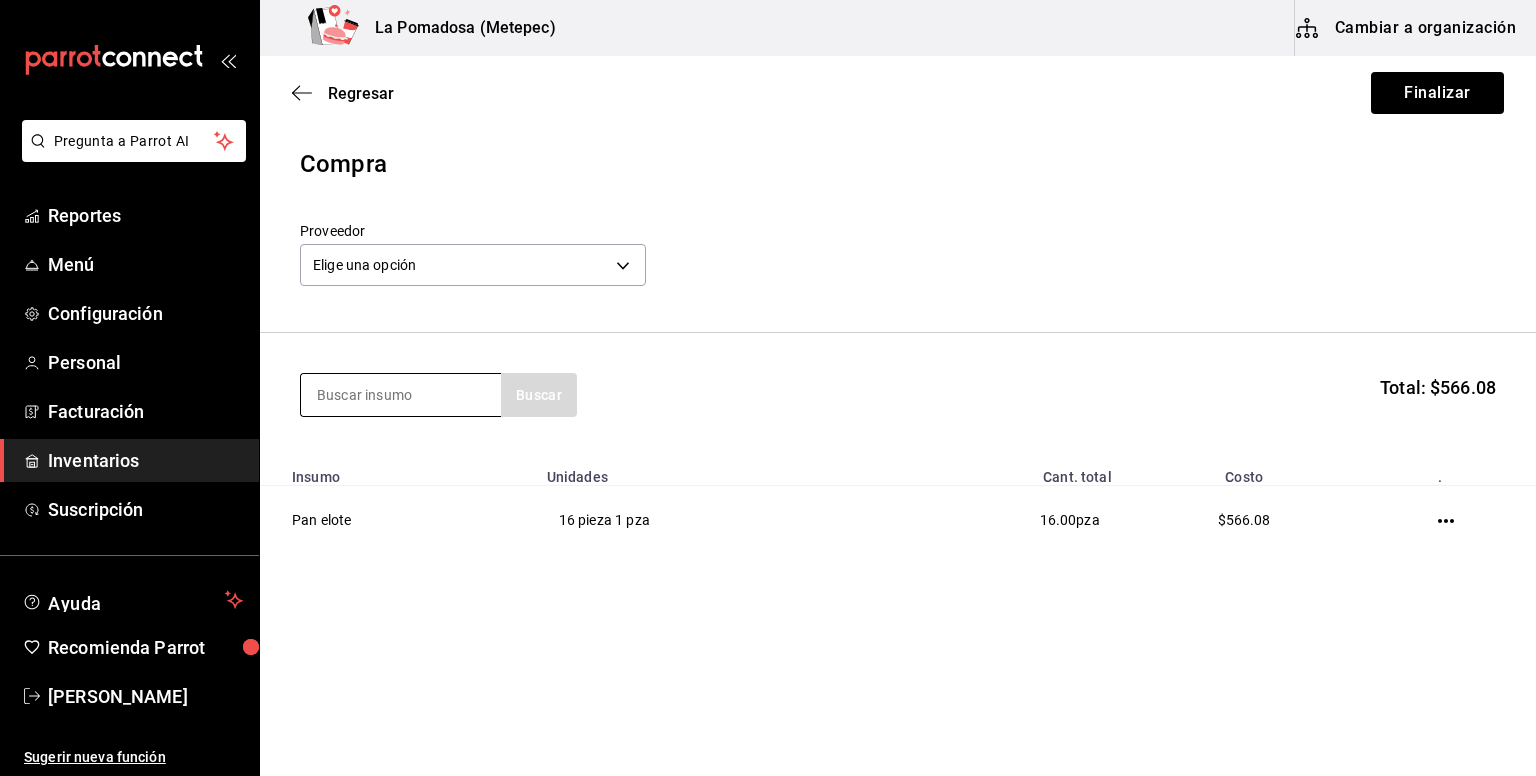 click at bounding box center (401, 395) 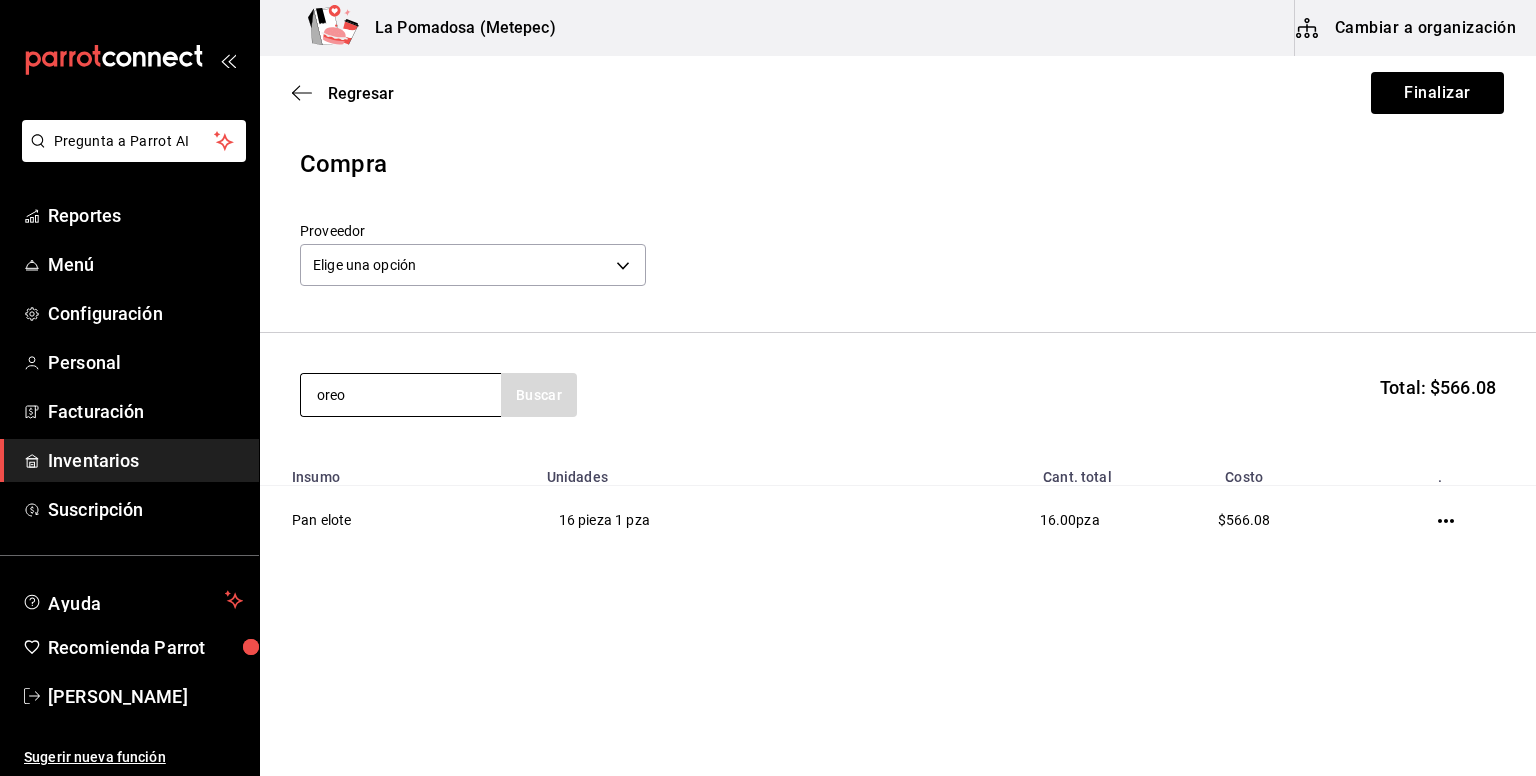 type on "oreo" 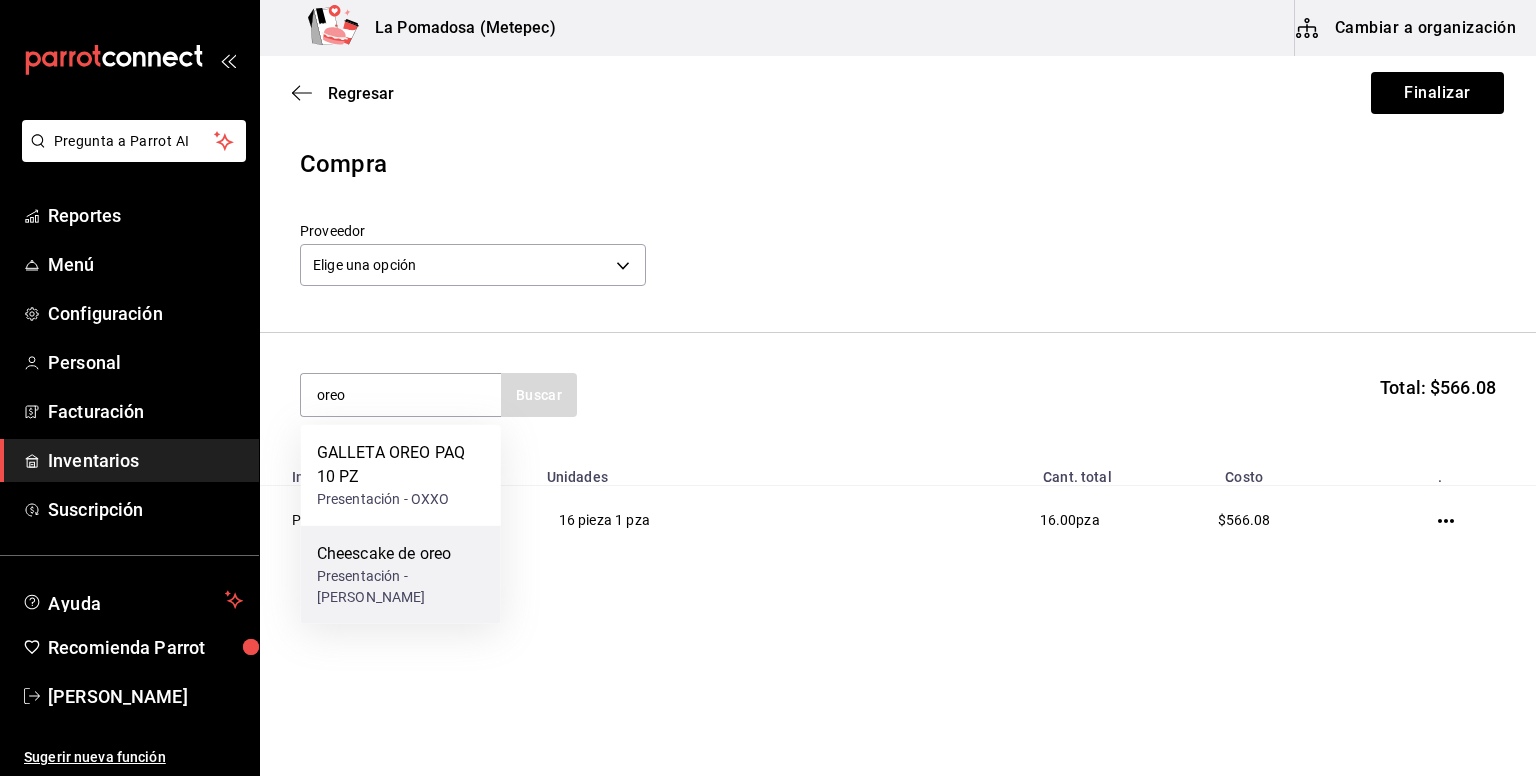 click on "Cheescake de oreo" at bounding box center (401, 554) 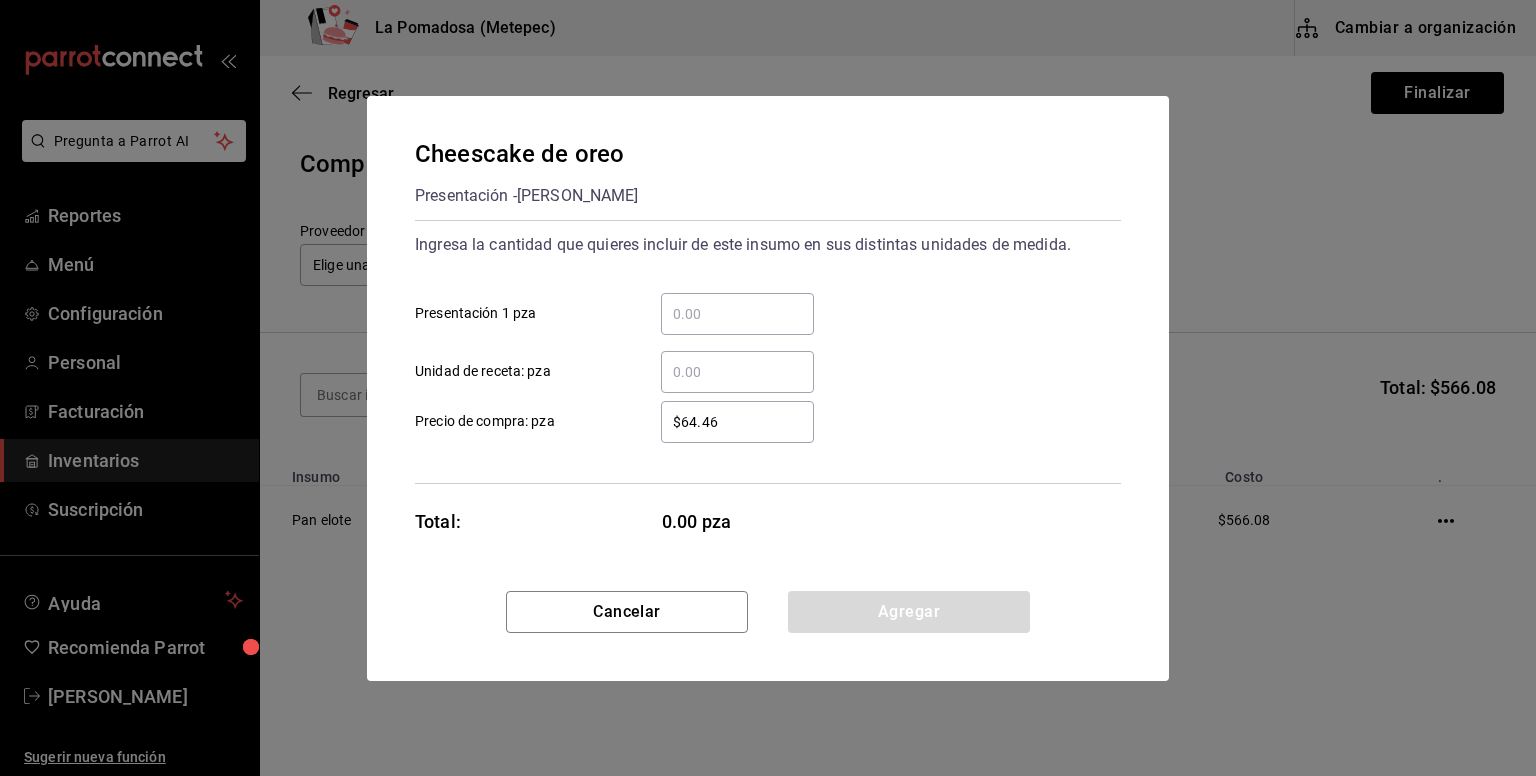 click on "​ Presentación 1 pza" at bounding box center [737, 314] 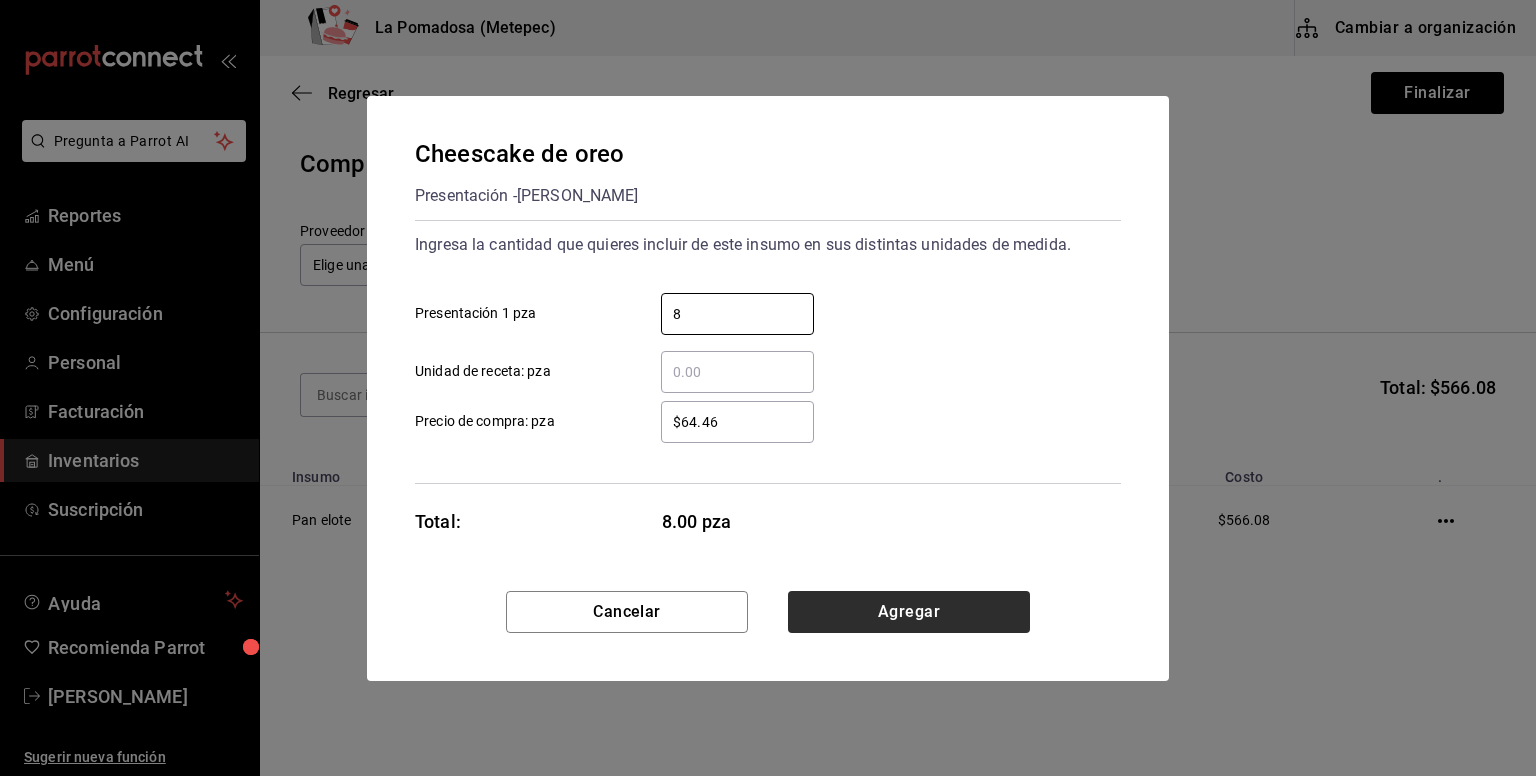 type on "8" 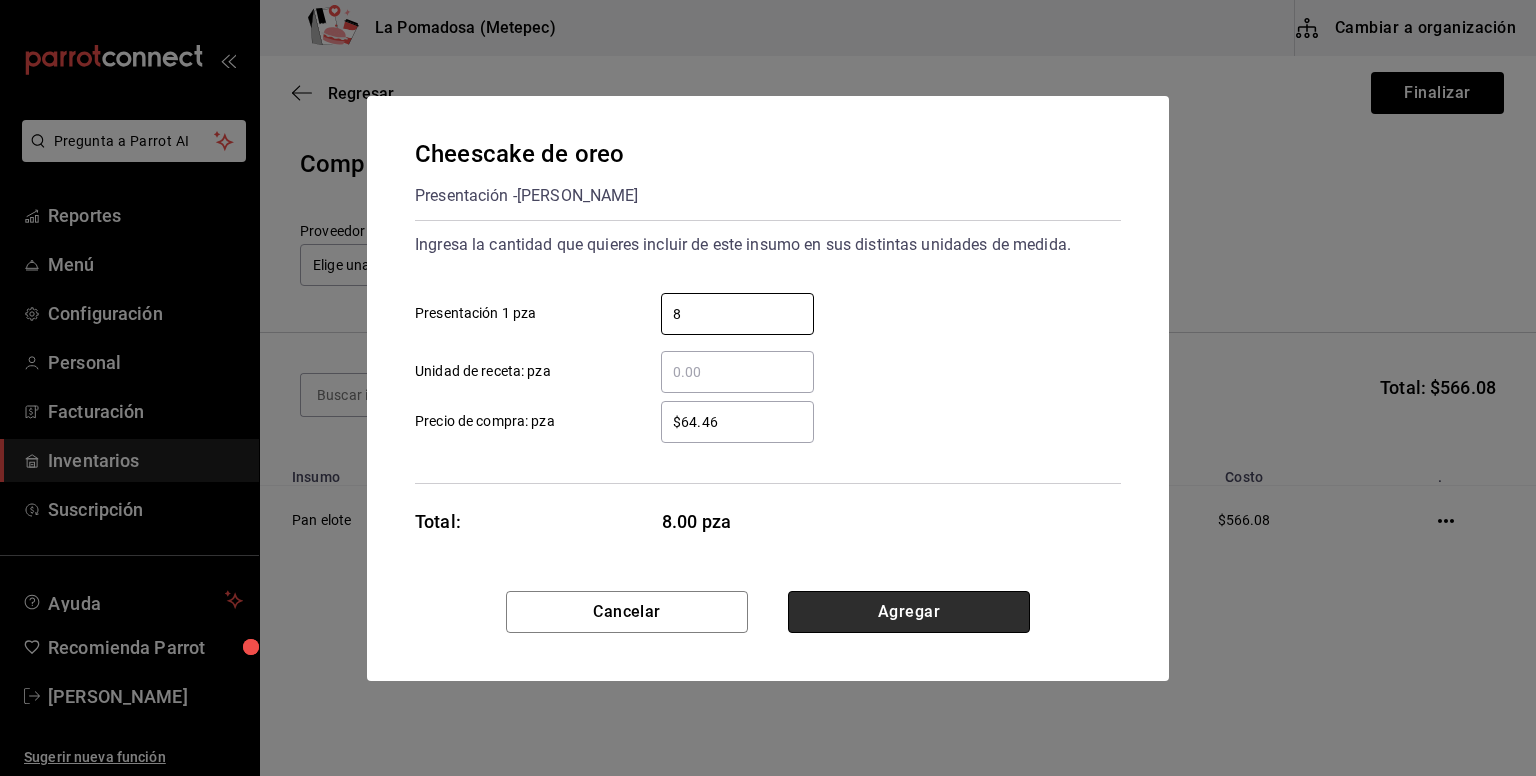 click on "Agregar" at bounding box center (909, 612) 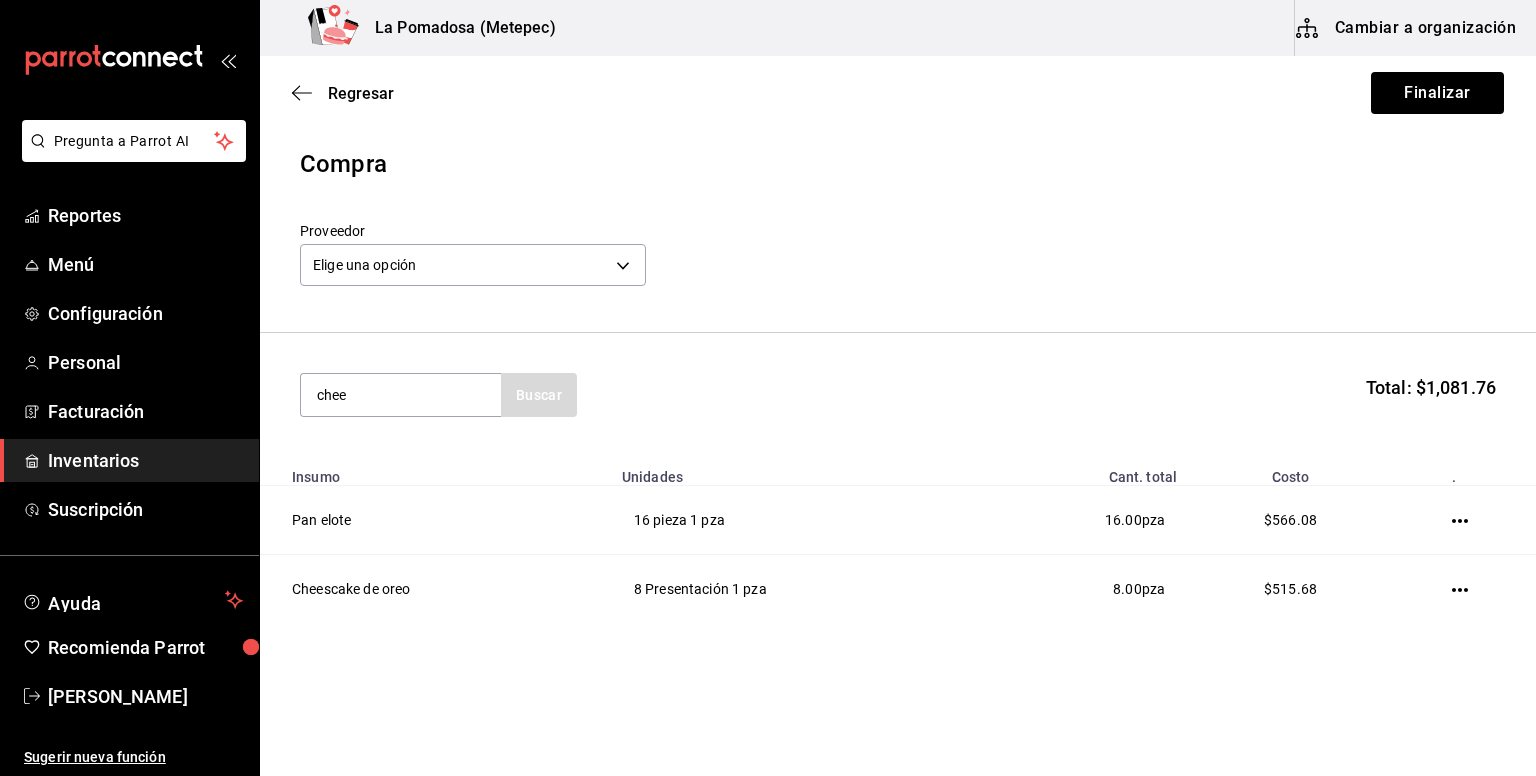 type on "chee" 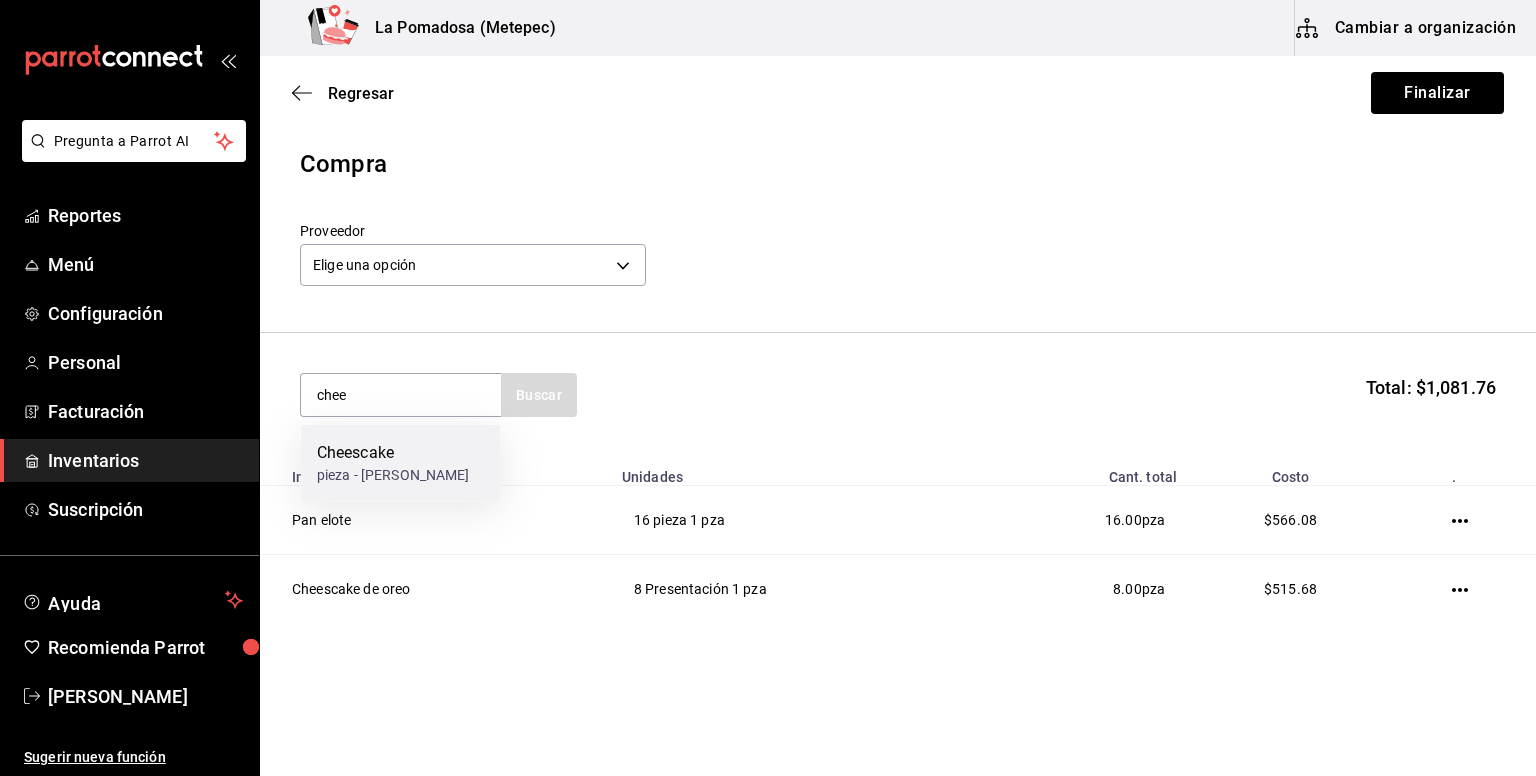 click on "pieza - [PERSON_NAME]" at bounding box center (393, 475) 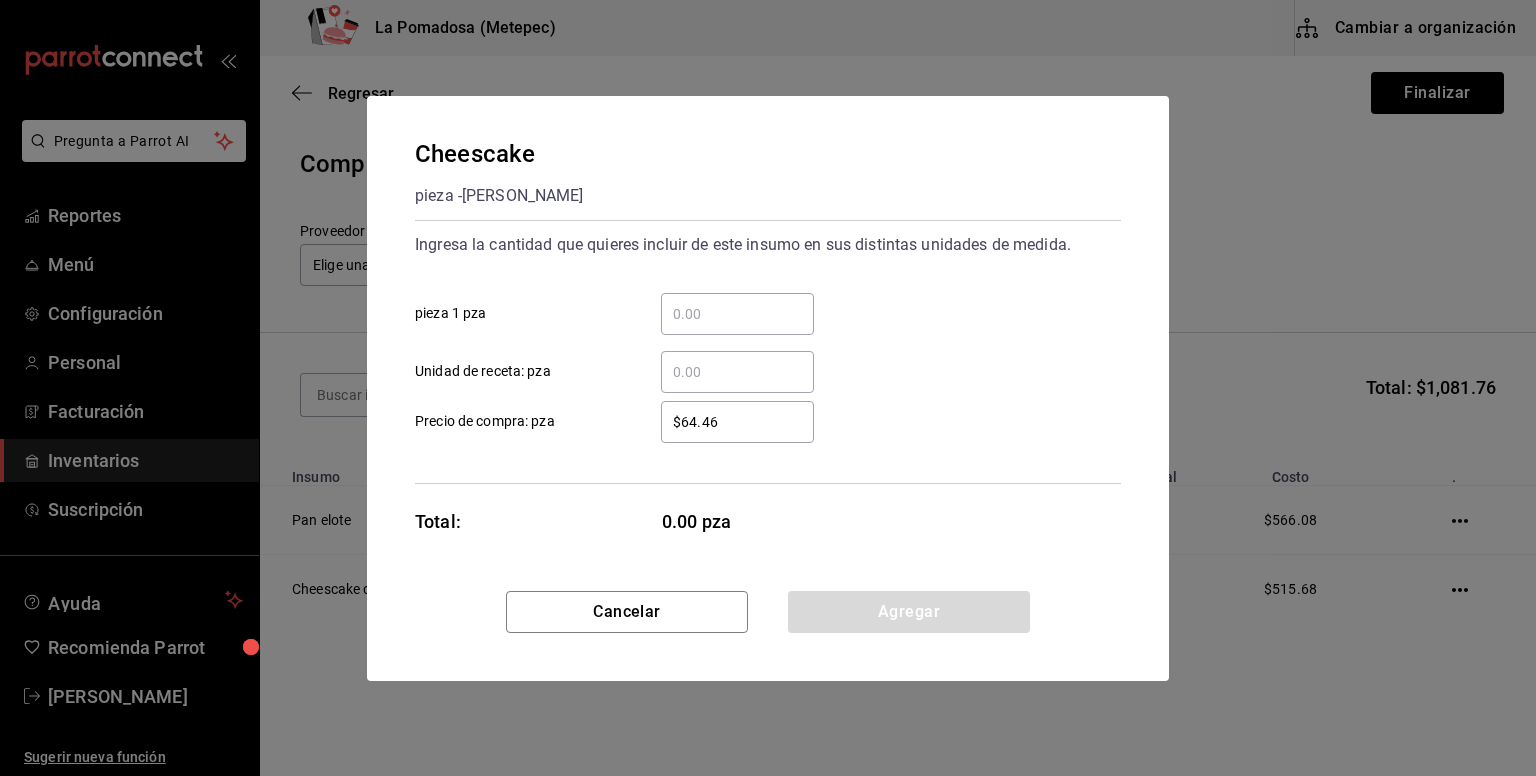 click on "​ pieza 1 pza" at bounding box center (760, 306) 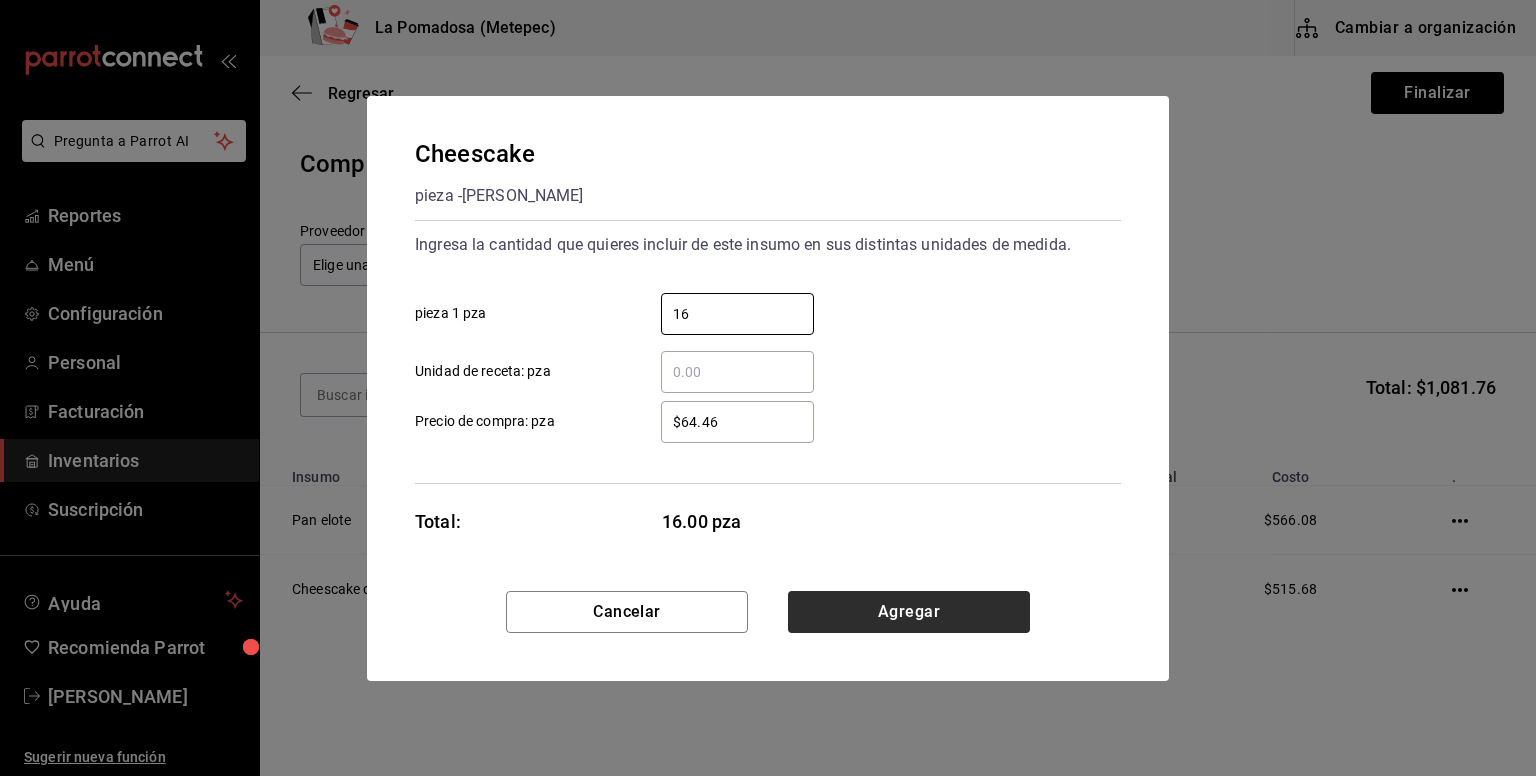 type on "16" 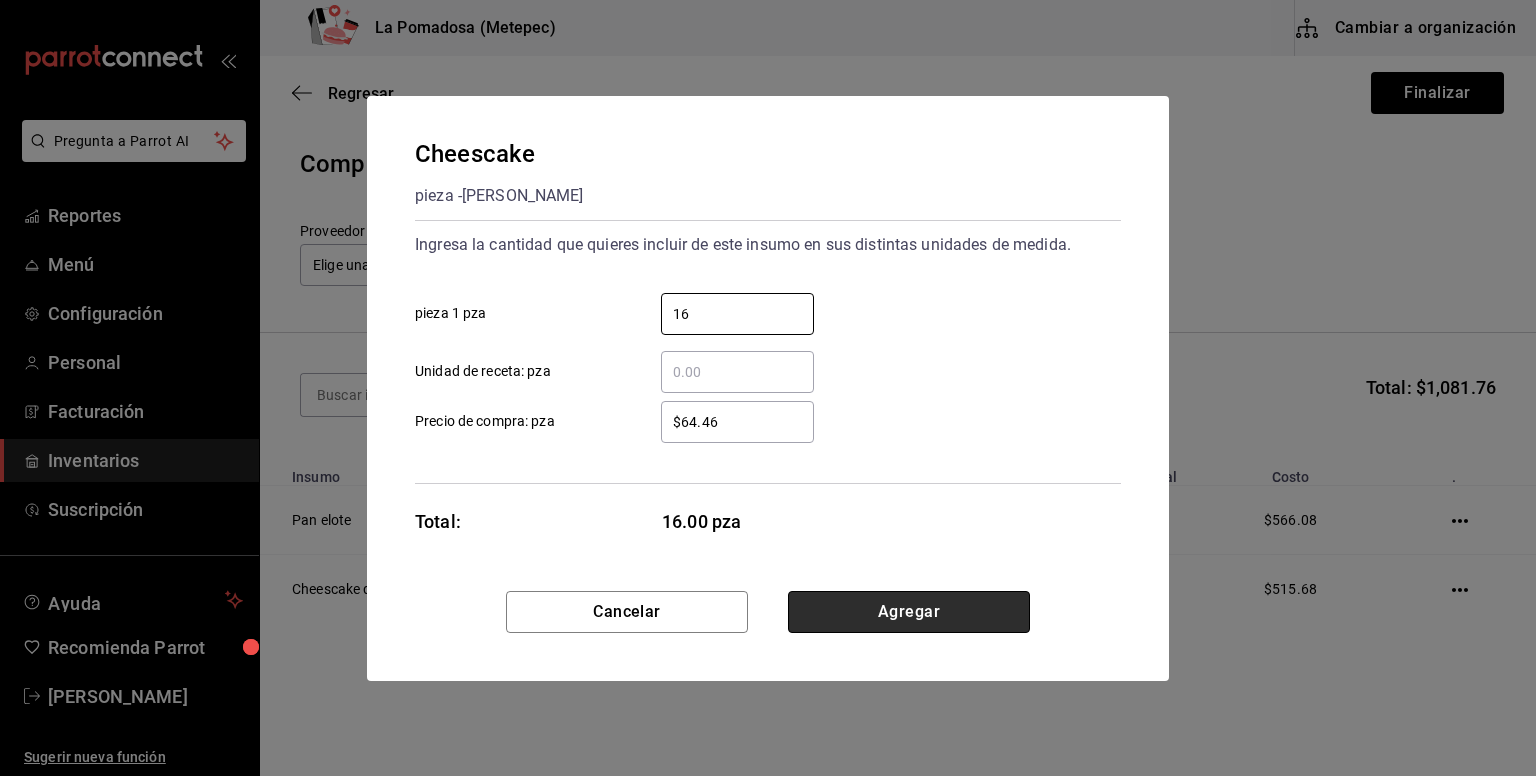 click on "Agregar" at bounding box center [909, 612] 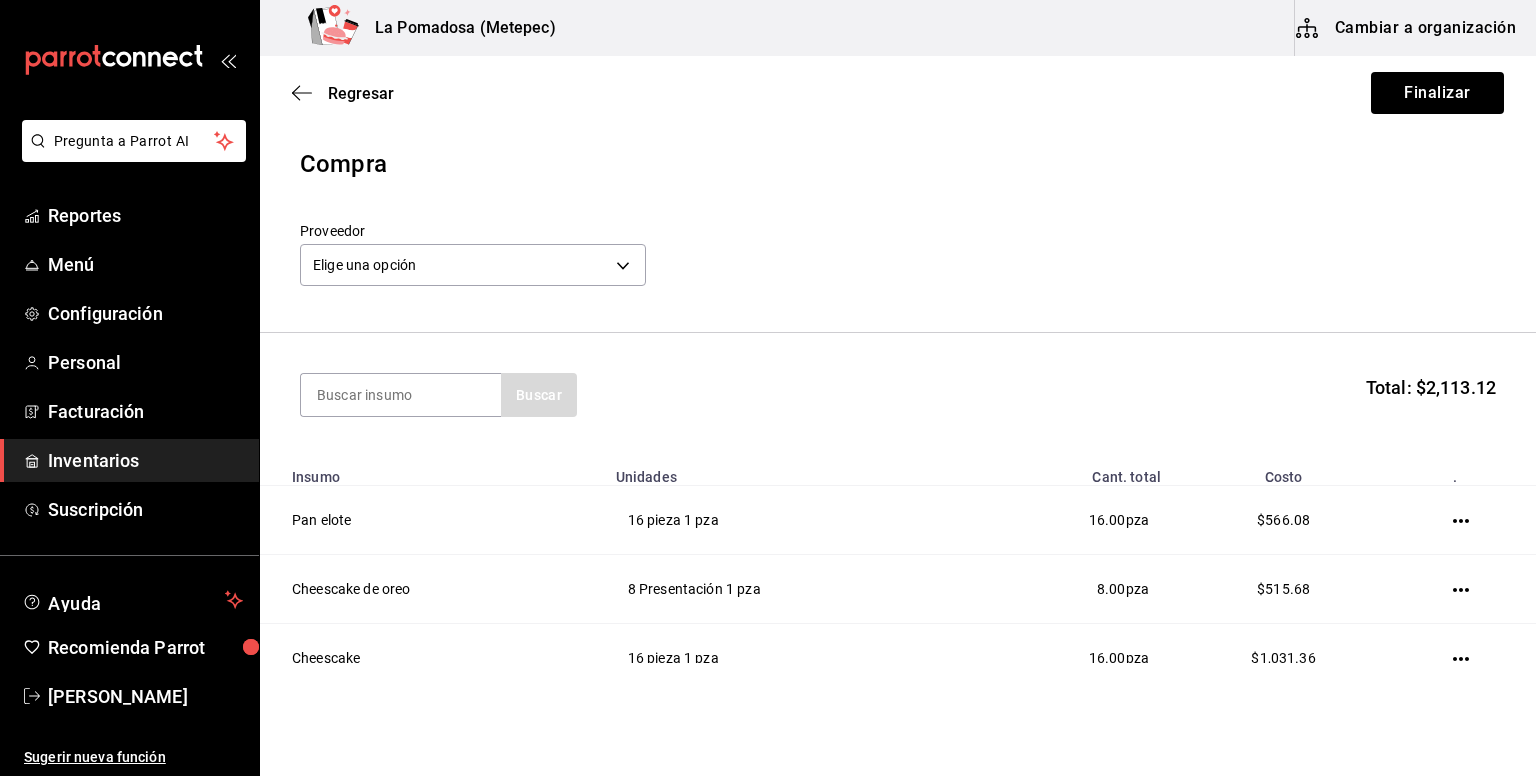 scroll, scrollTop: 92, scrollLeft: 0, axis: vertical 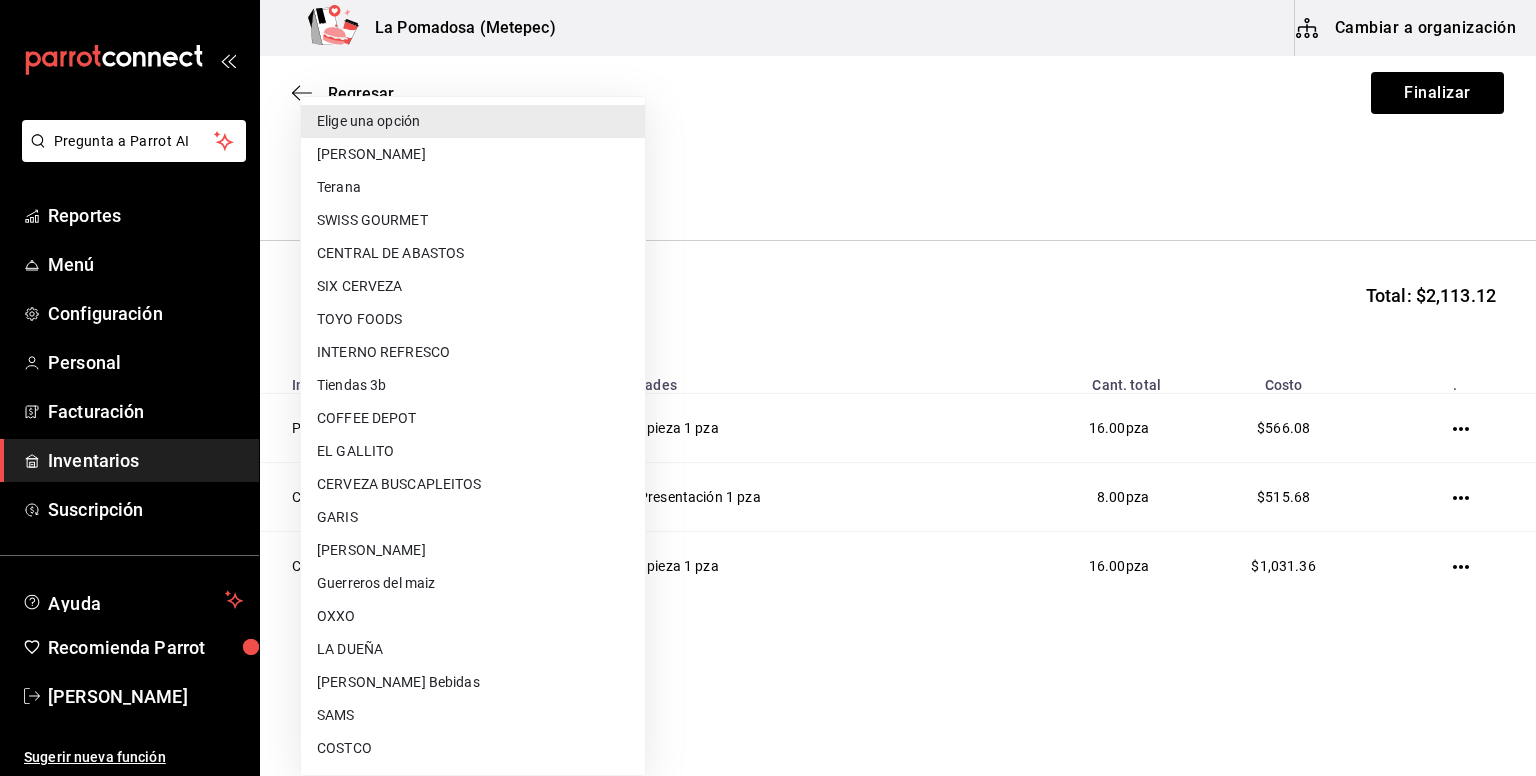 click on "Pregunta a Parrot AI Reportes   Menú   Configuración   Personal   Facturación   Inventarios   Suscripción   Ayuda Recomienda Parrot   [PERSON_NAME]   Sugerir nueva función   La Pomadosa (Metepec) Cambiar a organización Regresar Finalizar Compra Proveedor Elige una opción default Buscar Total: $2,113.12 Insumo Unidades Cant. total Costo  .  Pan elote 16 pieza 1 pza 16.00  pza $566.08 Cheescake de oreo 8 Presentación 1 pza 8.00  pza $515.68 Cheescake 16 pieza 1 pza 16.00  pza $1,031.36 GANA 1 MES GRATIS EN TU SUSCRIPCIÓN AQUÍ ¿Recuerdas cómo empezó tu restaurante?
[DATE] puedes ayudar a un colega a tener el mismo cambio que tú viviste.
Recomienda Parrot directamente desde tu Portal Administrador.
Es fácil y rápido.
🎁 Por cada restaurante que se una, ganas 1 mes gratis. Ver video tutorial Ir a video Pregunta a Parrot AI Reportes   Menú   Configuración   Personal   Facturación   Inventarios   Suscripción   Ayuda Recomienda Parrot   [PERSON_NAME]     Editar" at bounding box center (768, 331) 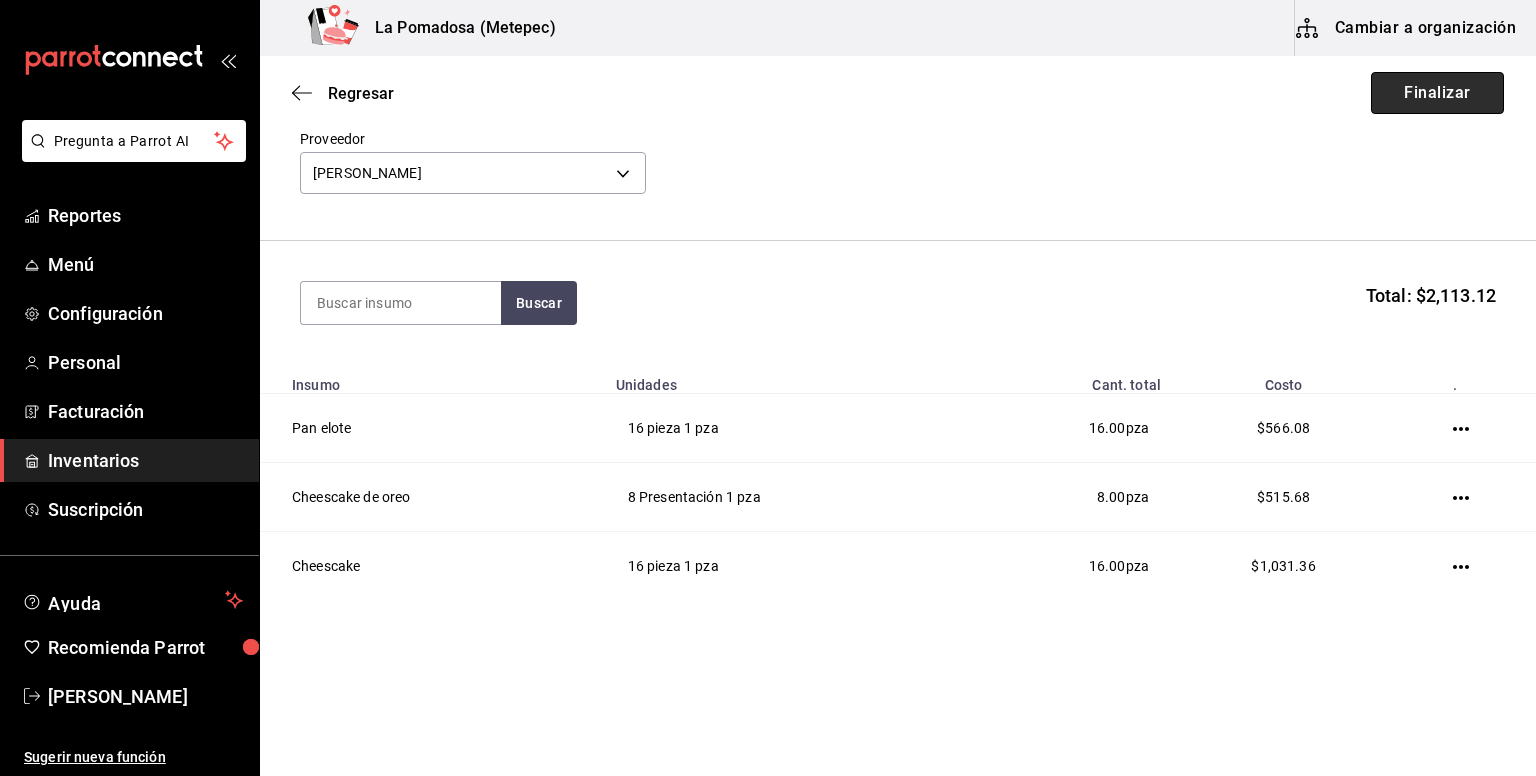 click on "Finalizar" at bounding box center [1437, 93] 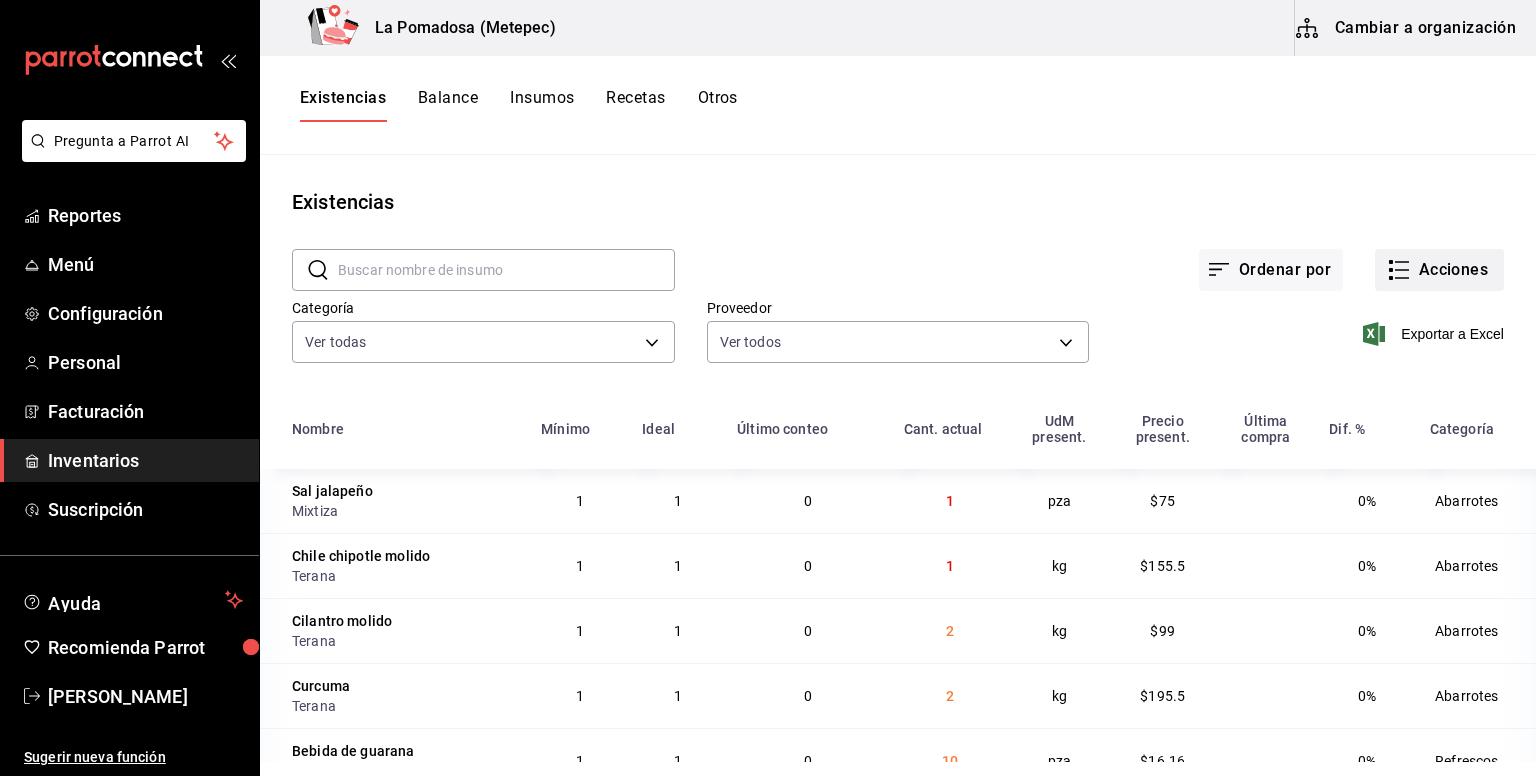 click on "Acciones" at bounding box center (1439, 270) 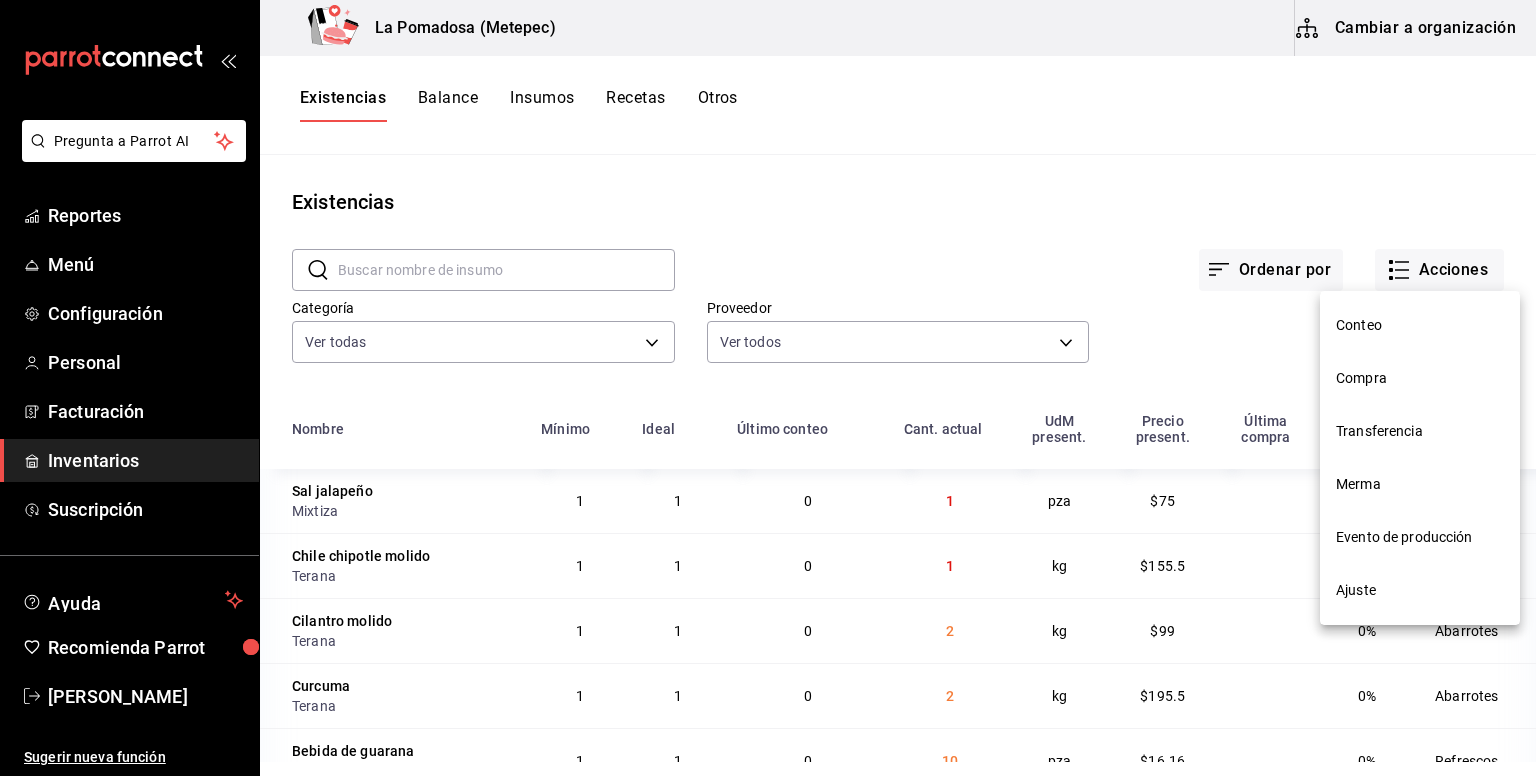 click on "Compra" at bounding box center (1420, 378) 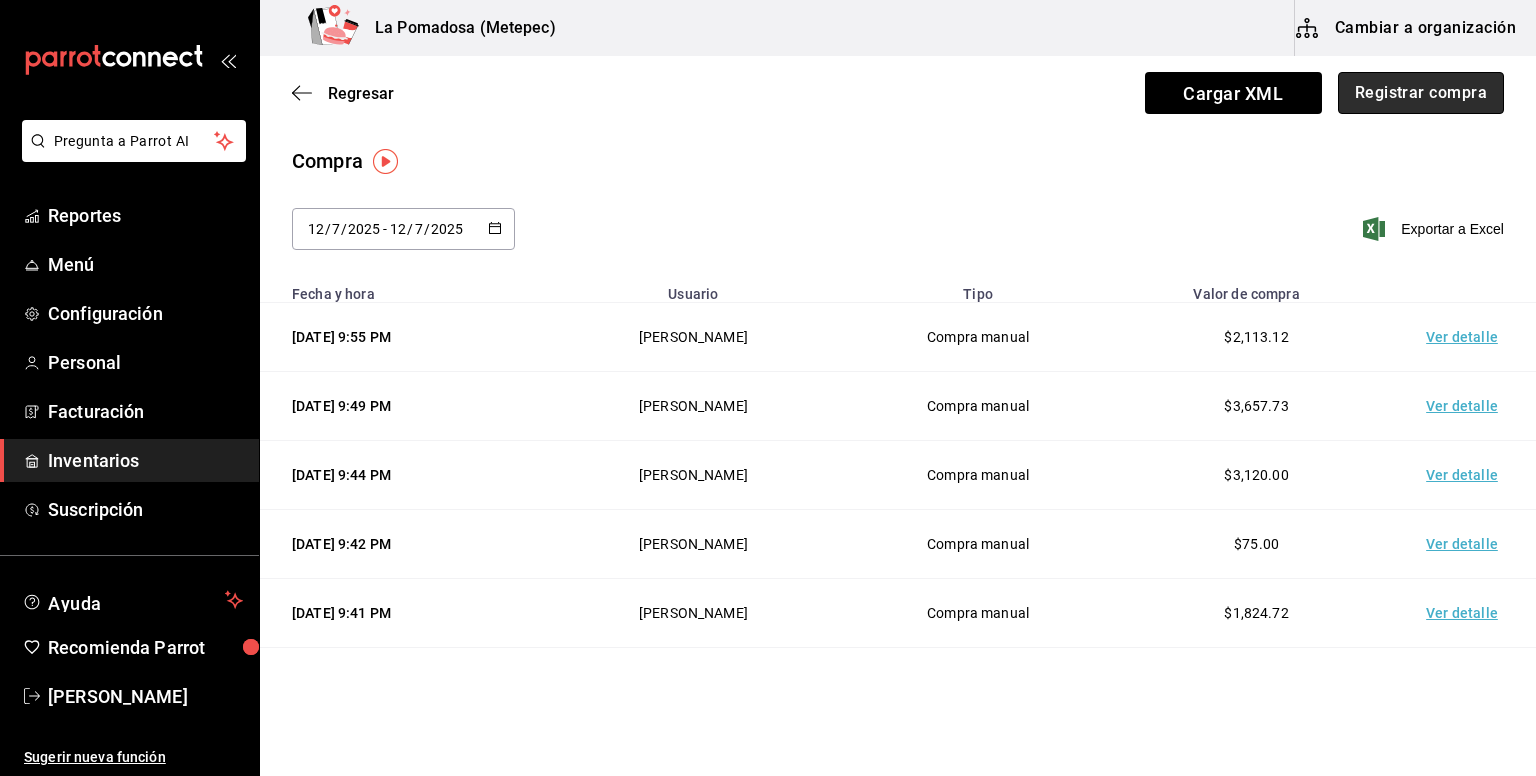 click on "Registrar compra" at bounding box center [1421, 93] 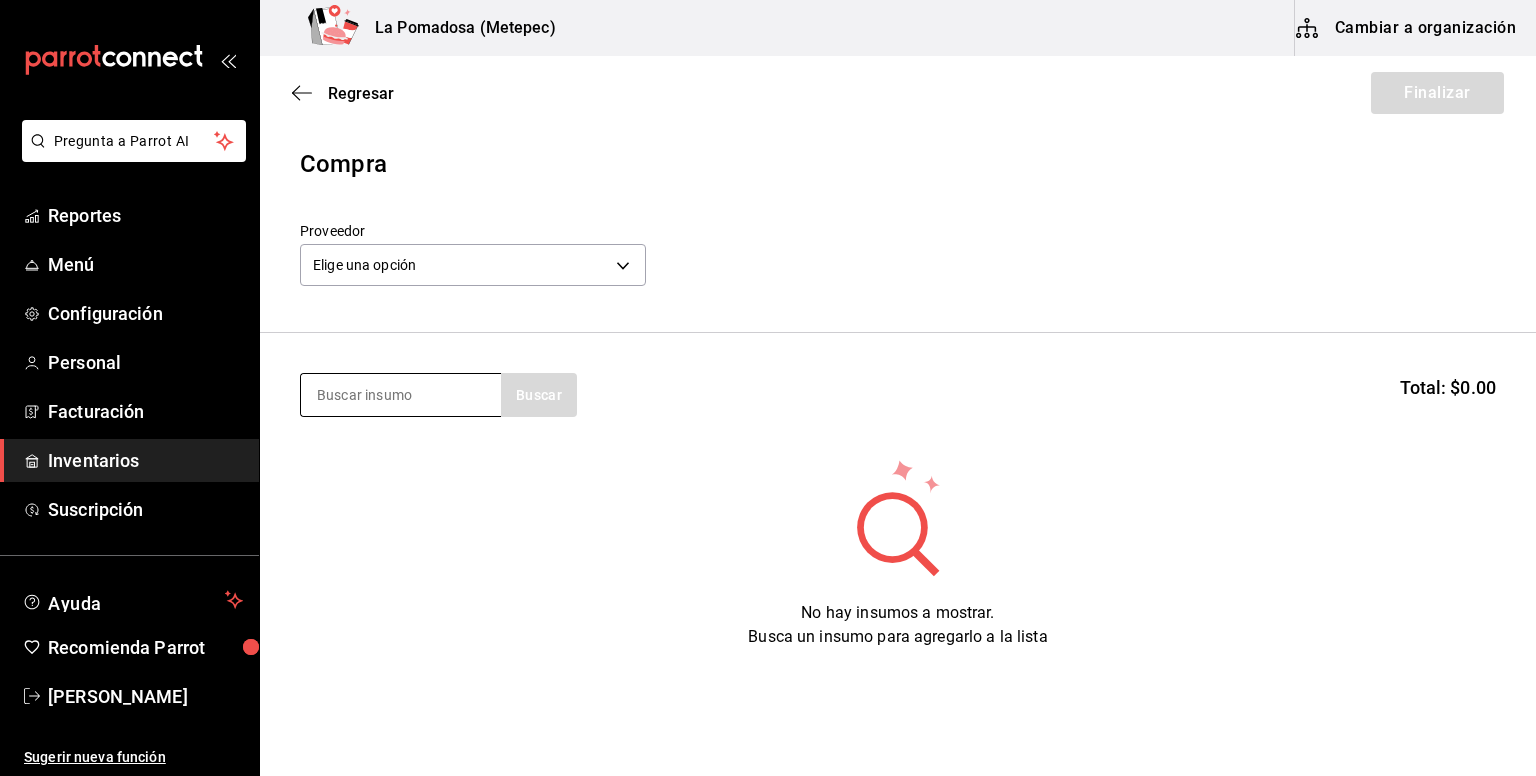 click at bounding box center (401, 395) 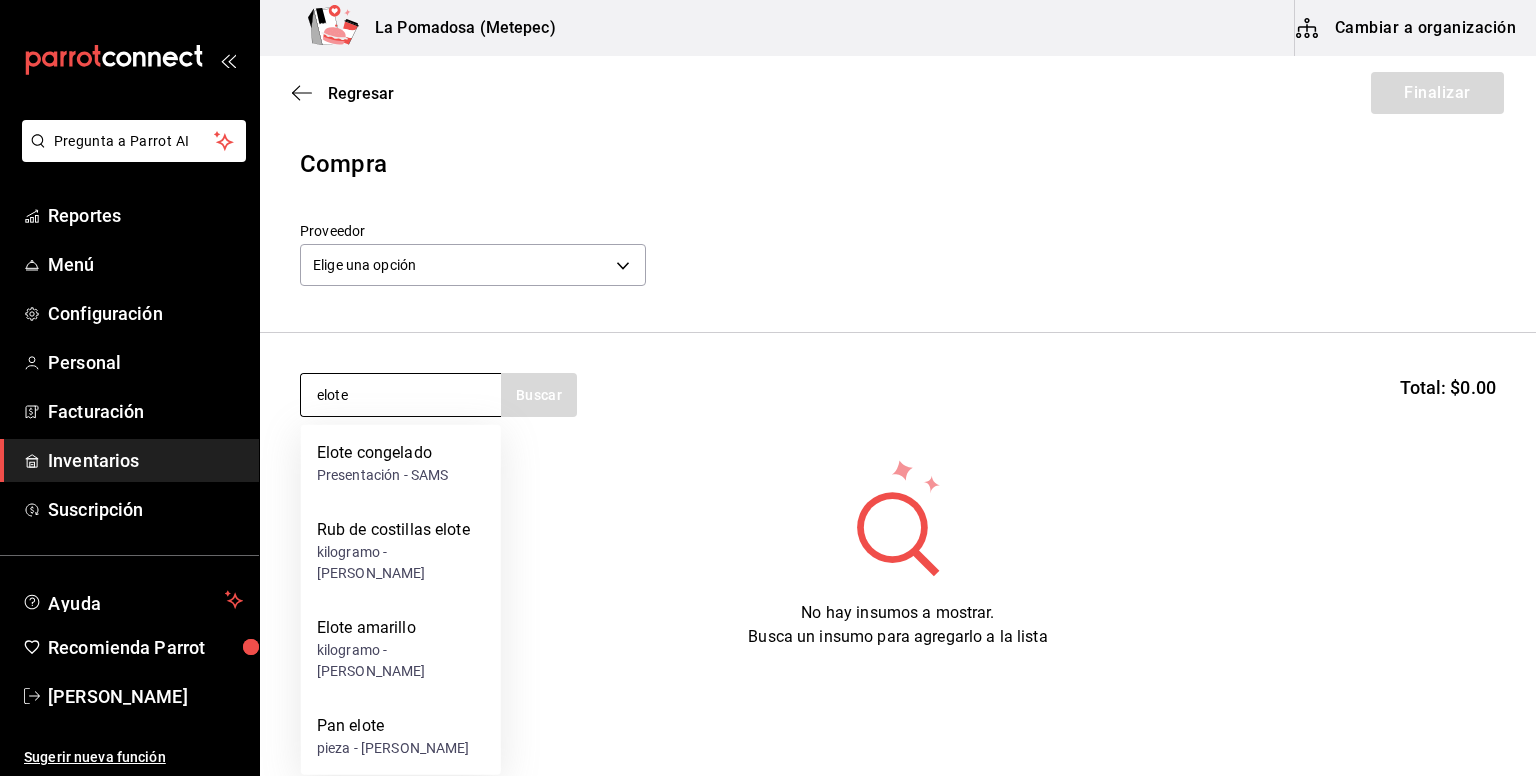 type on "elote" 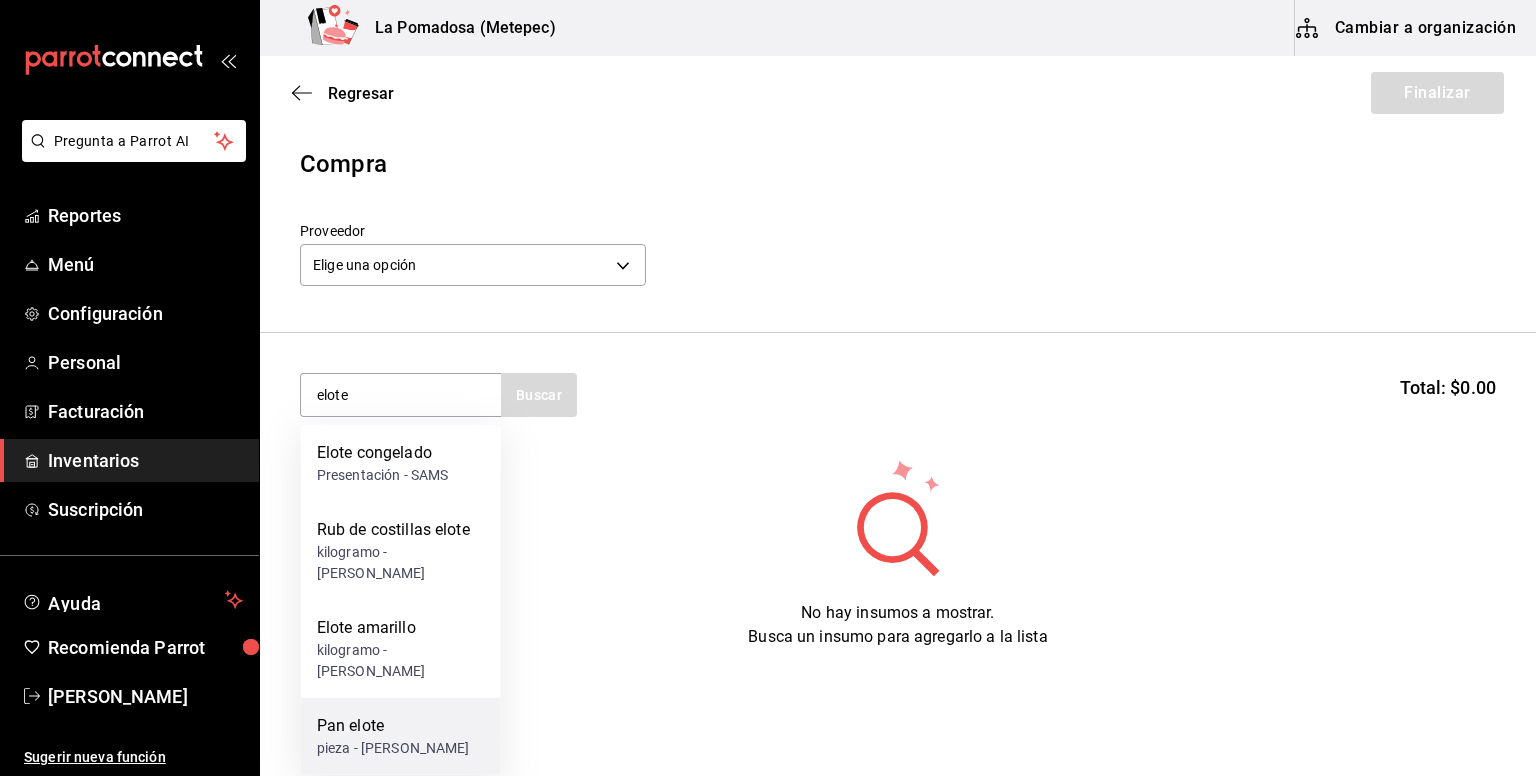 click on "Pan elote" at bounding box center [393, 726] 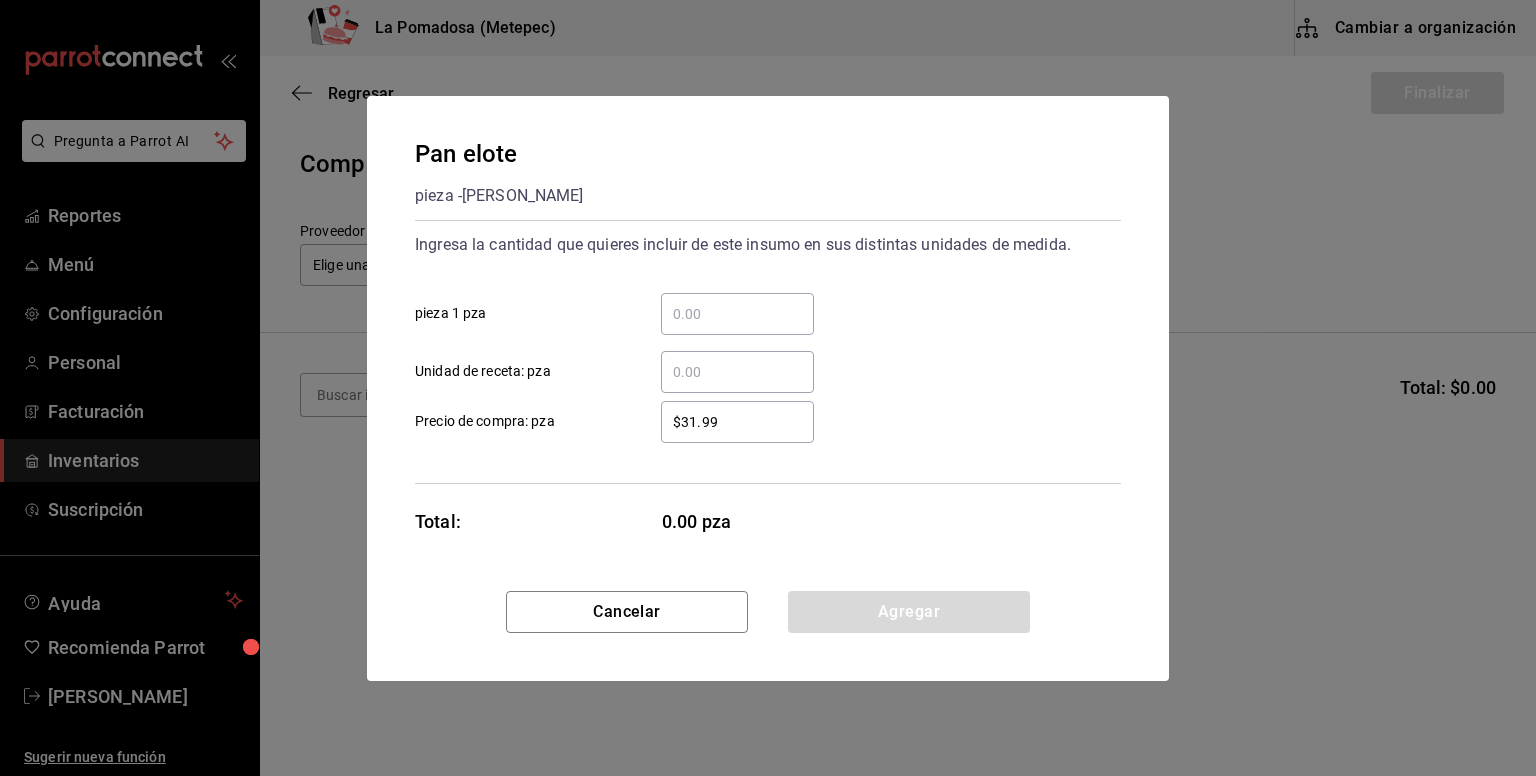 click on "​ pieza 1 pza" at bounding box center (737, 314) 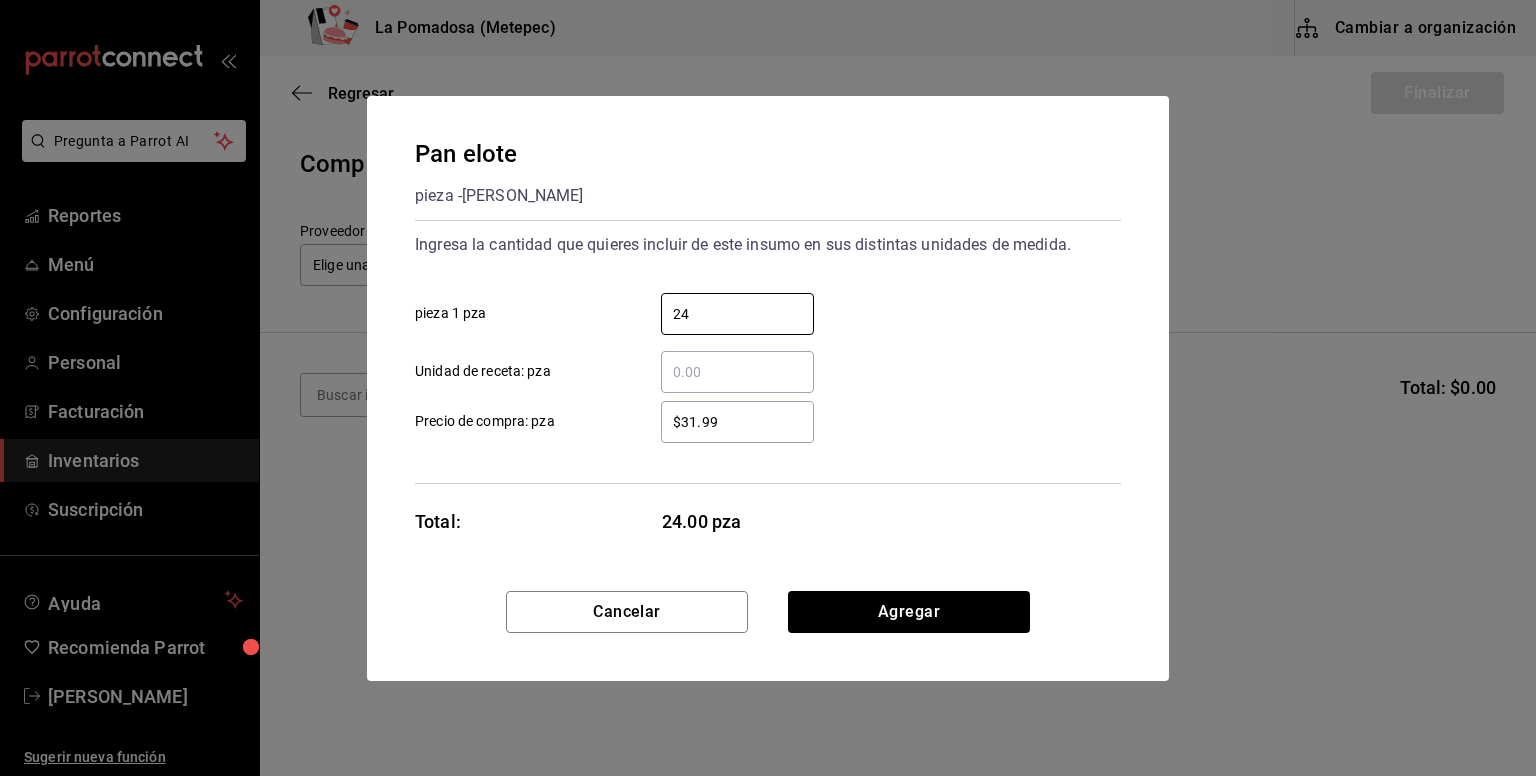 type on "24" 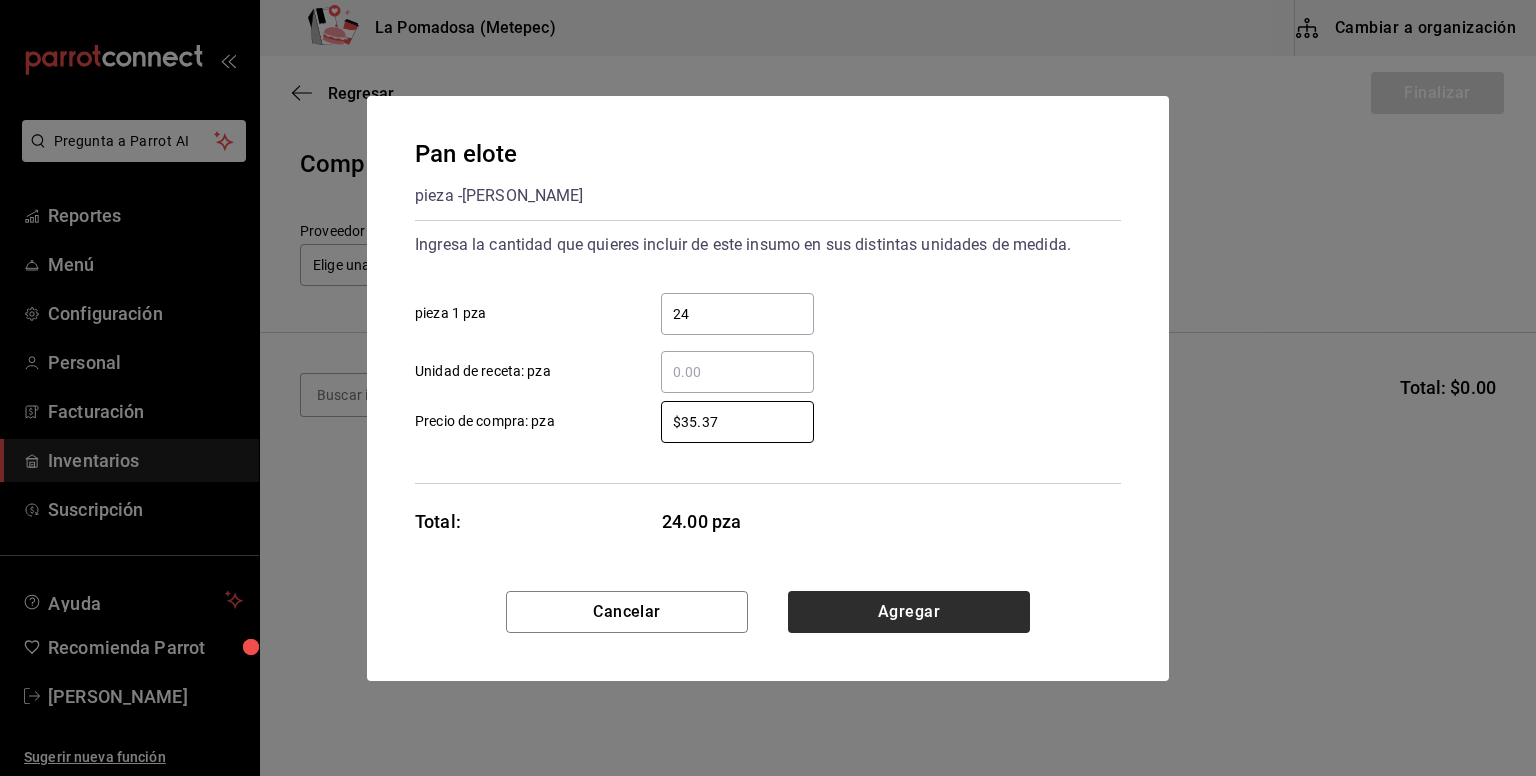 type on "$35.37" 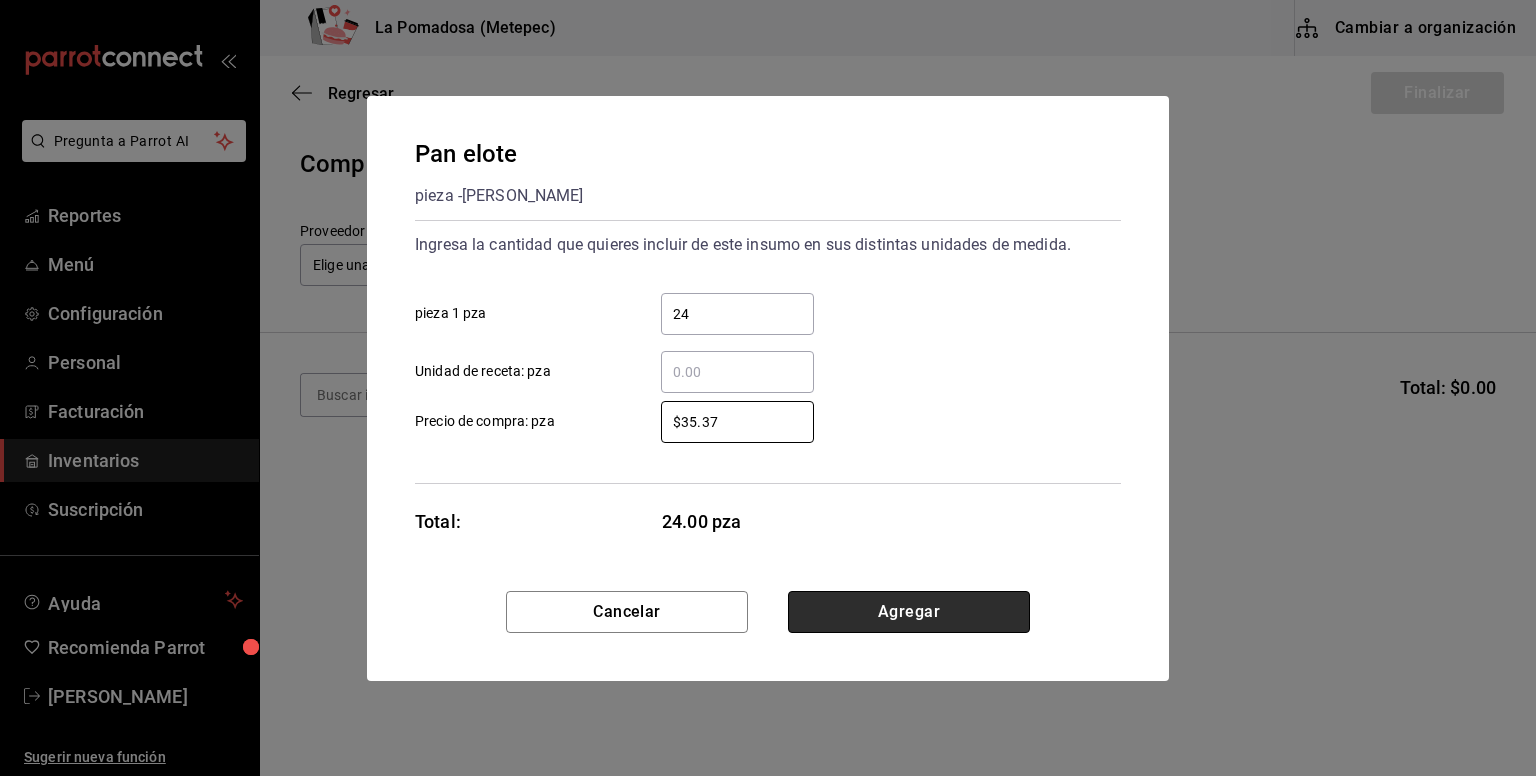 click on "Agregar" at bounding box center (909, 612) 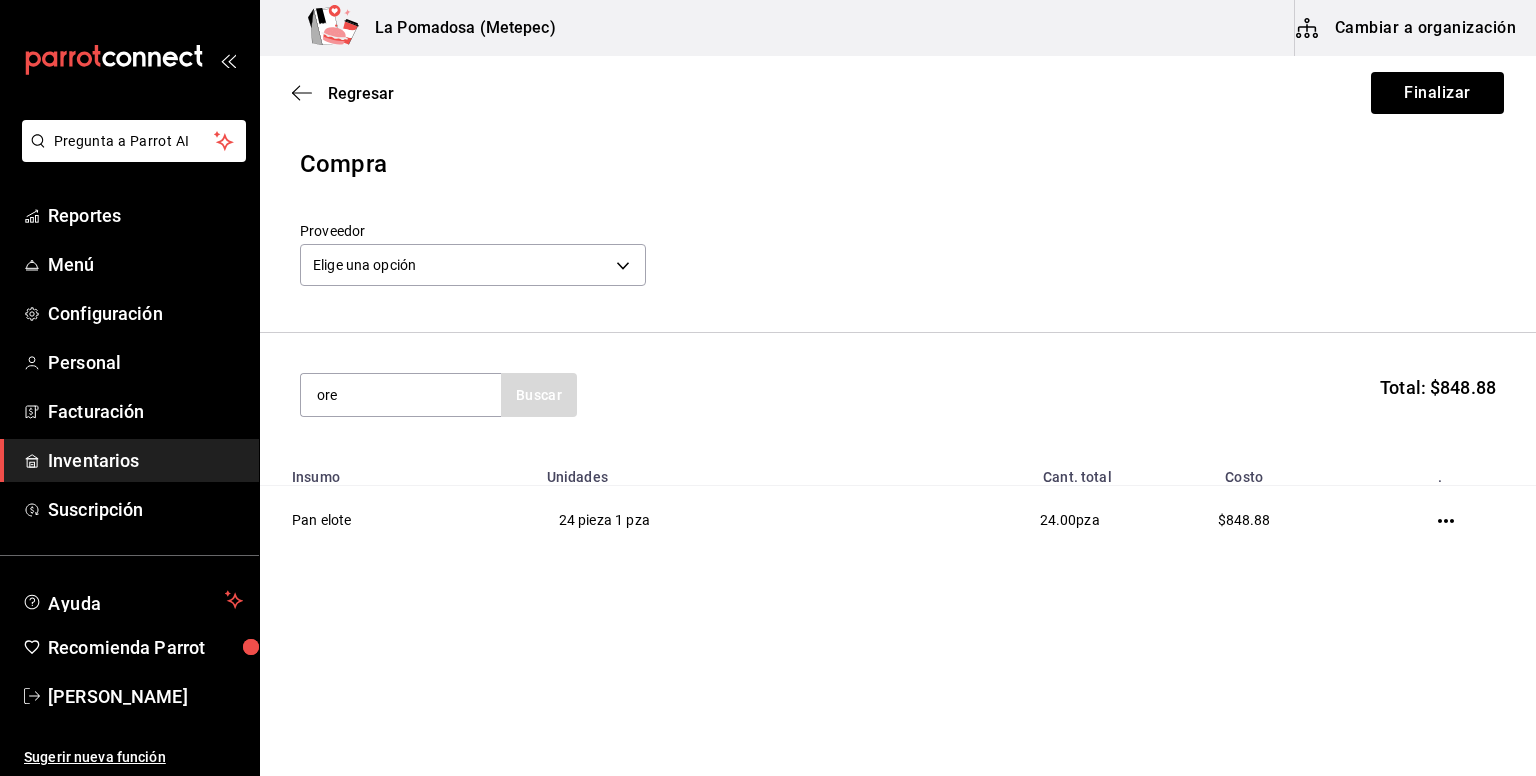 type on "oreo" 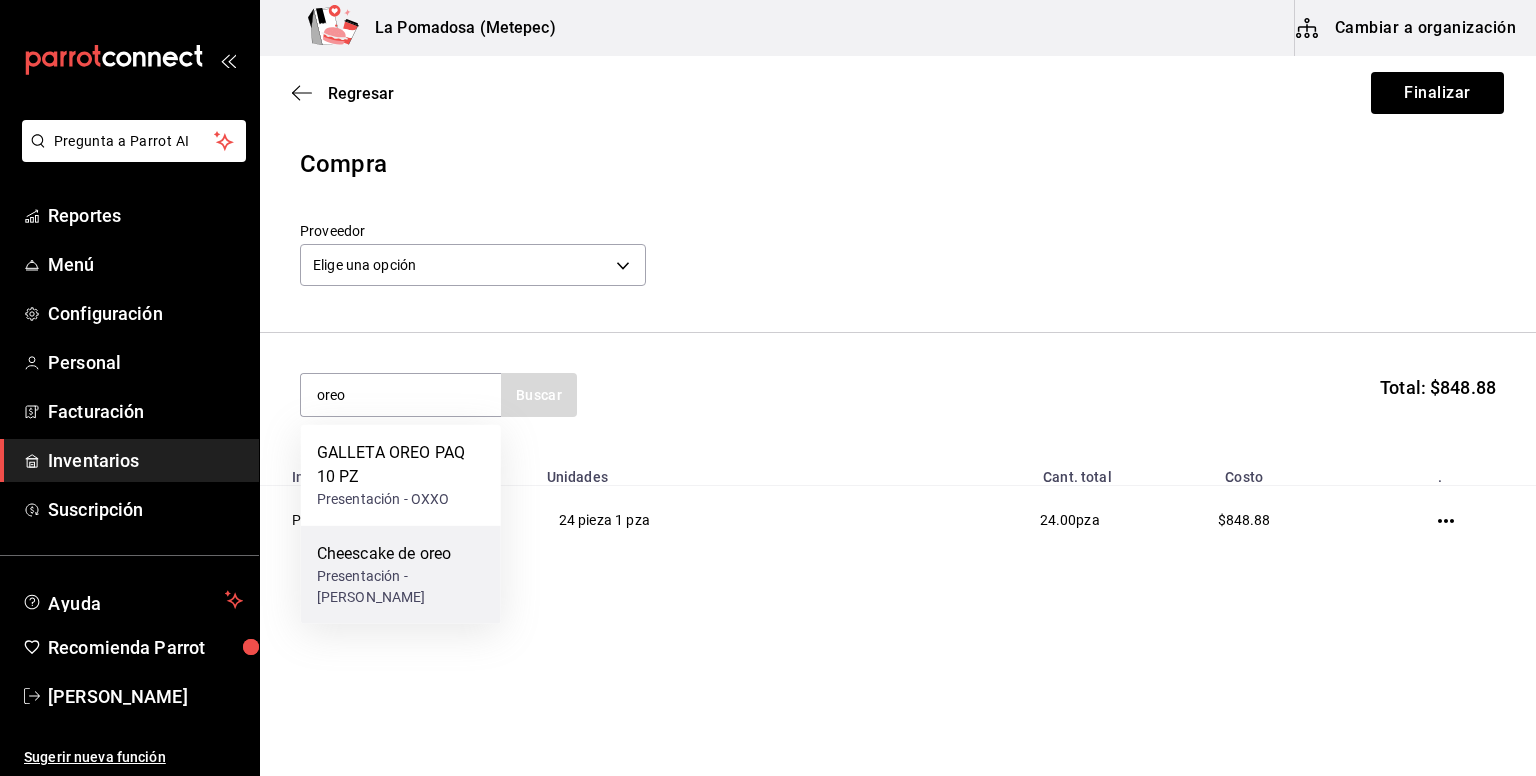 click on "Presentación - [PERSON_NAME]" at bounding box center [401, 587] 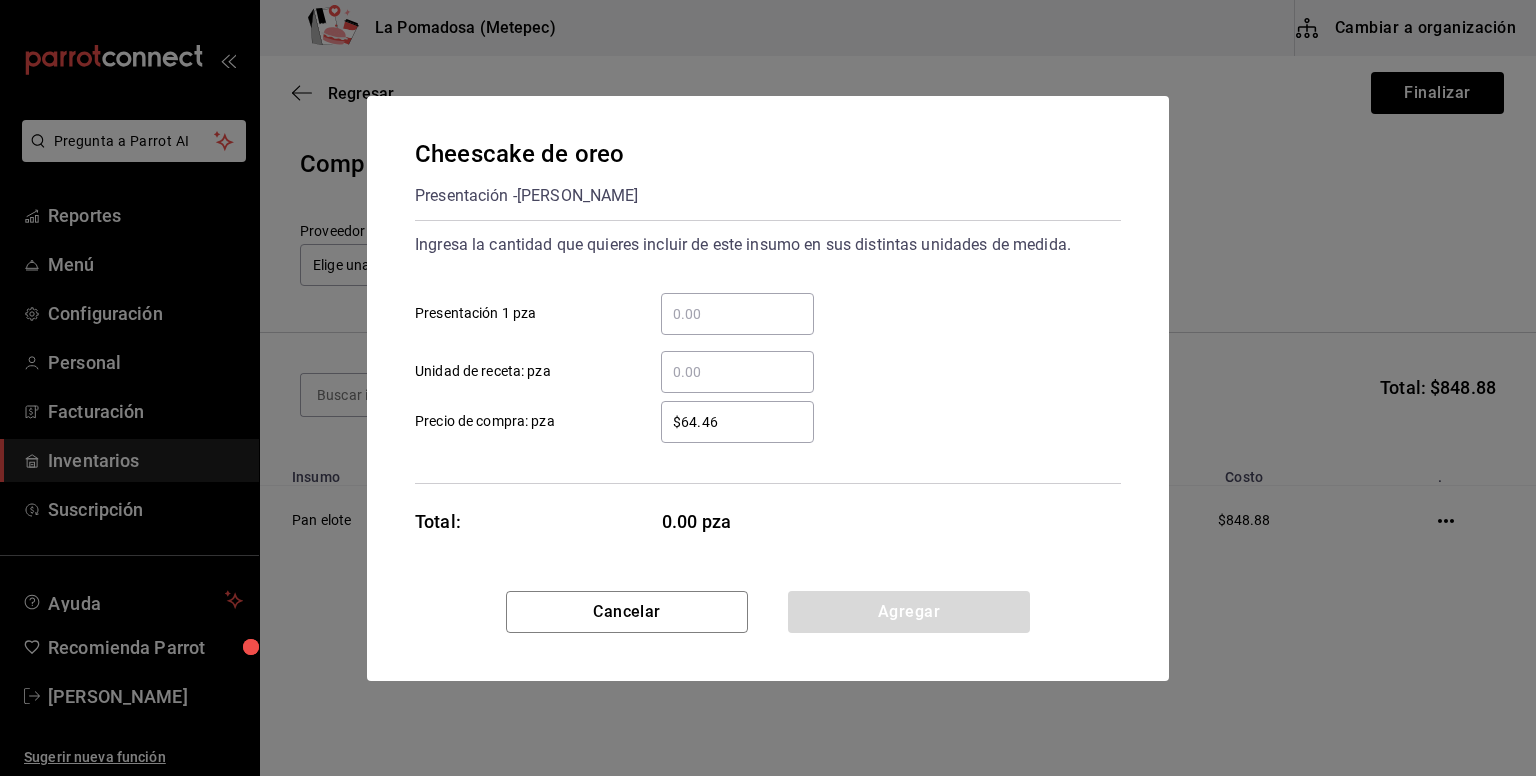 click on "​" at bounding box center [737, 314] 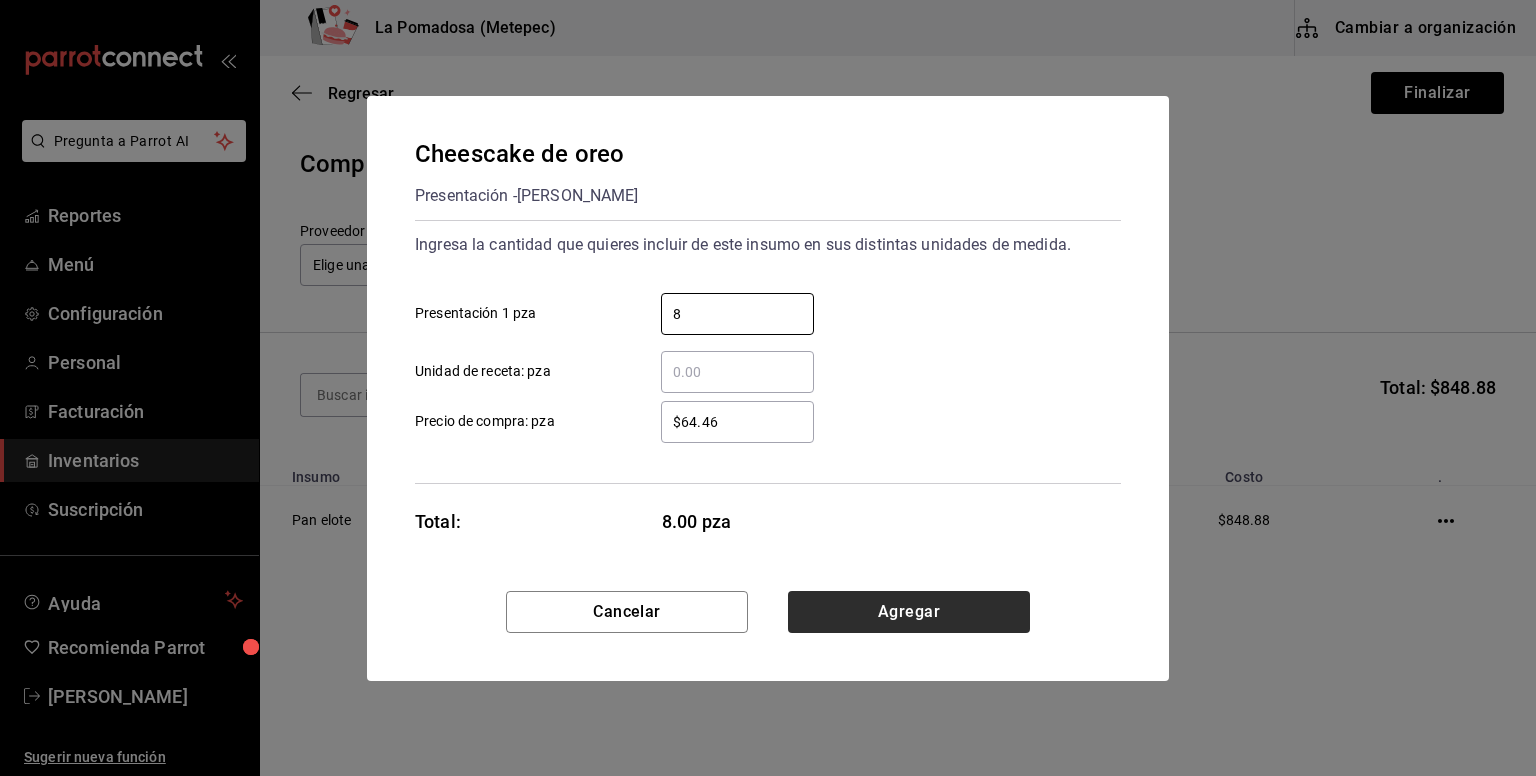 type on "8" 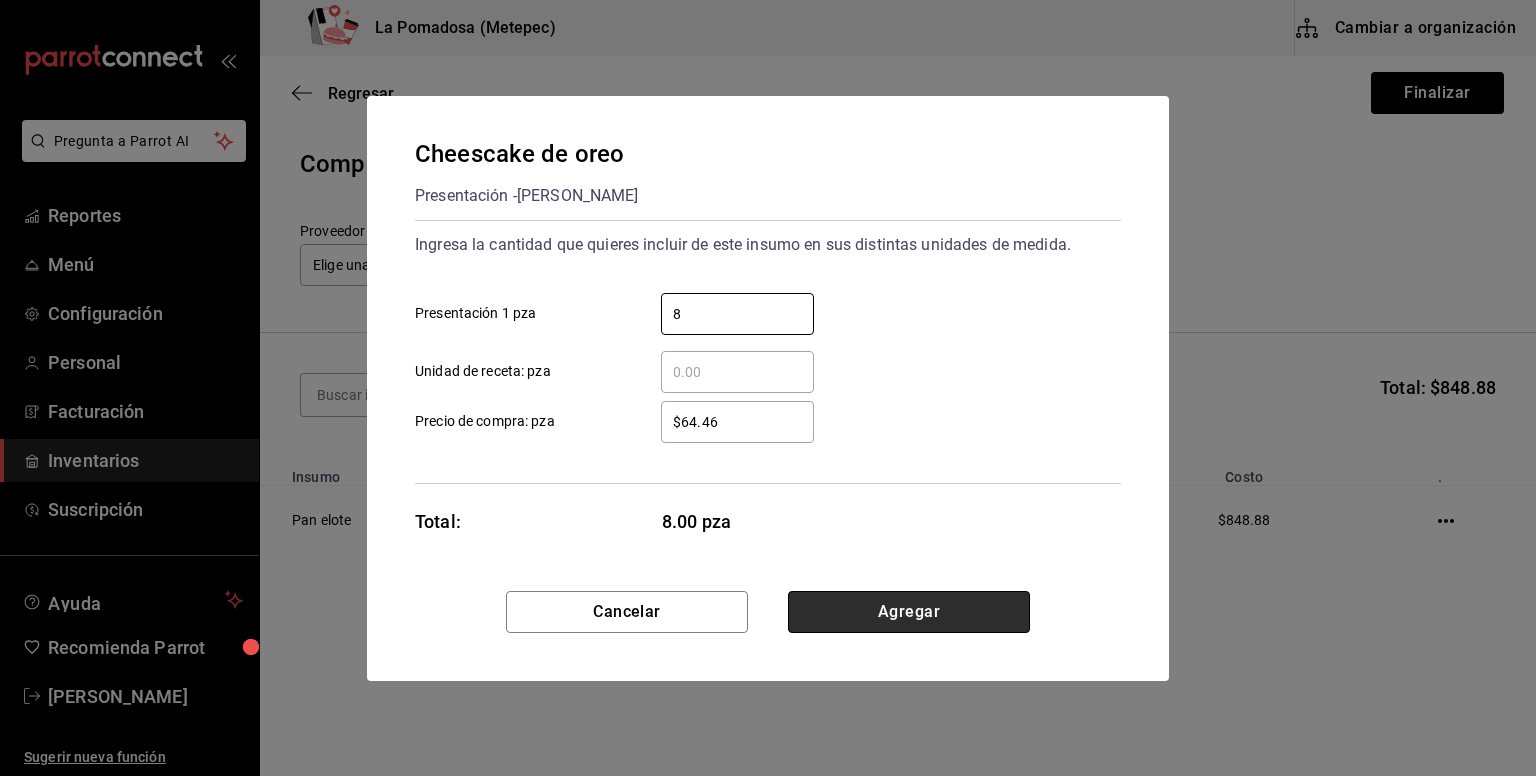 click on "Agregar" at bounding box center [909, 612] 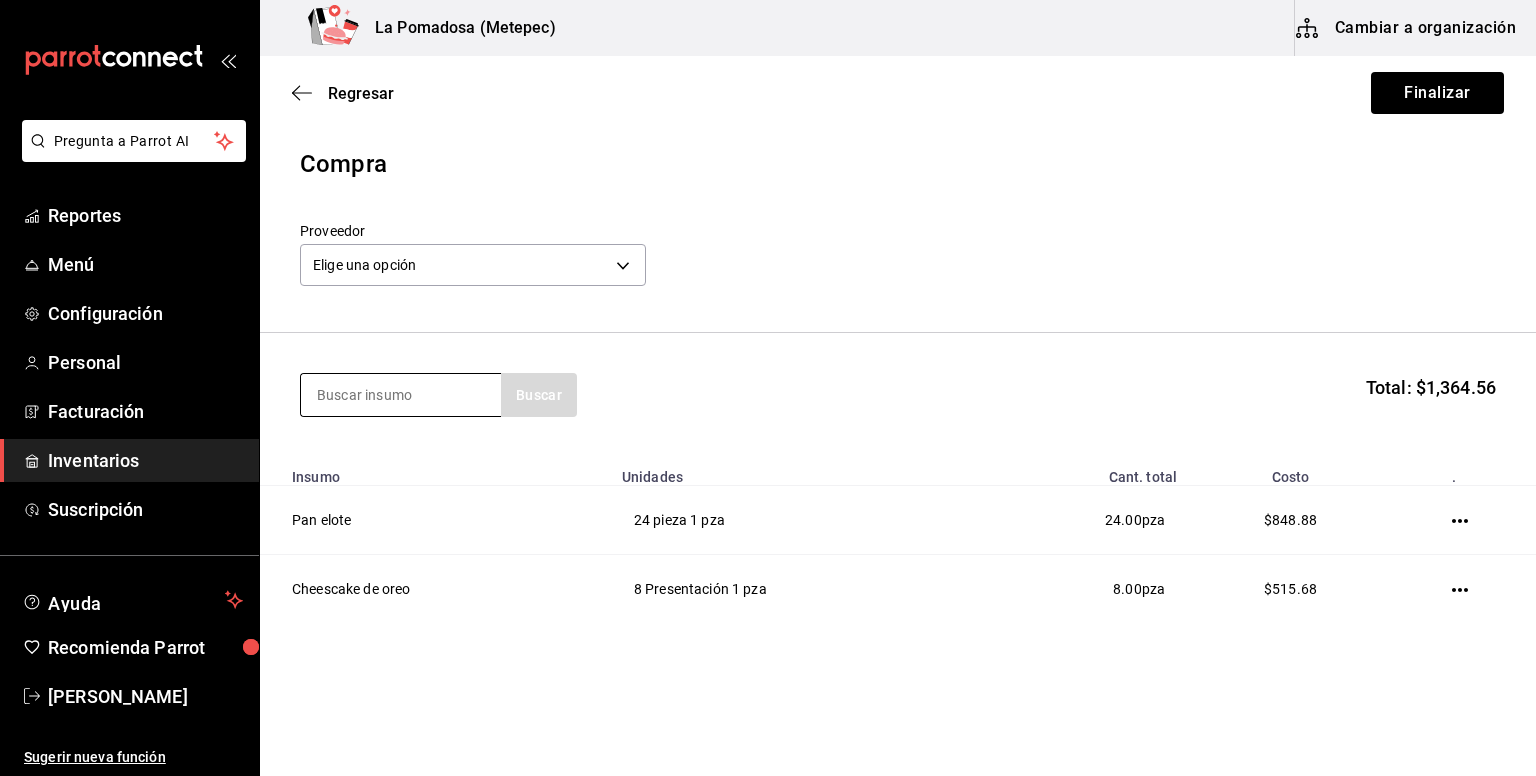 type on "h" 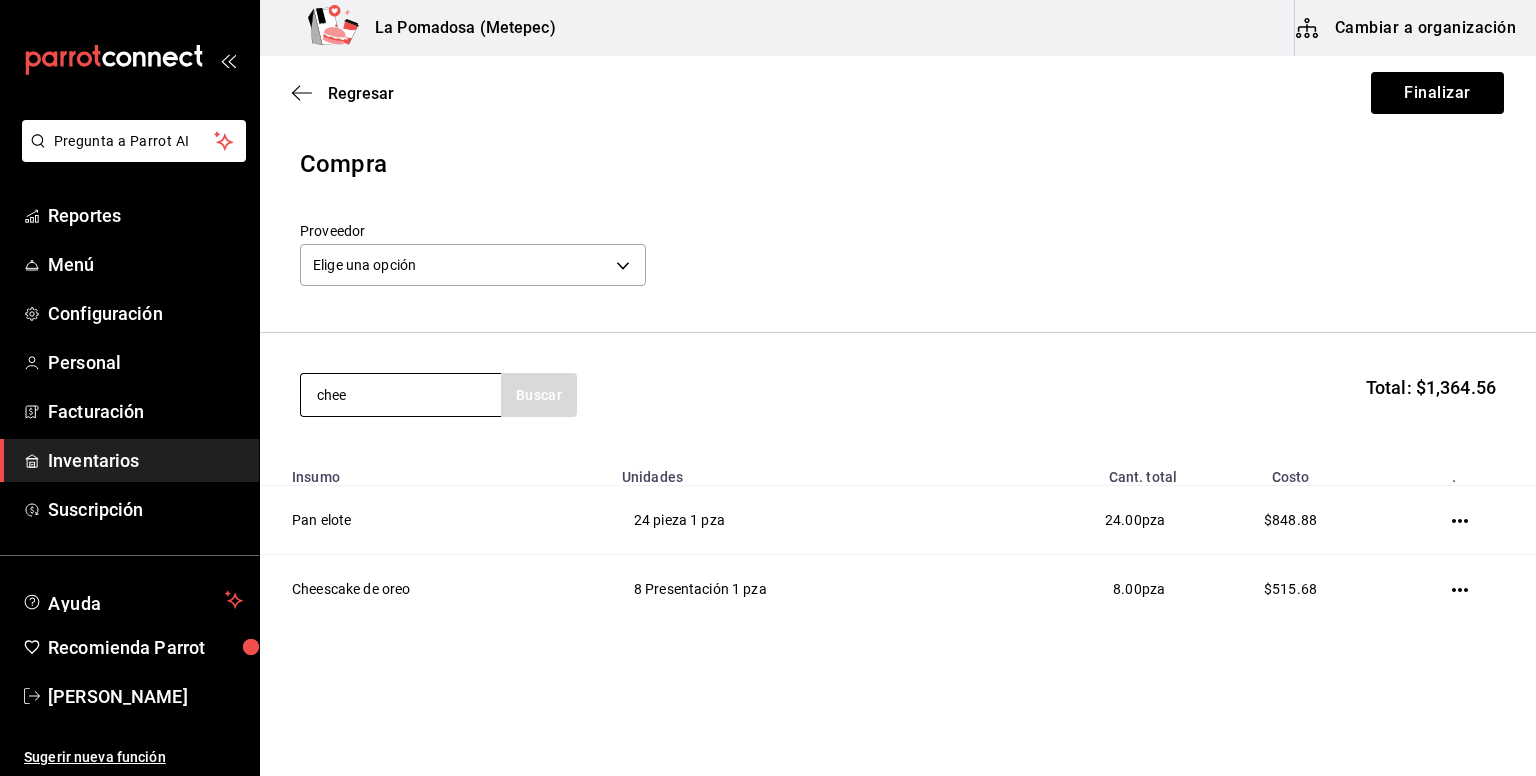type on "chee" 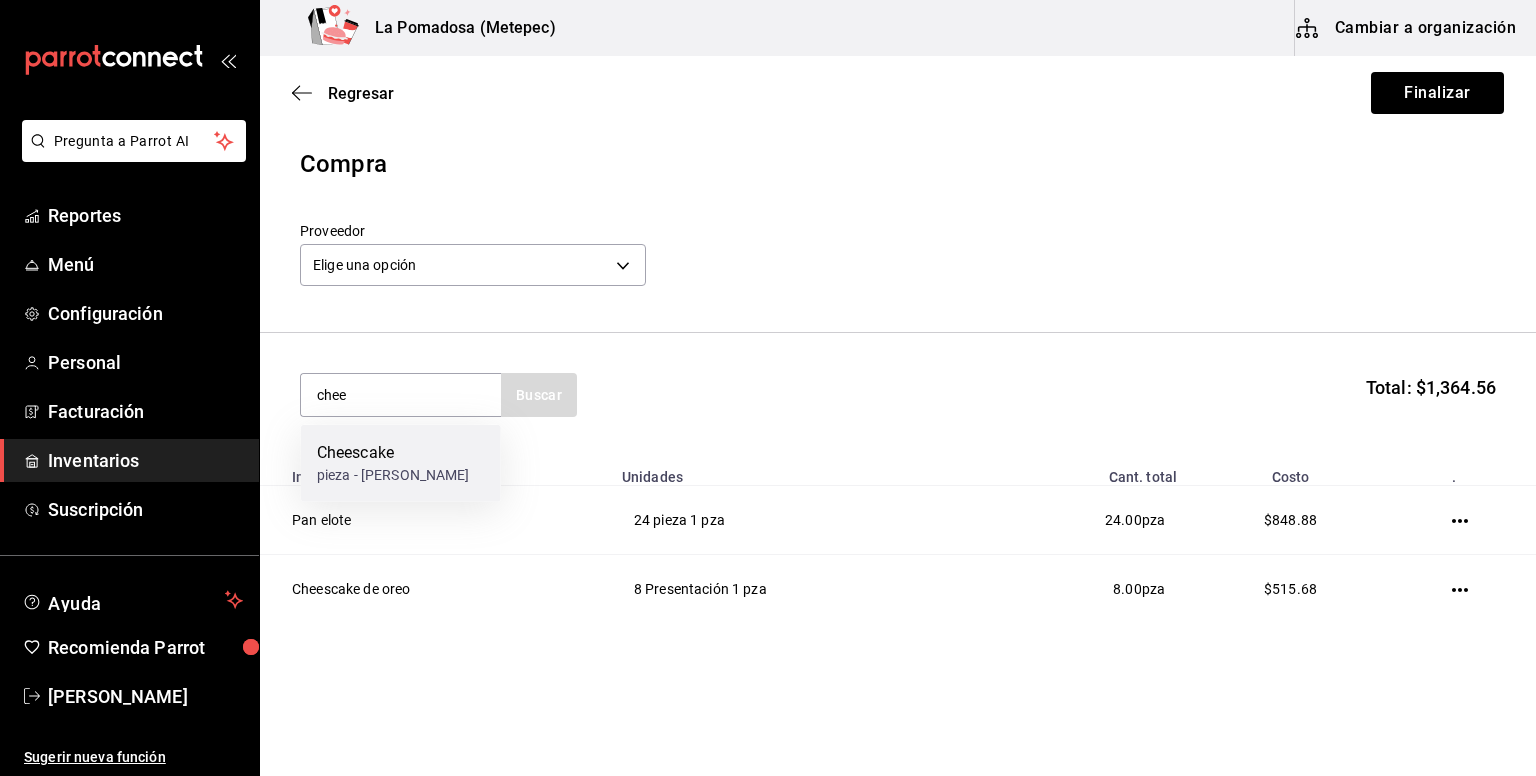 click on "pieza - [PERSON_NAME]" at bounding box center (393, 475) 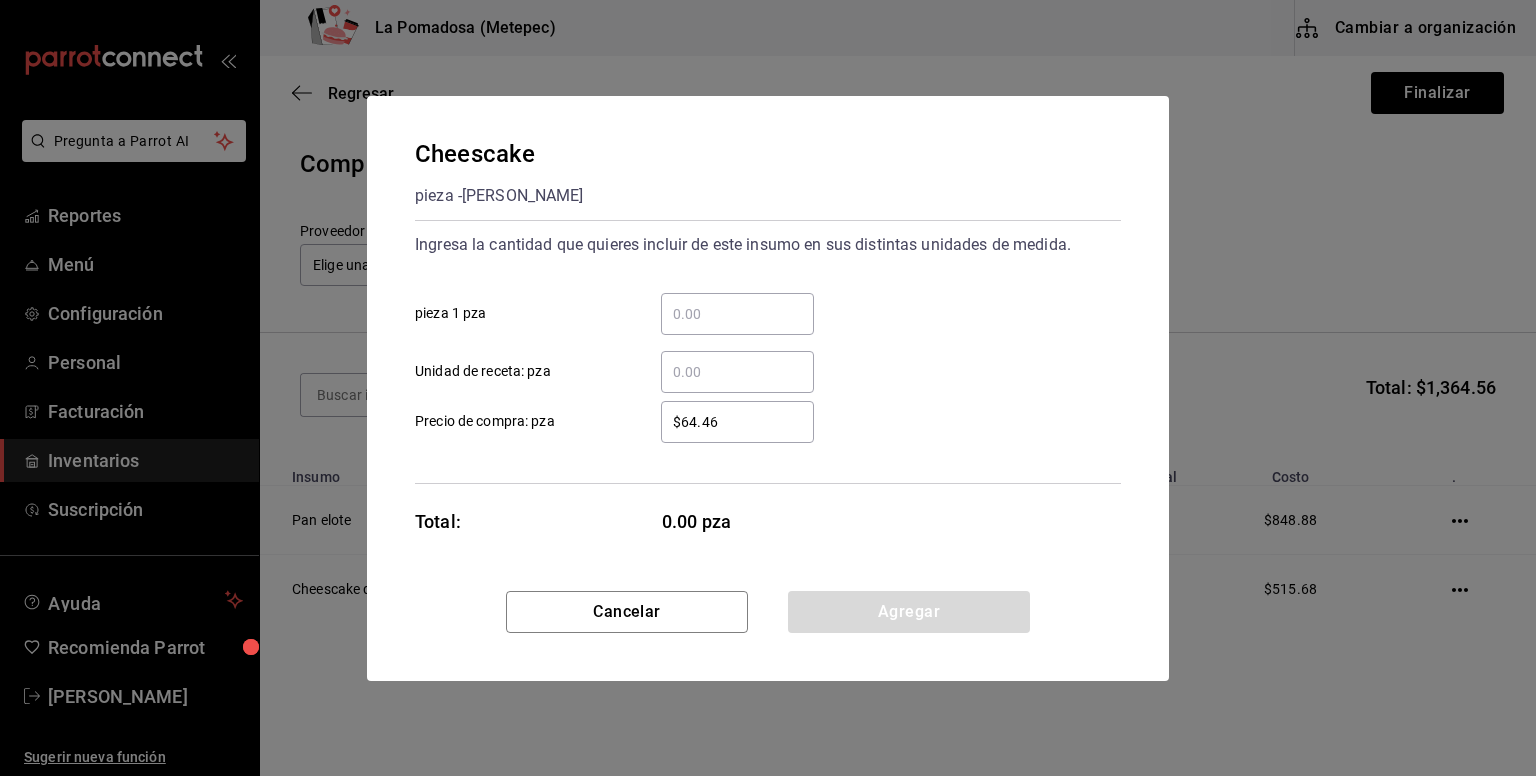 click on "​ pieza 1 pza" at bounding box center [737, 314] 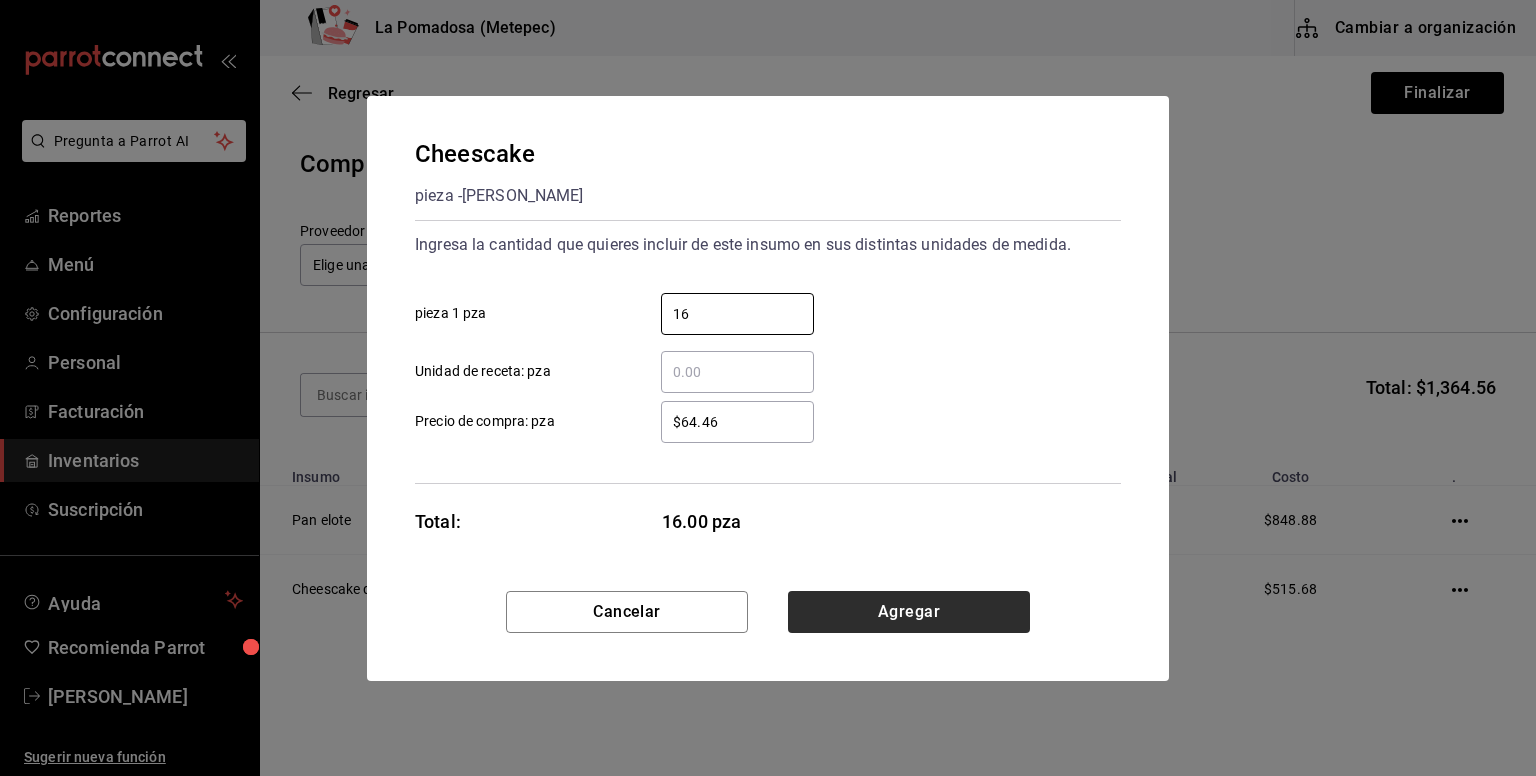 type on "16" 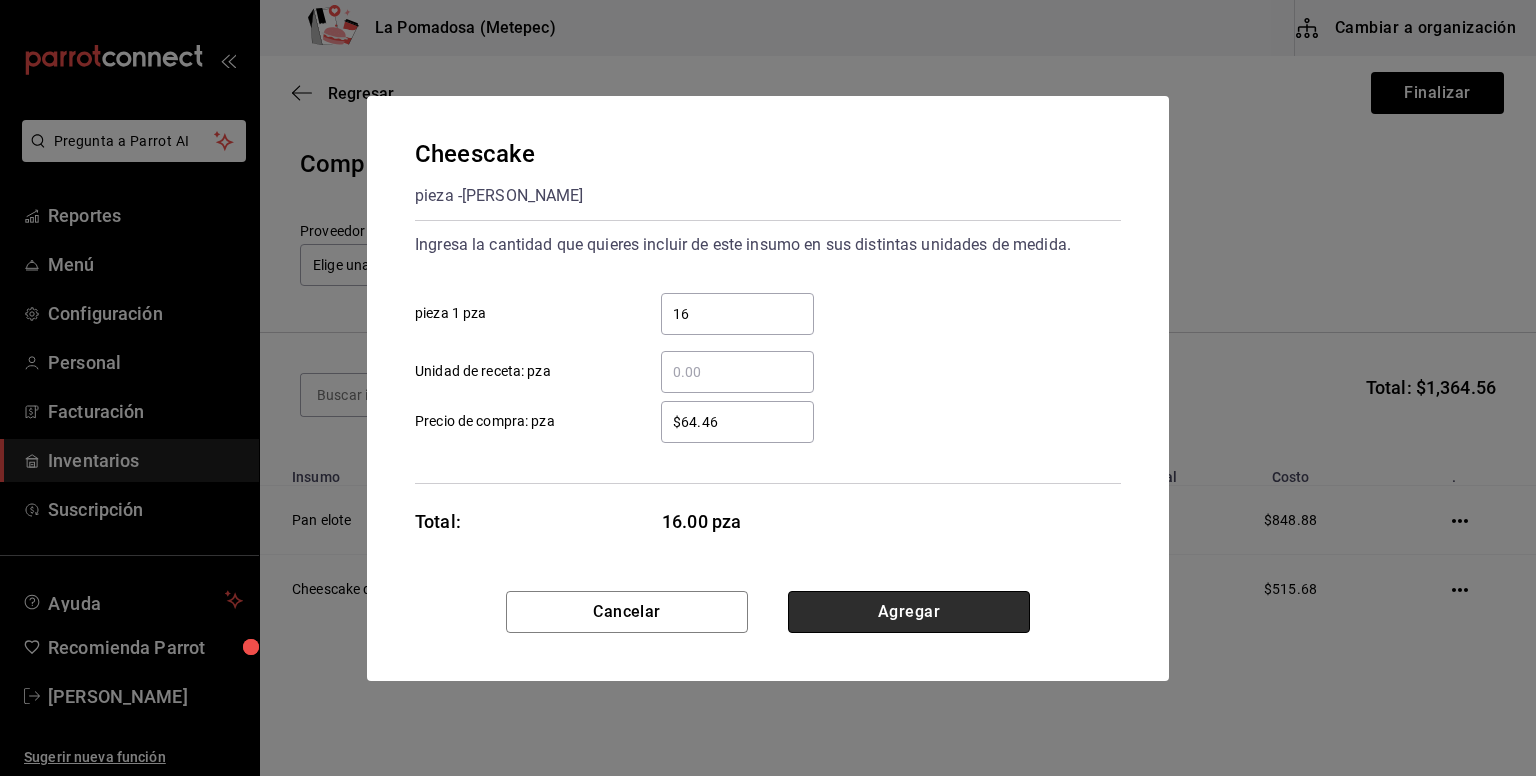 click on "Agregar" at bounding box center [909, 612] 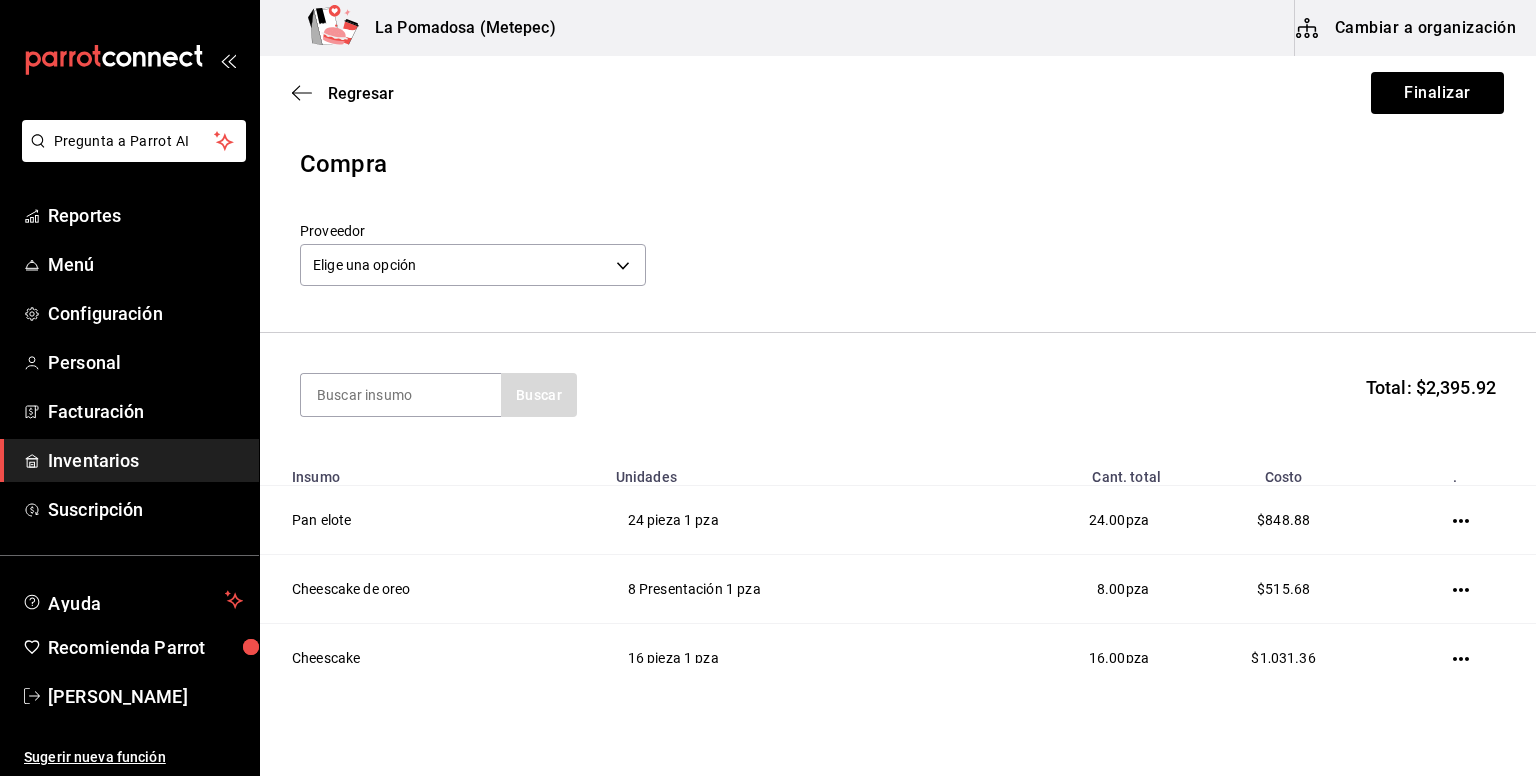 scroll, scrollTop: 92, scrollLeft: 0, axis: vertical 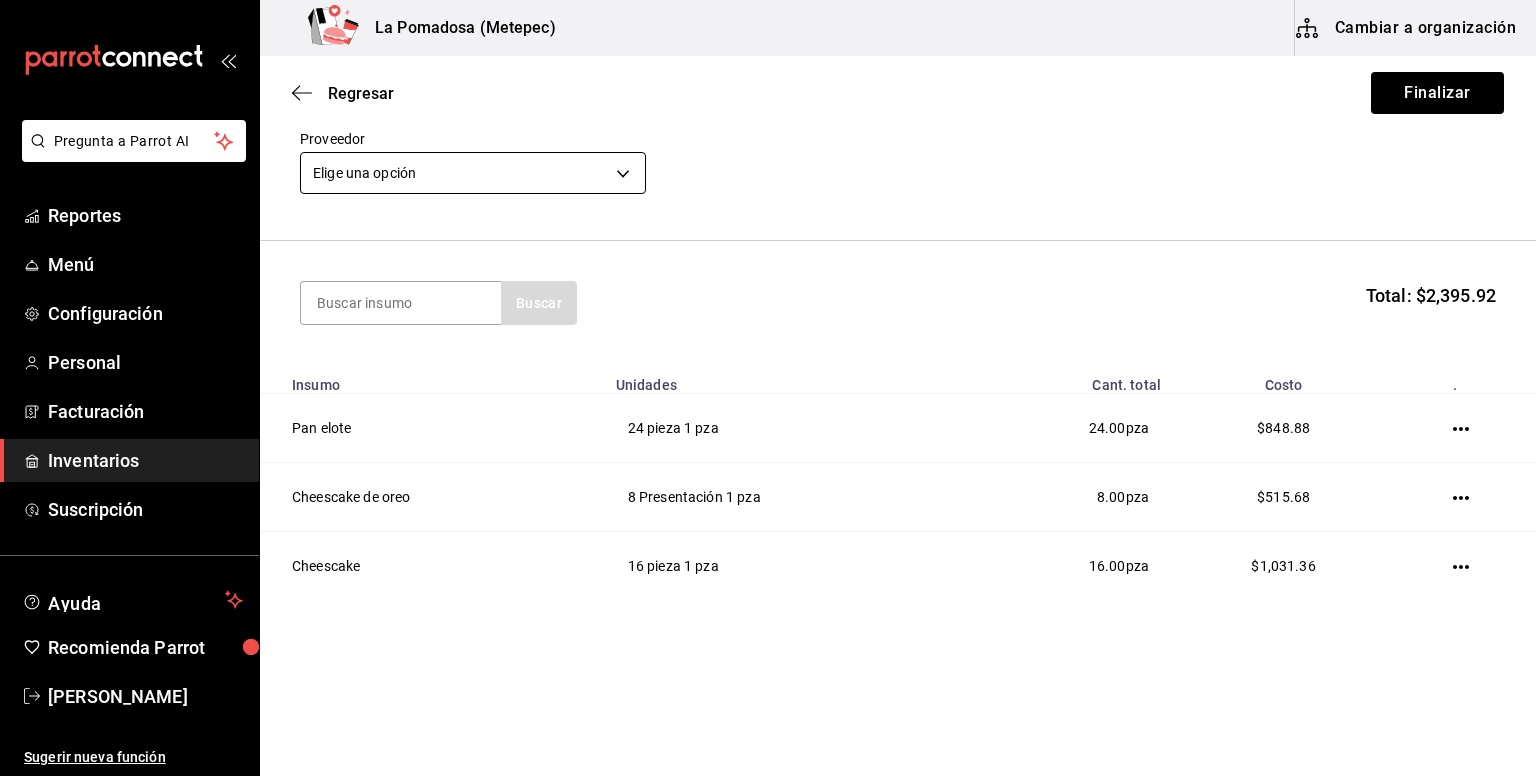 click on "Pregunta a Parrot AI Reportes   Menú   Configuración   Personal   Facturación   Inventarios   Suscripción   Ayuda Recomienda Parrot   [PERSON_NAME]   Sugerir nueva función   La Pomadosa (Metepec) Cambiar a organización Regresar Finalizar Compra Proveedor Elige una opción default Buscar Total: $2,395.92 Insumo Unidades Cant. total Costo  .  Pan elote 24 pieza 1 pza 24.00  pza $848.88 Cheescake de oreo 8 Presentación 1 pza 8.00  pza $515.68 Cheescake 16 pieza 1 pza 16.00  pza $1,031.36 GANA 1 MES GRATIS EN TU SUSCRIPCIÓN AQUÍ ¿Recuerdas cómo empezó tu restaurante?
[DATE] puedes ayudar a un colega a tener el mismo cambio que tú viviste.
Recomienda Parrot directamente desde tu Portal Administrador.
Es fácil y rápido.
🎁 Por cada restaurante que se una, ganas 1 mes gratis. Ver video tutorial Ir a video Pregunta a Parrot AI Reportes   Menú   Configuración   Personal   Facturación   Inventarios   Suscripción   Ayuda Recomienda Parrot   [PERSON_NAME]     Editar" at bounding box center (768, 331) 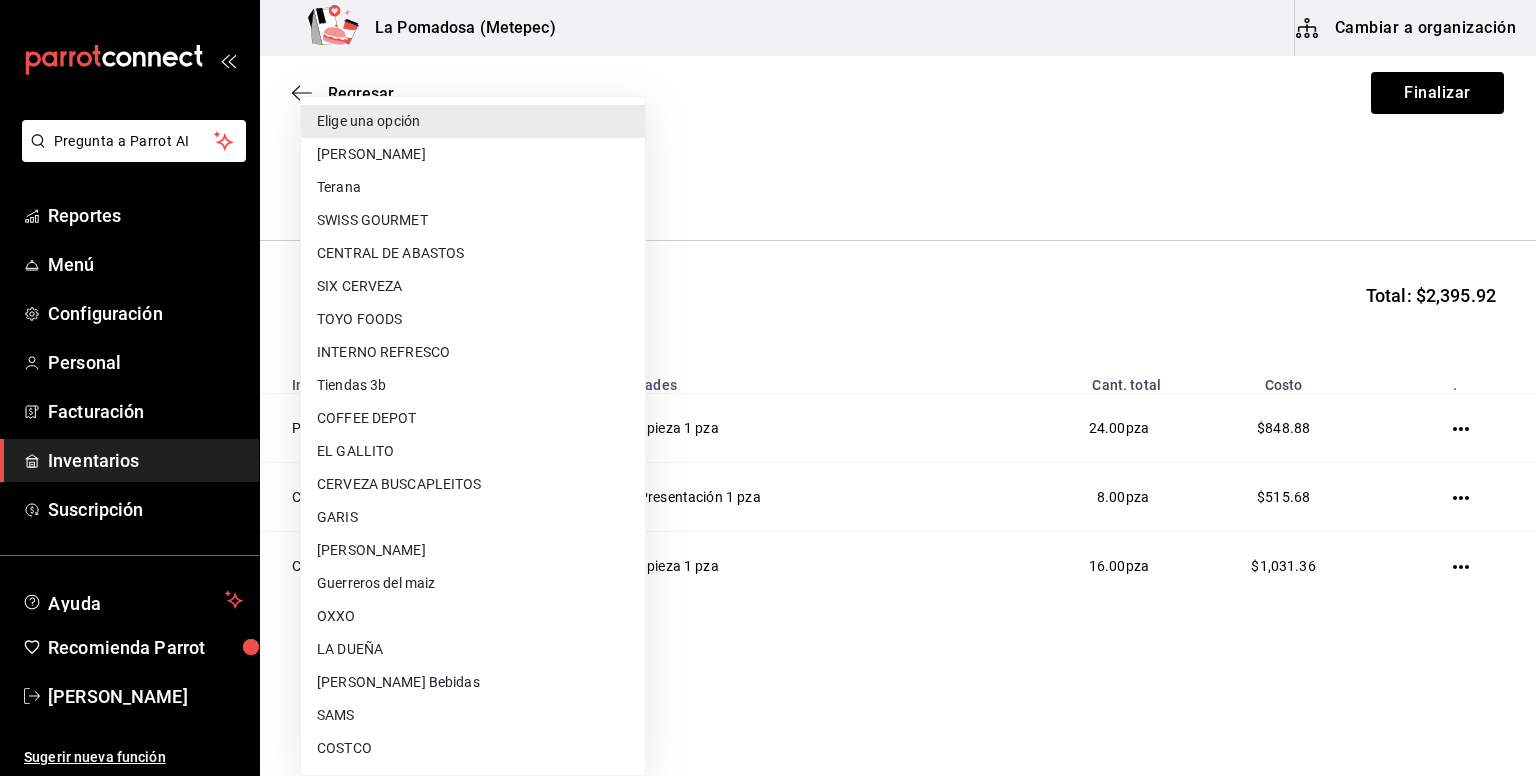 click on "[PERSON_NAME]" at bounding box center [473, 154] 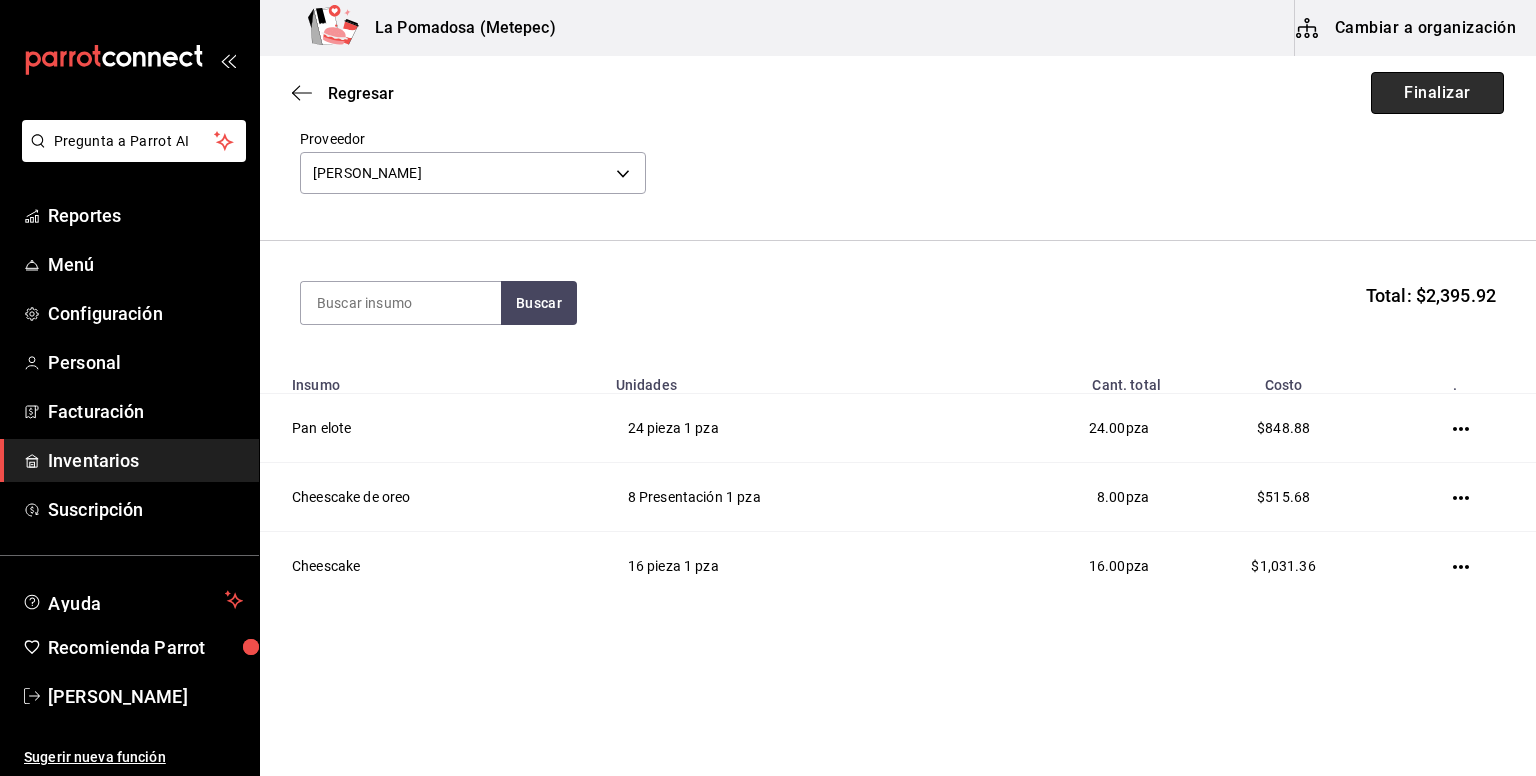 click on "Finalizar" at bounding box center [1437, 93] 